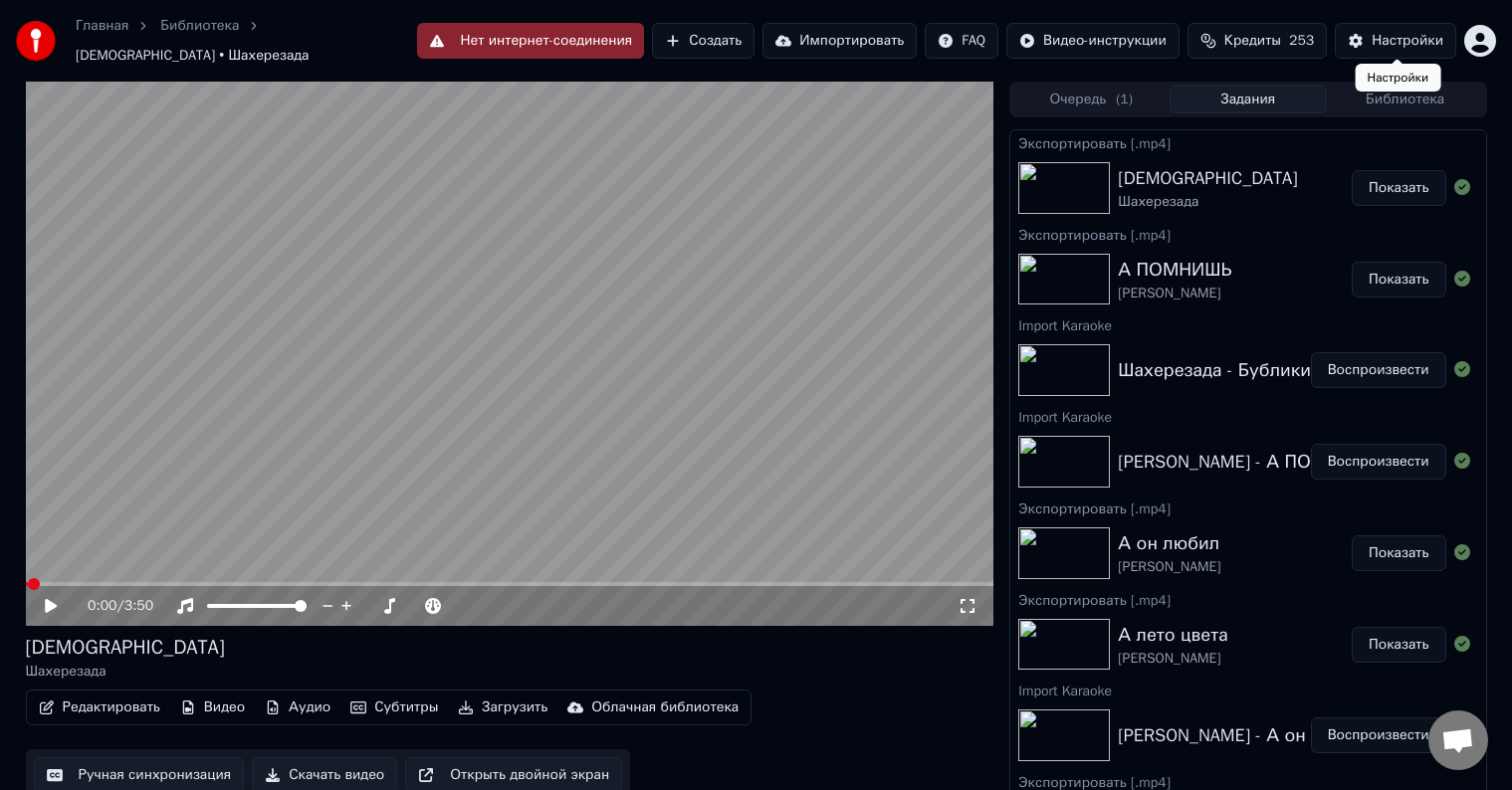 scroll, scrollTop: 0, scrollLeft: 0, axis: both 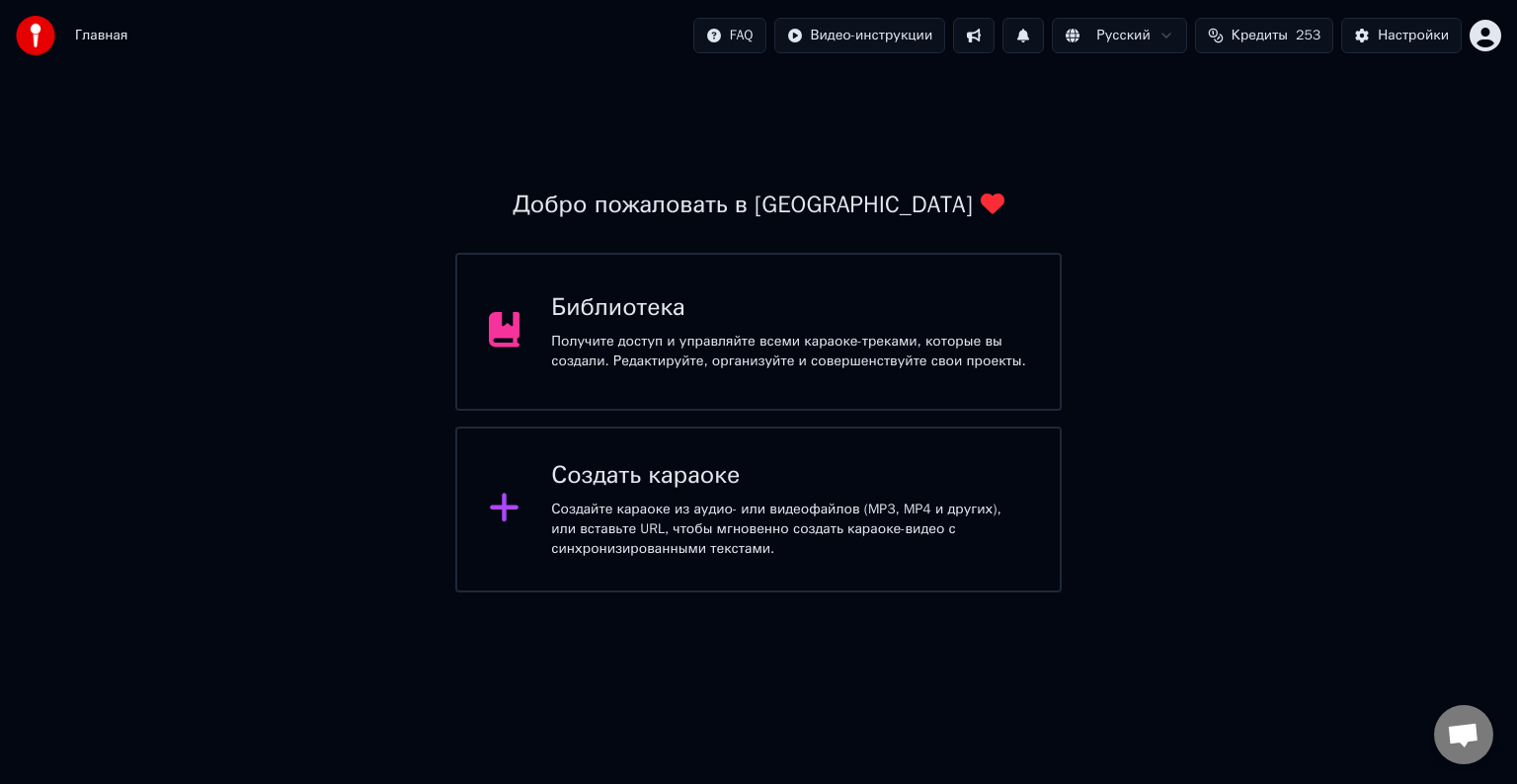 click on "Библиотека" at bounding box center [789, 308] 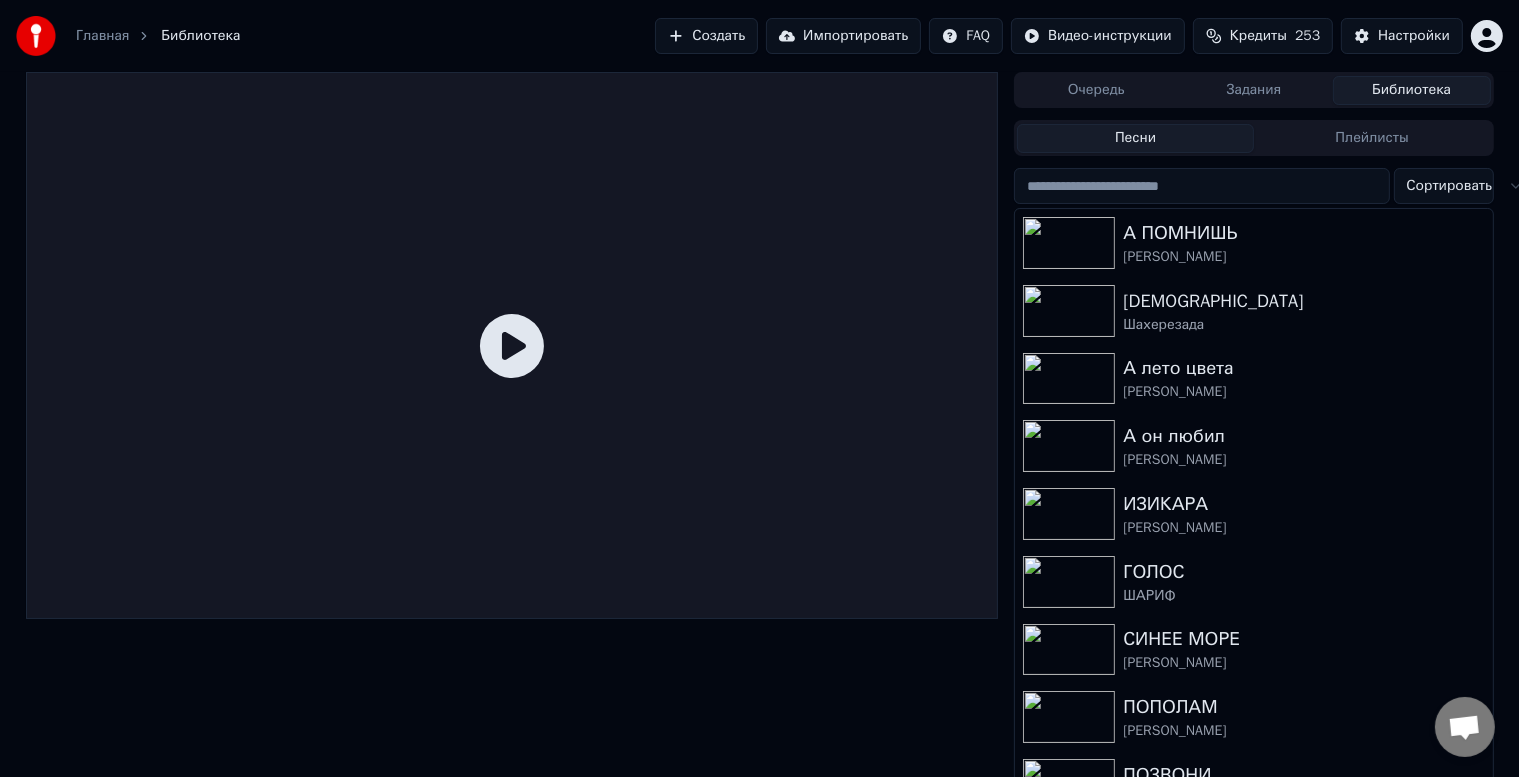 click on "Импортировать" at bounding box center [843, 36] 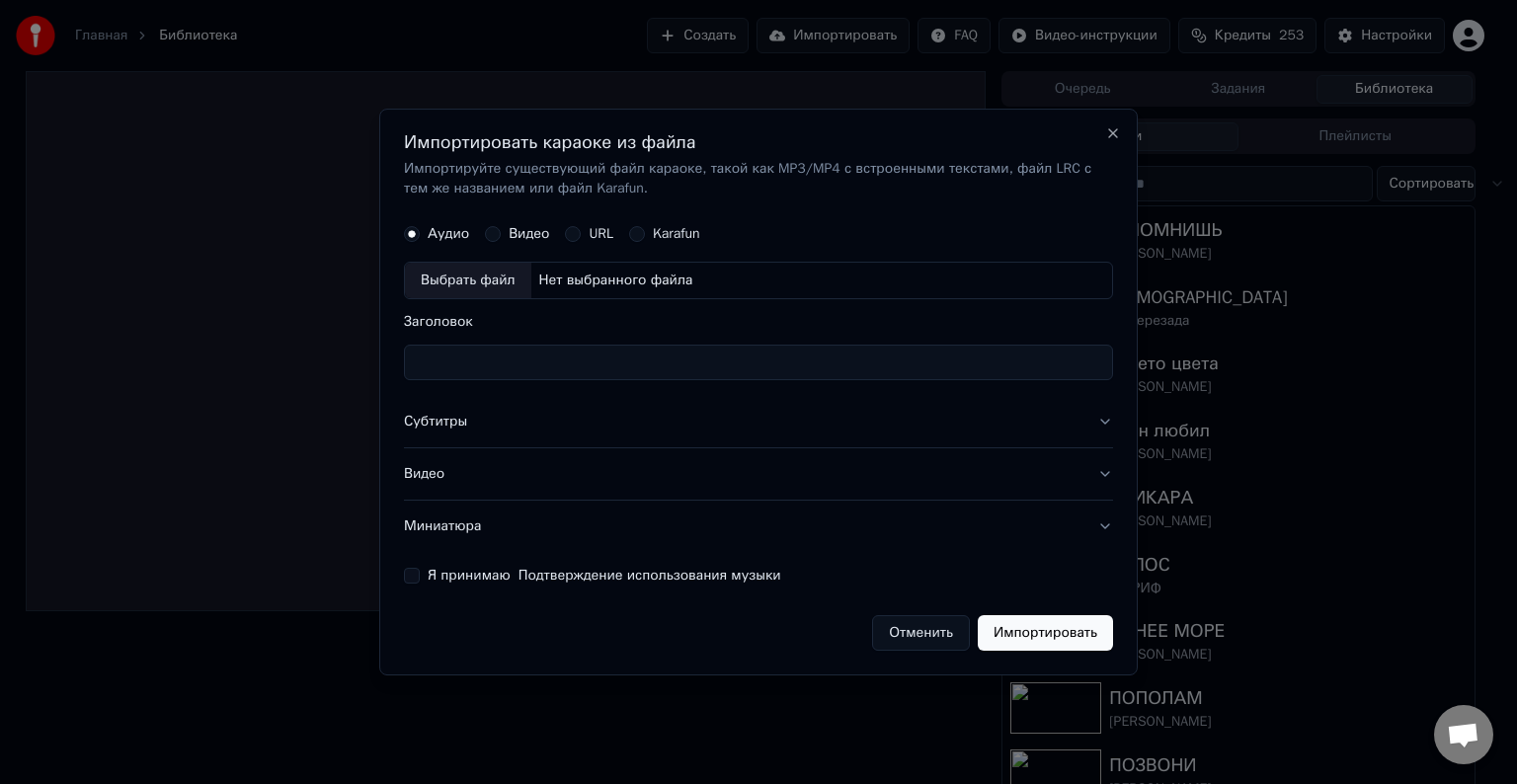 click on "Выбрать файл" at bounding box center (468, 280) 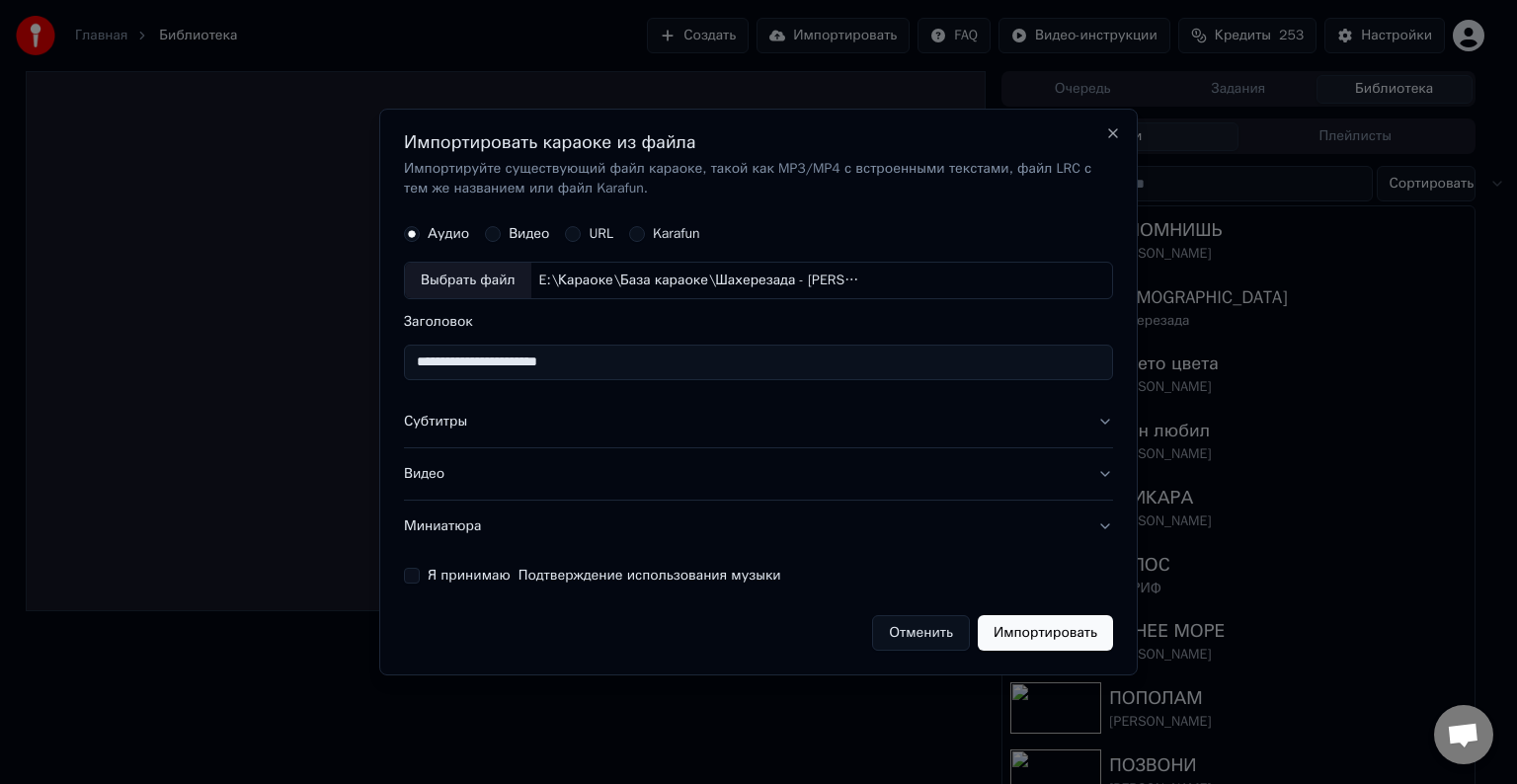 click on "**********" at bounding box center (758, 362) 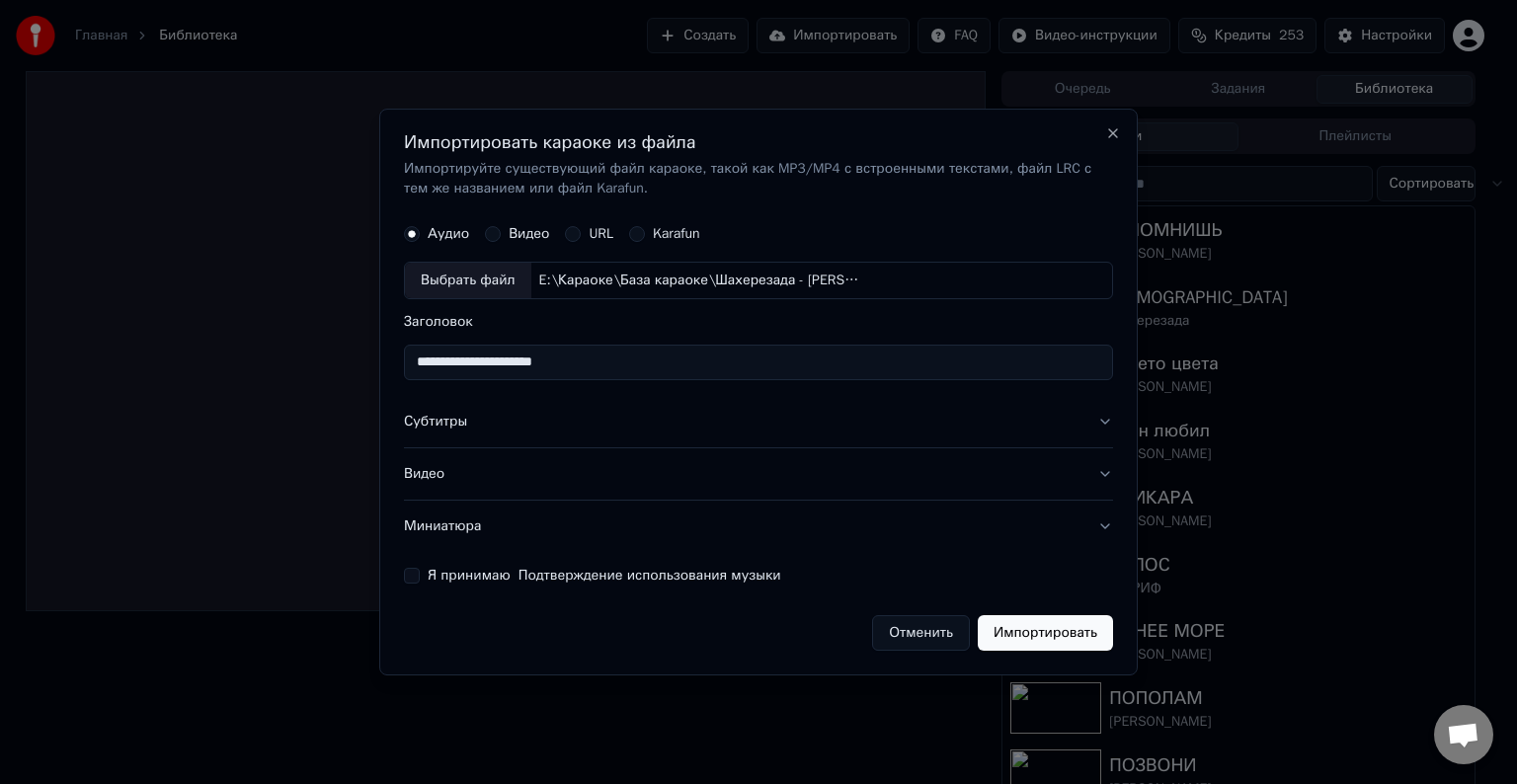 type on "**********" 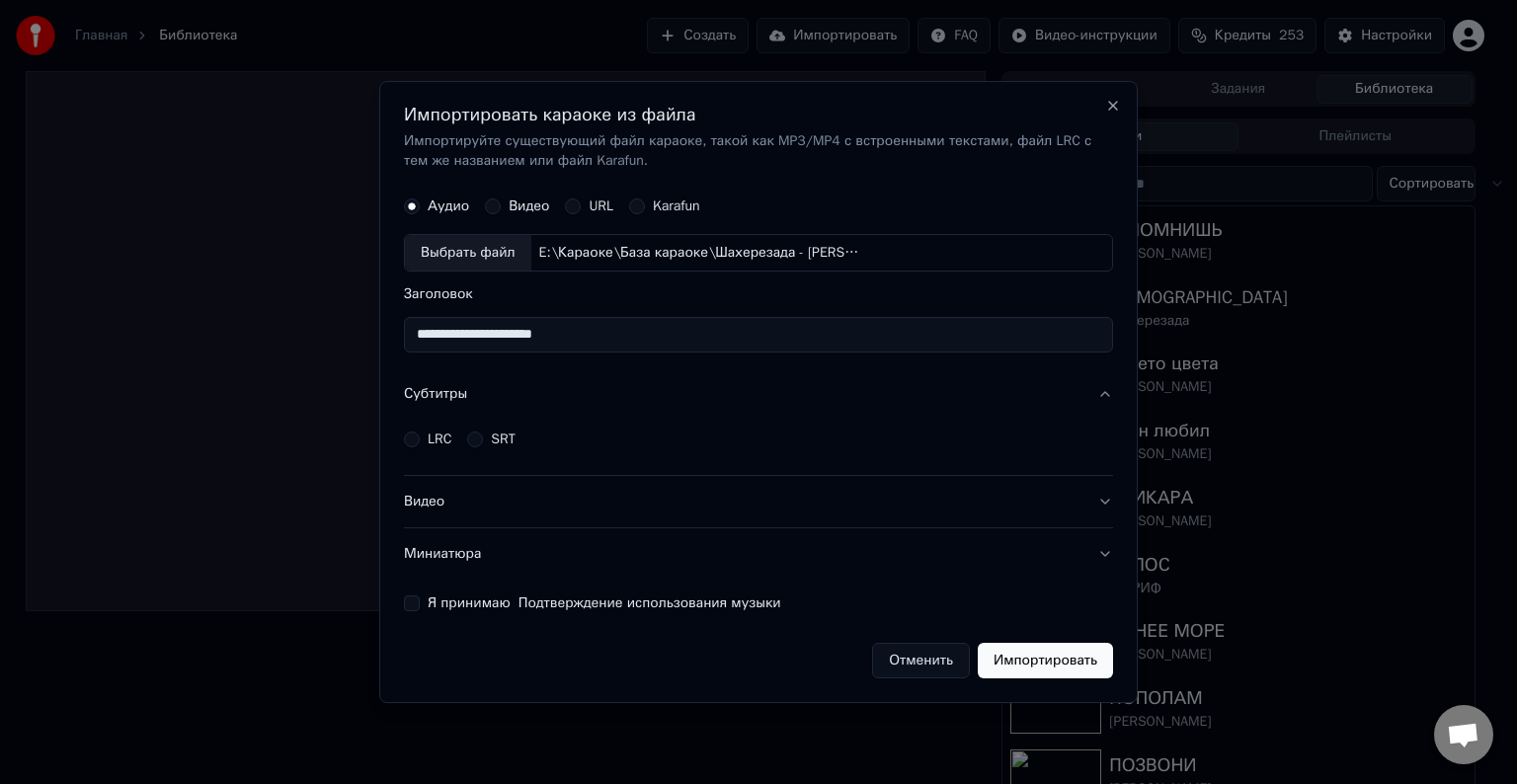 click on "LRC SRT" at bounding box center [758, 439] 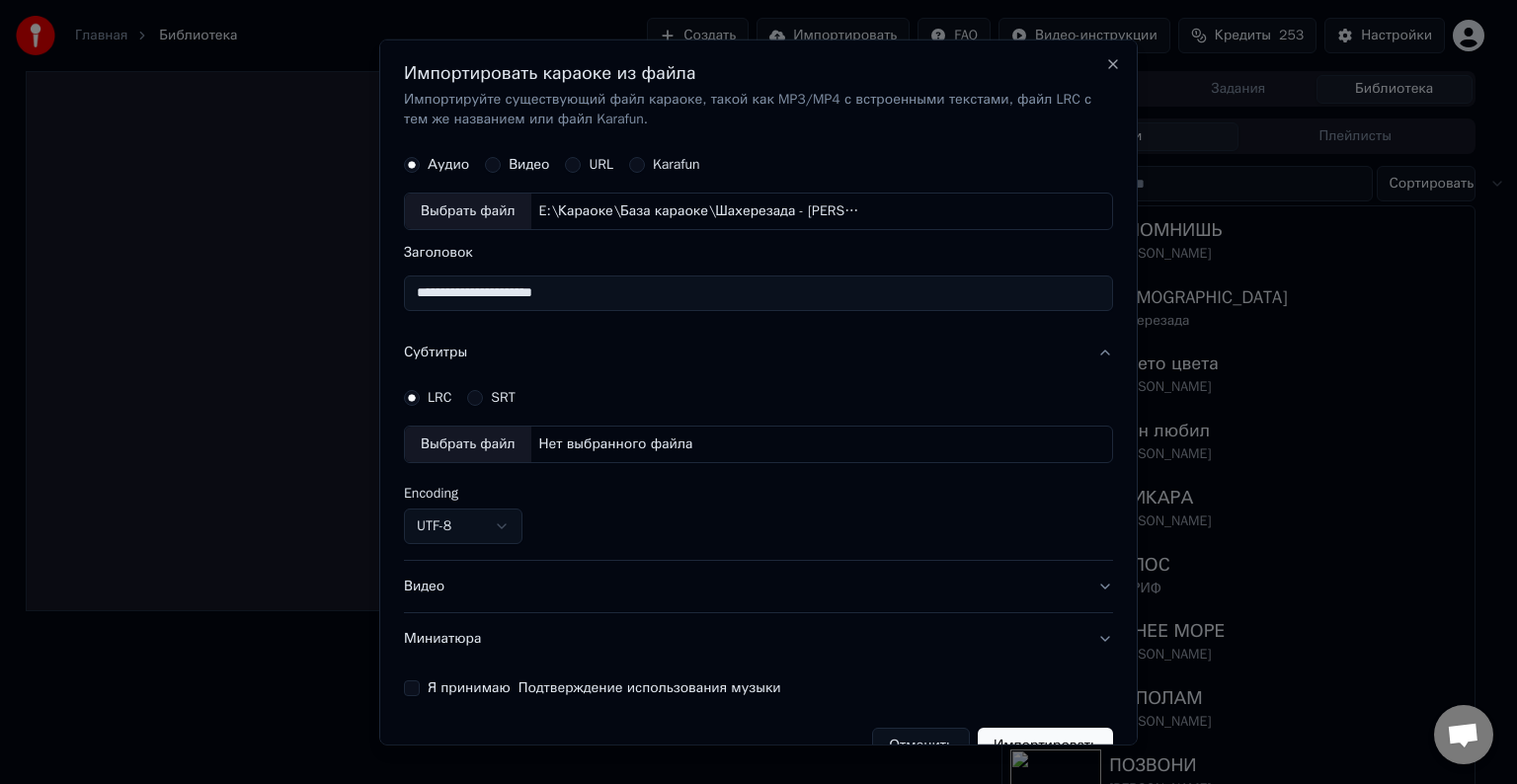 click on "Выбрать файл" at bounding box center [468, 444] 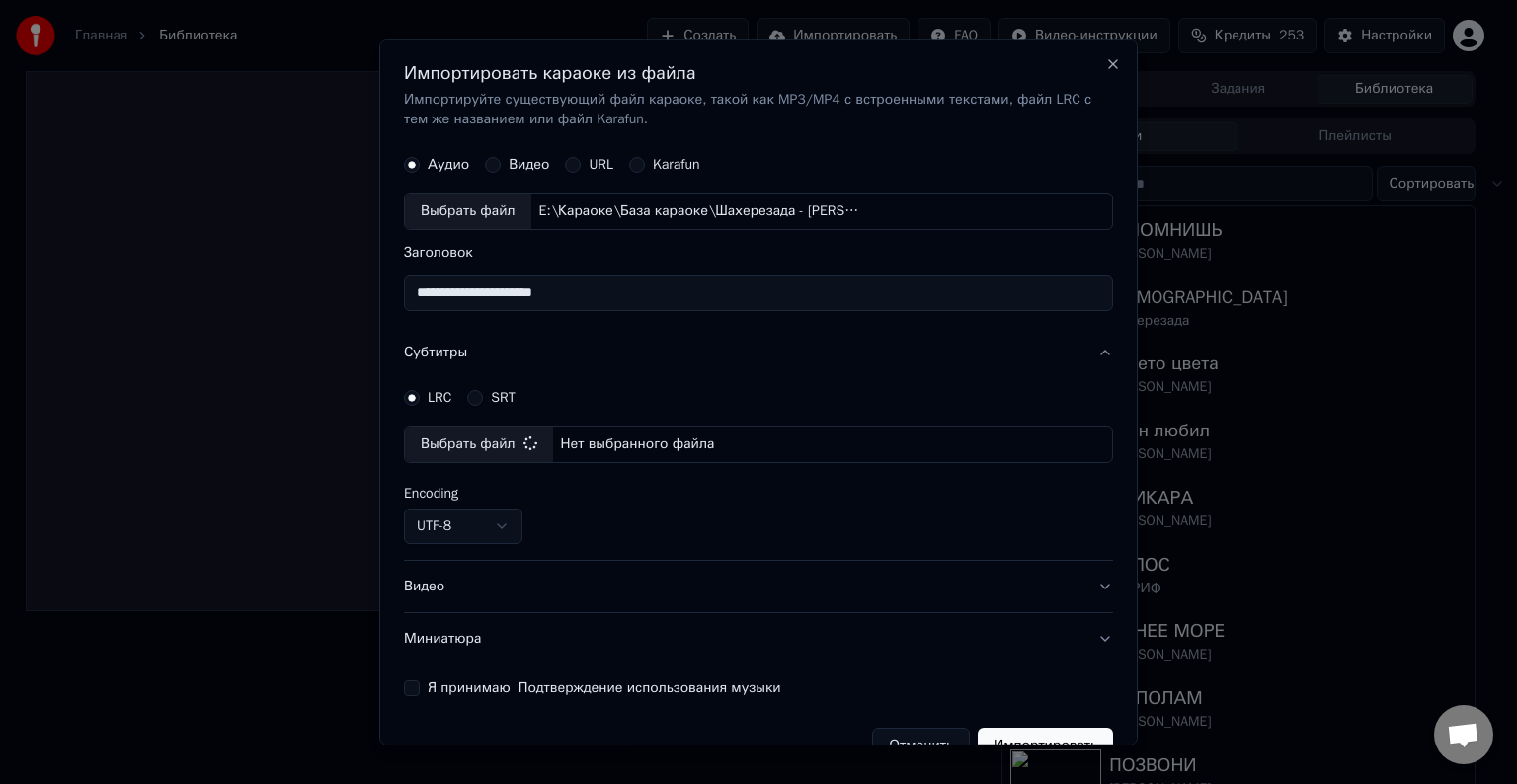 select on "**********" 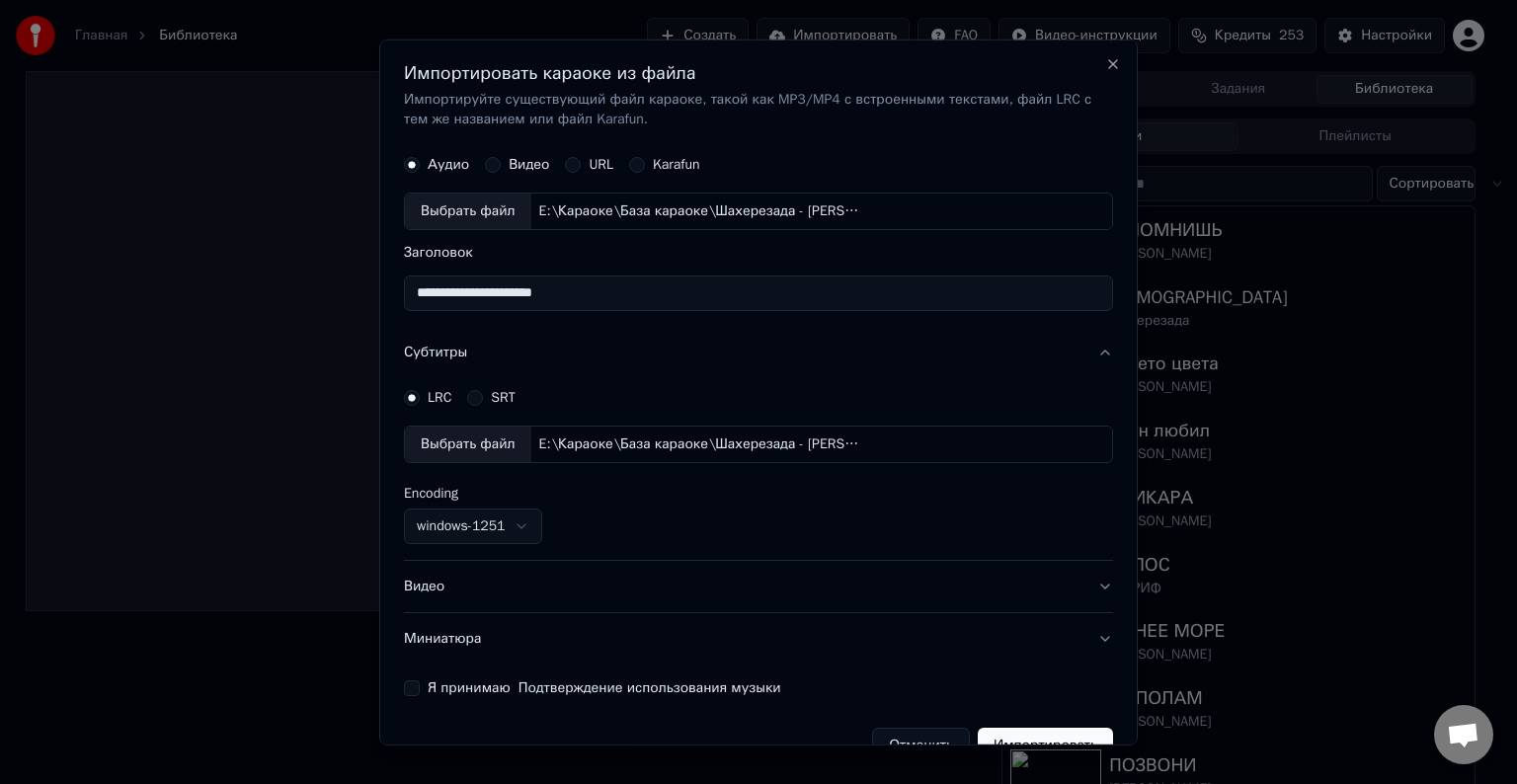 click on "Видео" at bounding box center (758, 587) 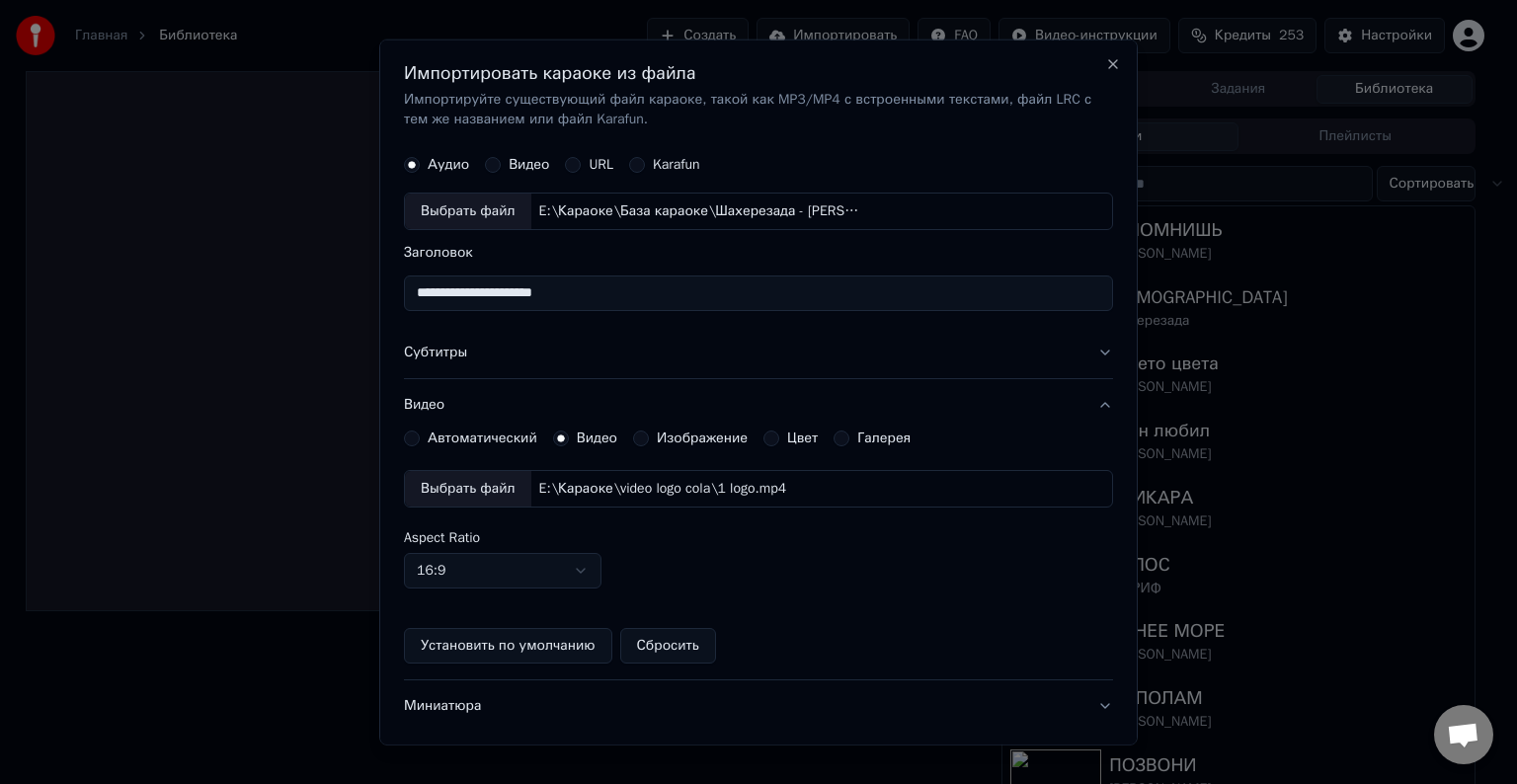 click on "Выбрать файл" at bounding box center (468, 489) 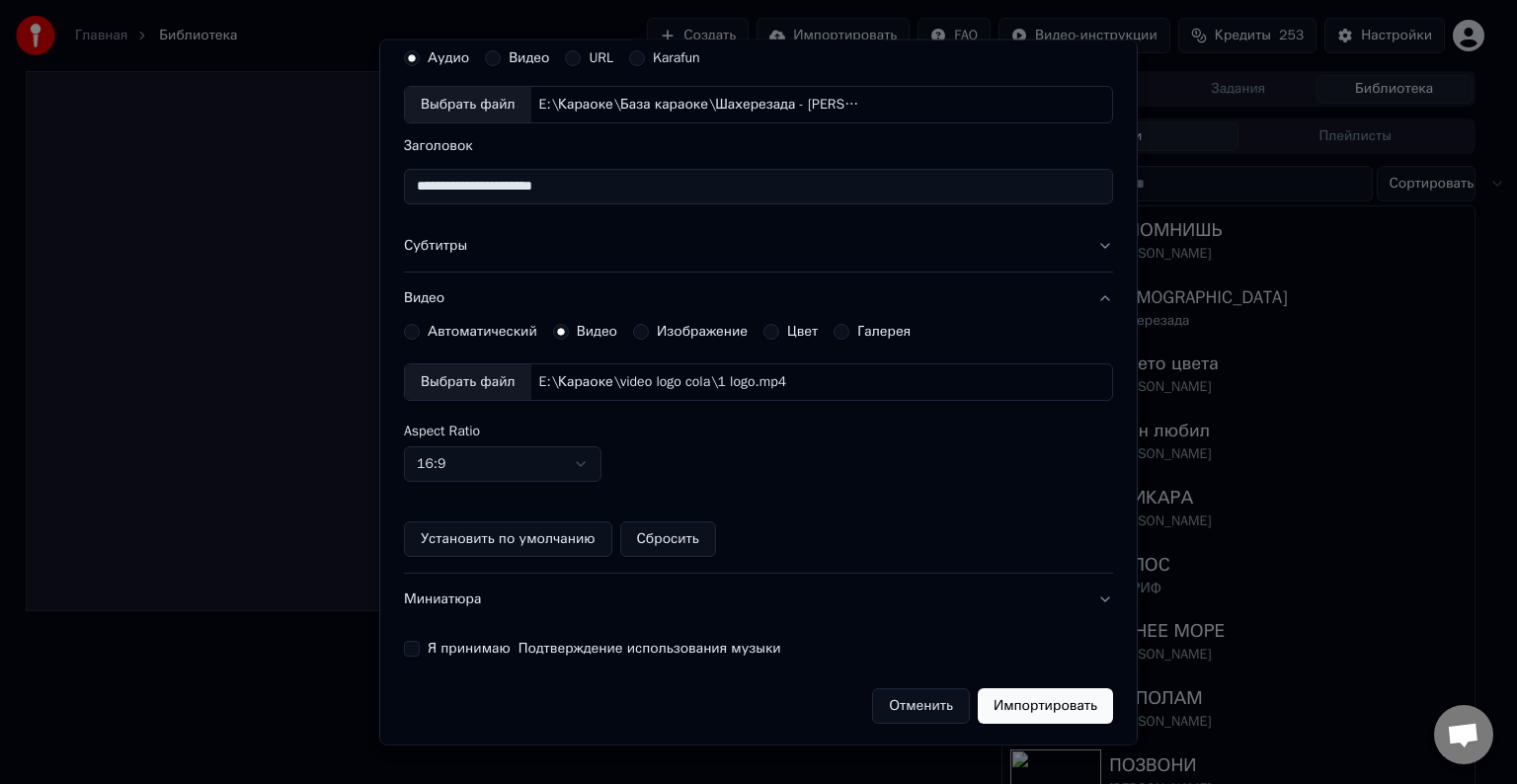 scroll, scrollTop: 108, scrollLeft: 0, axis: vertical 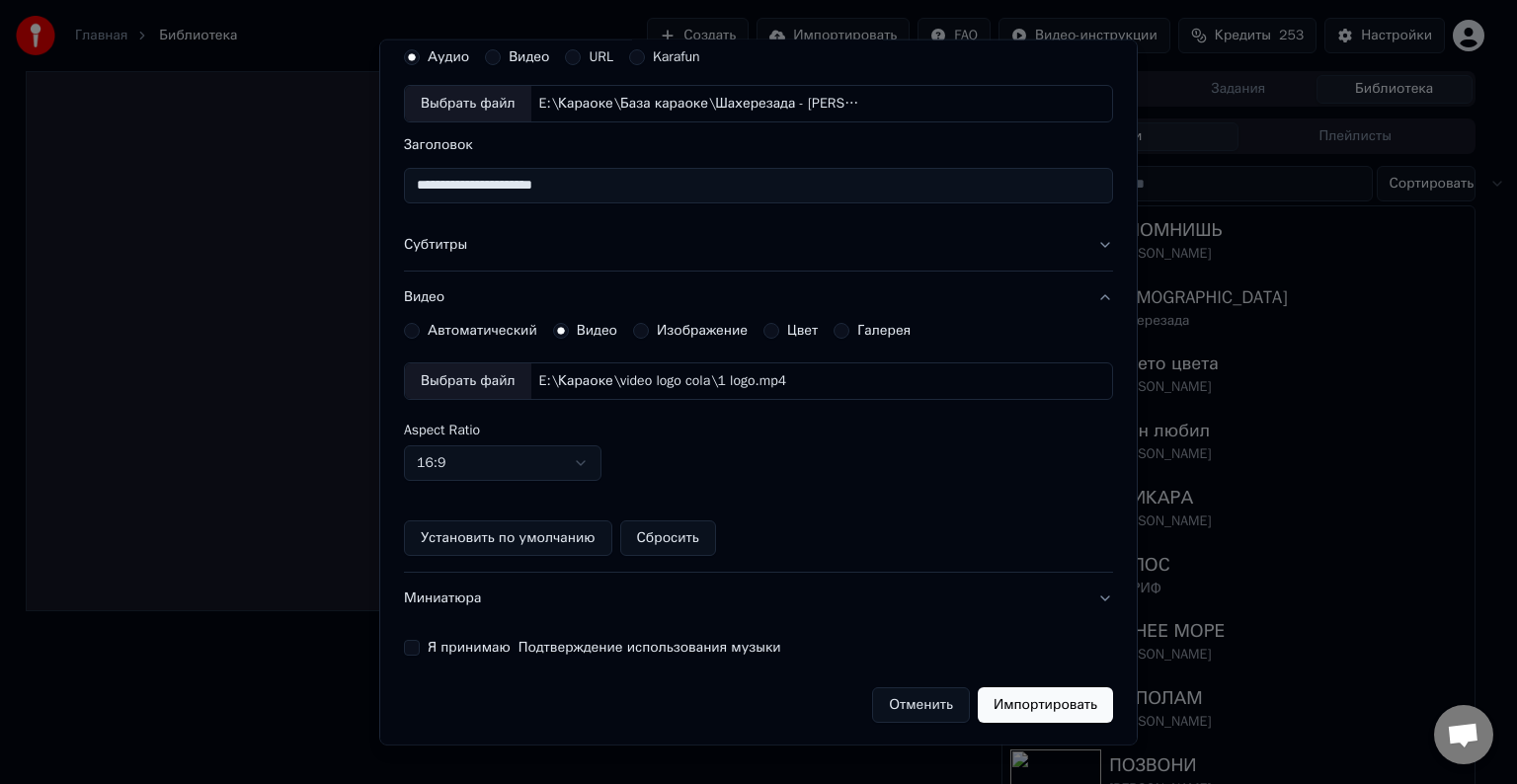click on "Я принимаю   Подтверждение использования музыки" at bounding box center (412, 648) 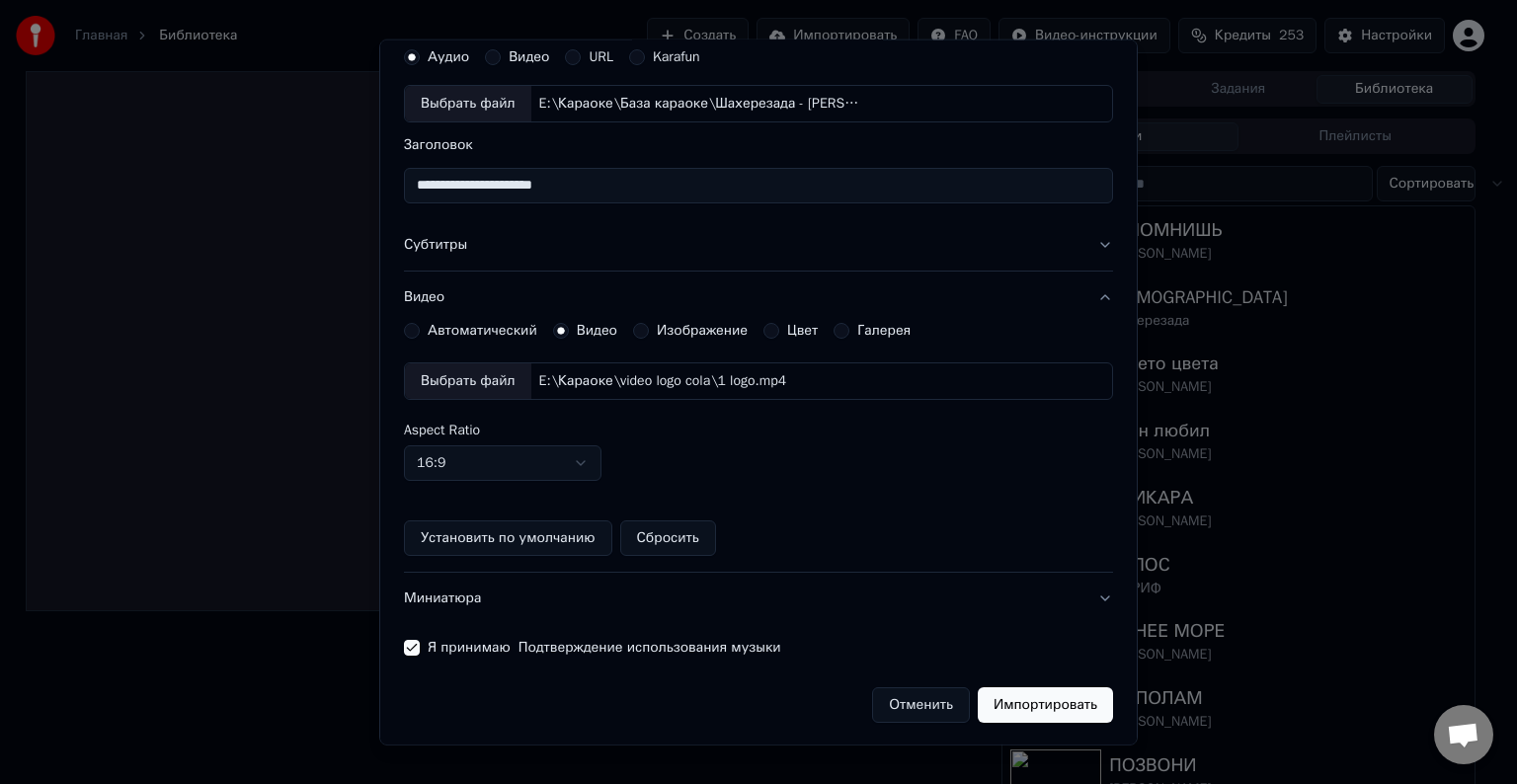 click on "Импортировать" at bounding box center [1045, 705] 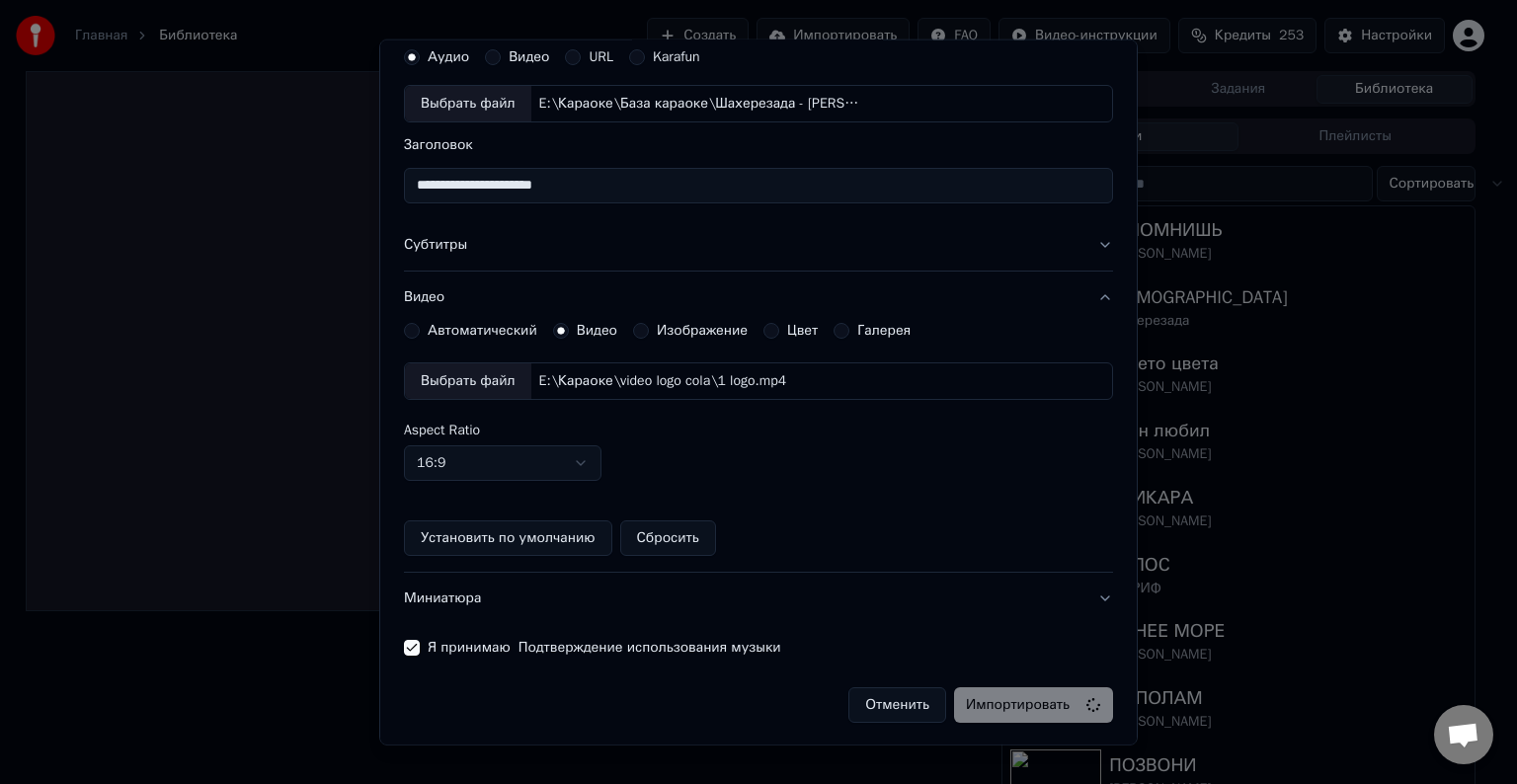type 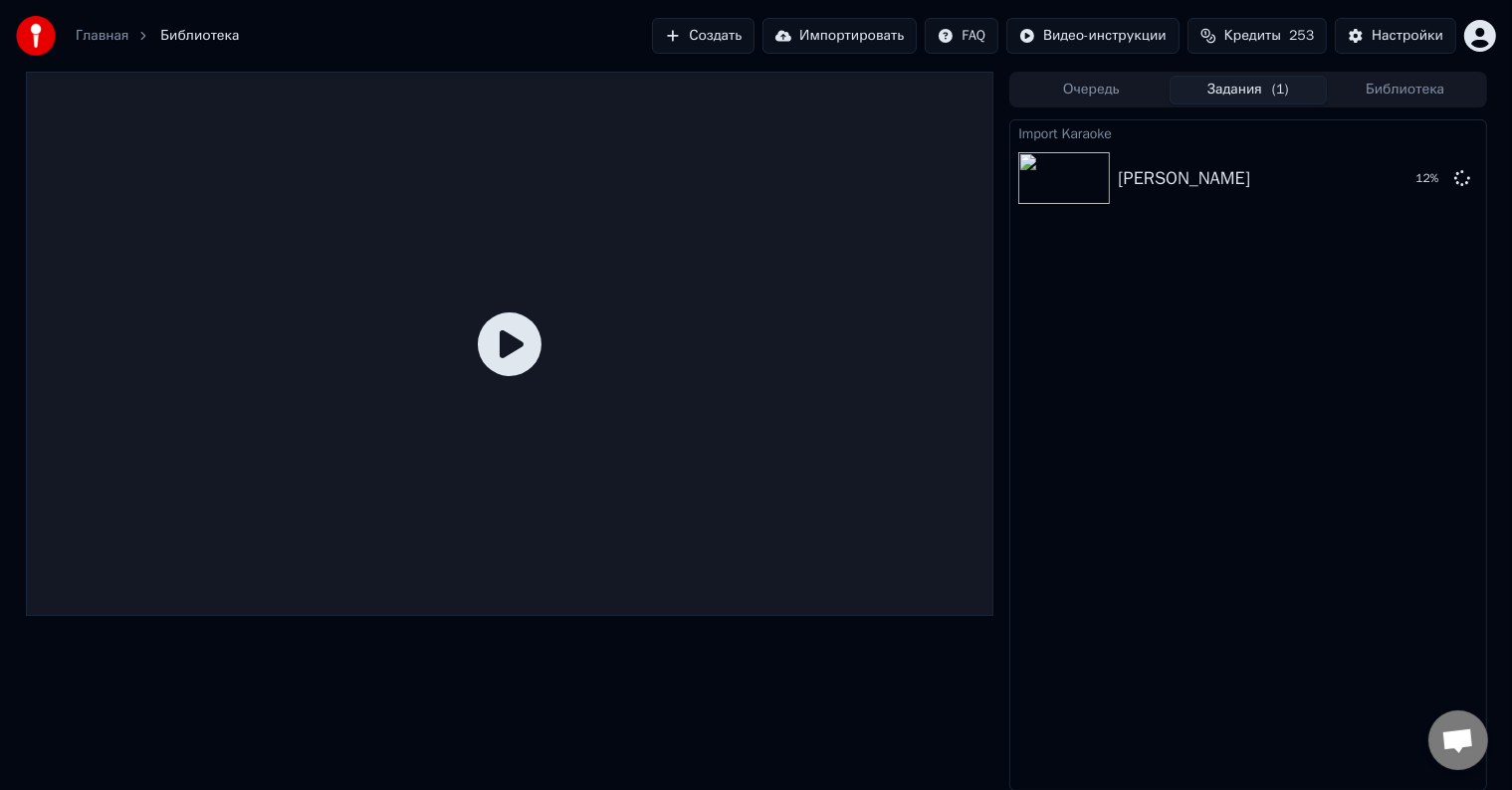 click on "Импортировать" at bounding box center [839, 36] 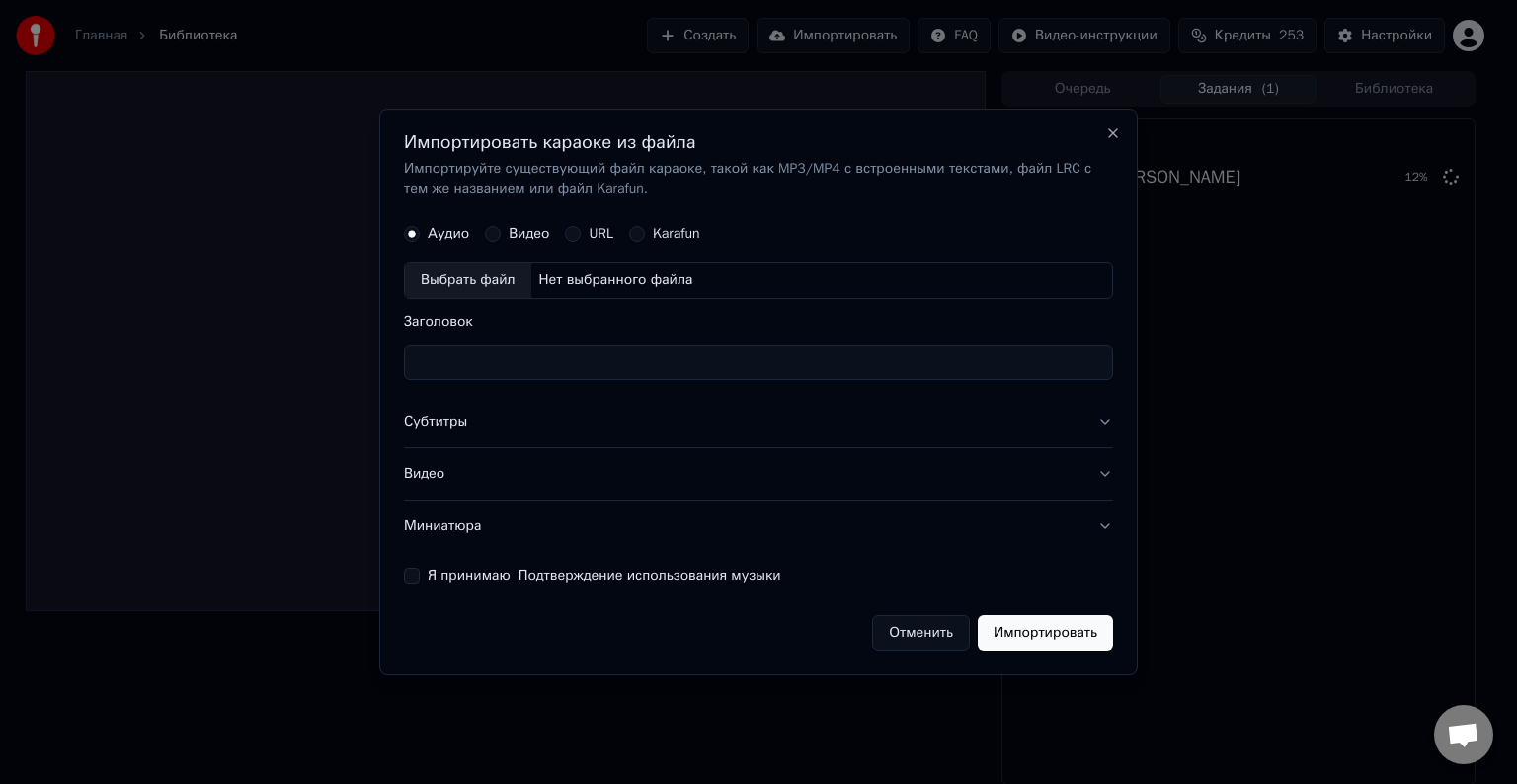 click on "Выбрать файл" at bounding box center [468, 280] 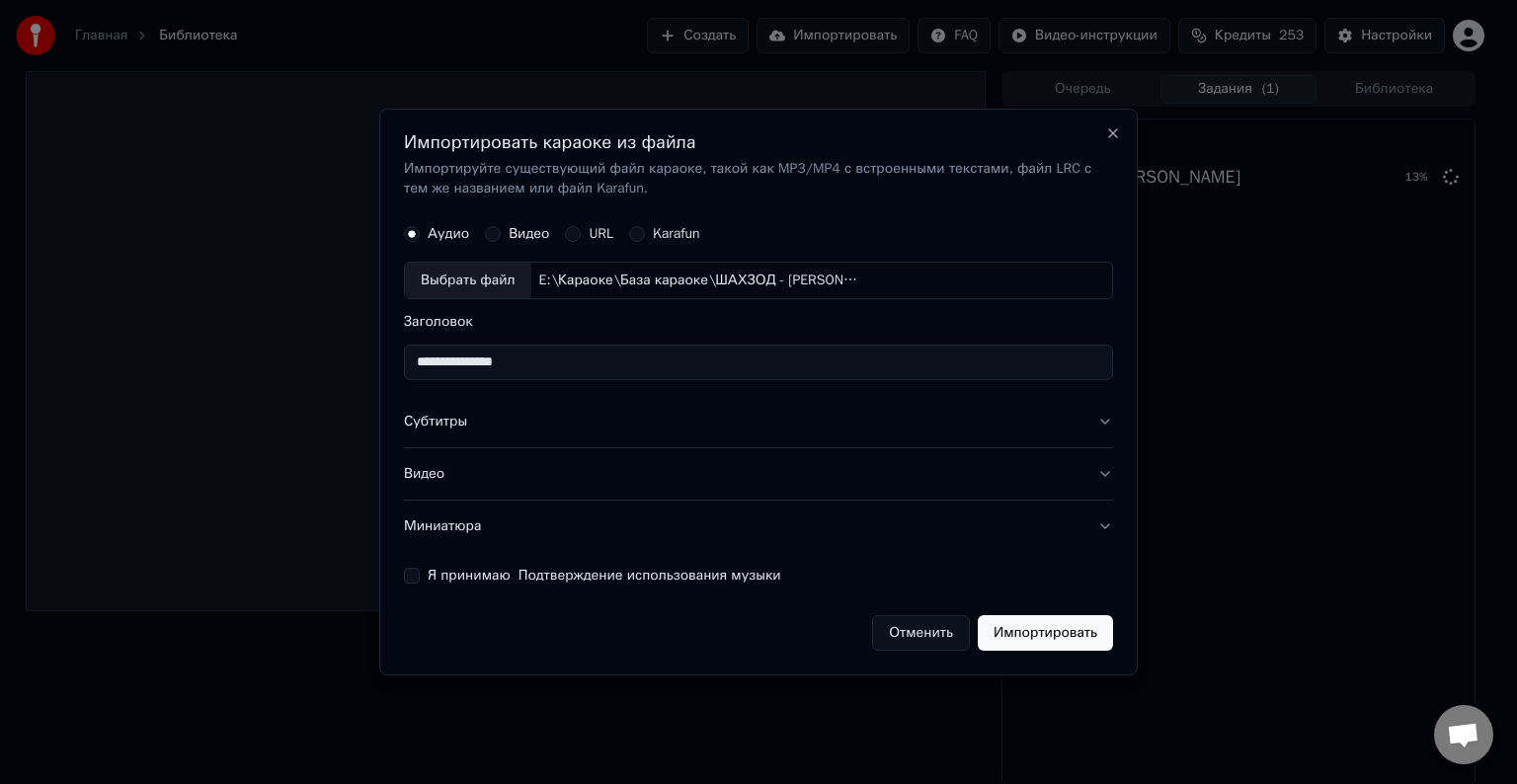 click on "**********" at bounding box center [758, 362] 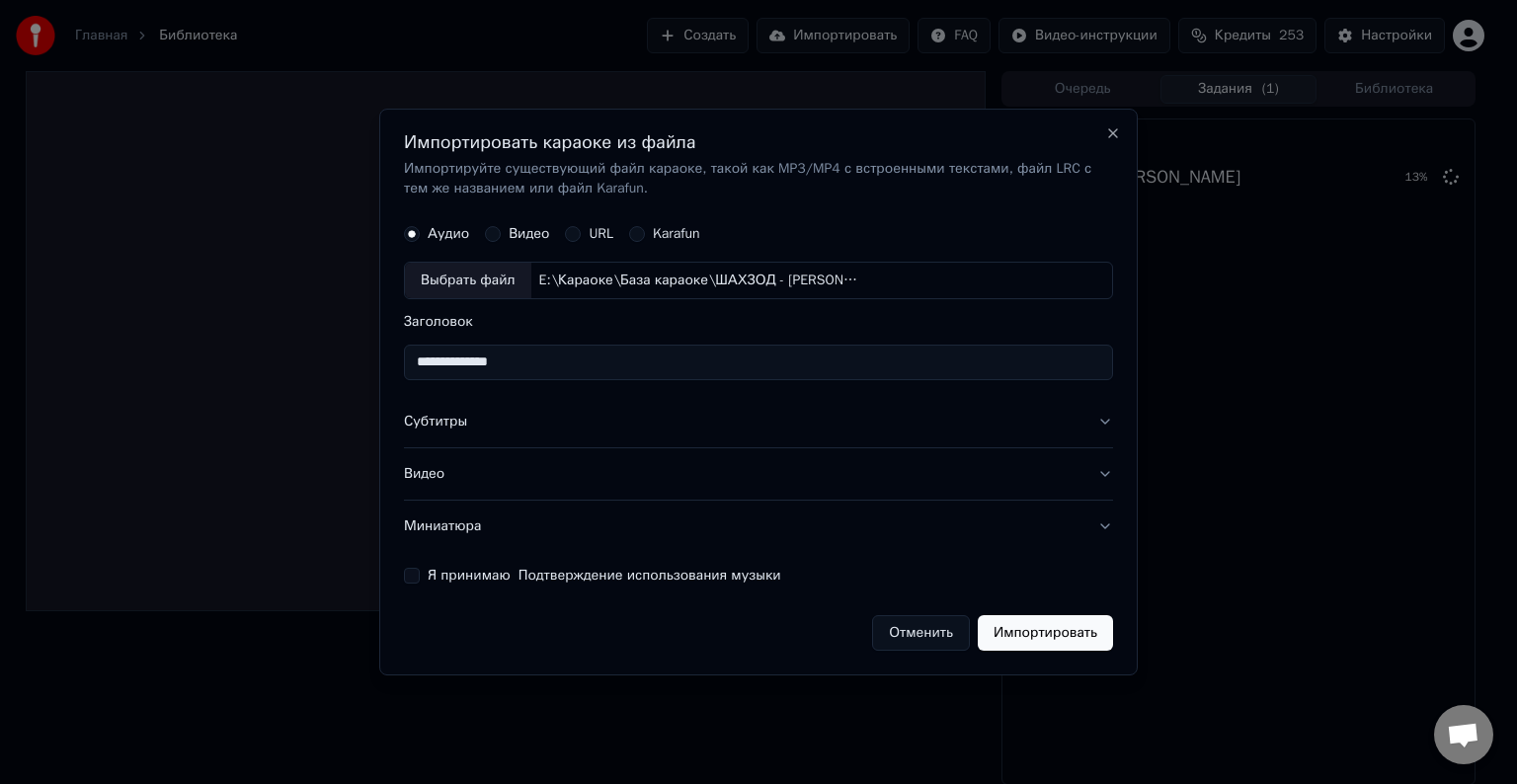 type on "**********" 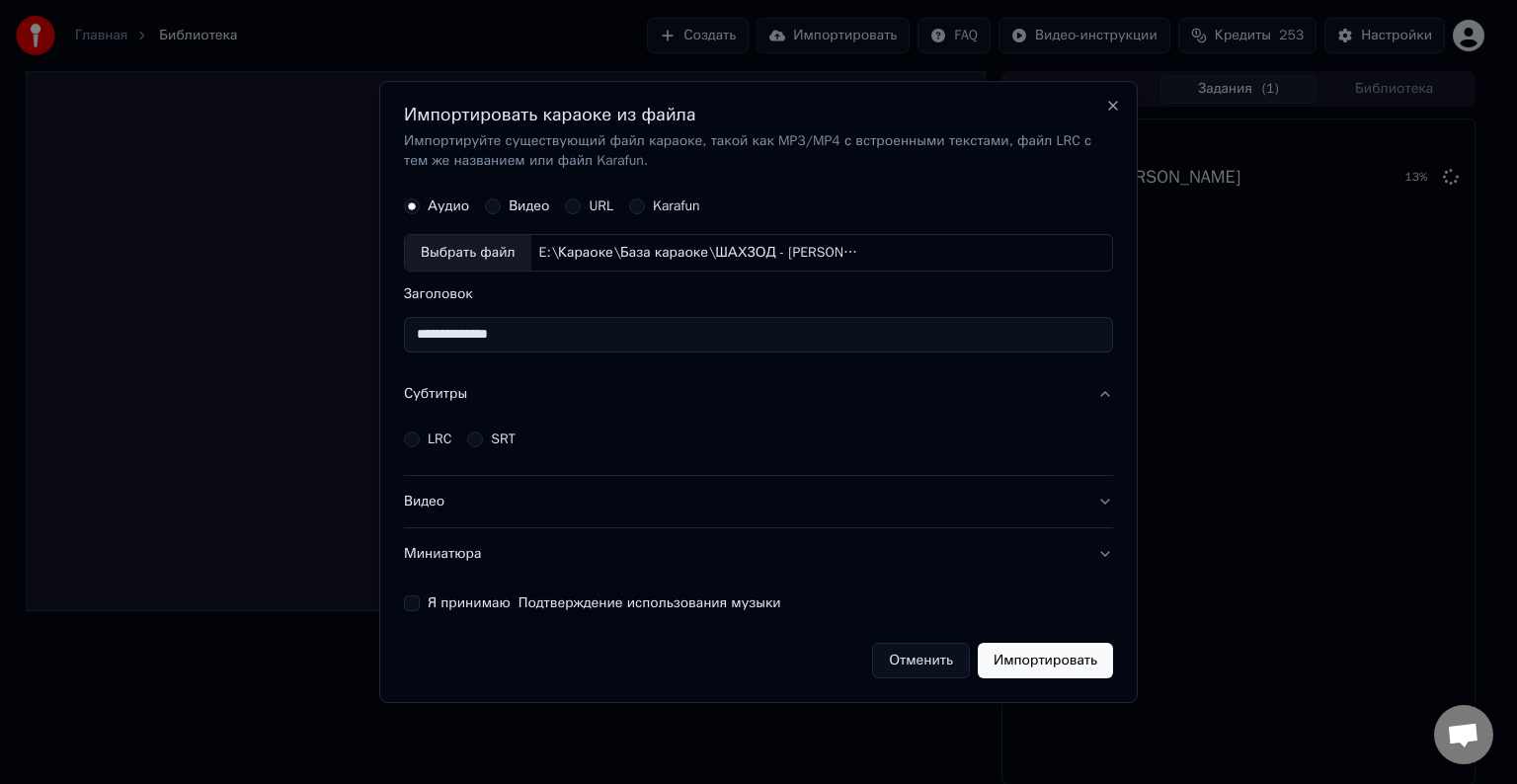 click on "LRC" at bounding box center (439, 439) 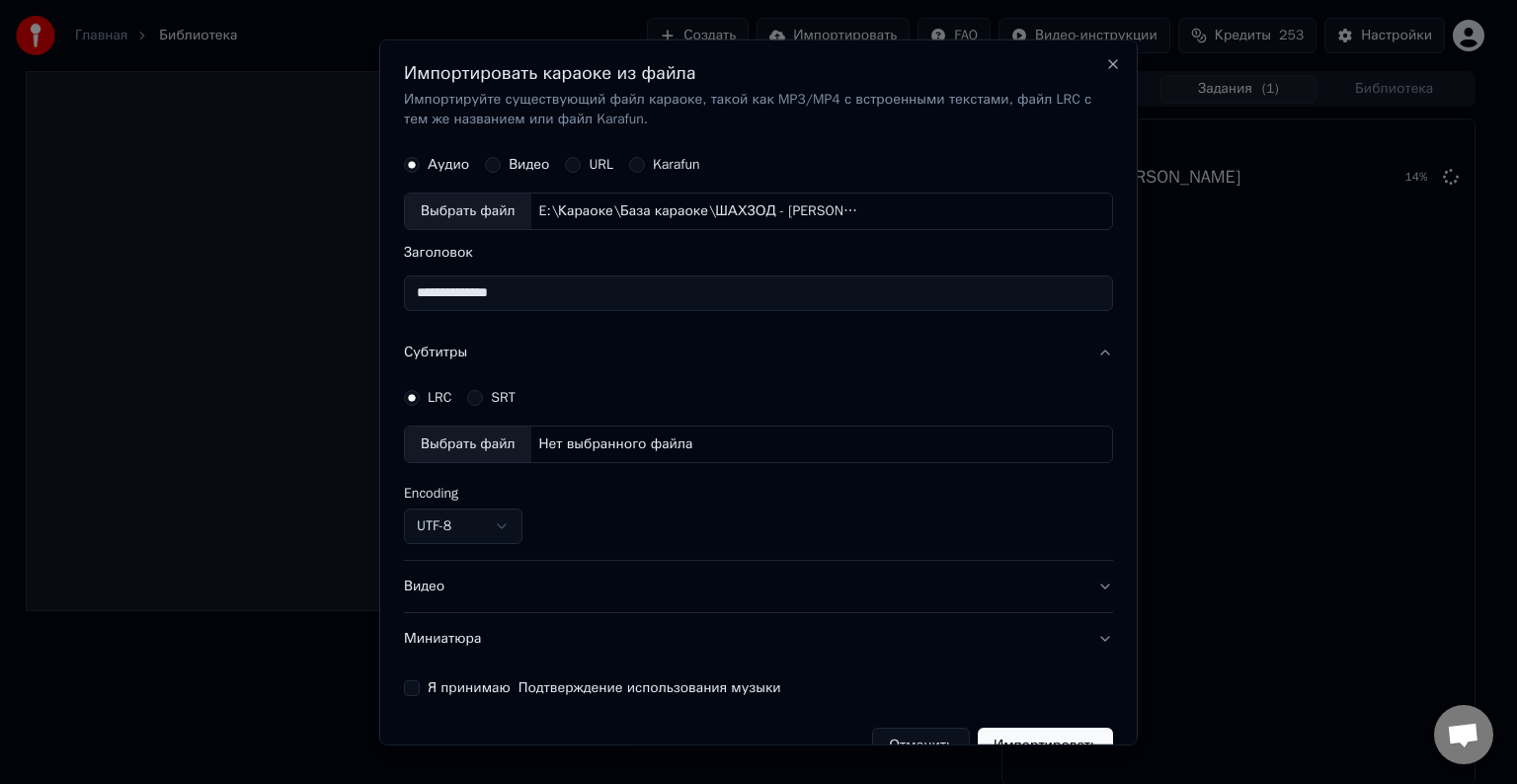 click on "Выбрать файл" at bounding box center (468, 444) 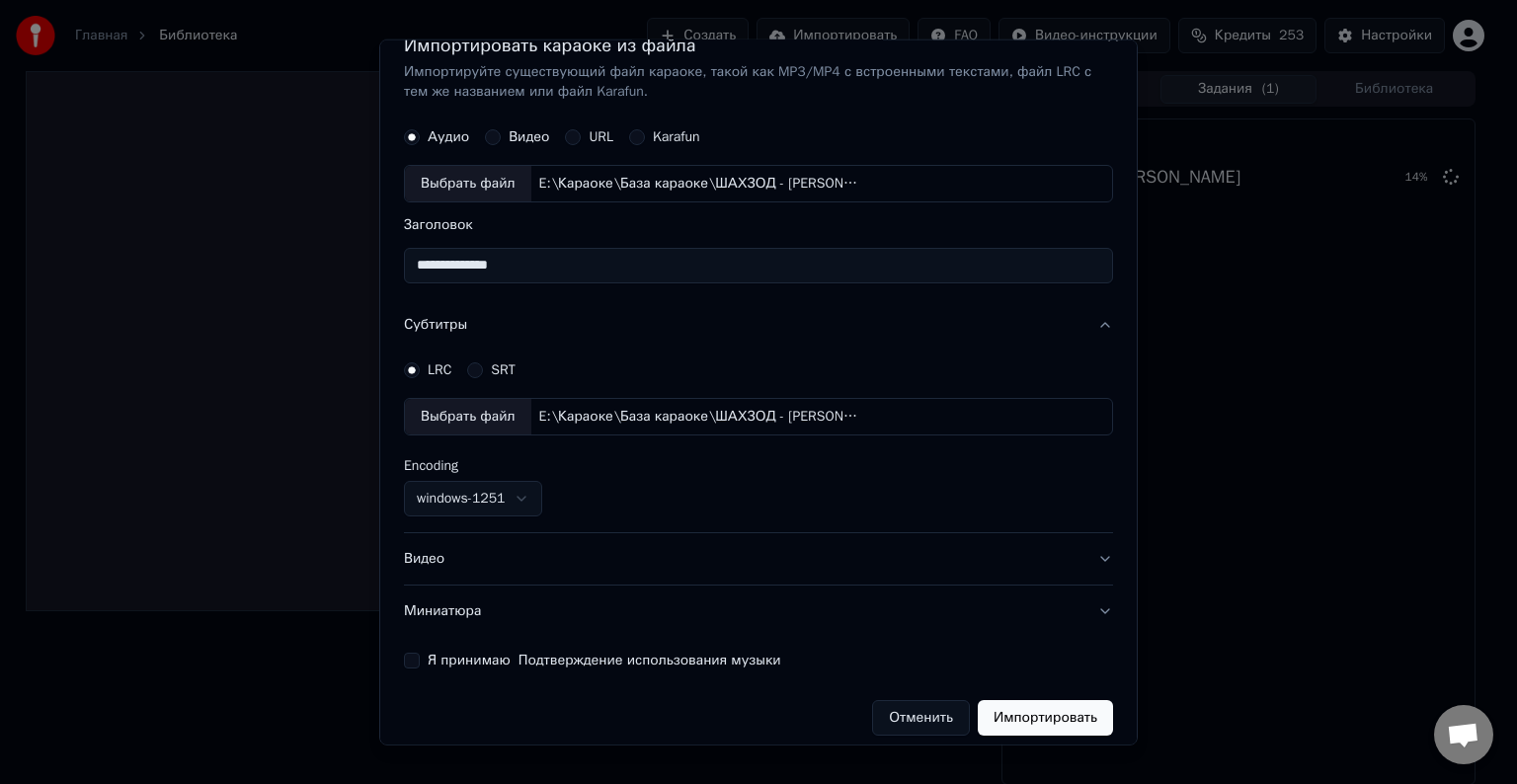 scroll, scrollTop: 40, scrollLeft: 0, axis: vertical 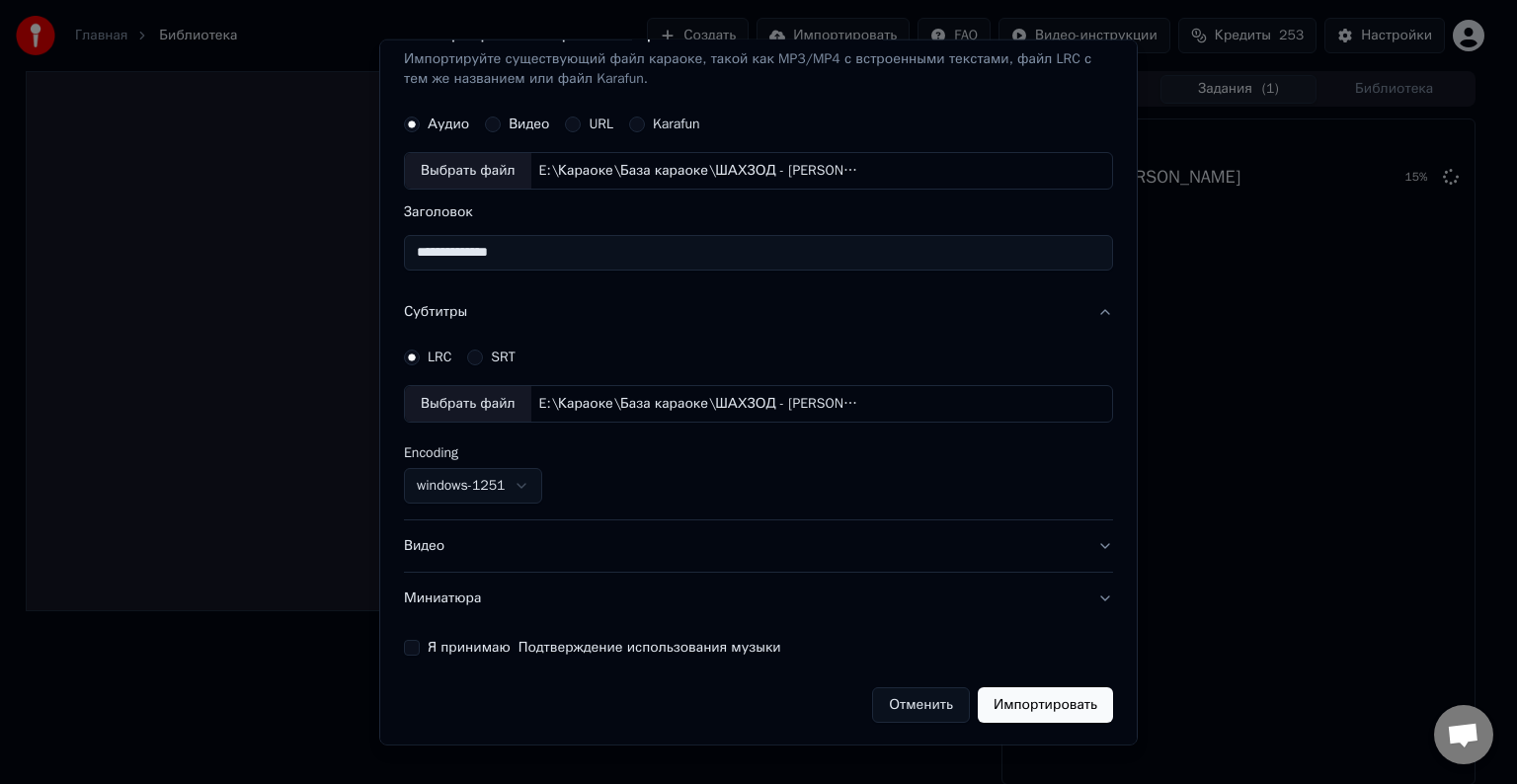 click on "Видео" at bounding box center [758, 546] 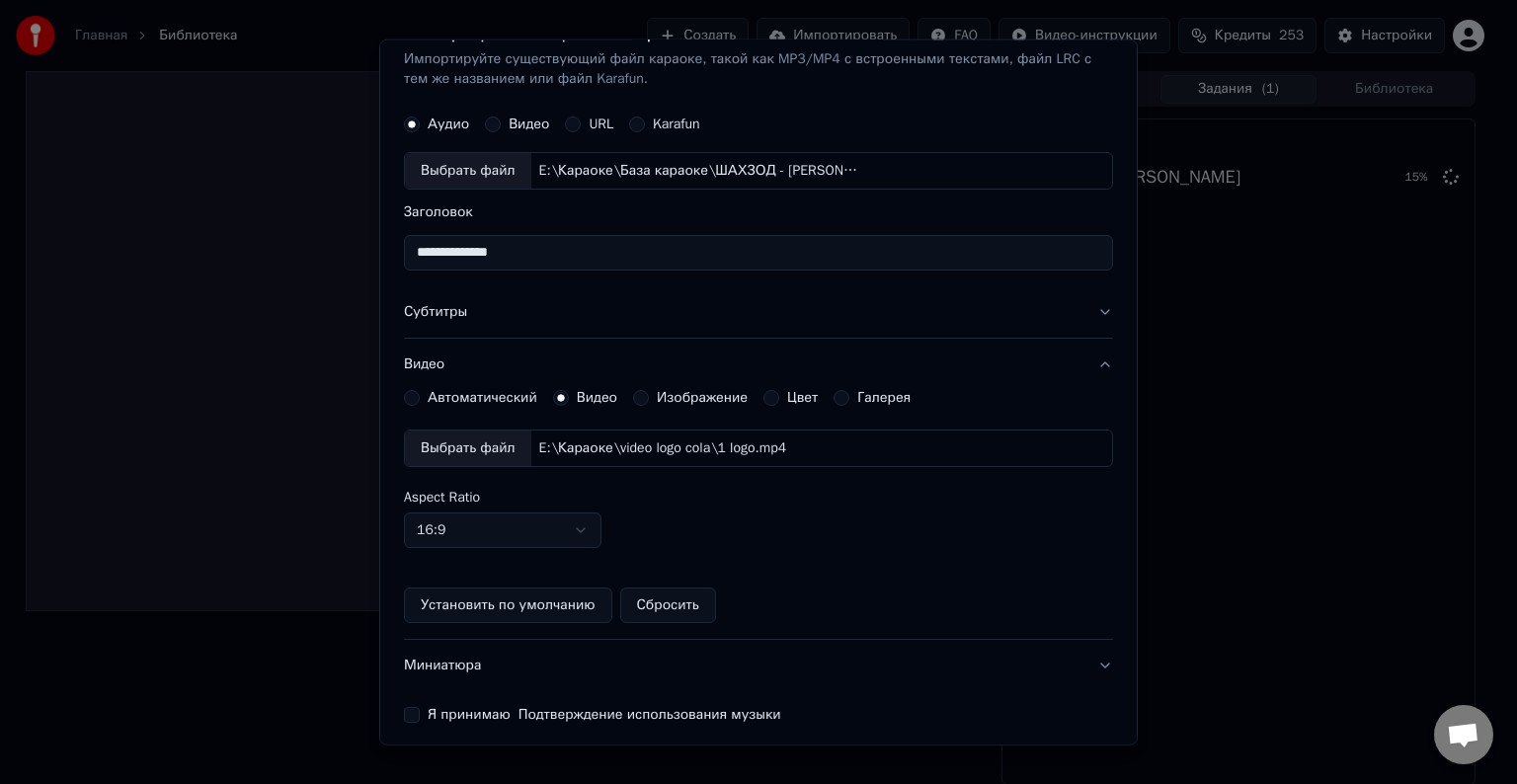 click on "Выбрать файл" at bounding box center (468, 448) 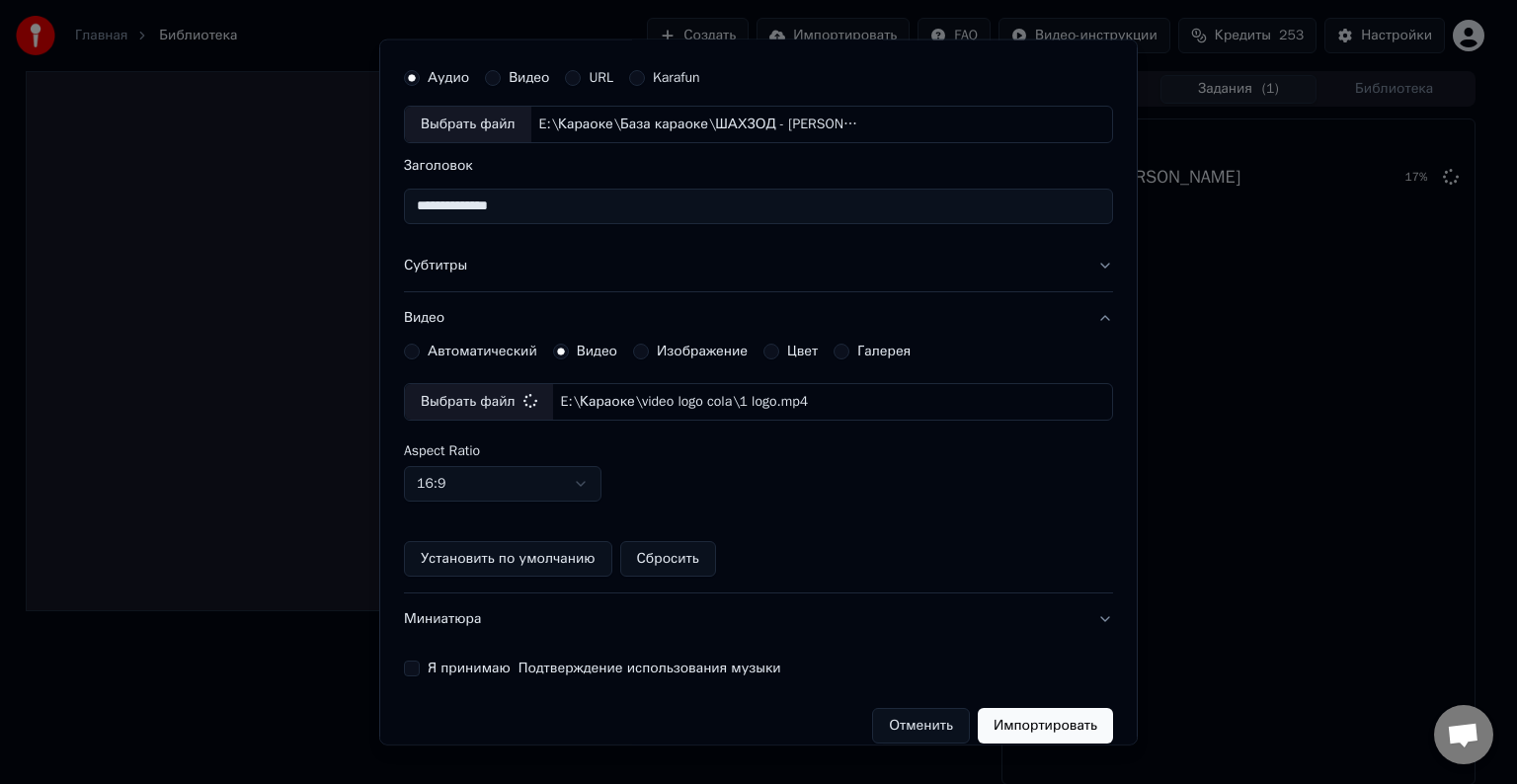 scroll, scrollTop: 108, scrollLeft: 0, axis: vertical 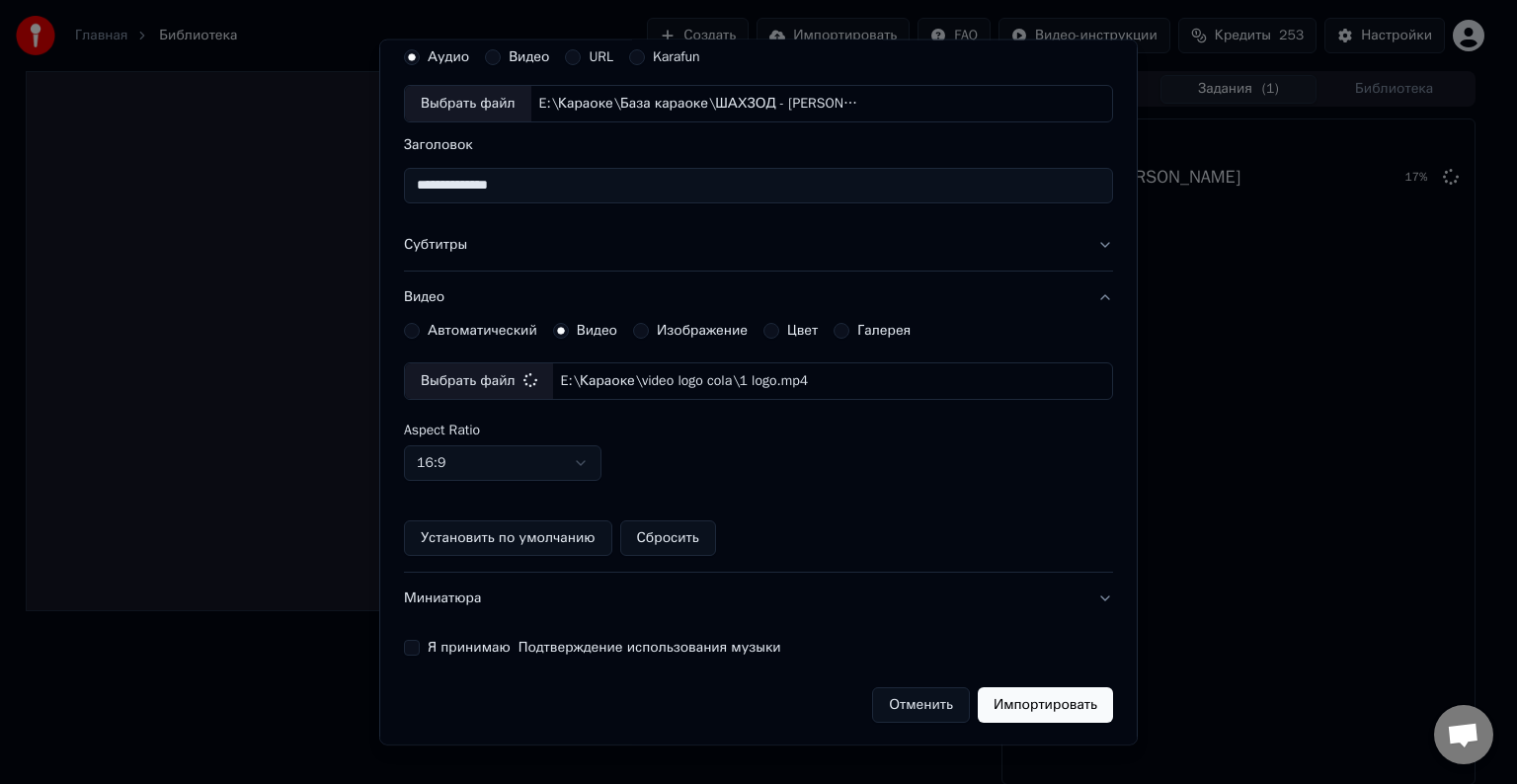 click on "Я принимаю   Подтверждение использования музыки" at bounding box center [412, 648] 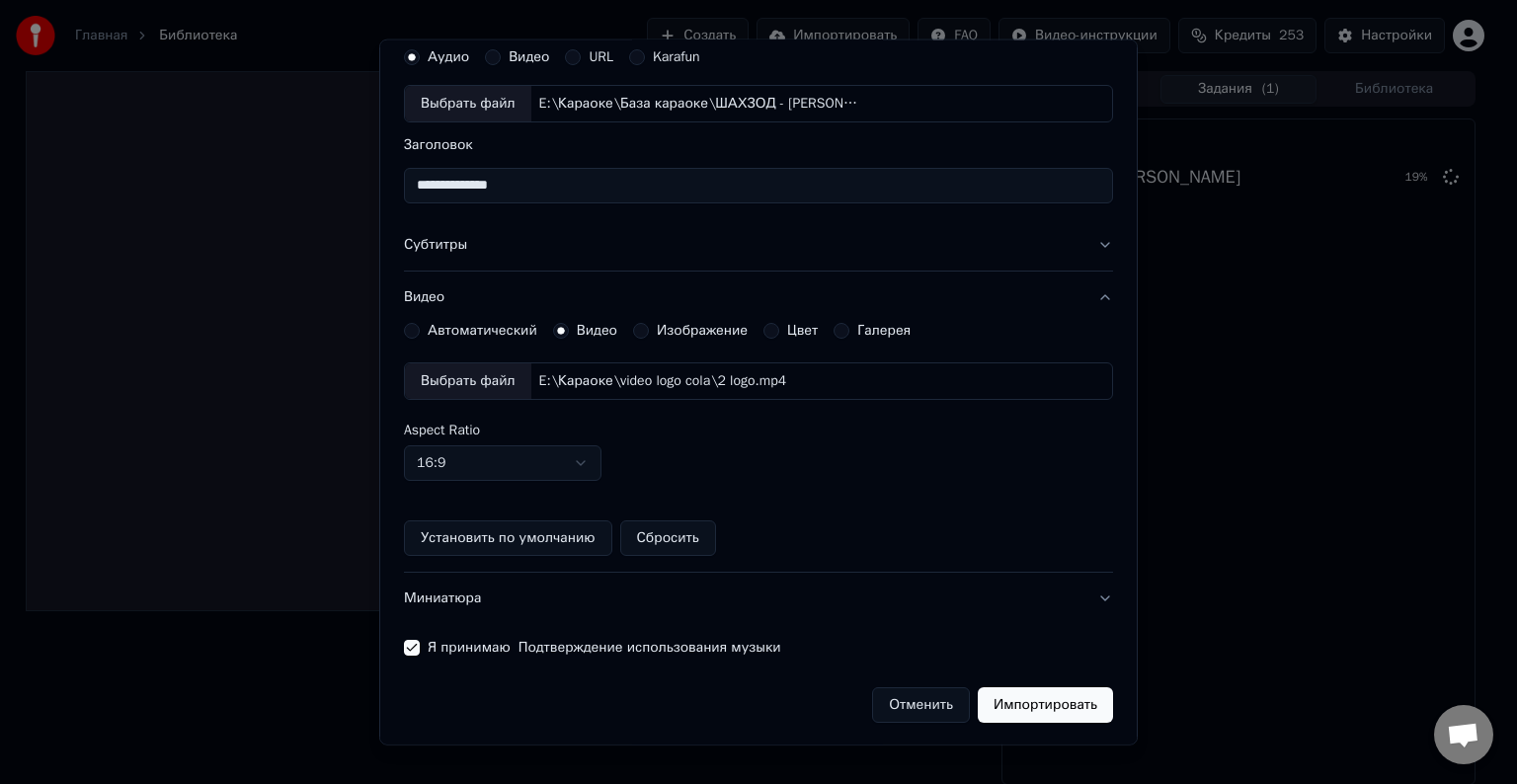 click on "Импортировать" at bounding box center [1045, 705] 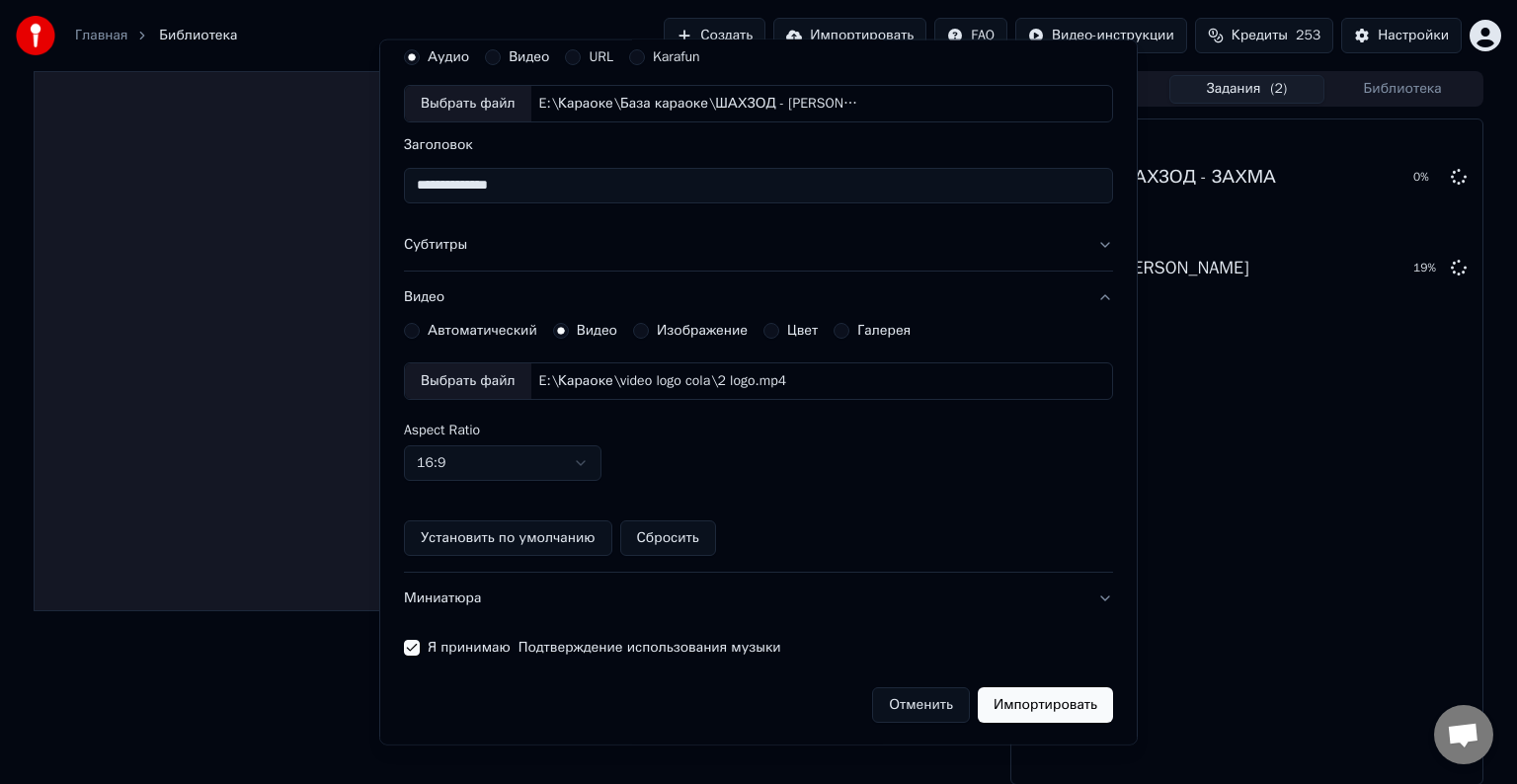 type 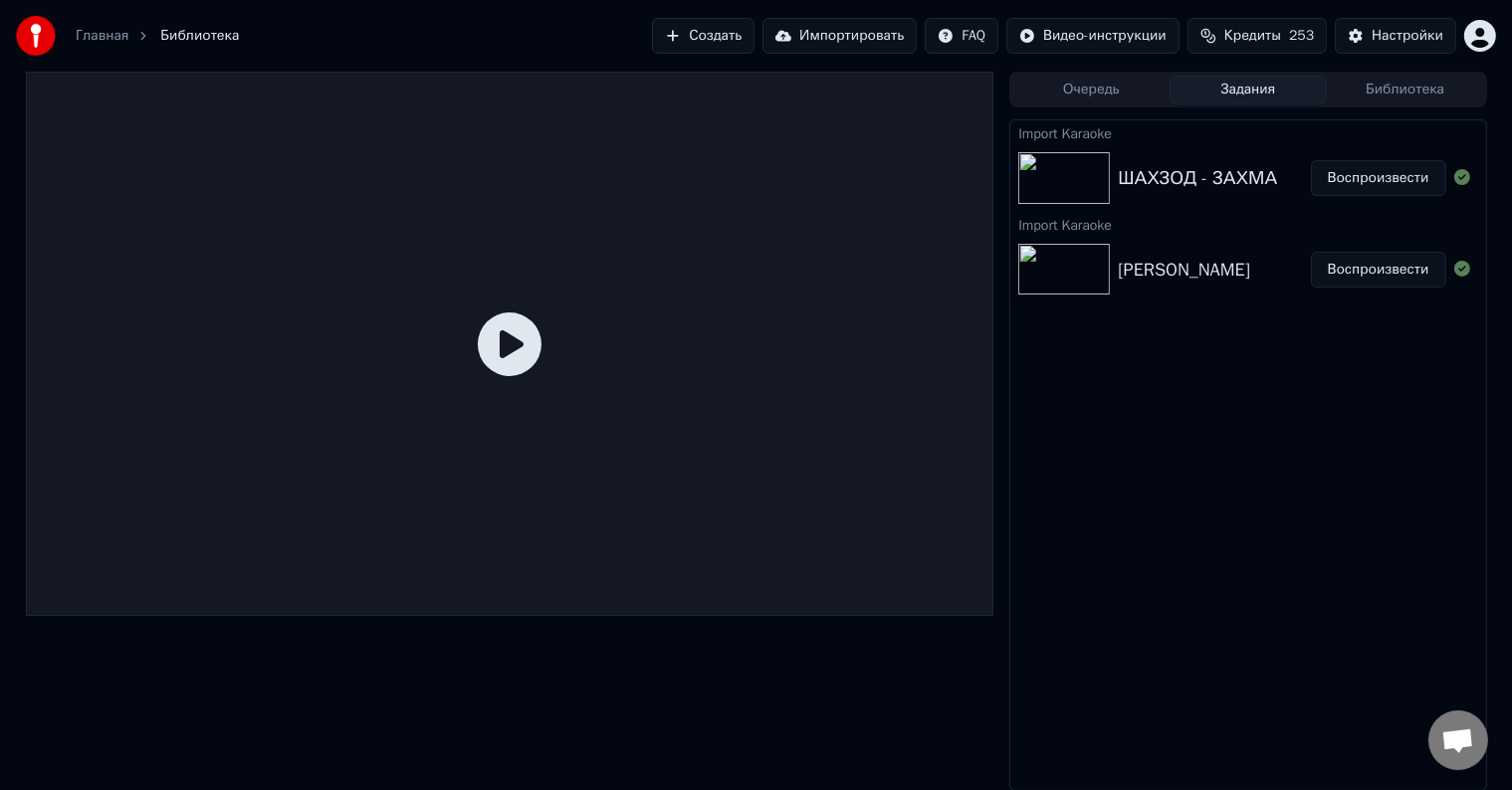 drag, startPoint x: 1402, startPoint y: 282, endPoint x: 1147, endPoint y: 279, distance: 255.01765 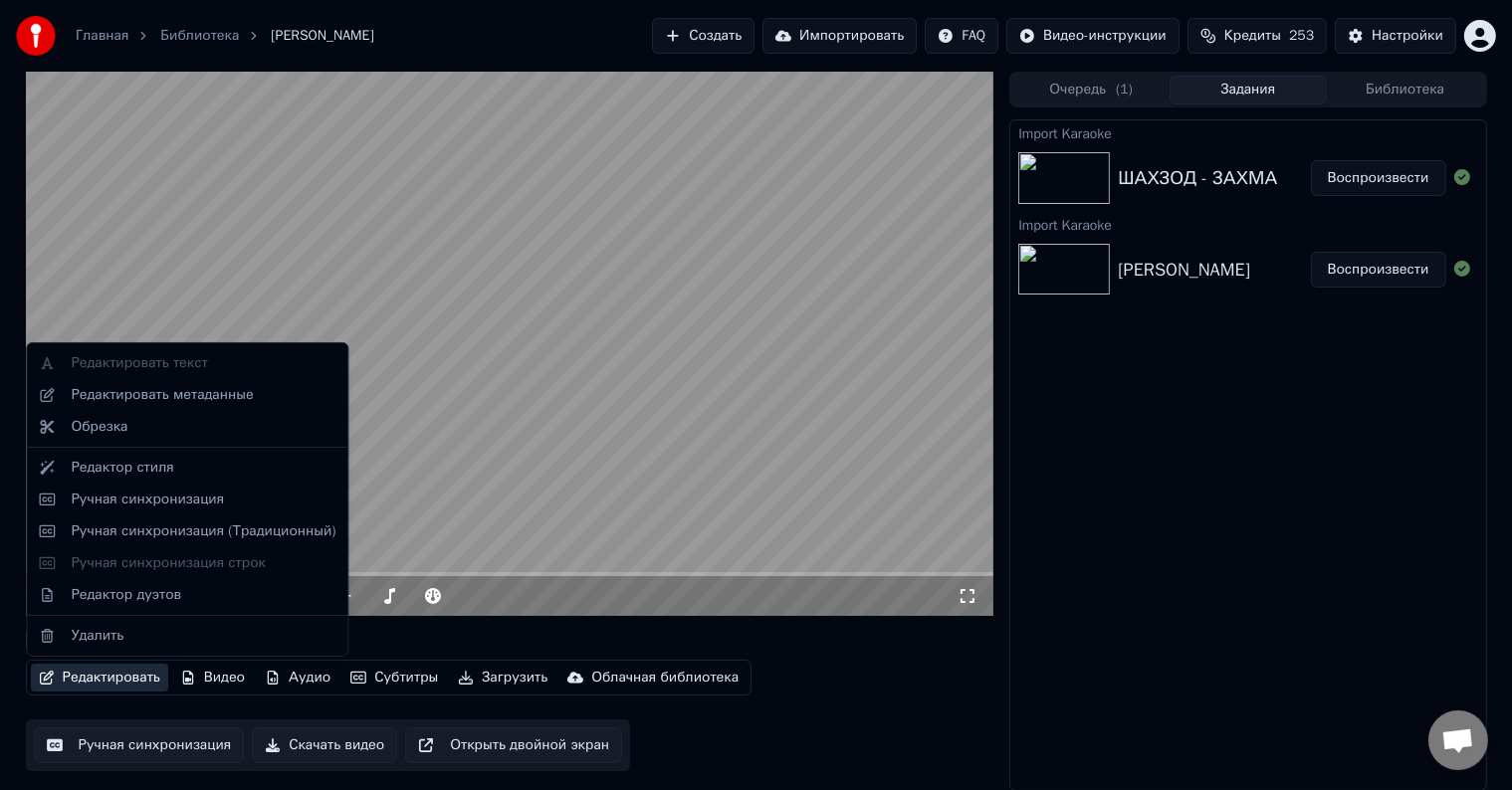 click on "Редактировать" at bounding box center [100, 678] 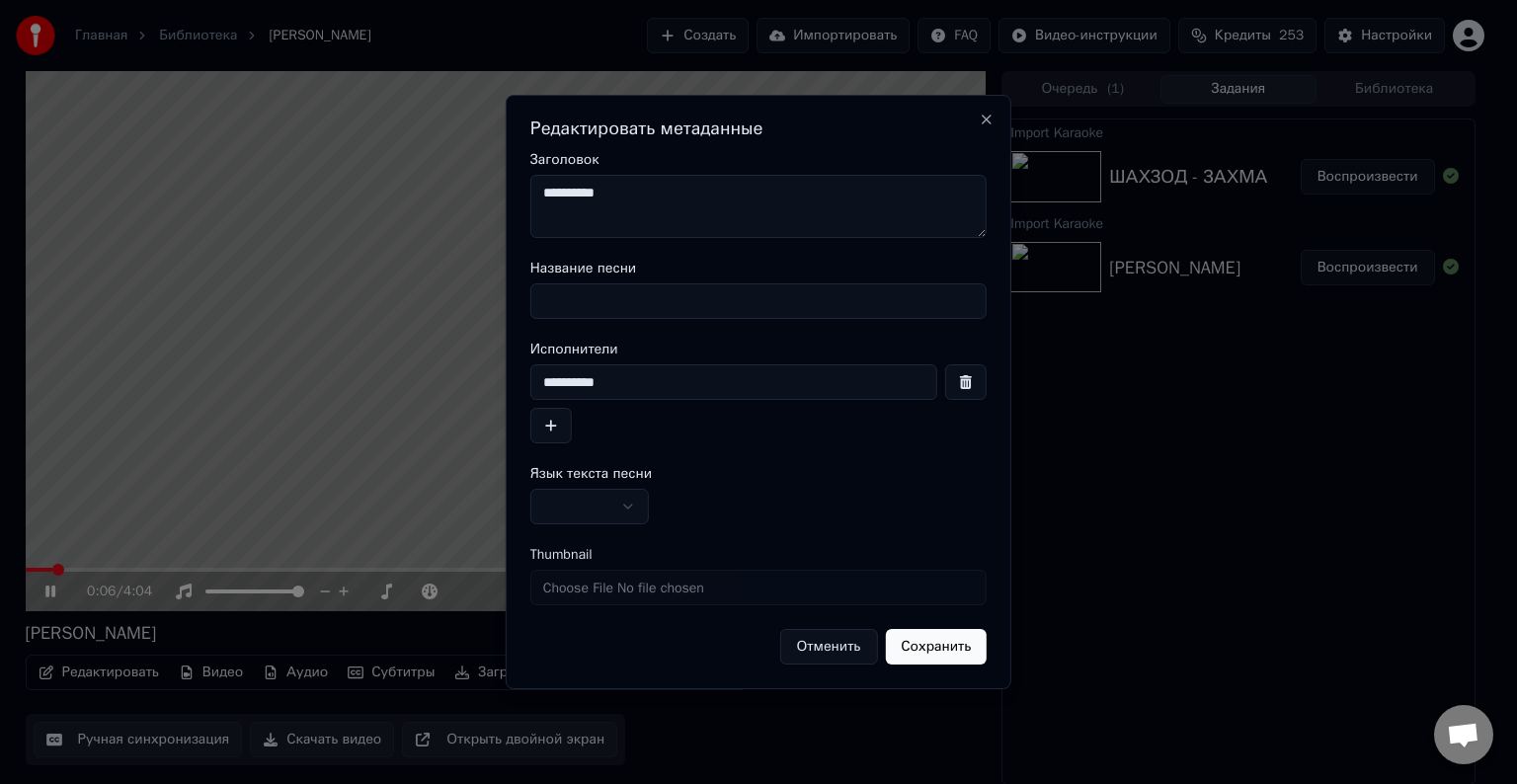 click on "Название песни" at bounding box center (758, 301) 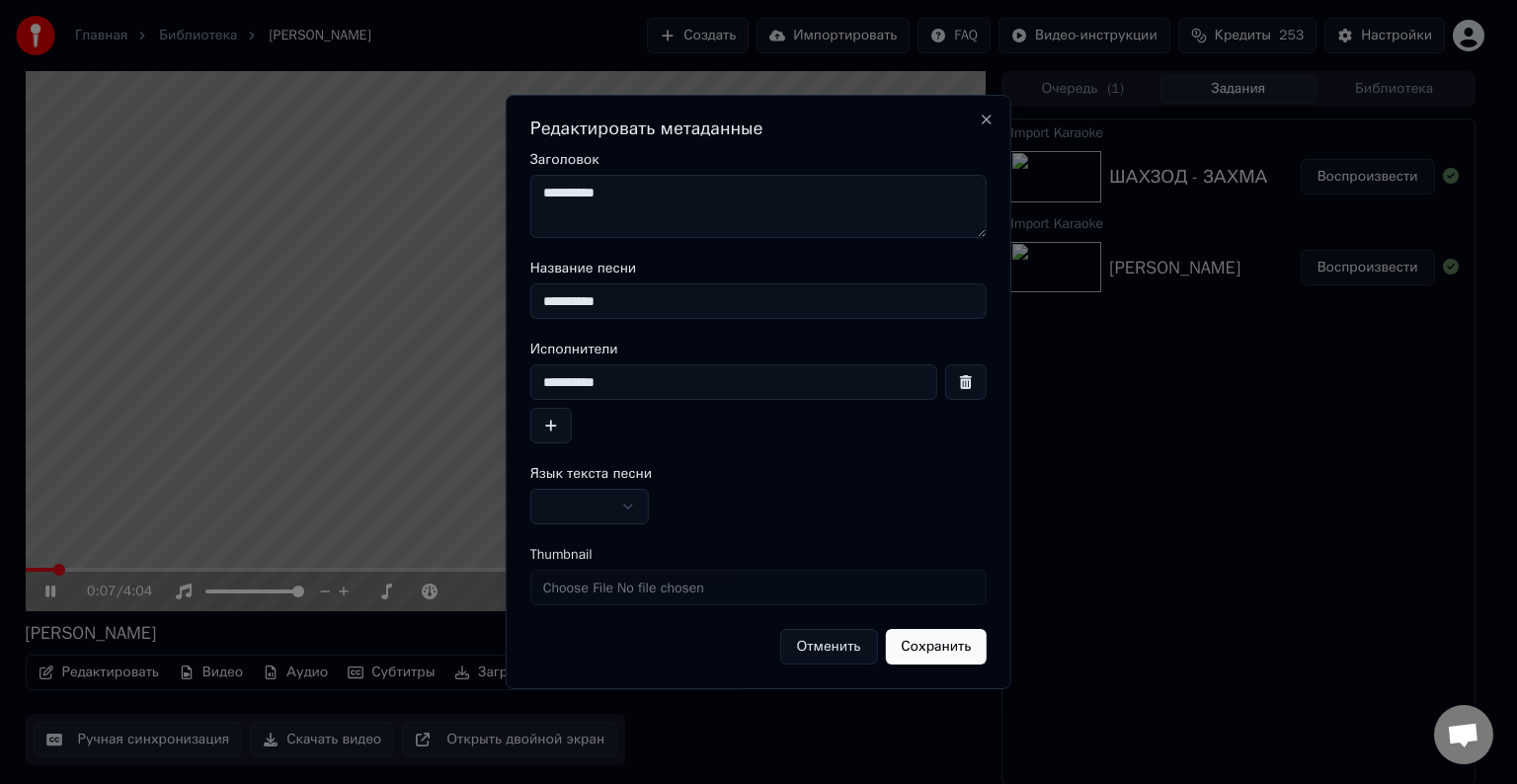 type on "**********" 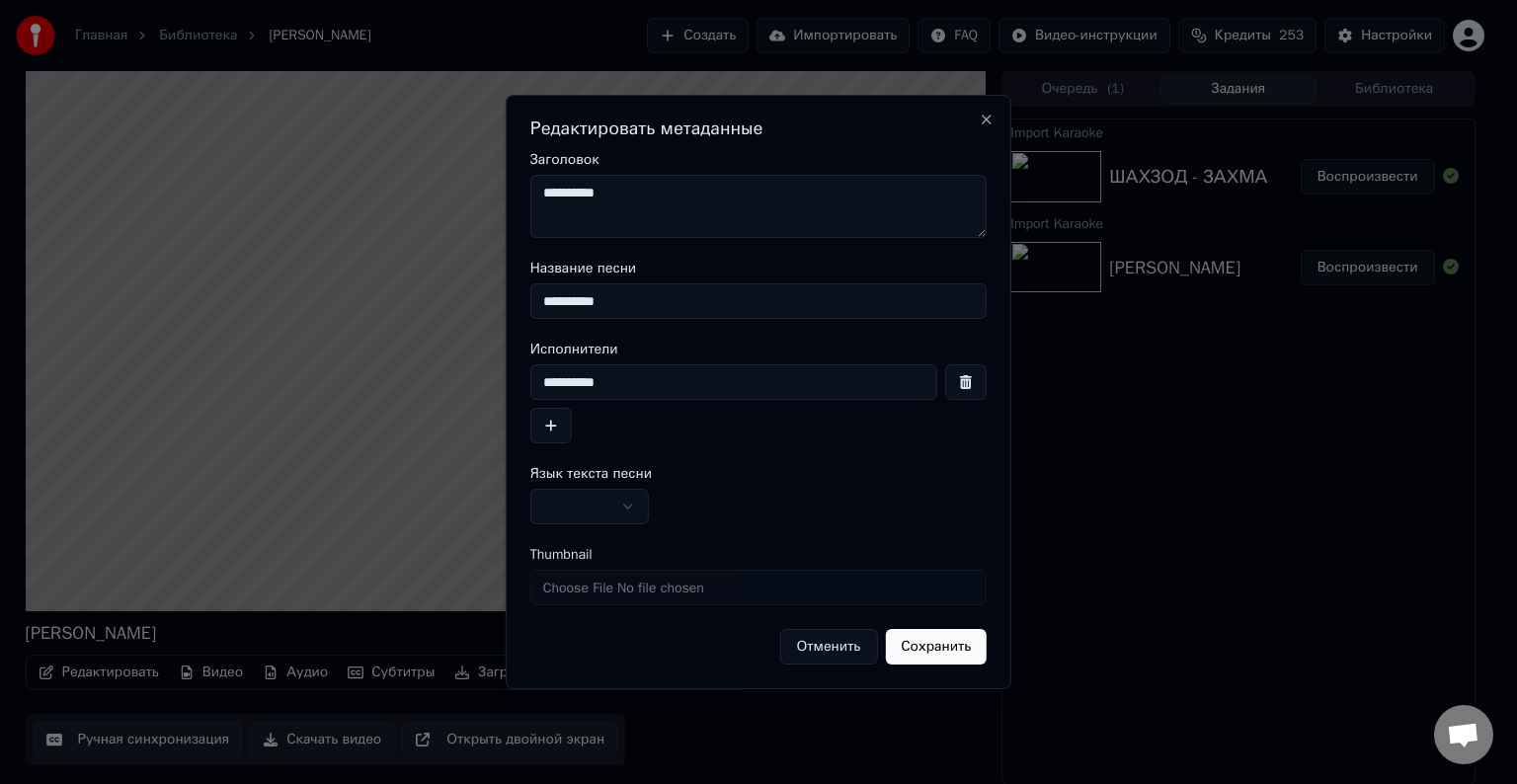 click on "**********" at bounding box center (734, 382) 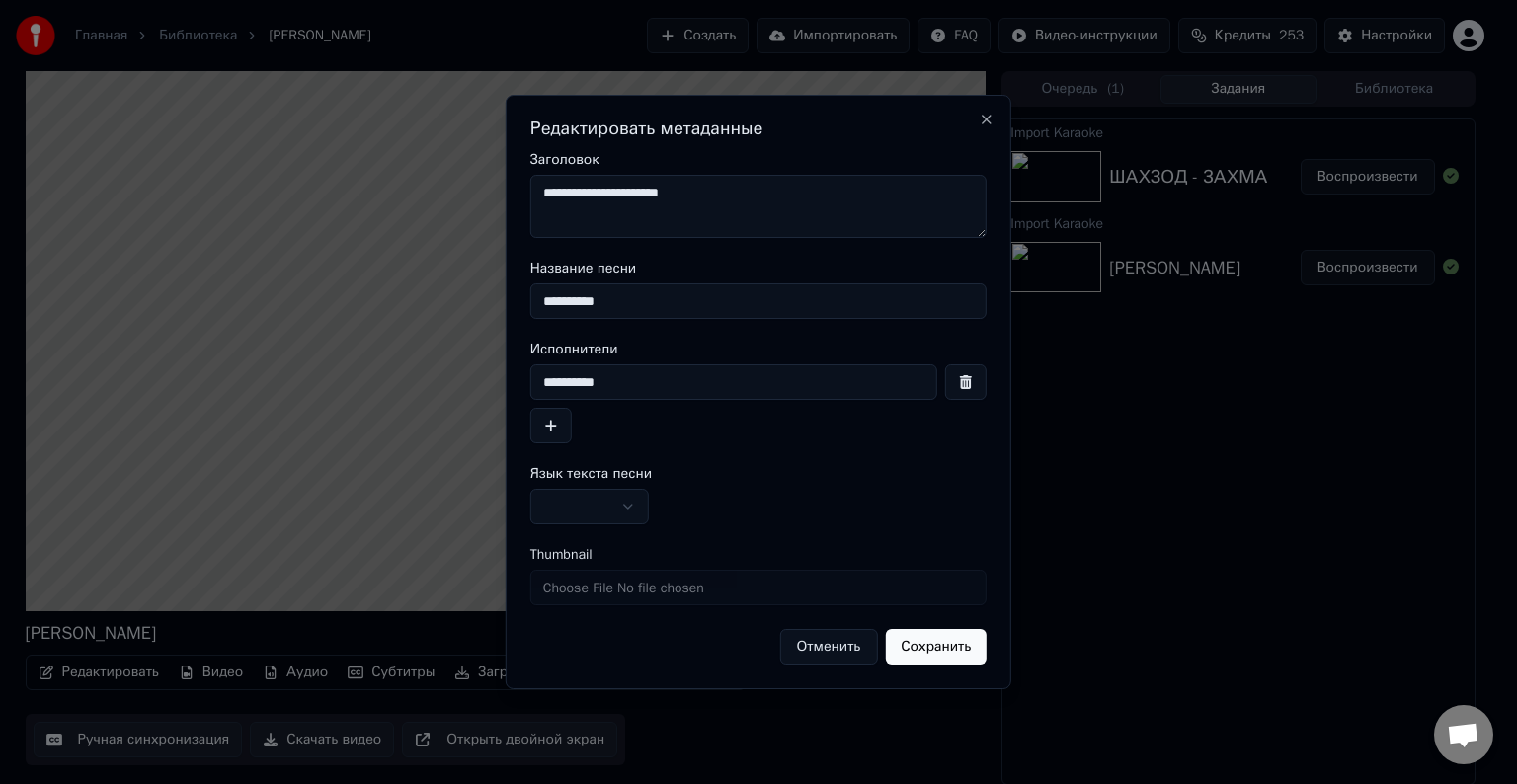 type on "**********" 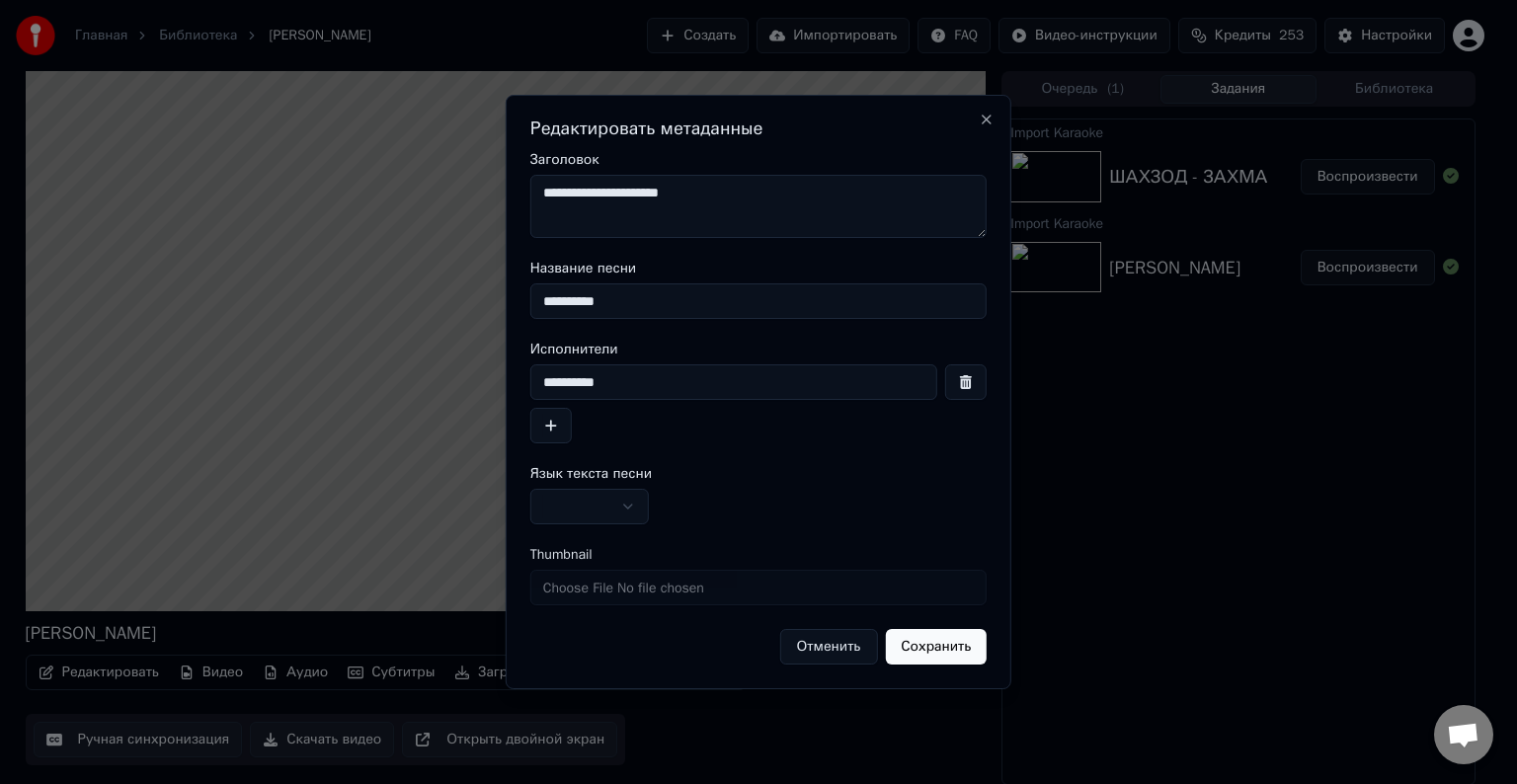 click at bounding box center (590, 507) 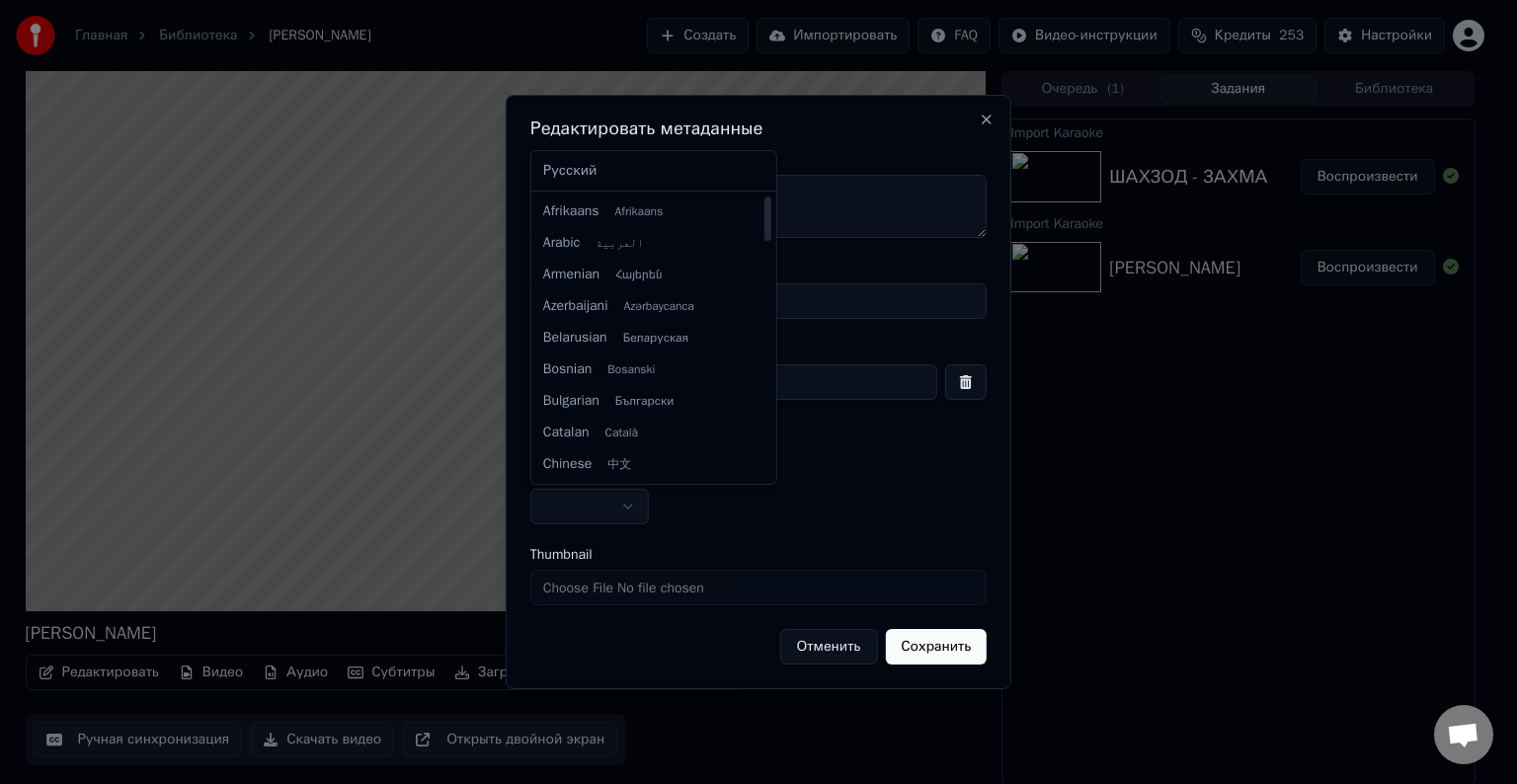 select on "**" 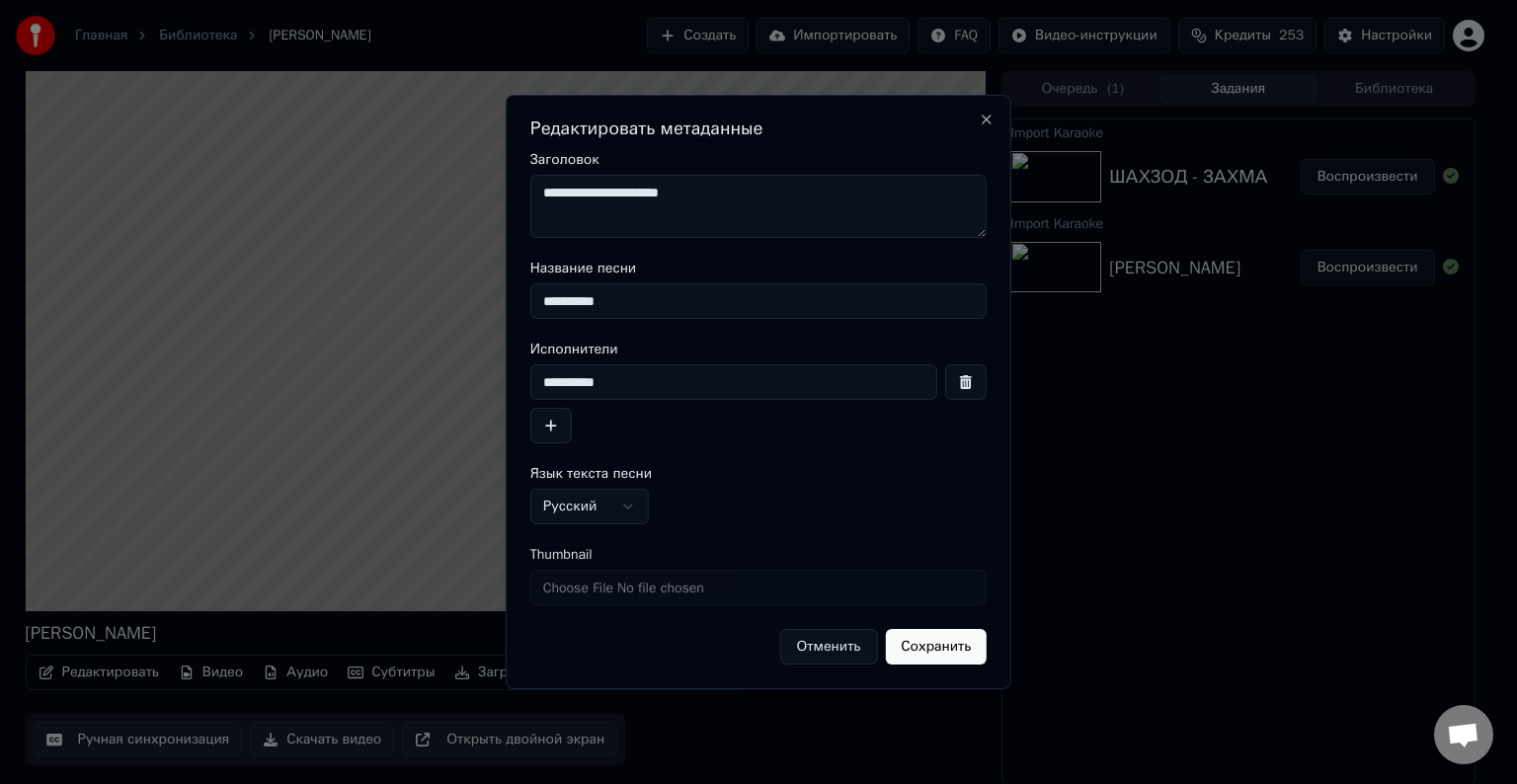 click on "Сохранить" at bounding box center (935, 647) 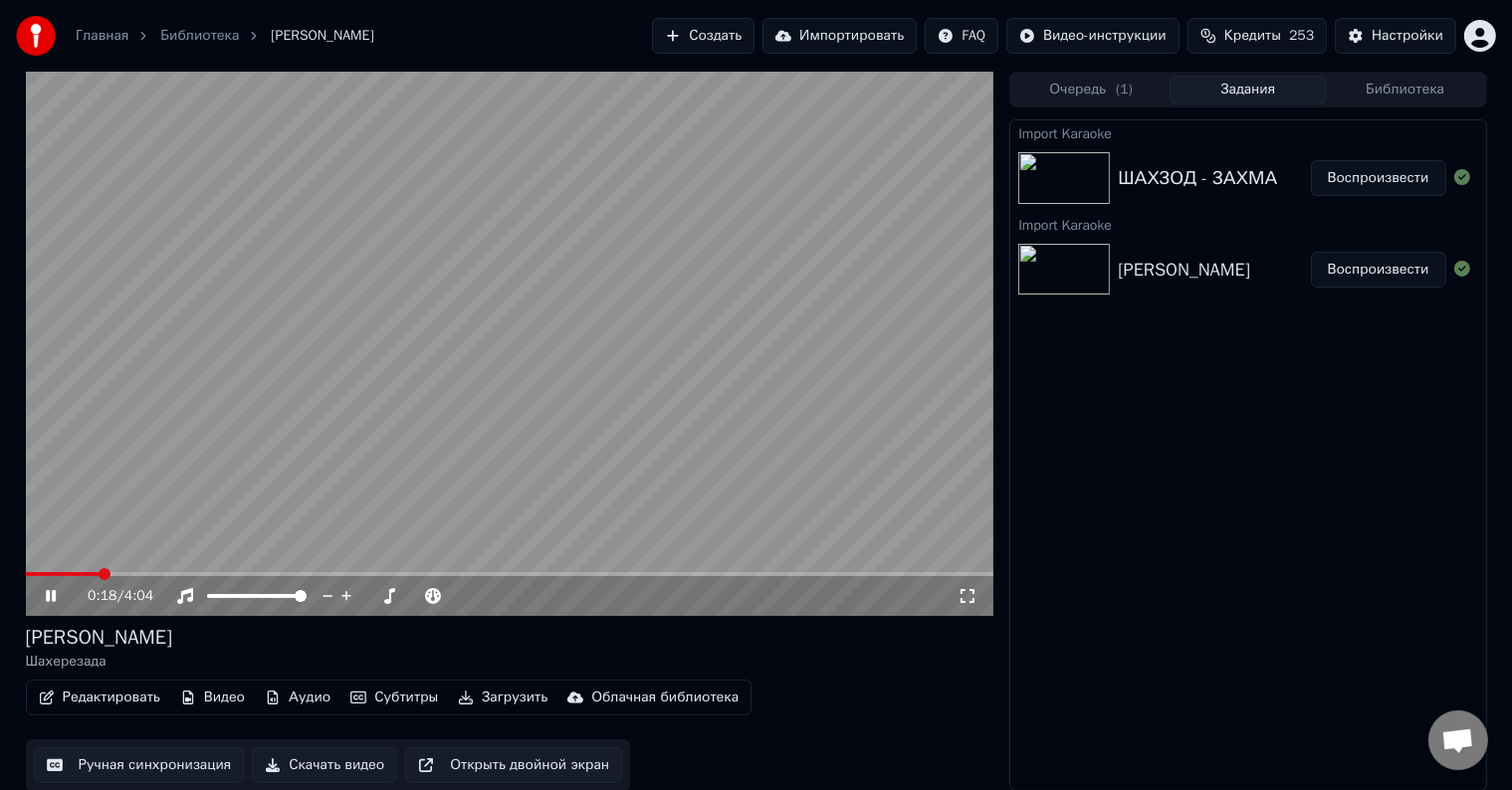click at bounding box center [510, 343] 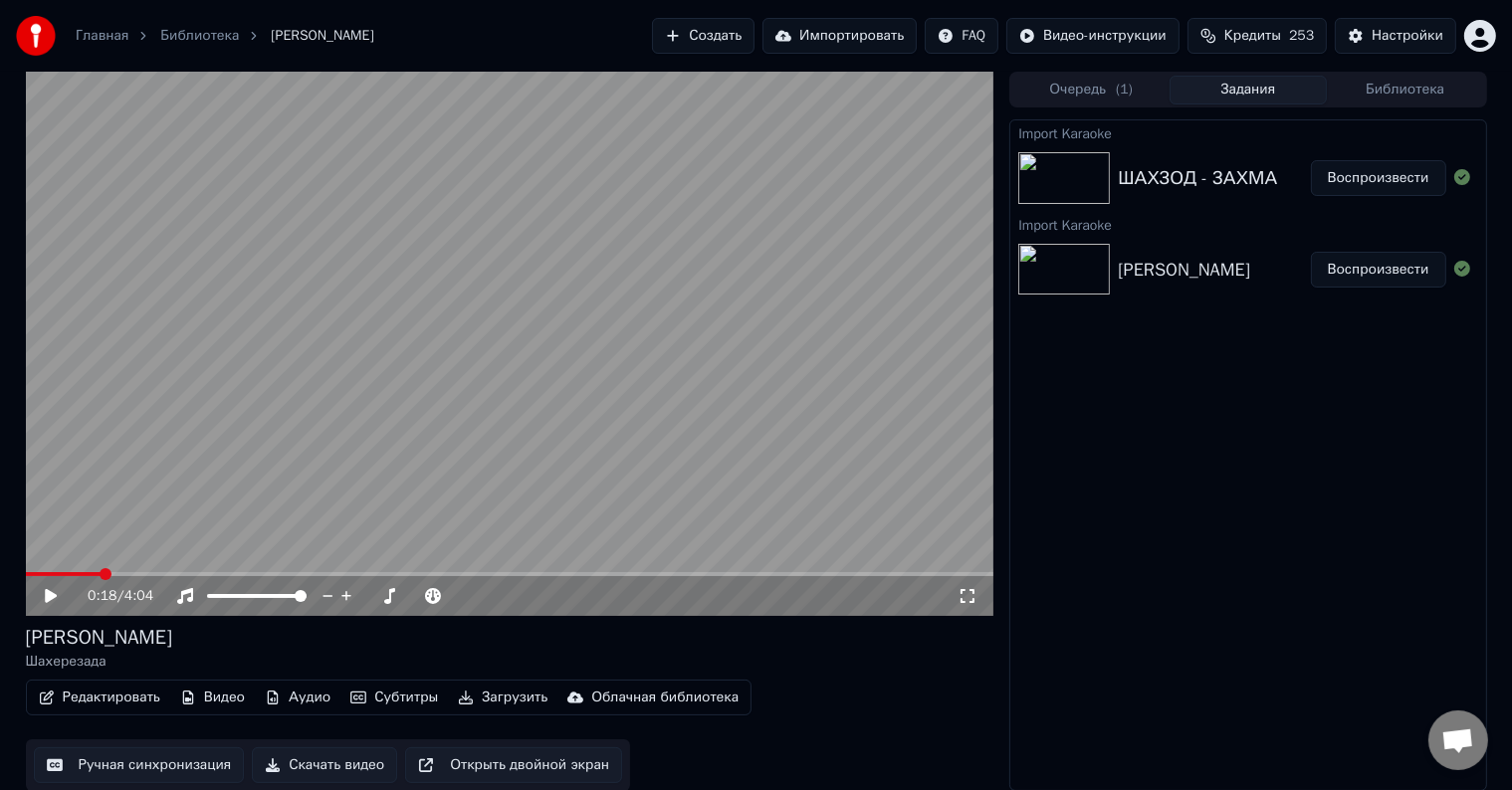 click on "Скачать видео" at bounding box center [324, 765] 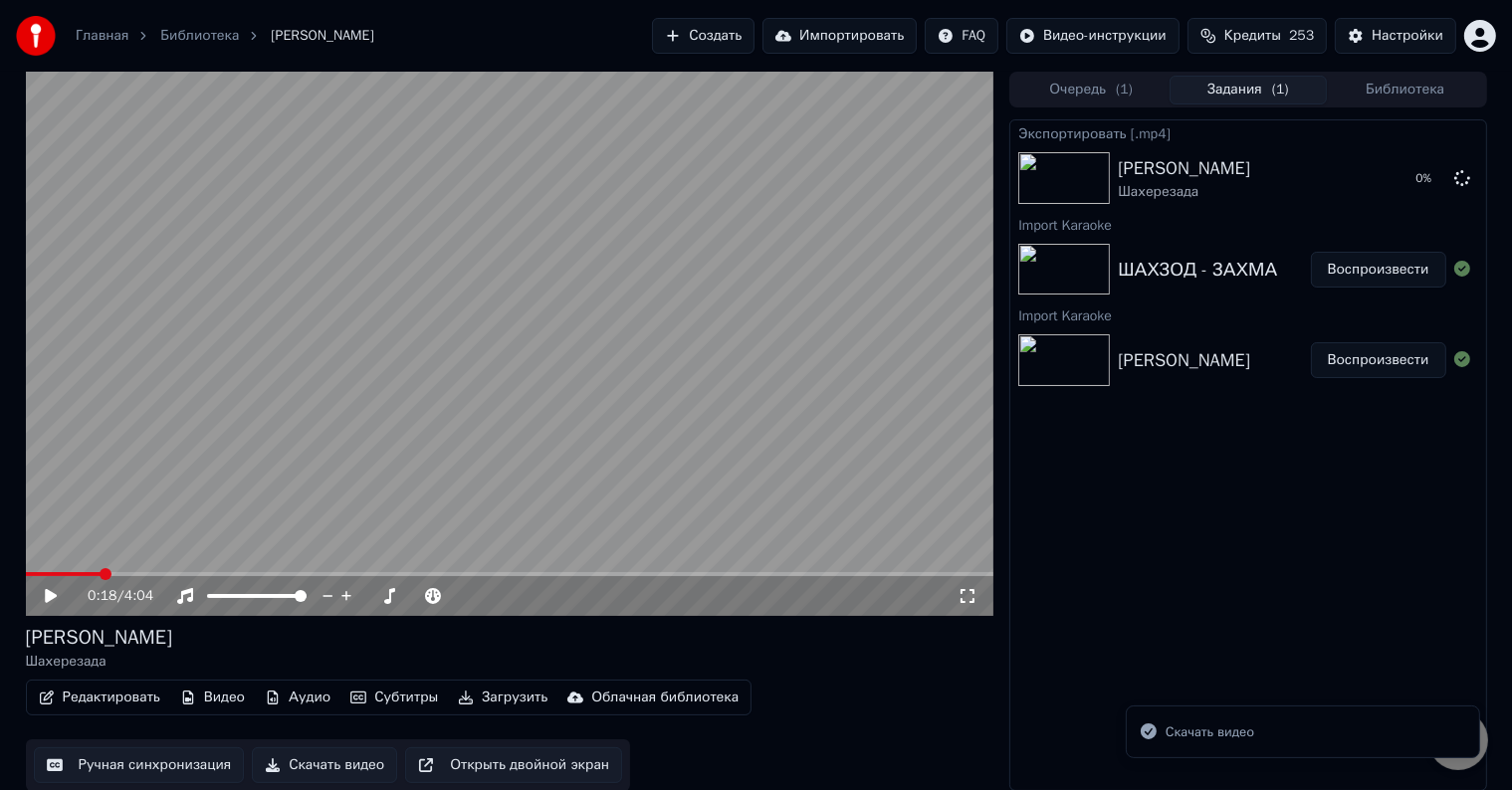 click on "Воспроизвести" at bounding box center [1379, 270] 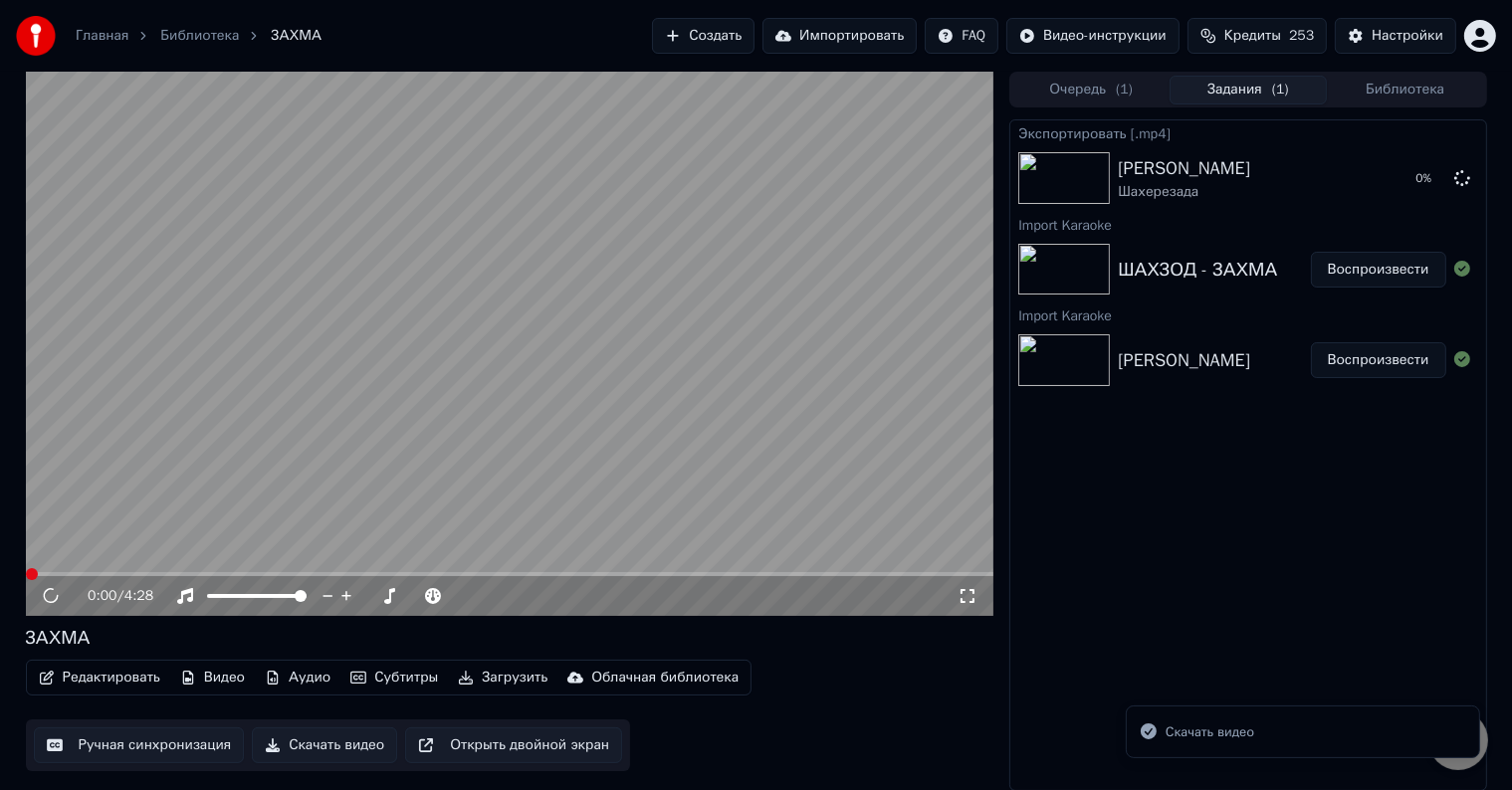 click on "Редактировать" at bounding box center (100, 678) 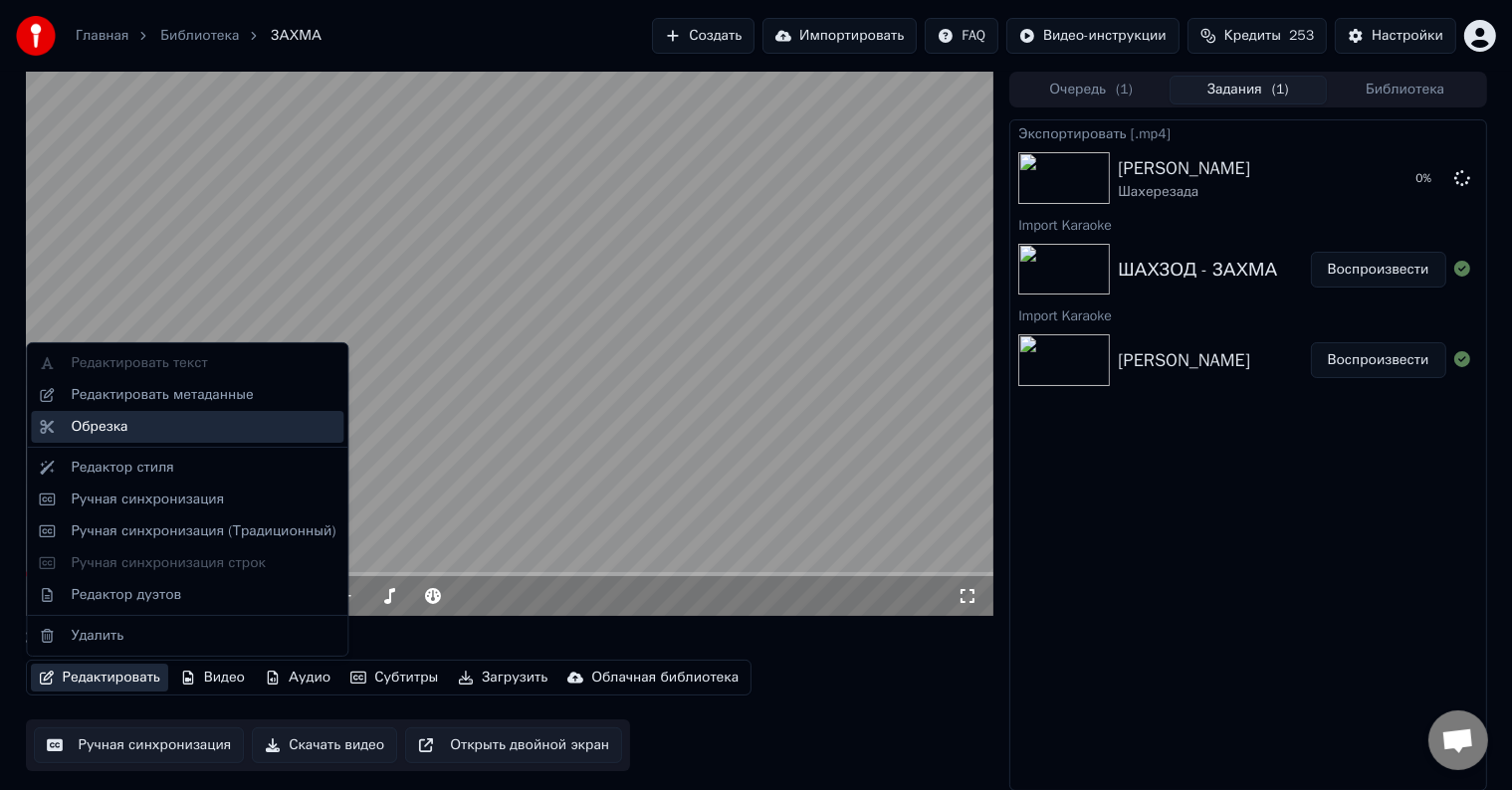 click on "Обрезка" at bounding box center [187, 427] 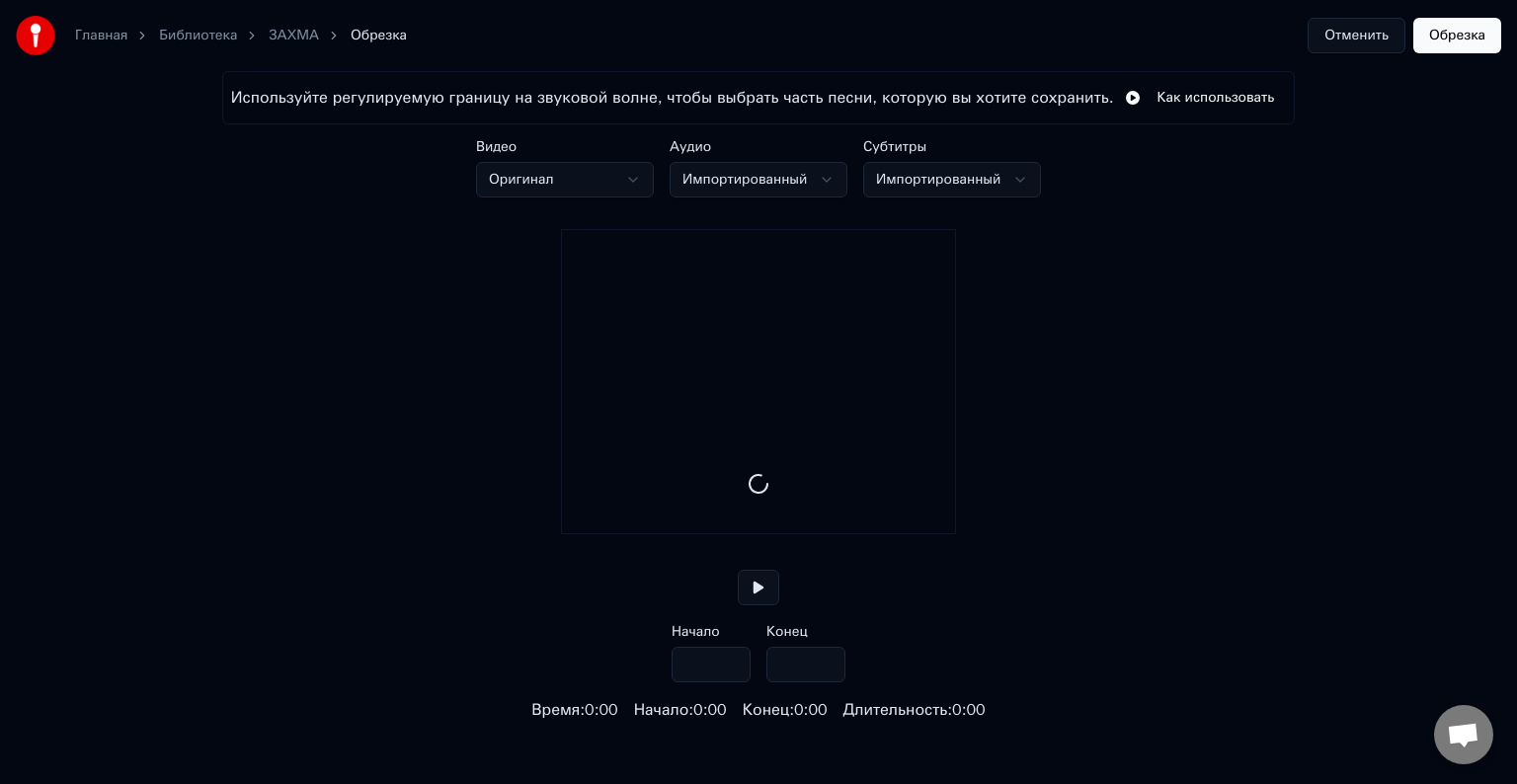 click on "Отменить" at bounding box center (1356, 36) 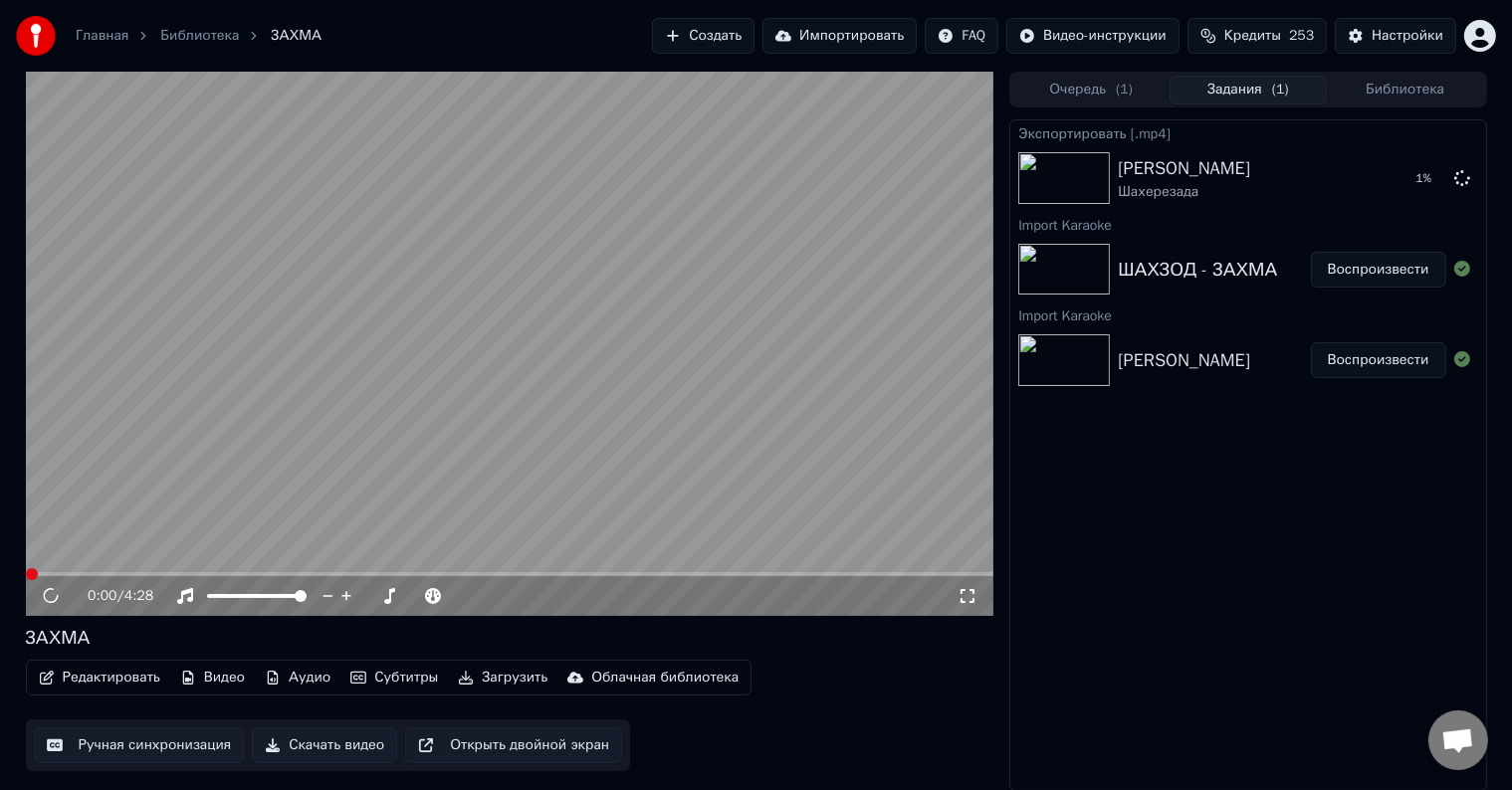 click on "Редактировать" at bounding box center (100, 678) 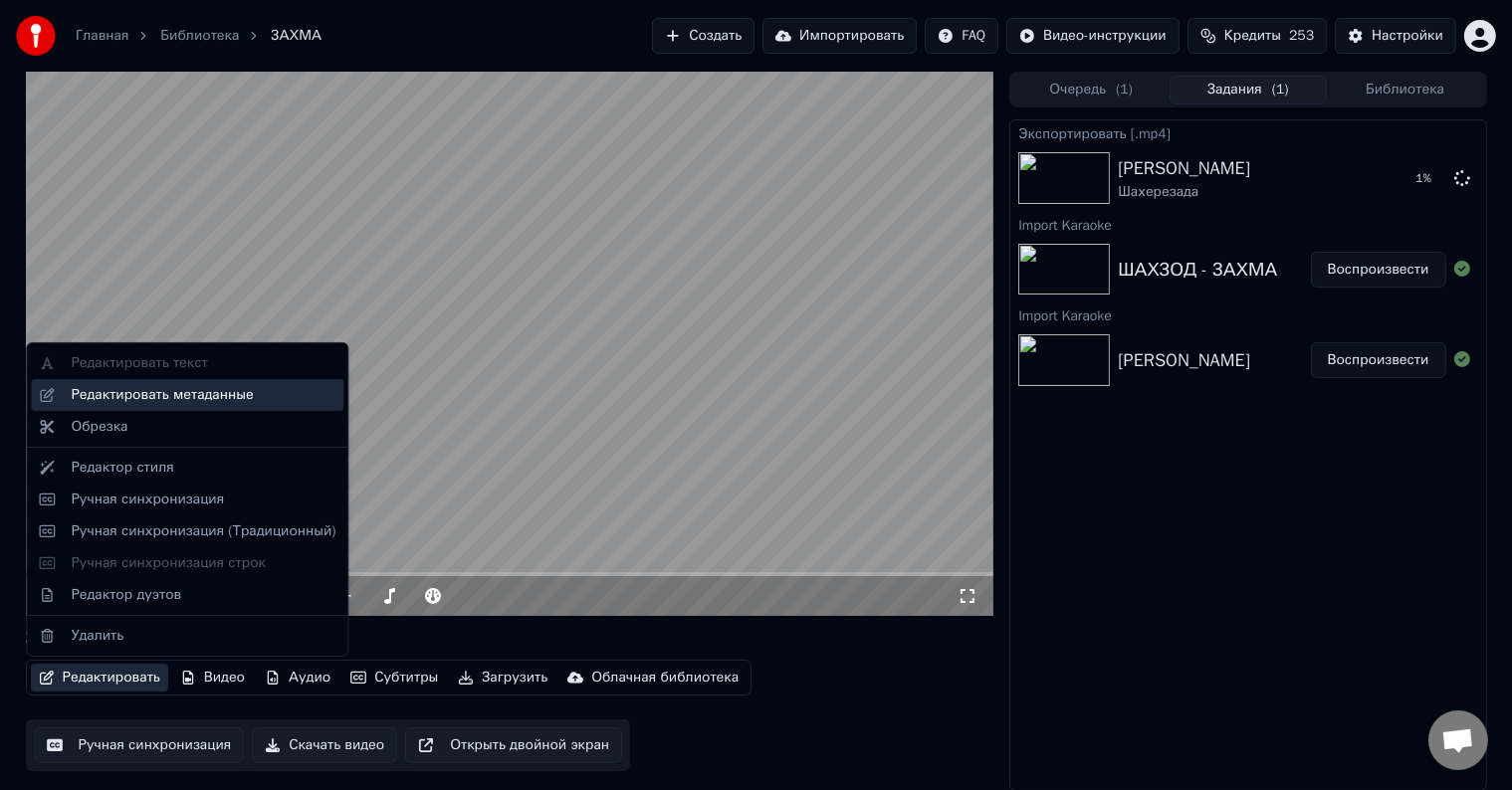 click on "Редактировать метаданные" at bounding box center (203, 395) 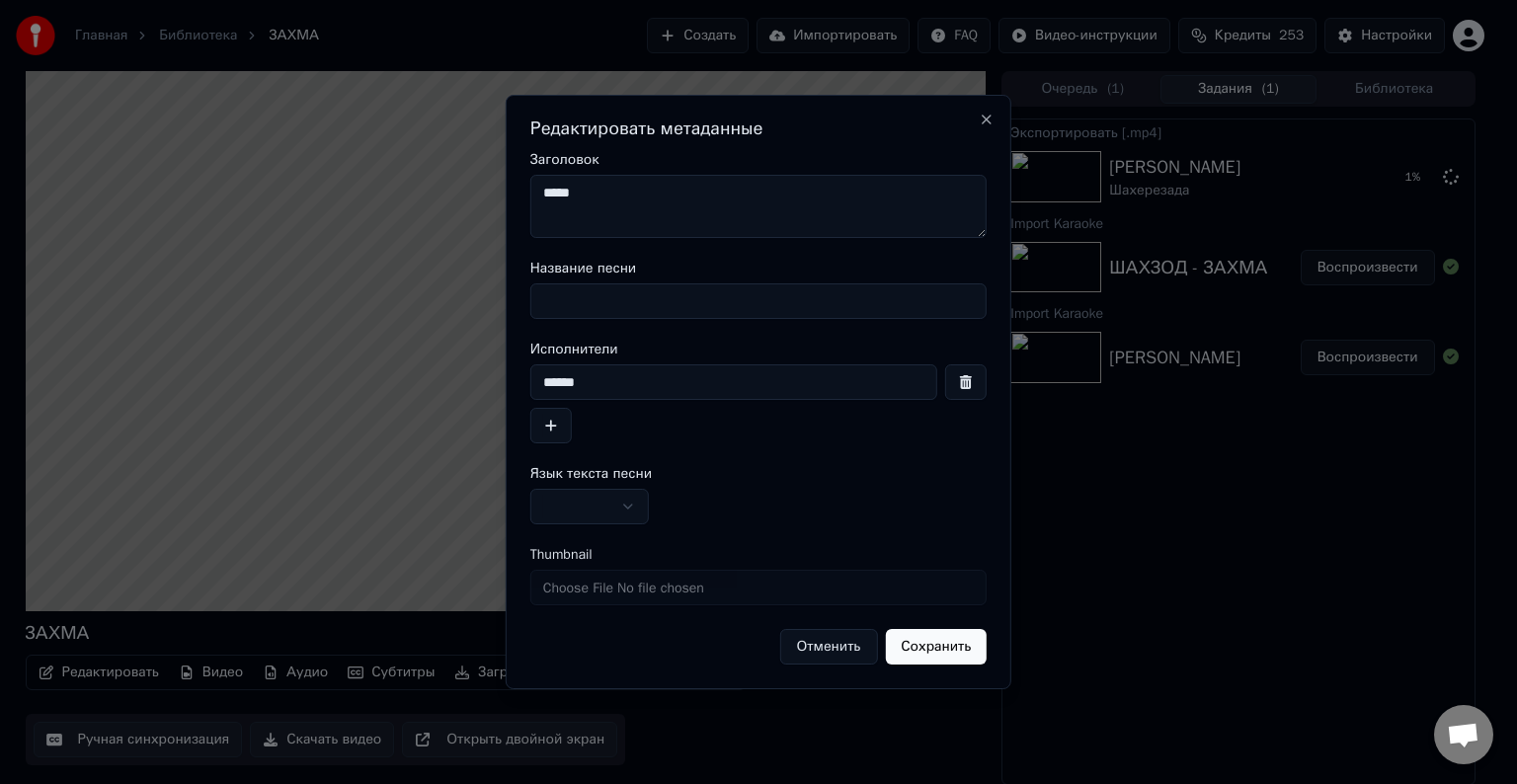 click on "Название песни" at bounding box center [758, 301] 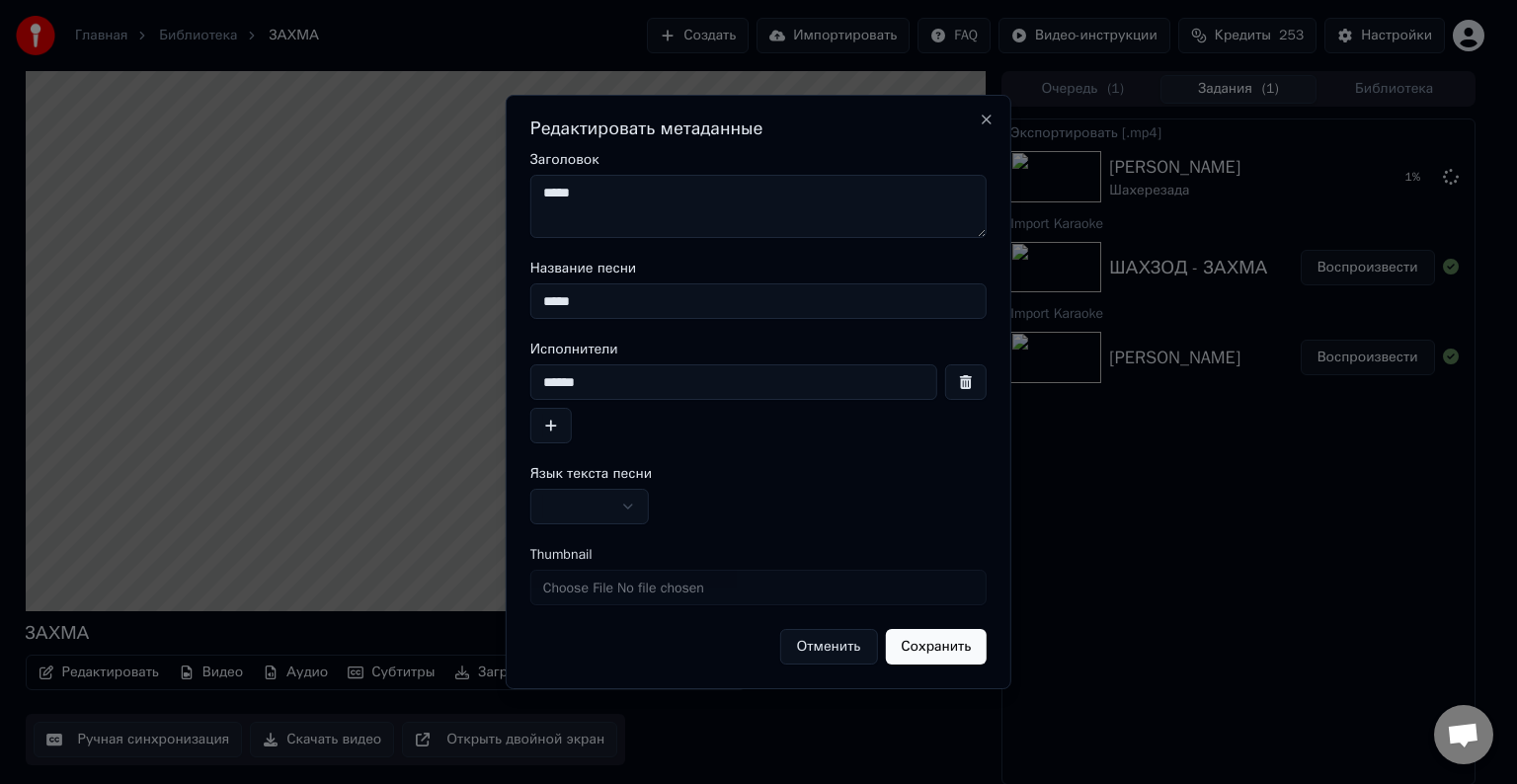 type on "*****" 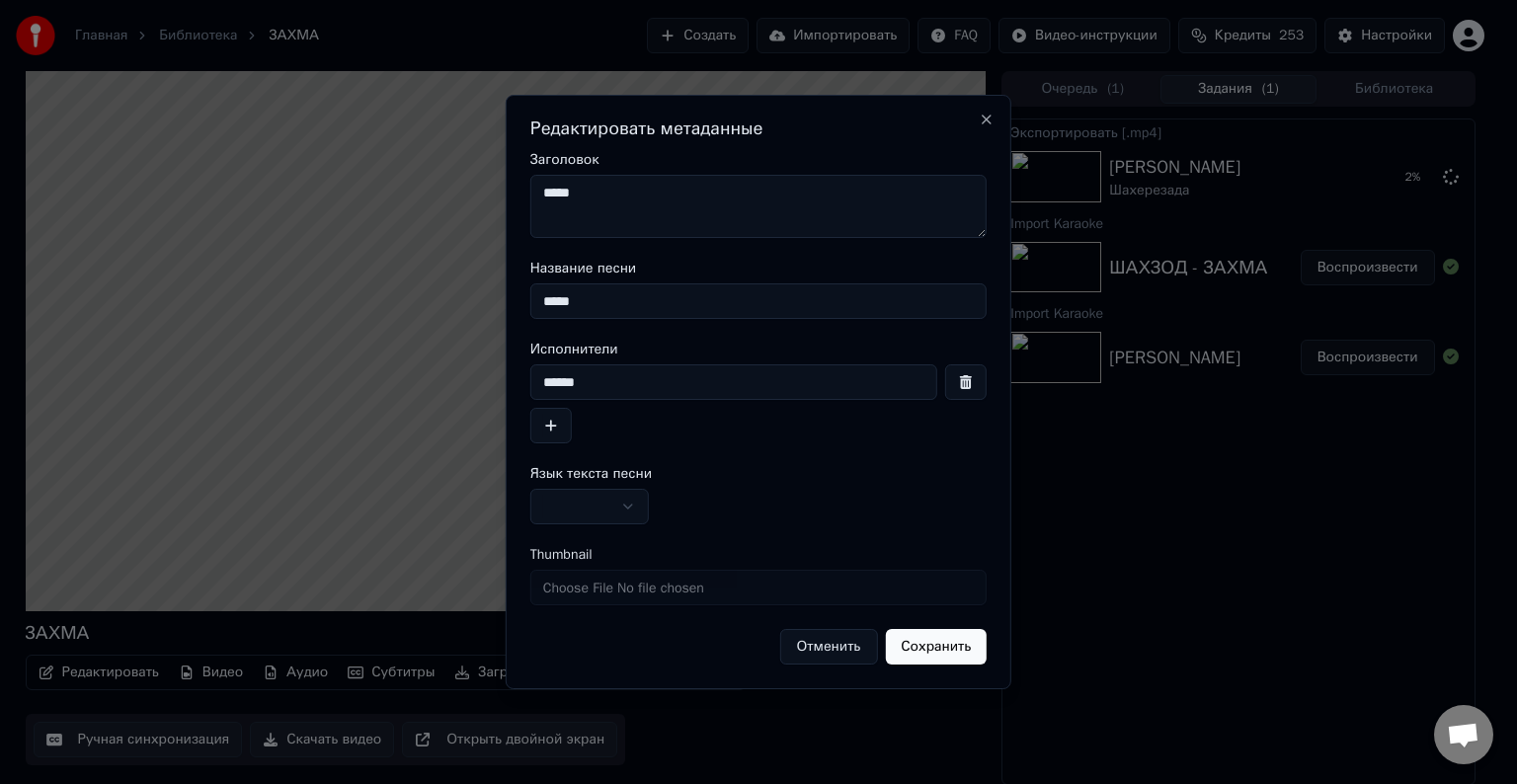 click on "*****" at bounding box center (758, 206) 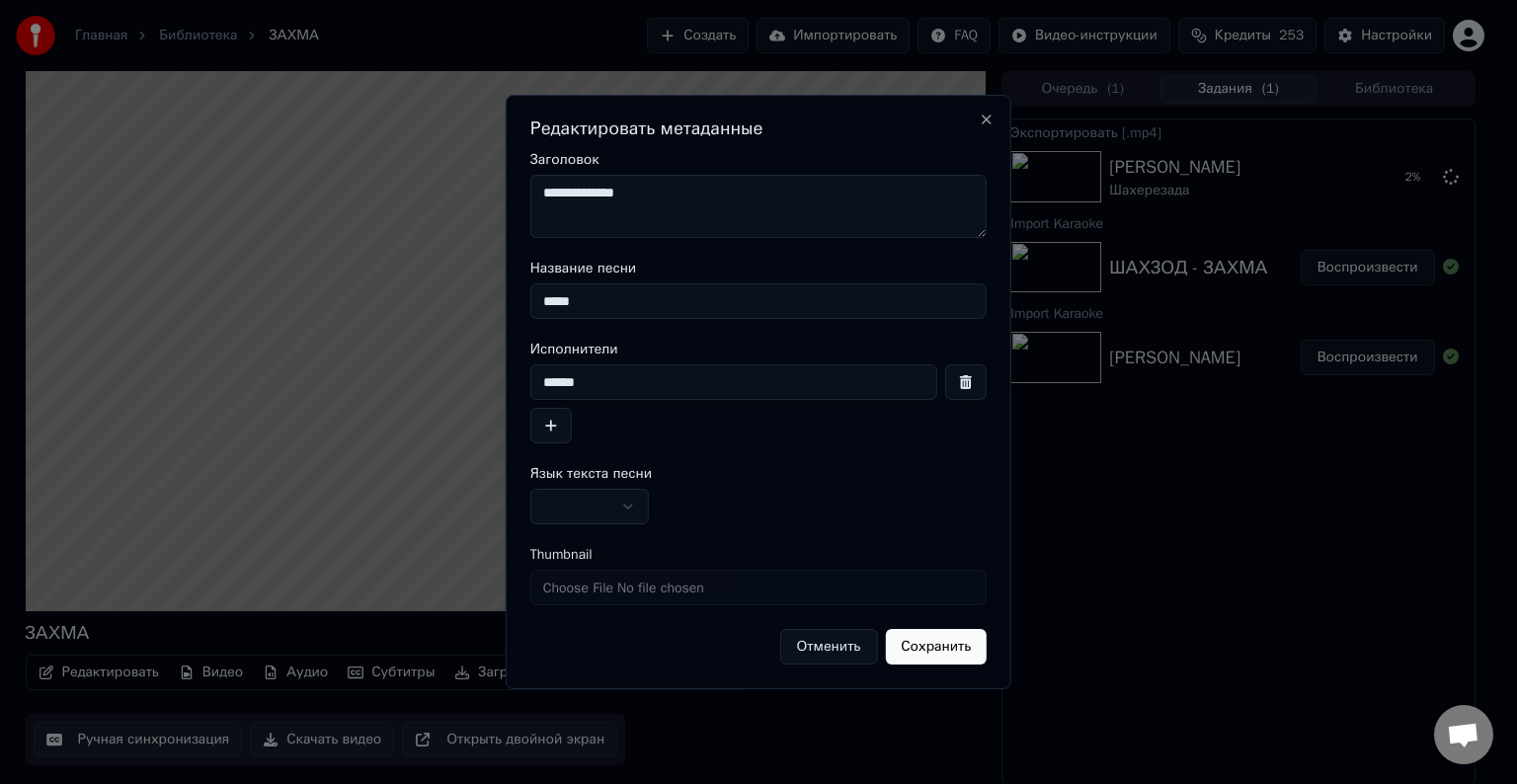 type on "**********" 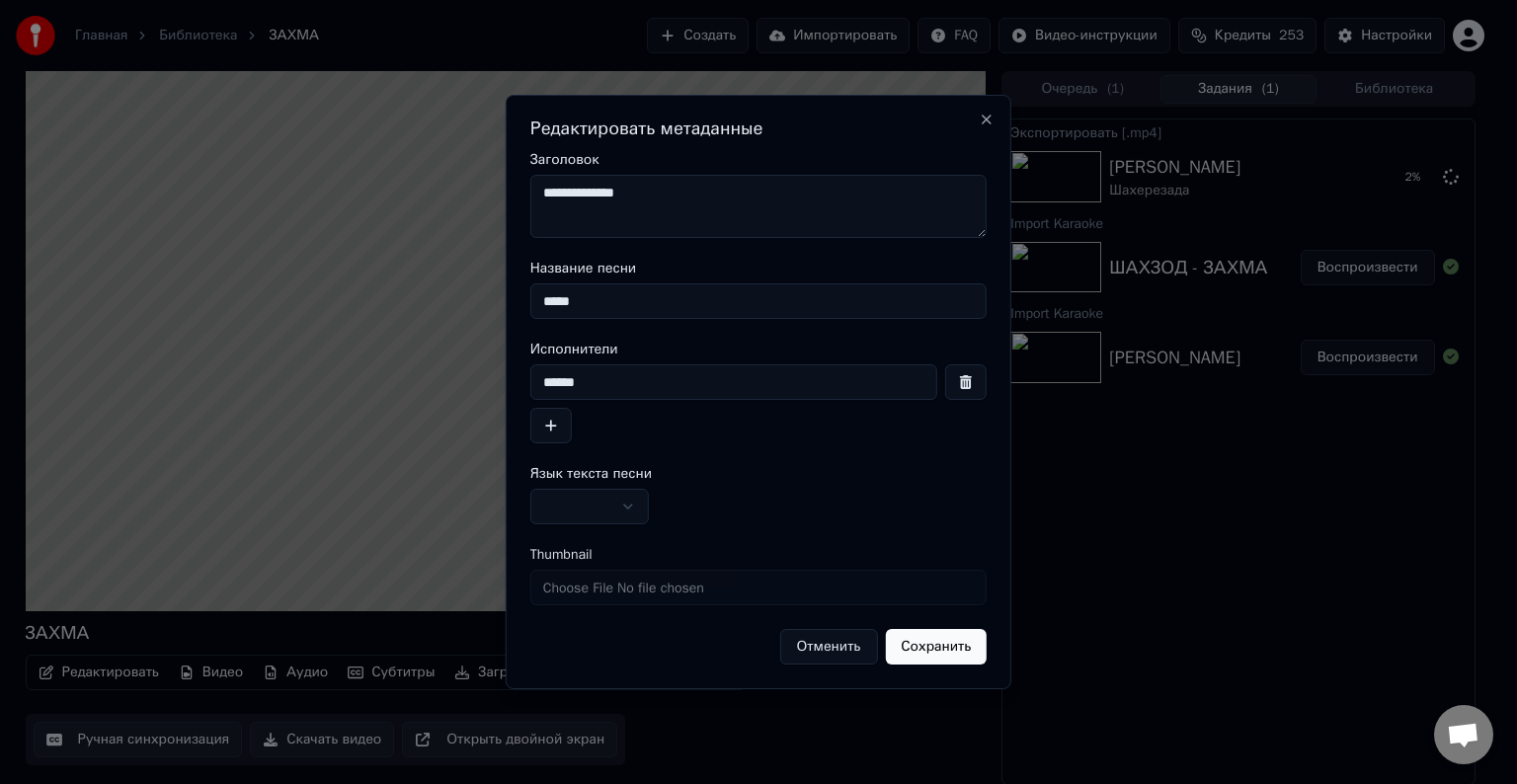 click on "**********" at bounding box center [750, 392] 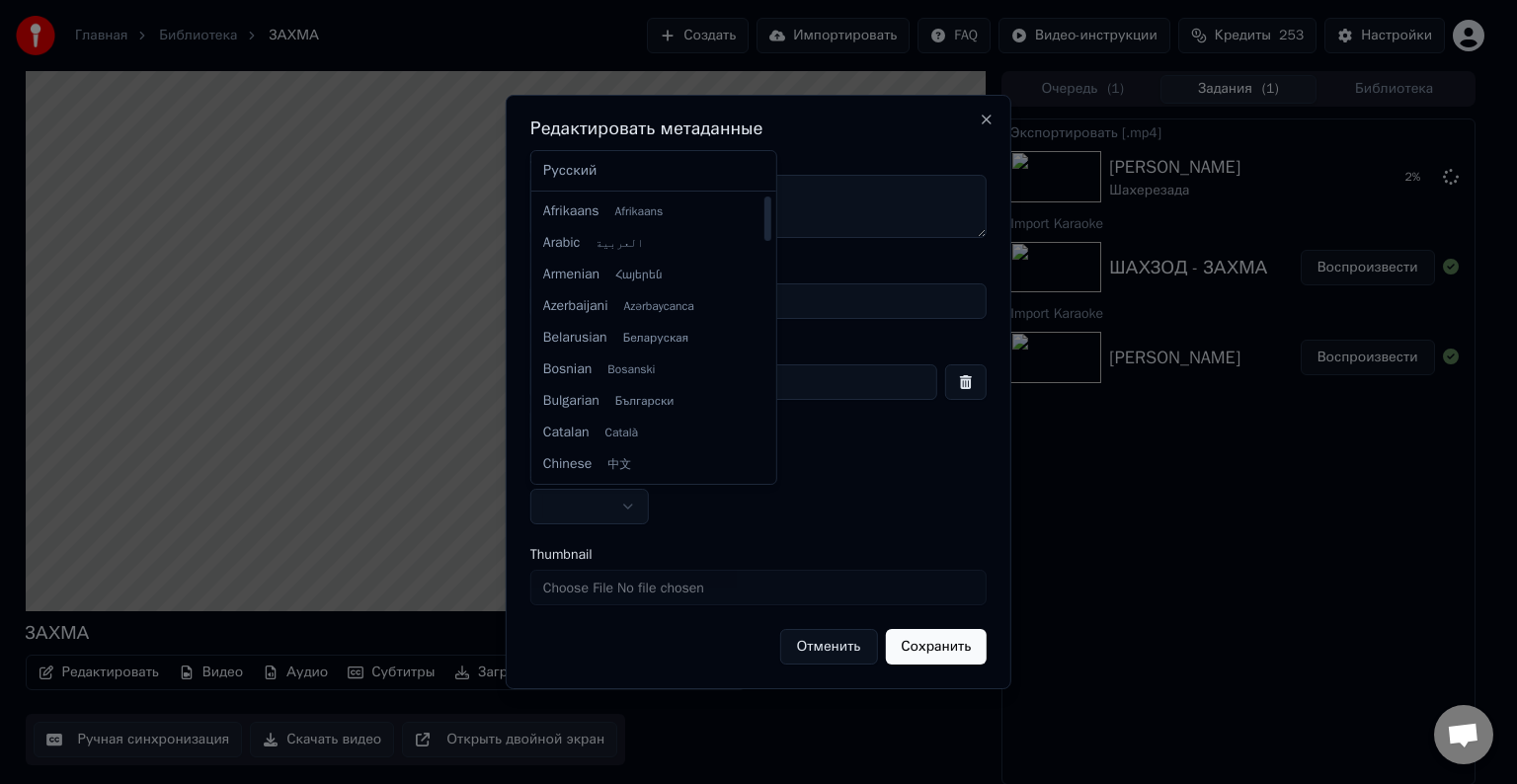 click on "Русский Afrikaans Afrikaans Arabic العربية Armenian Հայերեն Azerbaijani Azərbaycanca Belarusian Беларуская Bosnian Bosanski Bulgarian Български Catalan Català Chinese 中文 Croatian Hrvatski Czech Čeština Danish Dansk Dutch Nederlands English English Estonian Eesti Filipino Filipino Finnish Suomi French Français Galician Galego German Deutsch Greek Ελληνικά Hebrew עברית Hindi हिन्दी Hungarian Magyar Icelandic Íslenska Indonesian Bahasa Indonesia Italian Italiano Japanese 日本語 Kannada ಕನ್ನಡ Kazakh Қазақша Korean 한국어 Kurdish Kurmanji Latvian Latviešu Lithuanian Lietuvių Macedonian Македонски Maori Māori Malay Bahasa Melayu Marathi मराठी Nepali नेपाली Norwegian Norsk Persian فارسی Polish Polski Portuguese Português Romanian Română Serbian Српски Slovak Slovenčina Slovenian Slovenščina Spanish Español Swahili Kiswahili Swedish Svenska Tamil தமிழ் Thai" at bounding box center [654, 317] 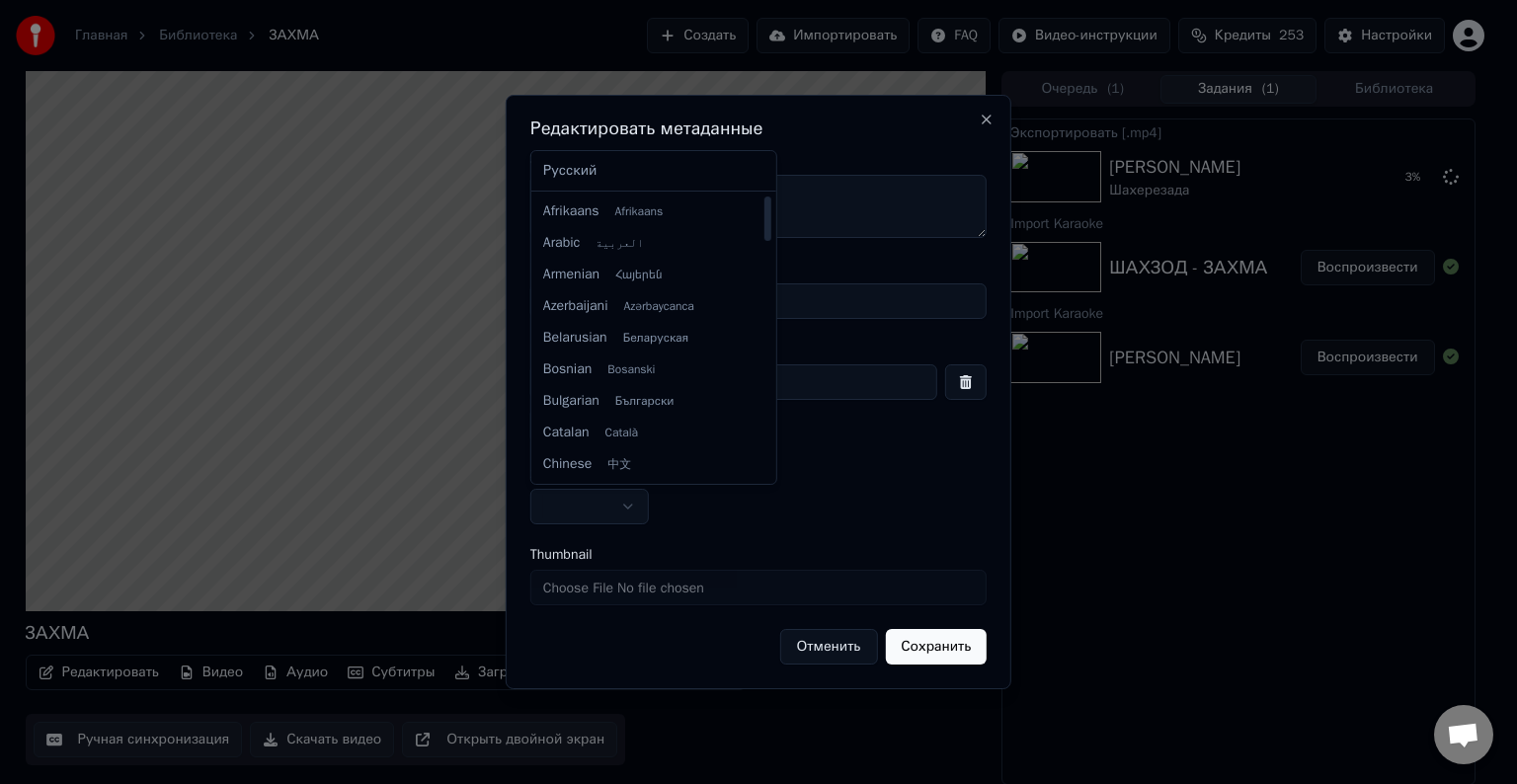 select on "**" 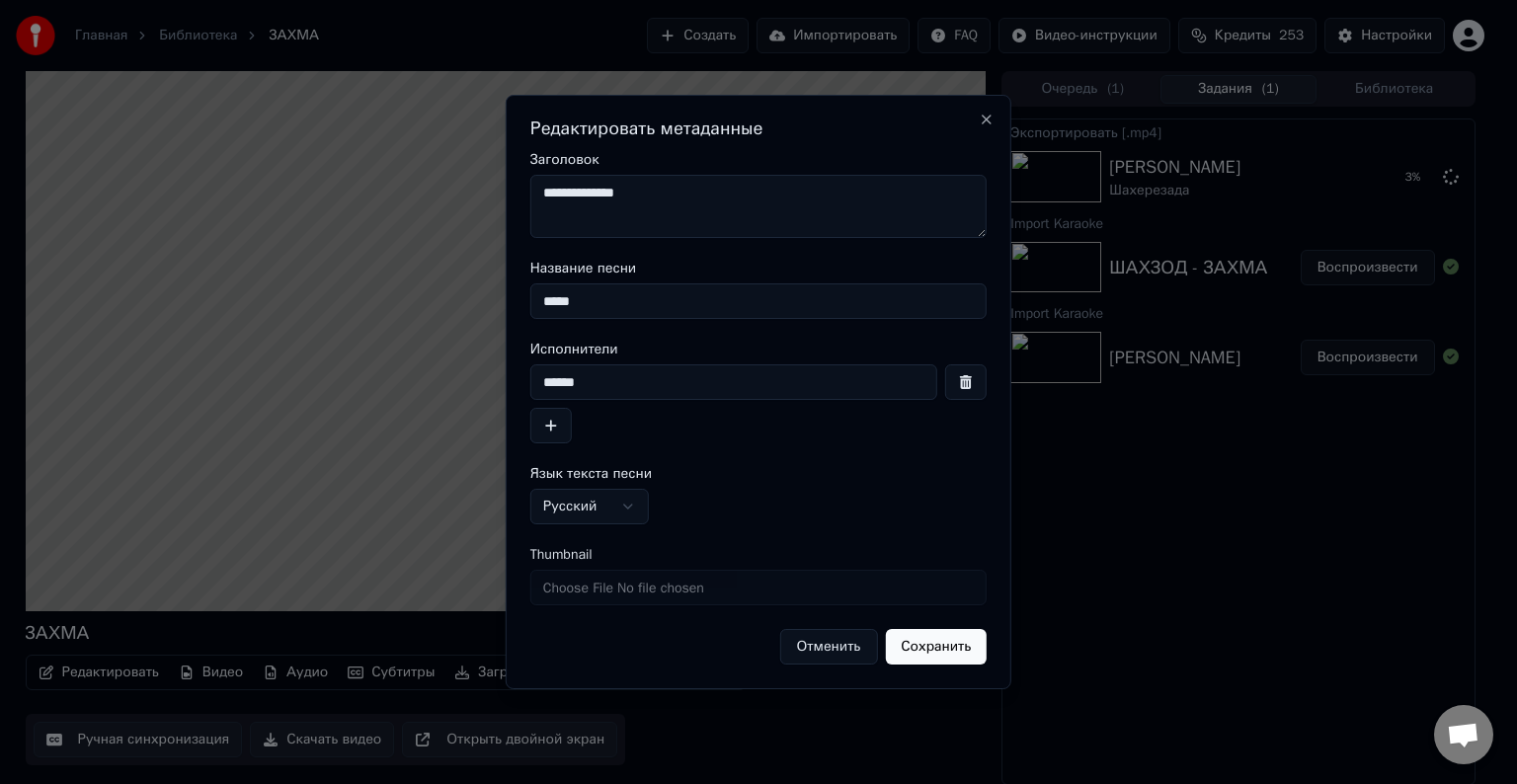 click on "Сохранить" at bounding box center (935, 647) 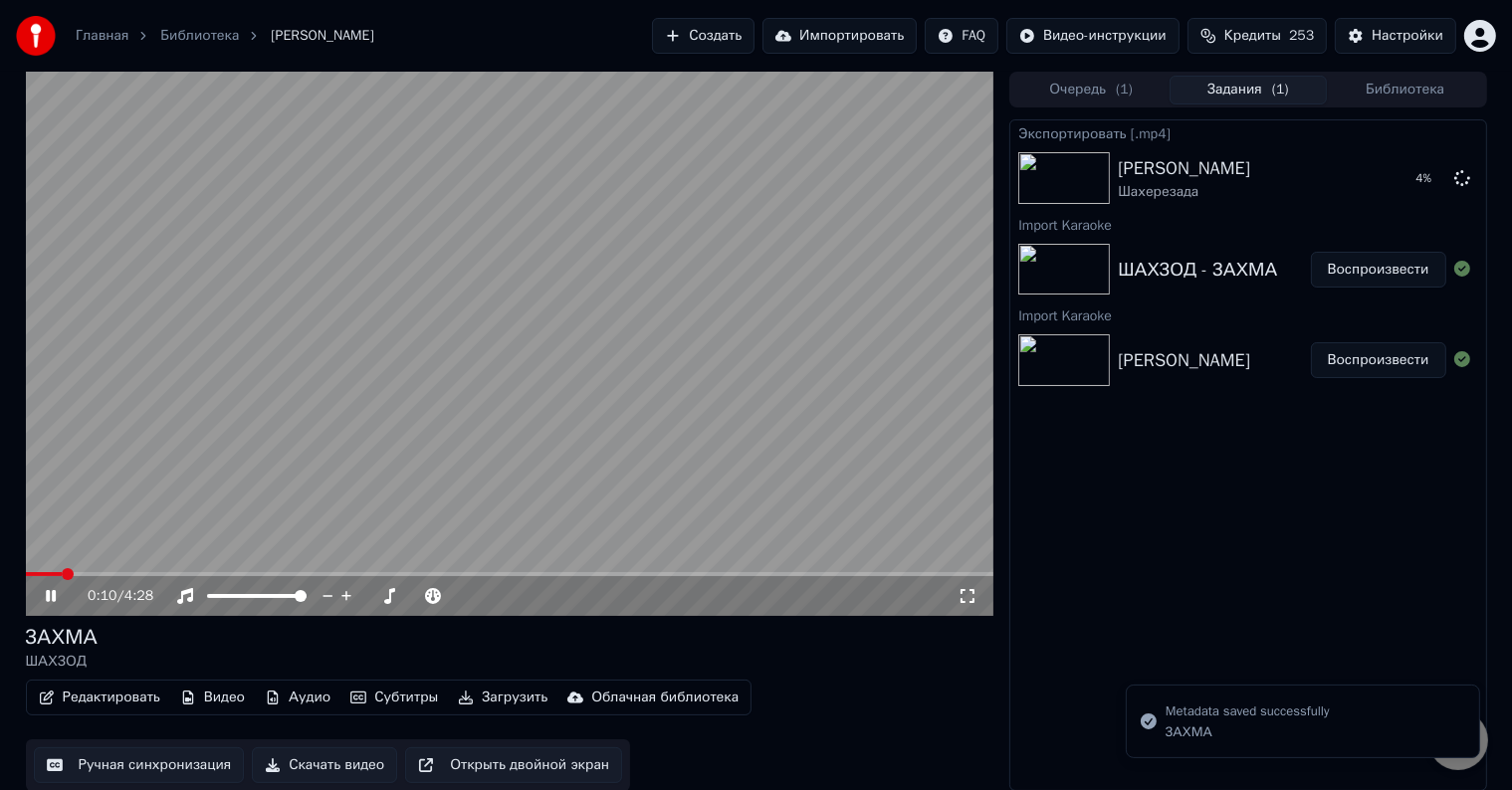 click at bounding box center [510, 343] 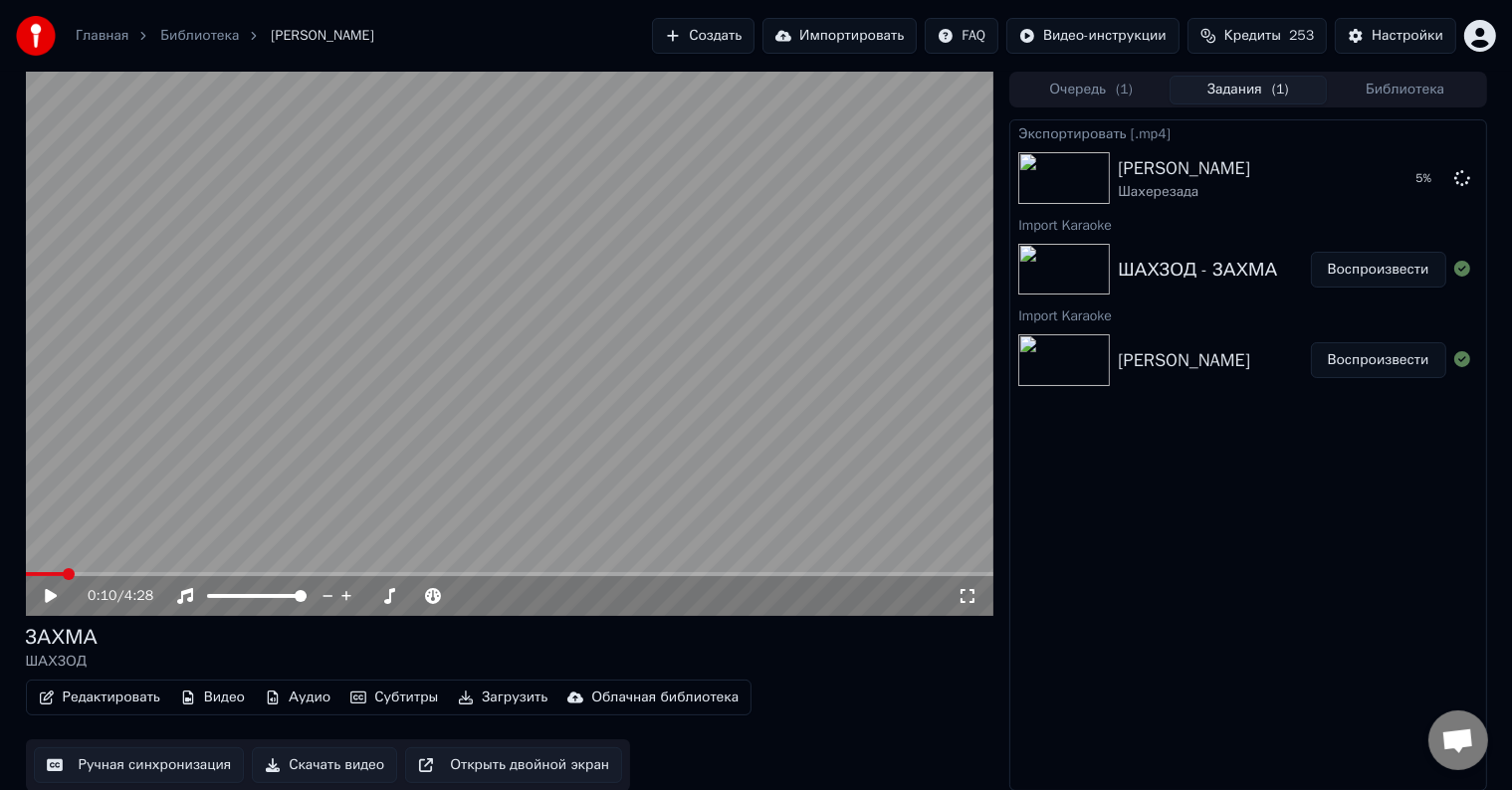 click on "Скачать видео" at bounding box center (324, 765) 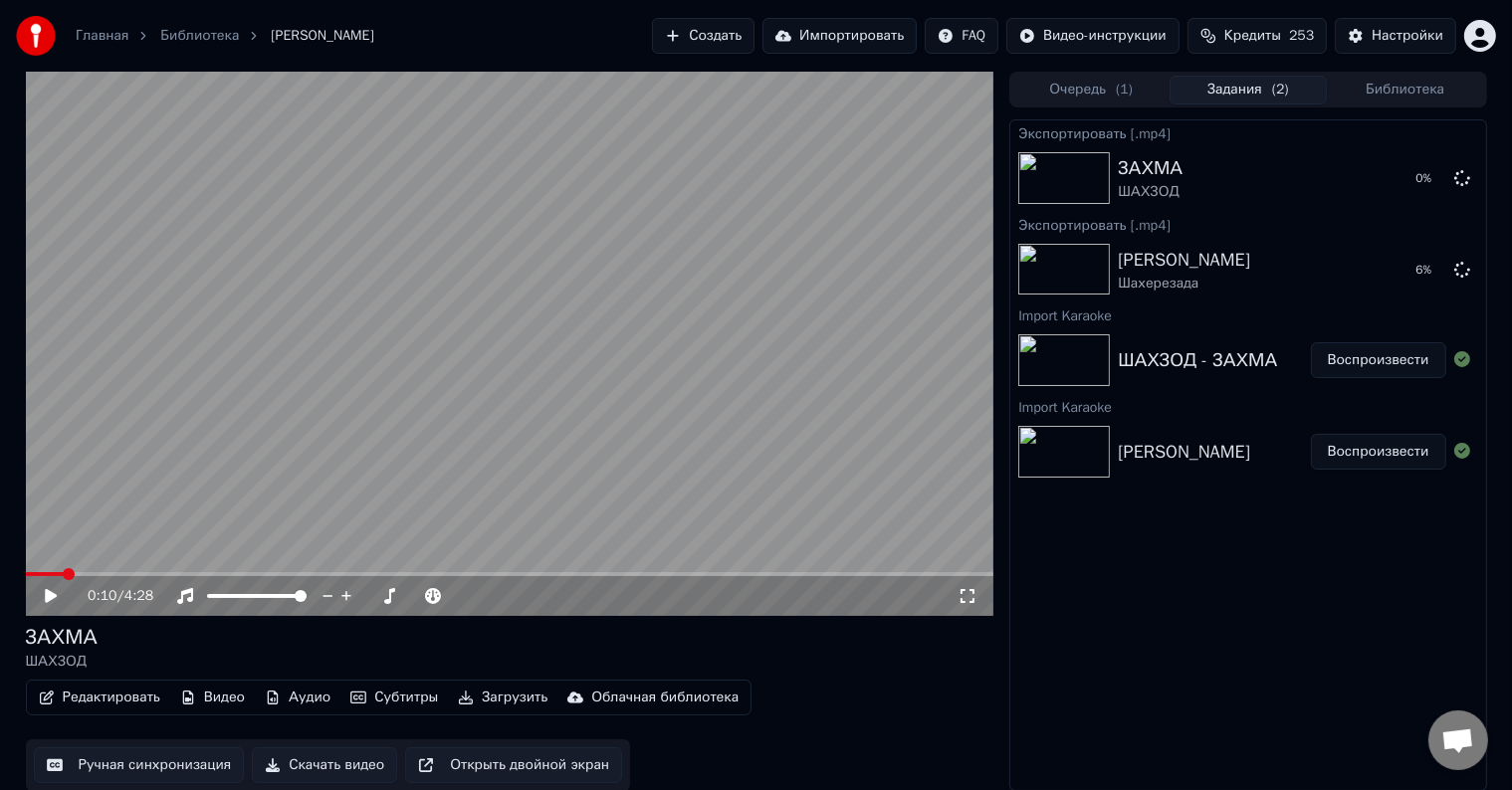 click on "Импортировать" at bounding box center [839, 36] 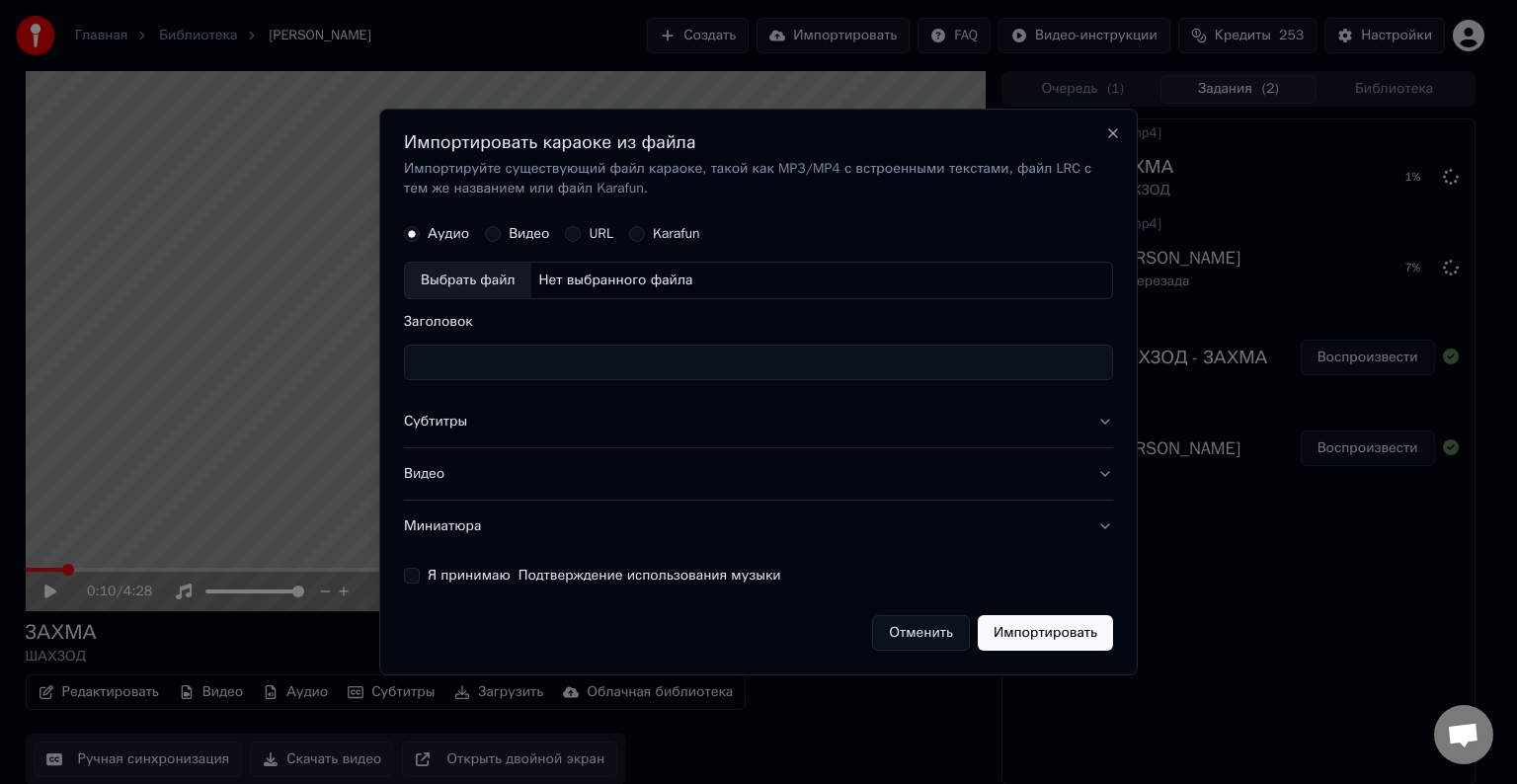 click on "Выбрать файл" at bounding box center [468, 280] 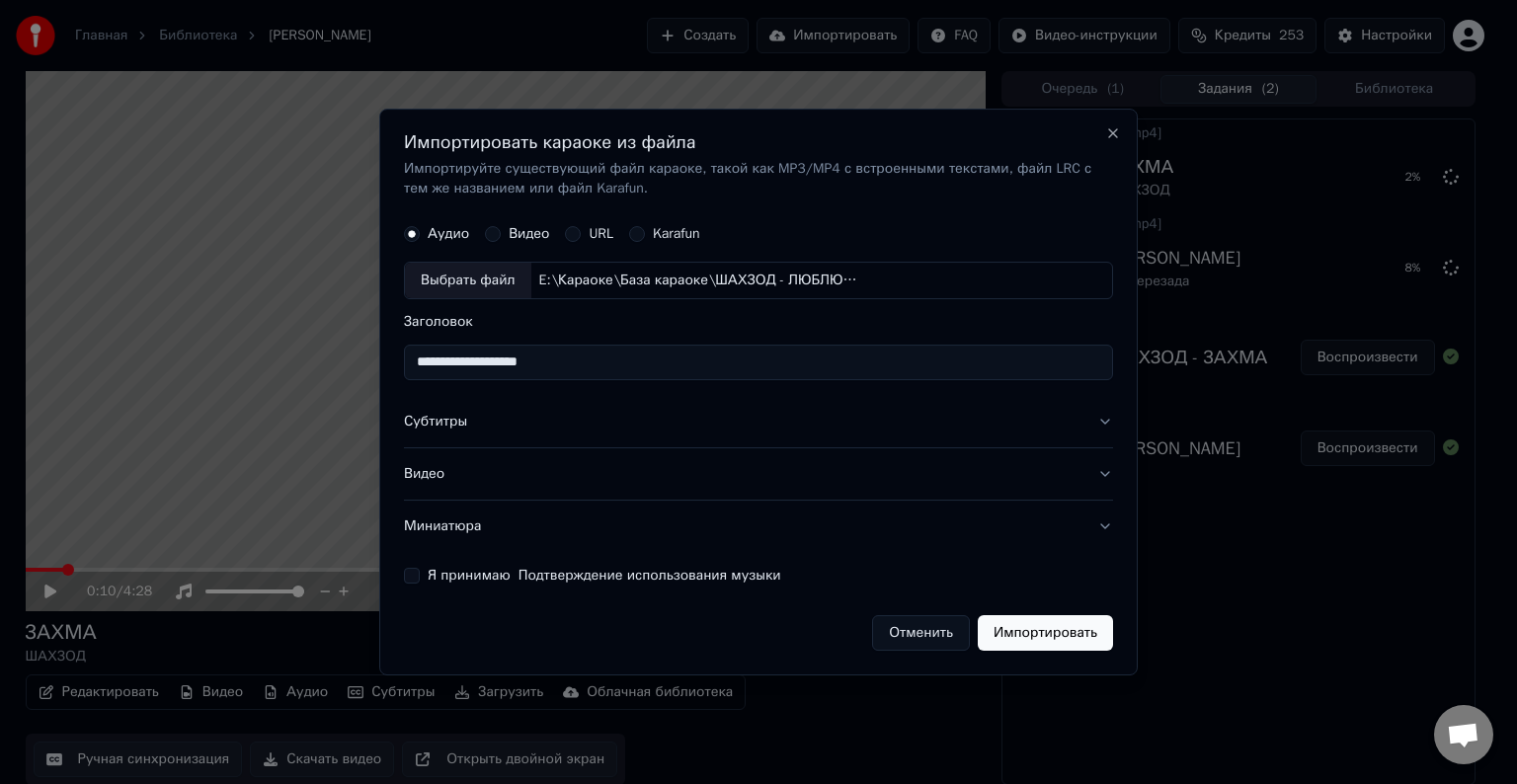 click on "**********" at bounding box center (758, 362) 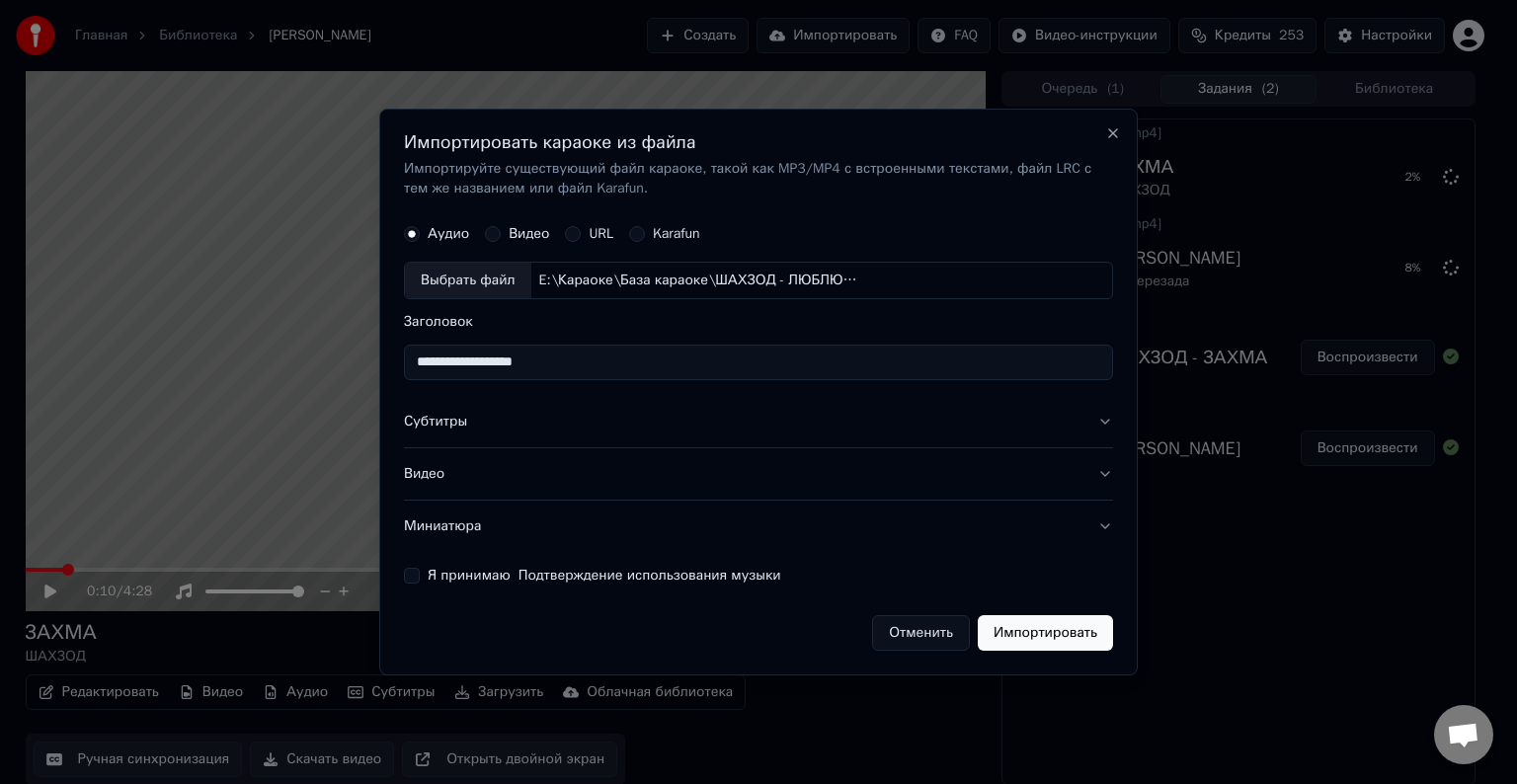 type on "**********" 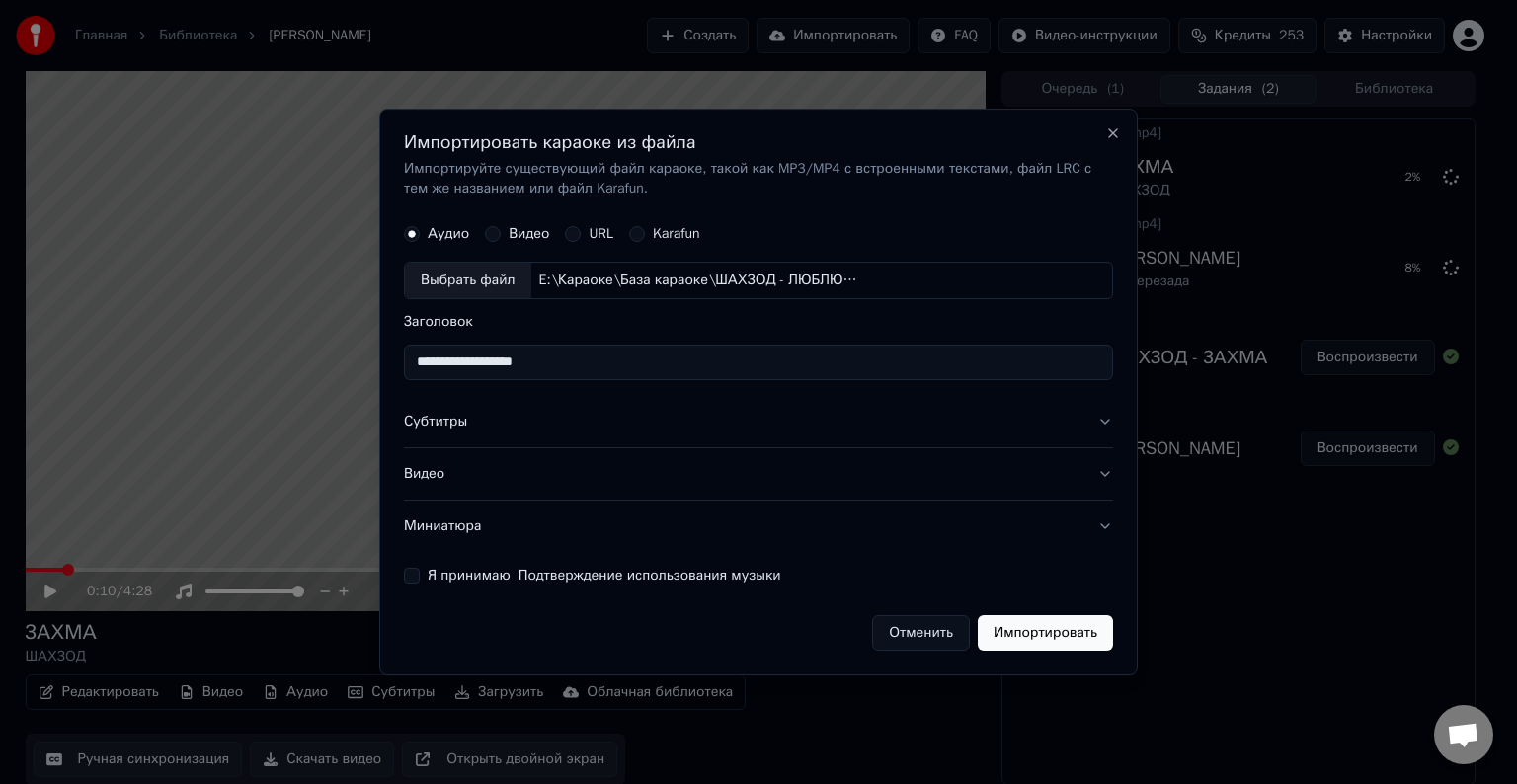 click on "Субтитры" at bounding box center (758, 422) 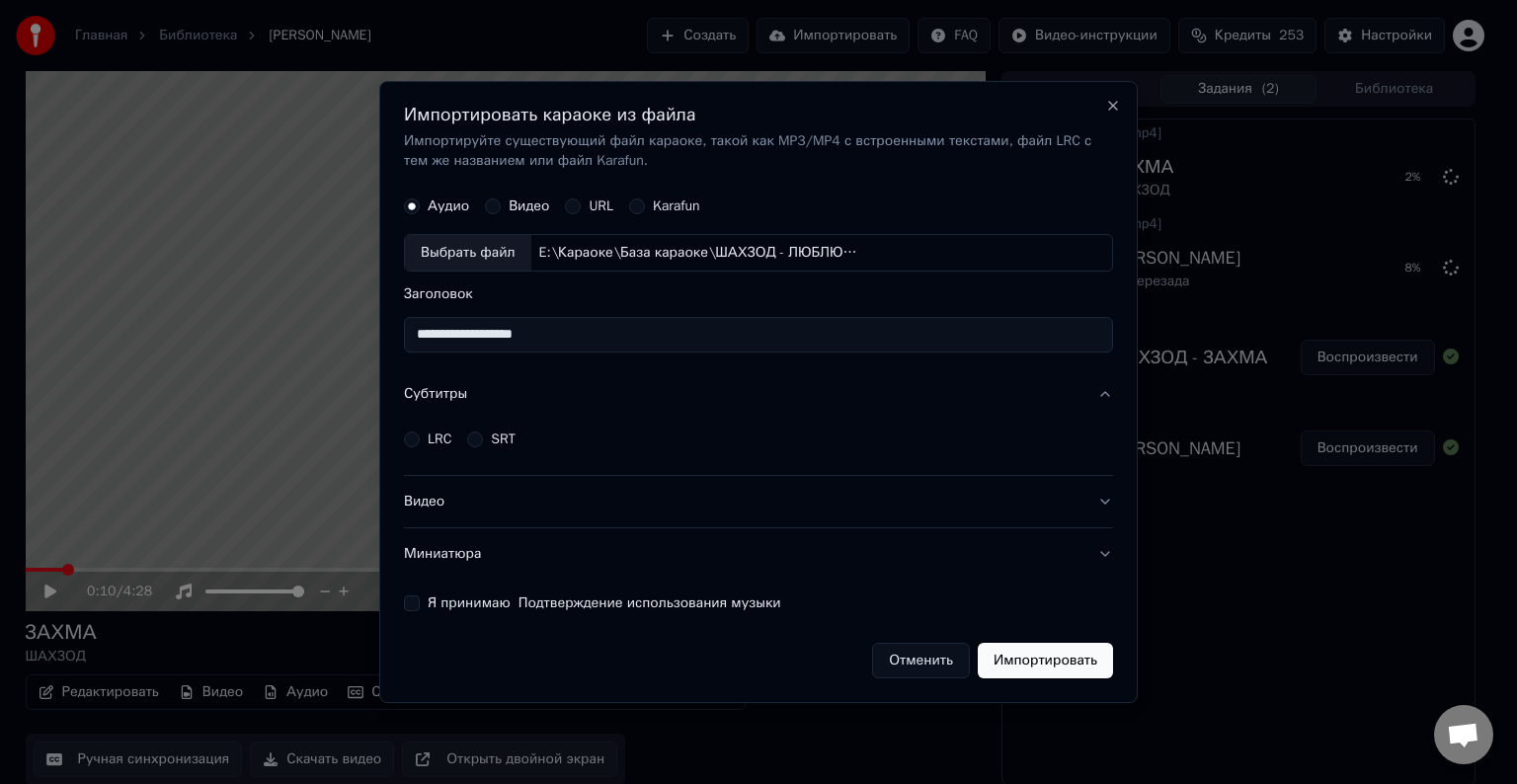 click on "LRC" at bounding box center (439, 439) 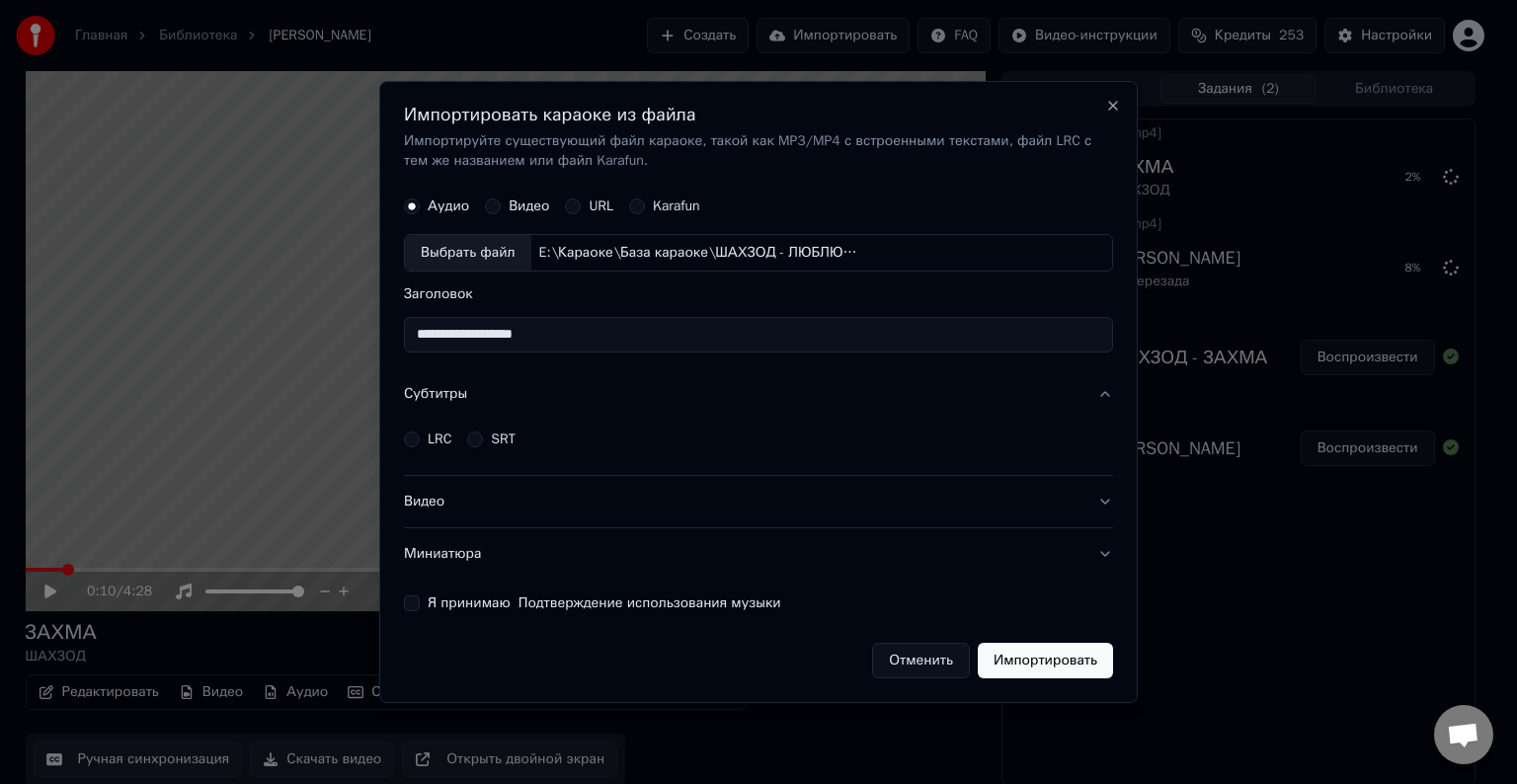 click on "LRC" at bounding box center [412, 439] 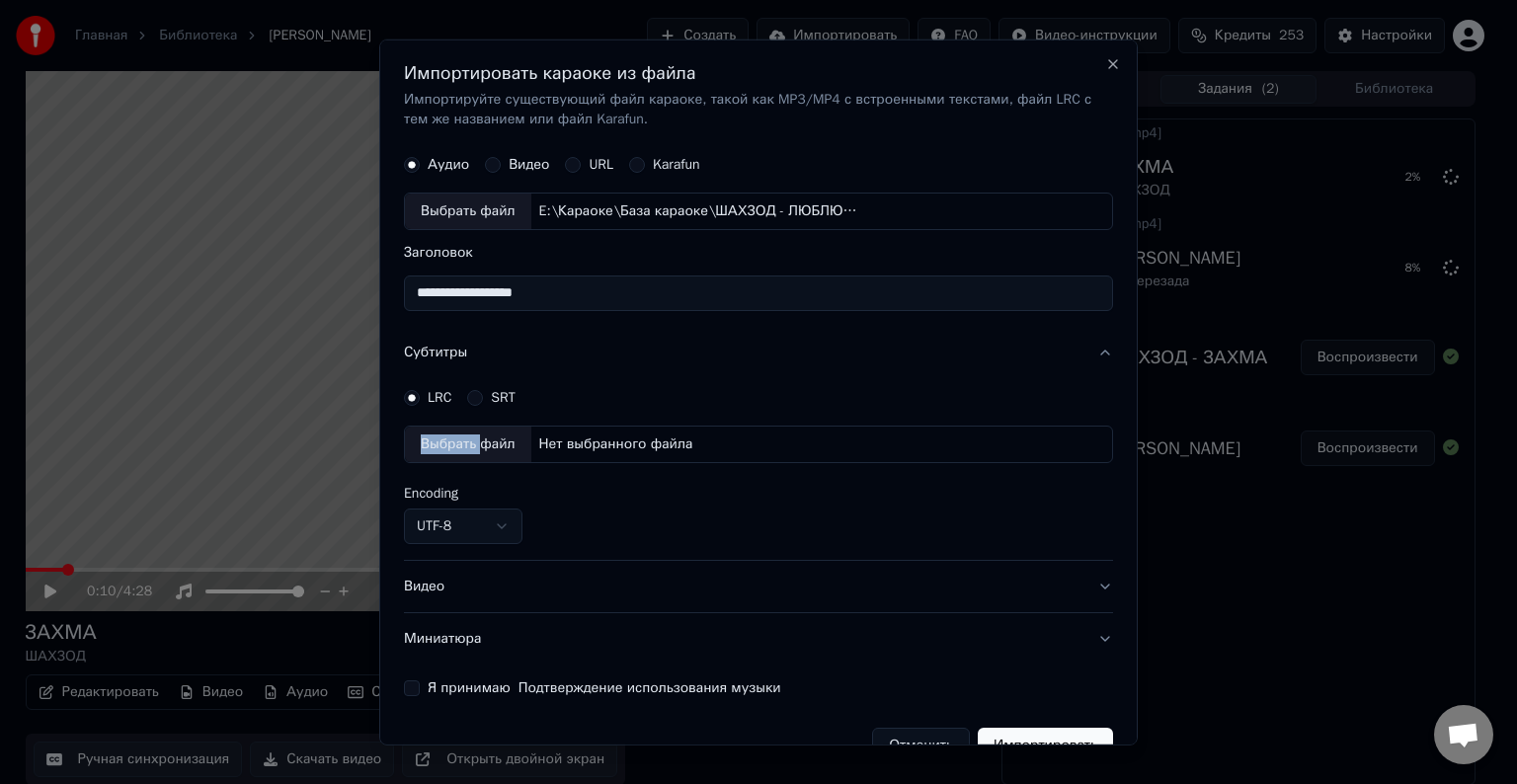 click on "Выбрать файл" at bounding box center (468, 444) 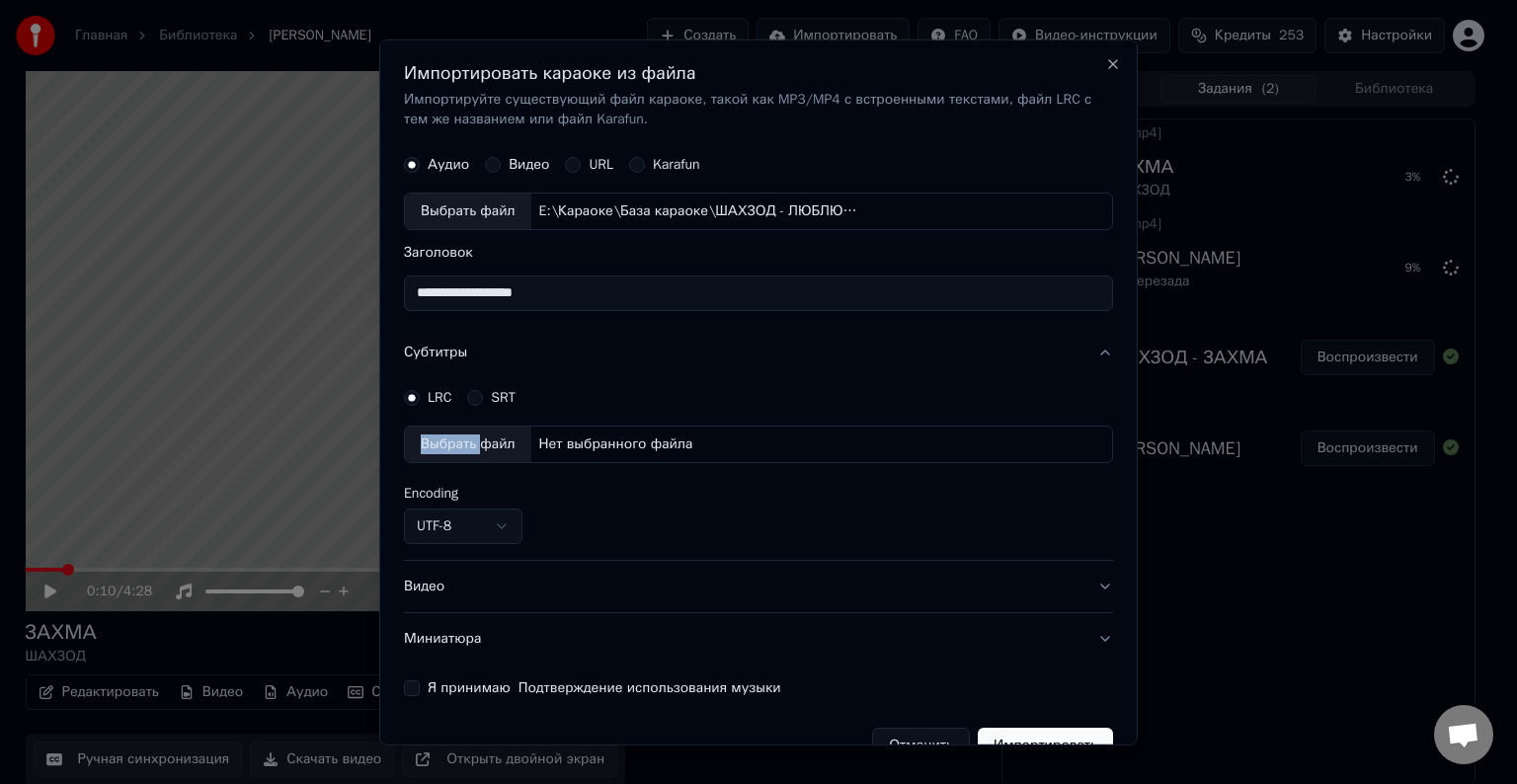 select on "**********" 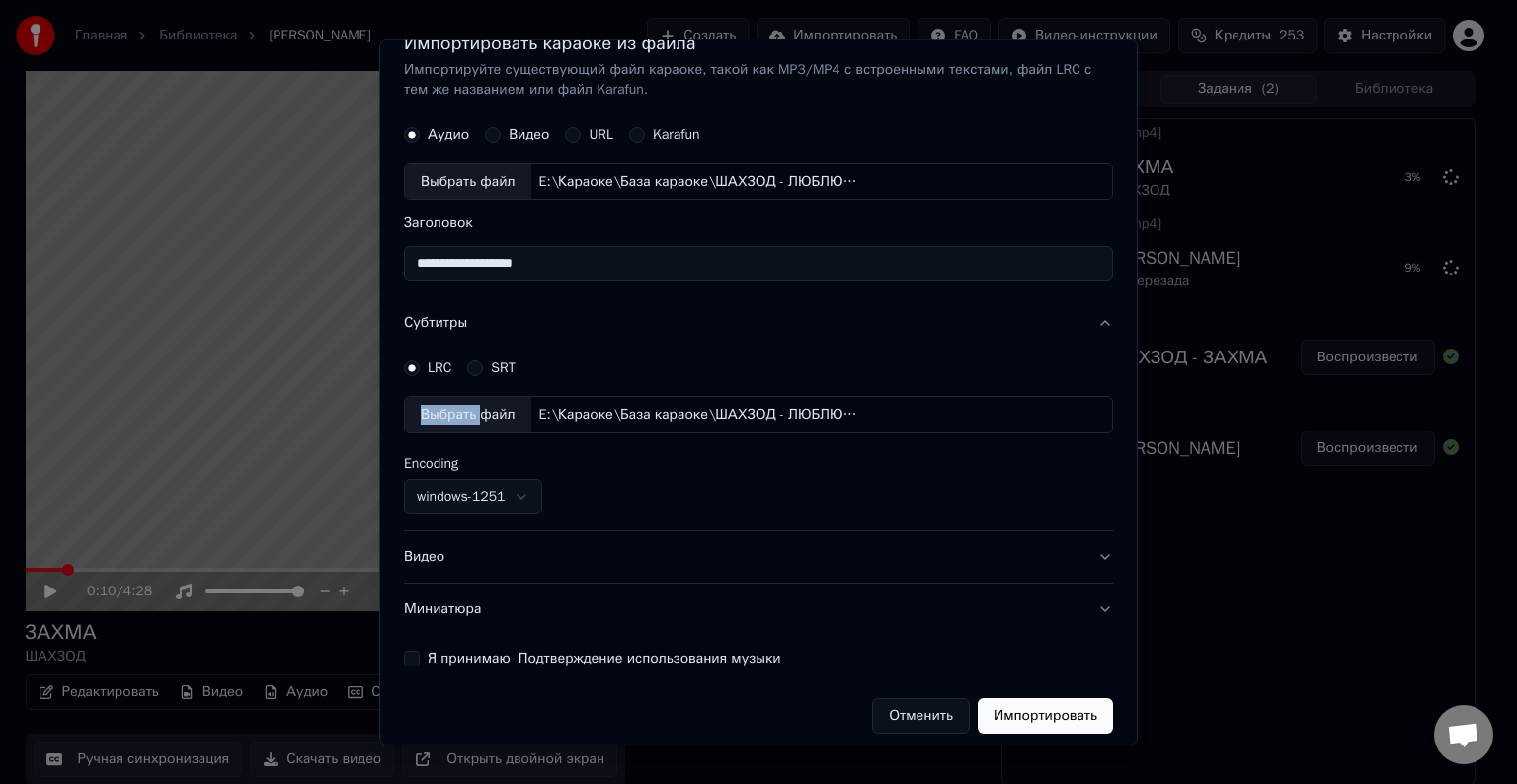 scroll, scrollTop: 40, scrollLeft: 0, axis: vertical 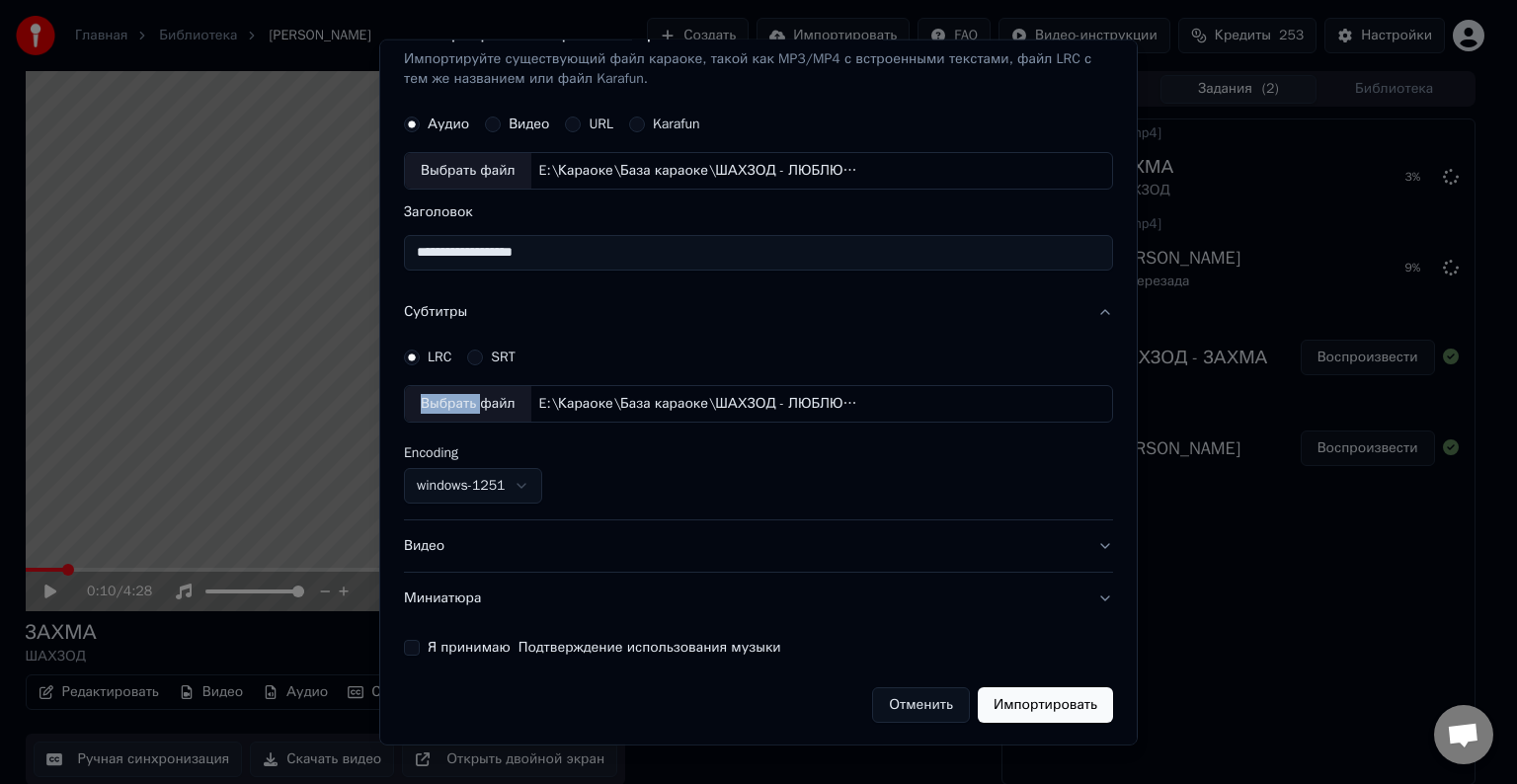 click on "Видео" at bounding box center (758, 546) 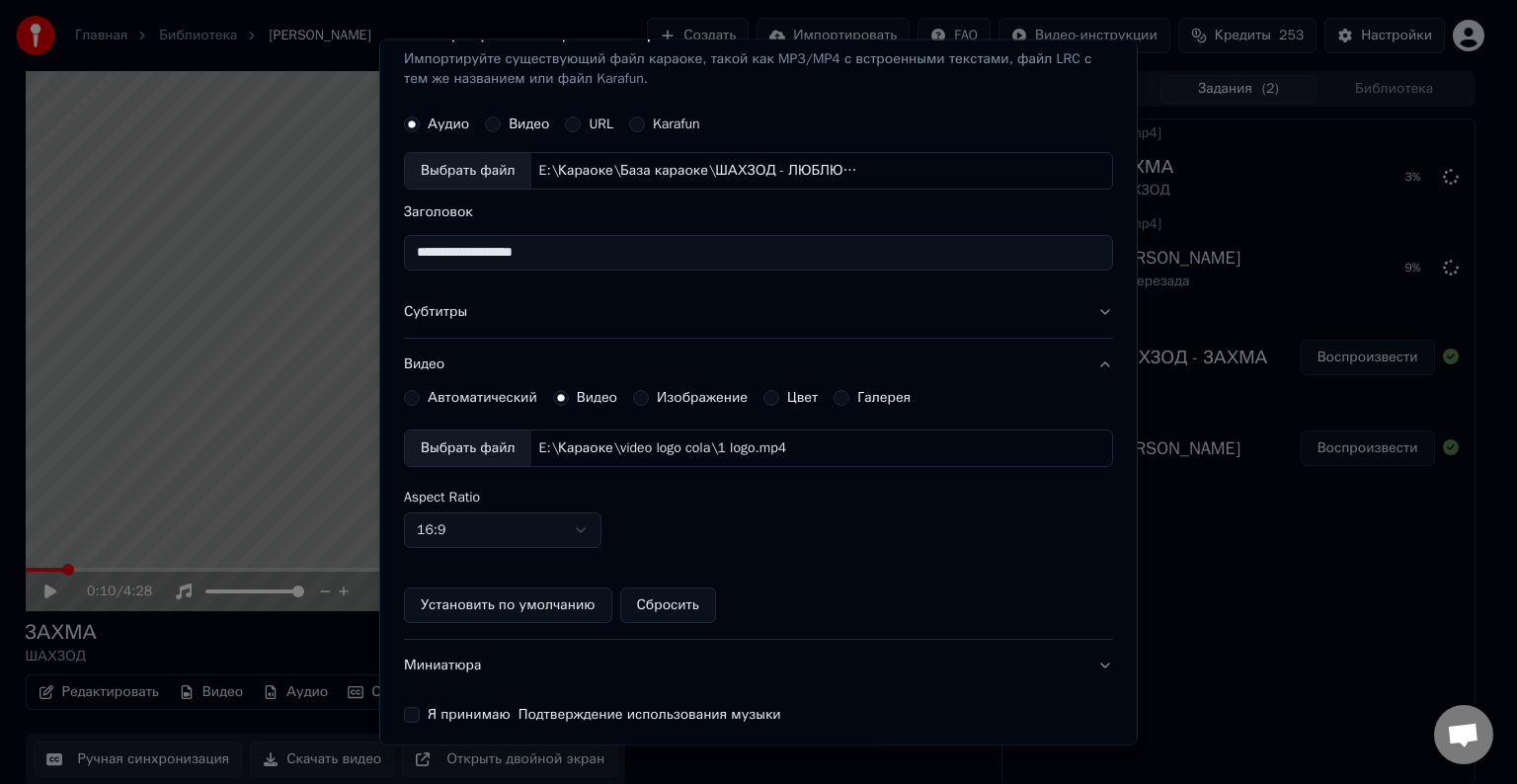 click on "Выбрать файл" at bounding box center (468, 448) 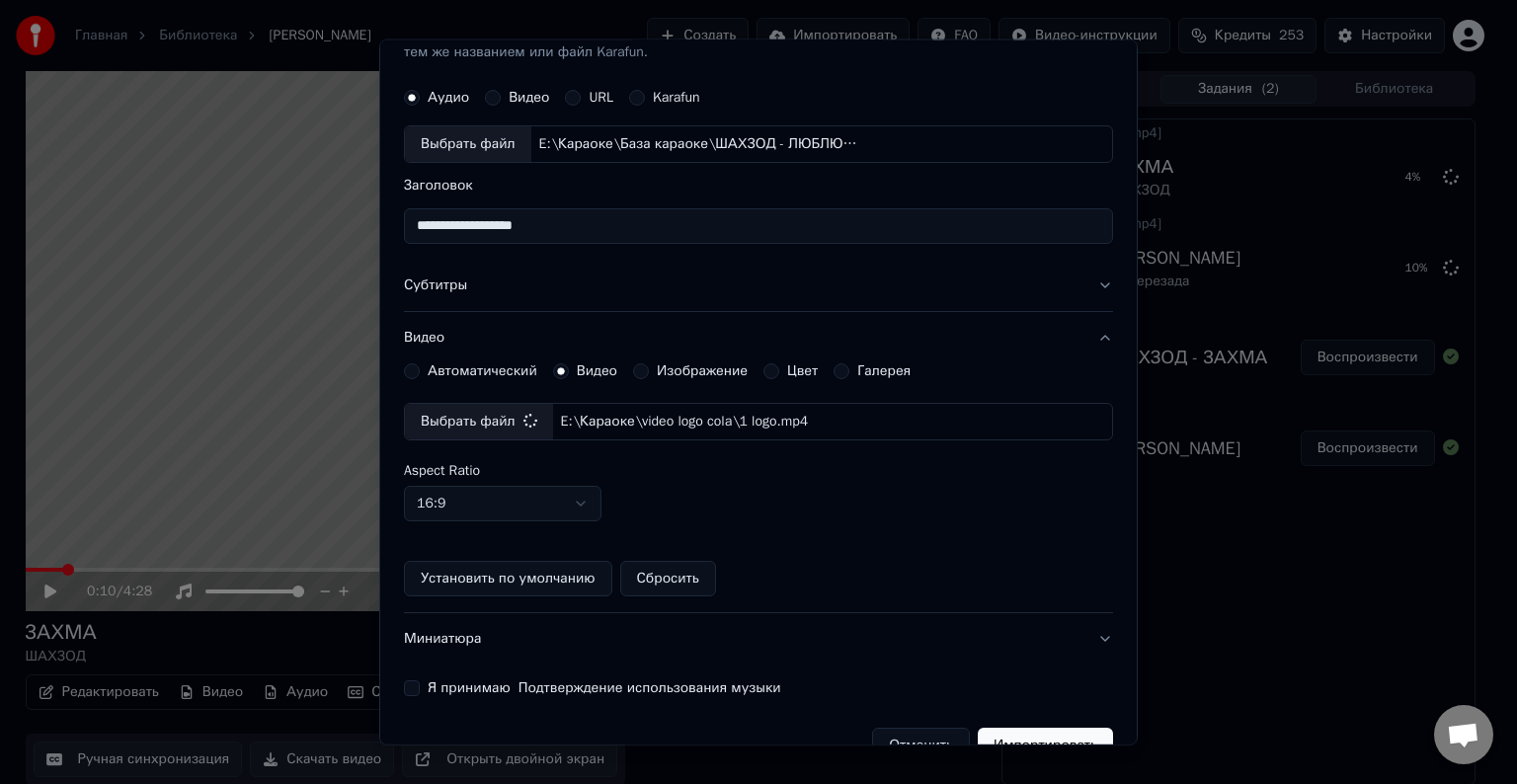 scroll, scrollTop: 108, scrollLeft: 0, axis: vertical 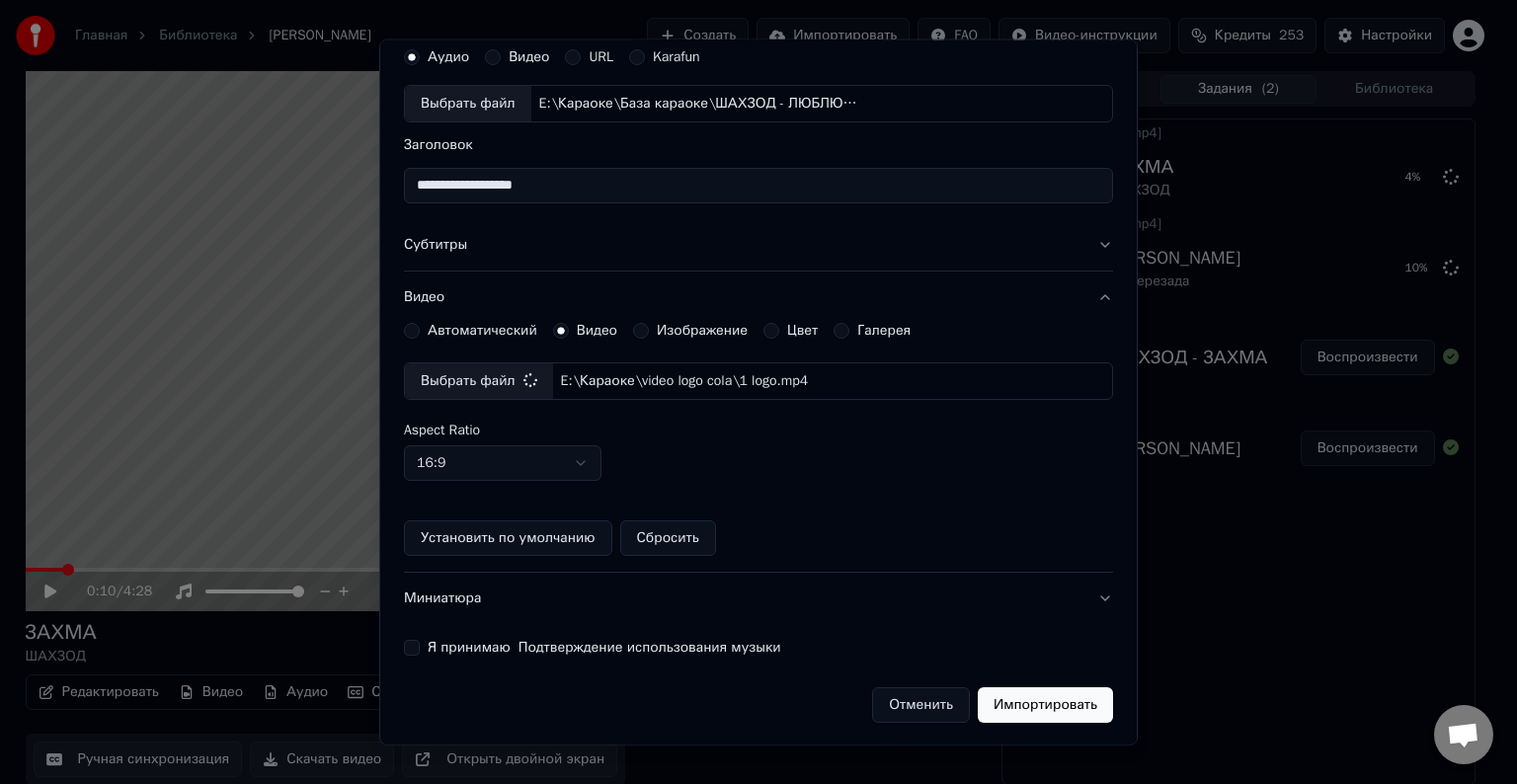 click on "Я принимаю   Подтверждение использования музыки" at bounding box center (412, 648) 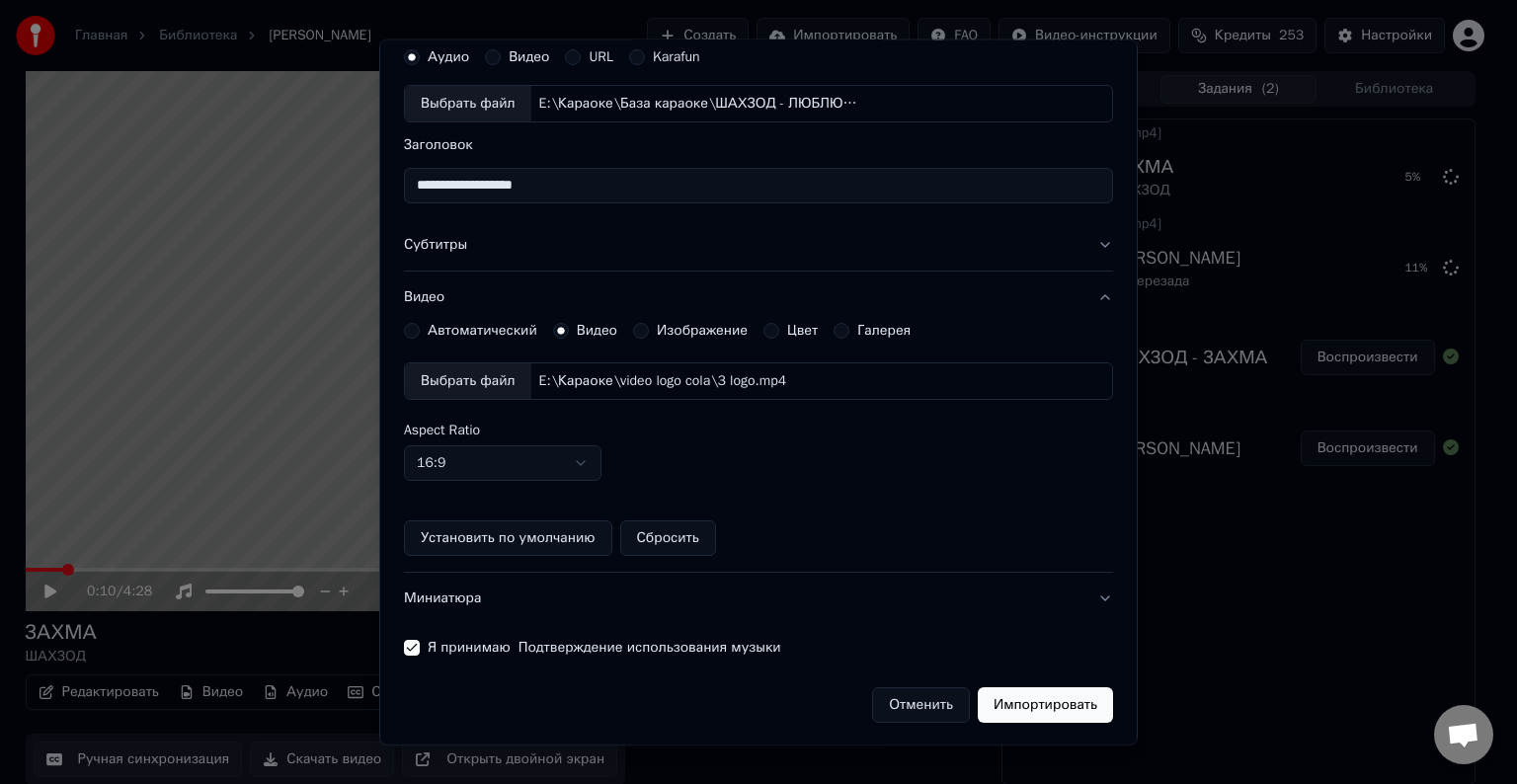 click on "Импортировать" at bounding box center [1045, 705] 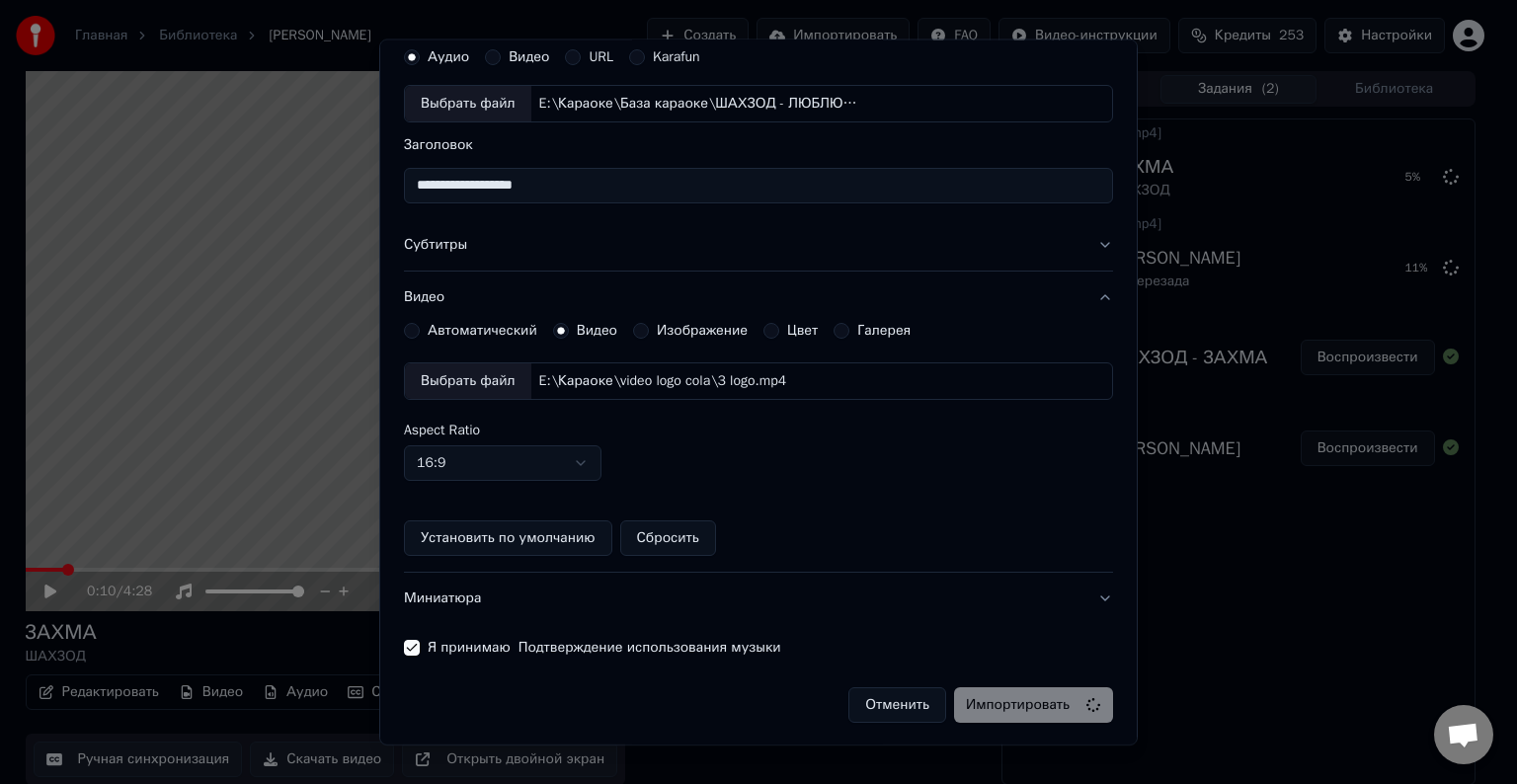 type 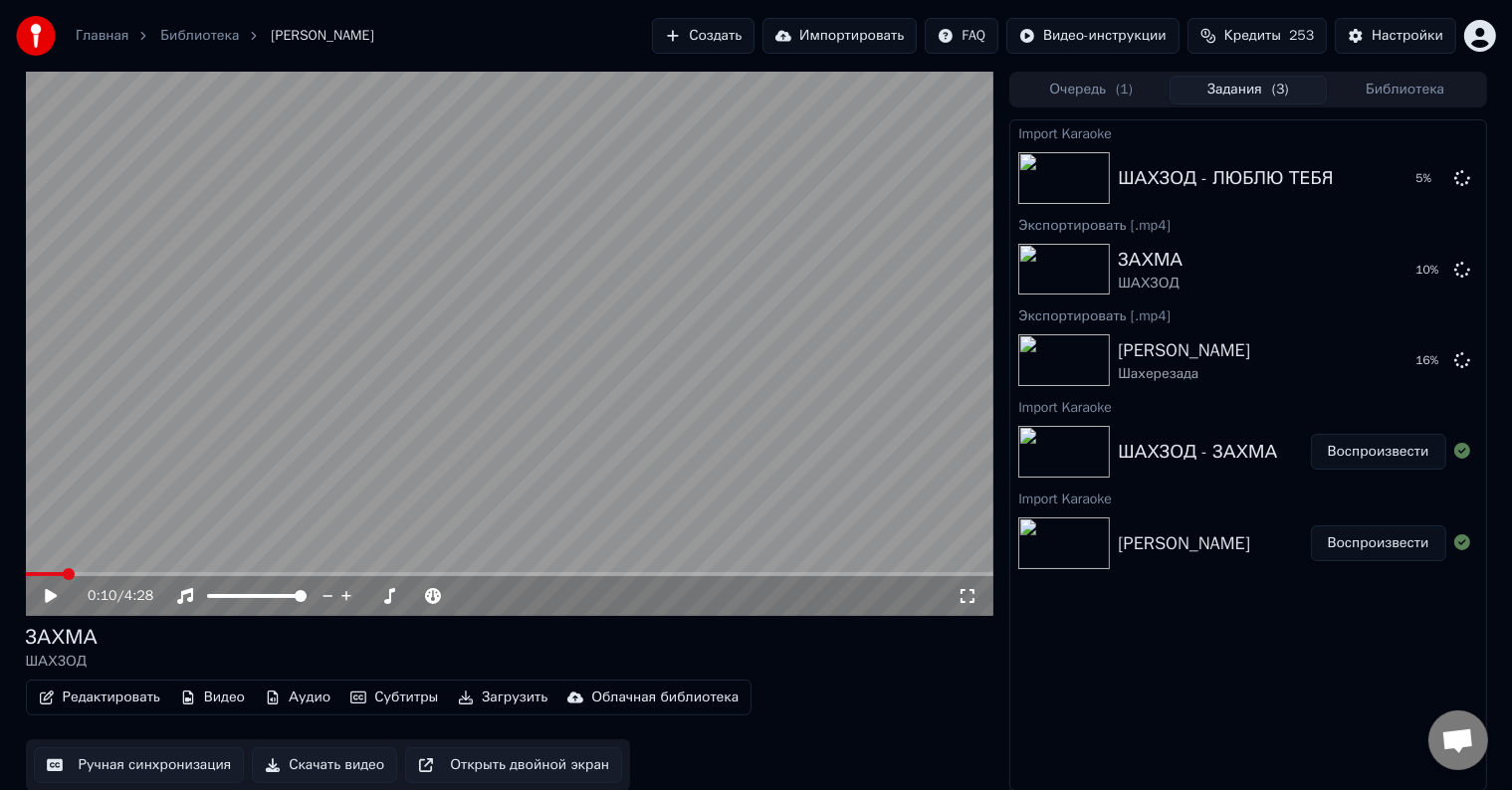 click on "Импортировать" at bounding box center (839, 36) 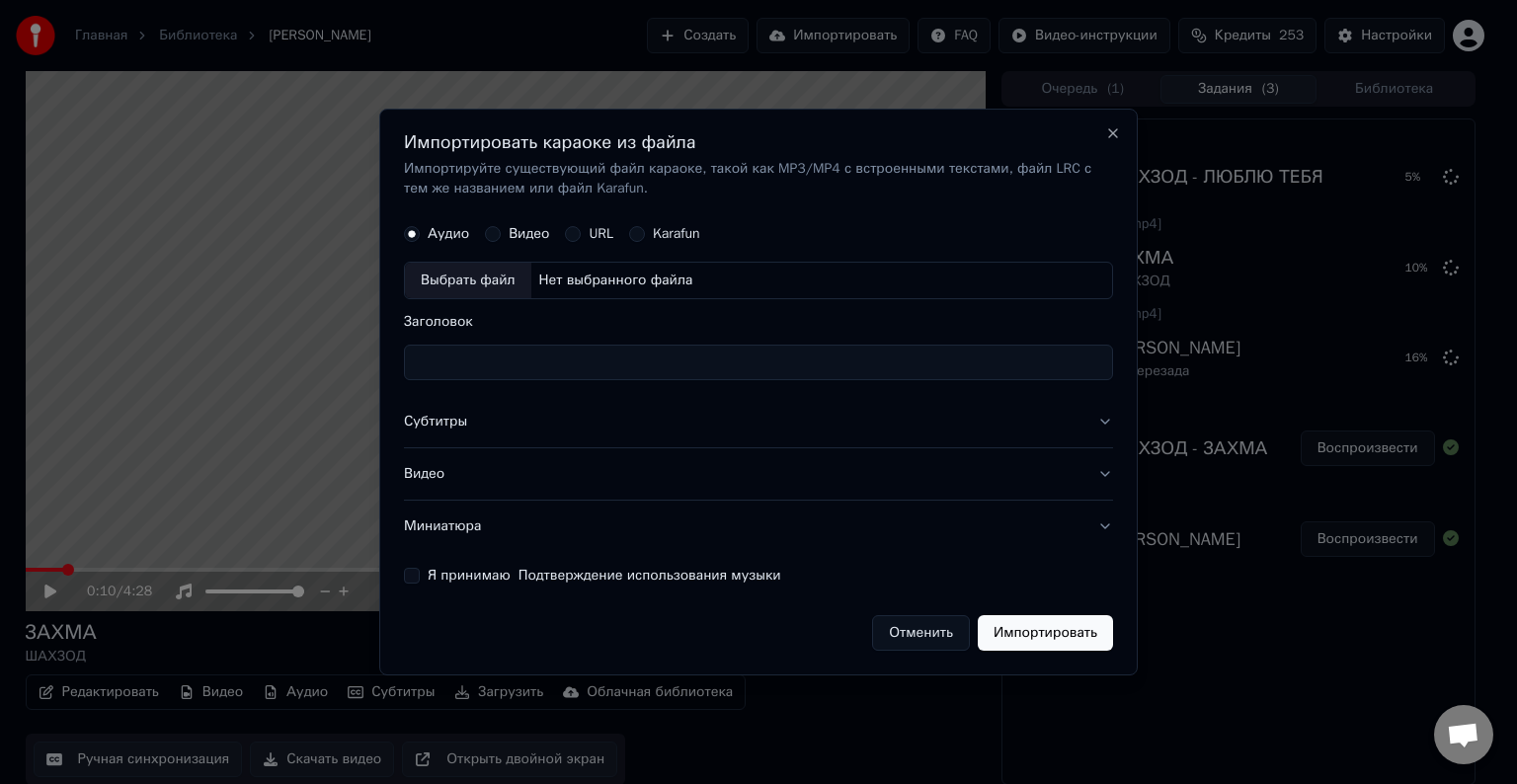 click on "Выбрать файл" at bounding box center (468, 280) 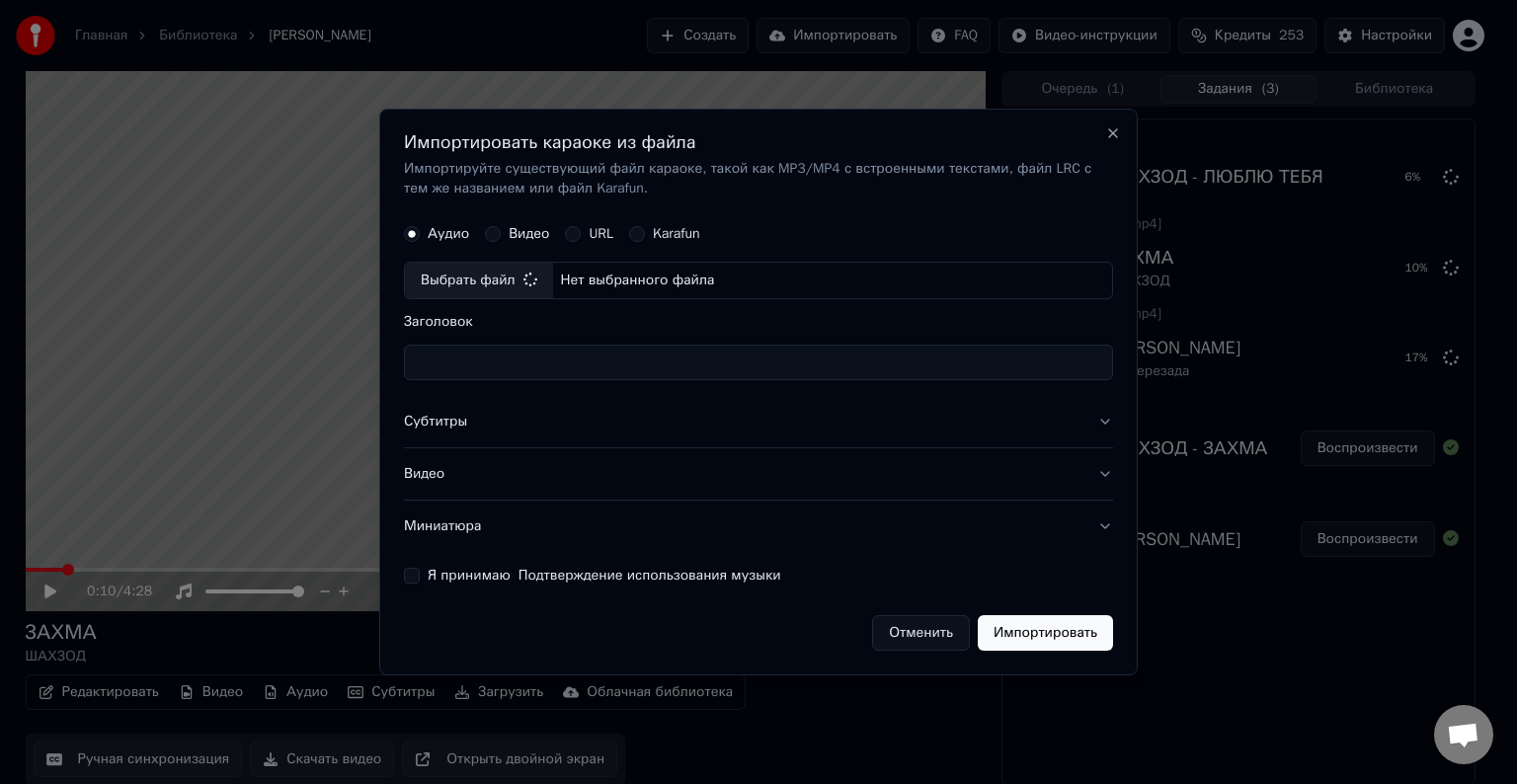 type on "**********" 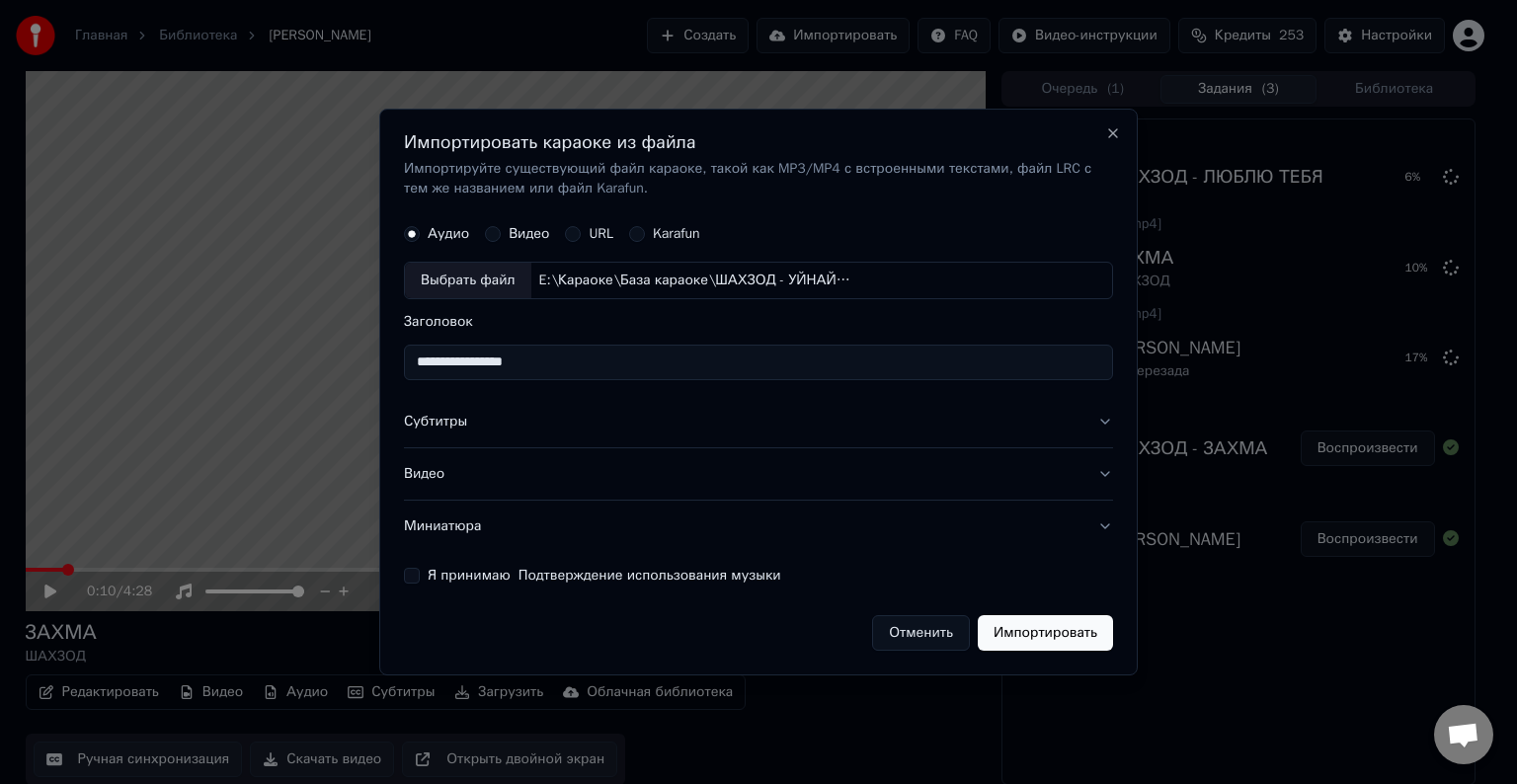 click on "Субтитры" at bounding box center (758, 422) 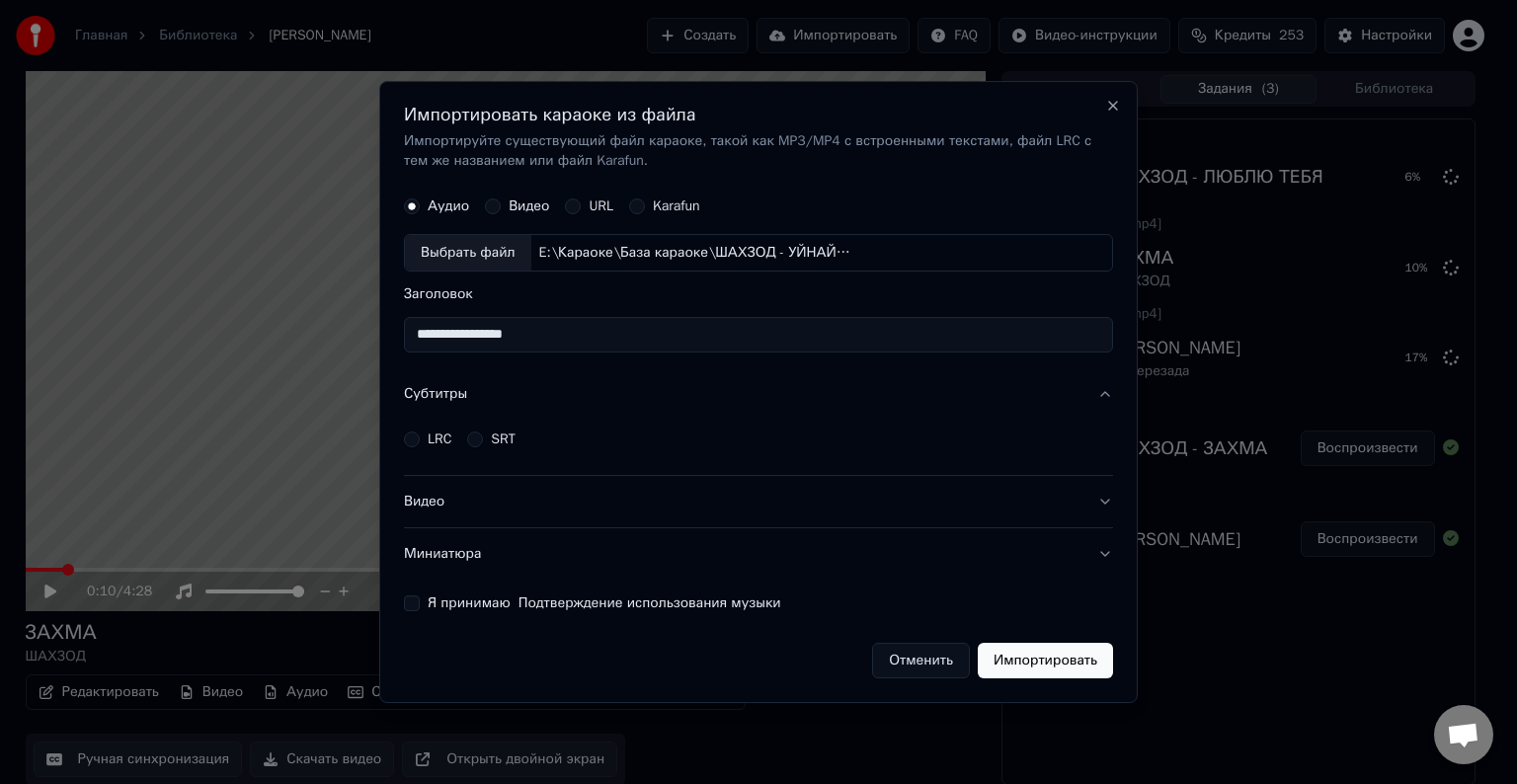 click on "LRC" at bounding box center (439, 439) 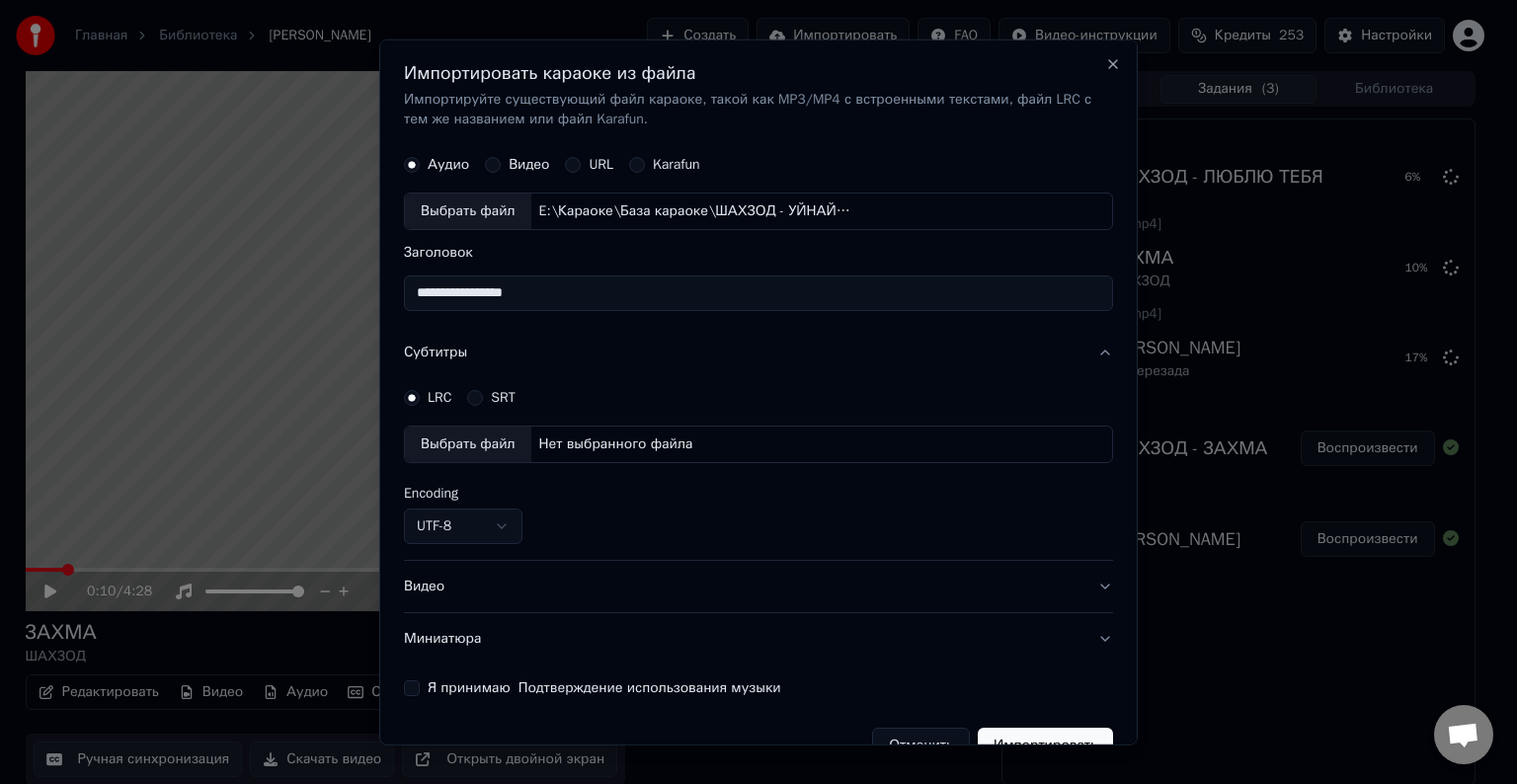 click on "Выбрать файл" at bounding box center (468, 444) 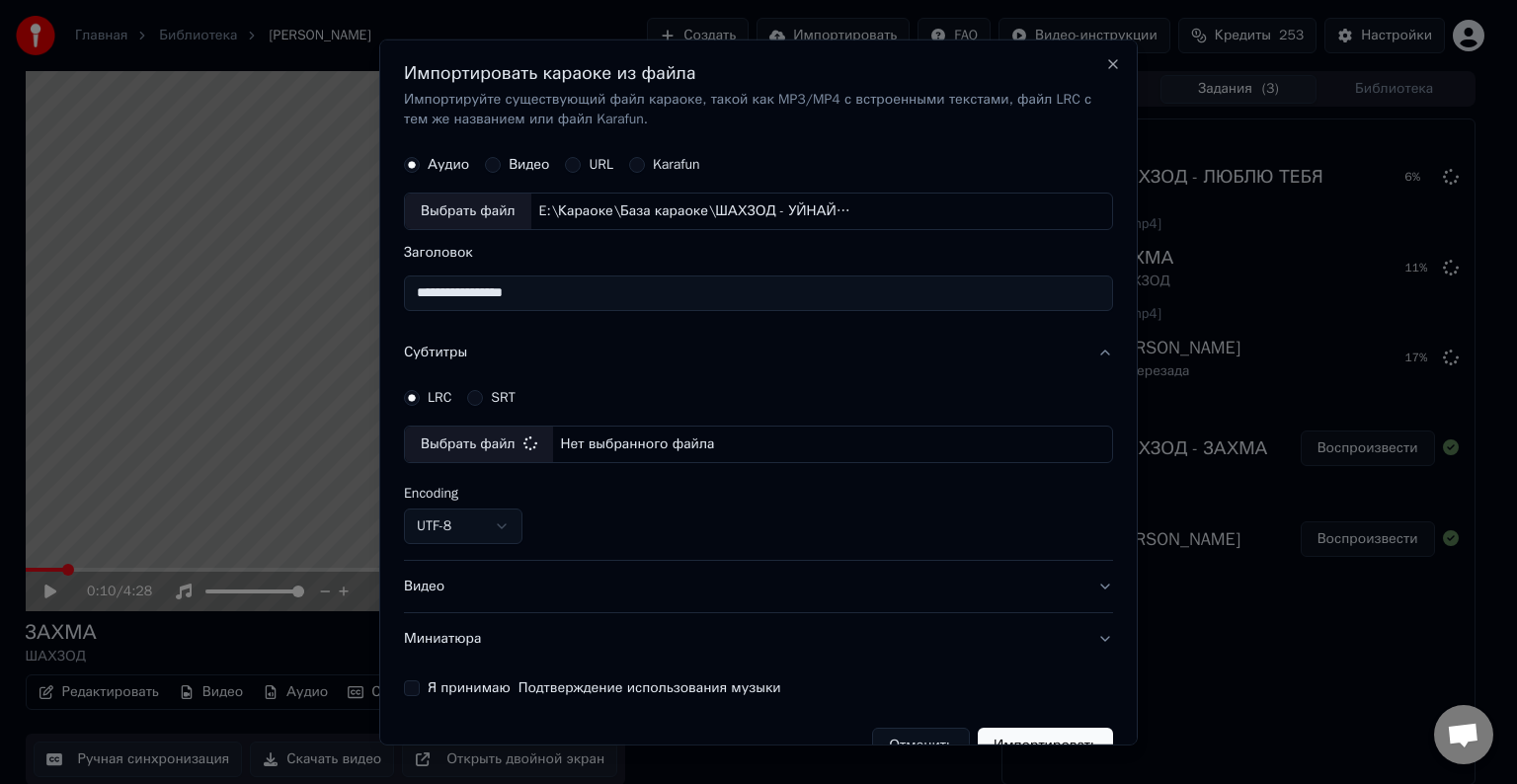 select on "**********" 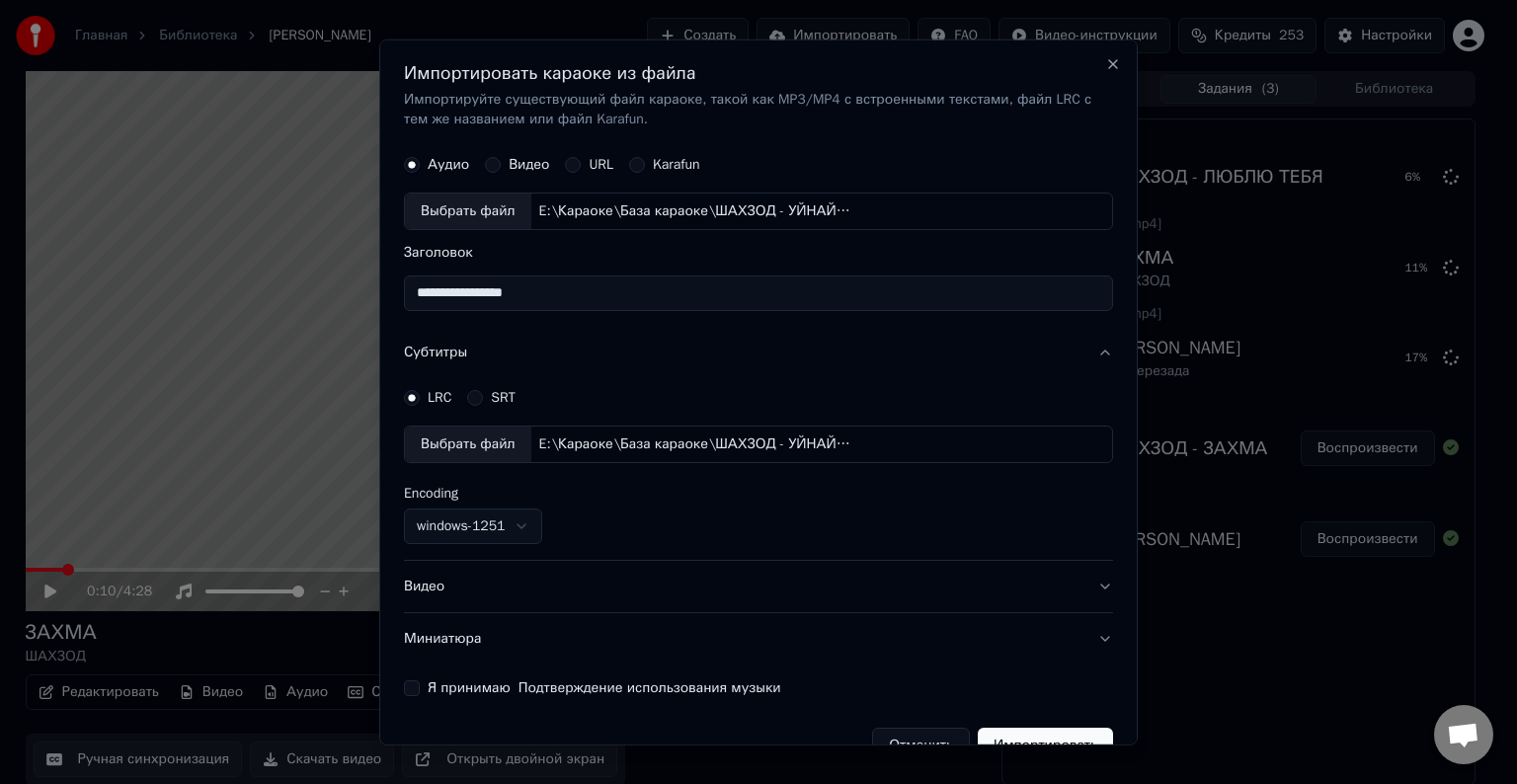 scroll, scrollTop: 40, scrollLeft: 0, axis: vertical 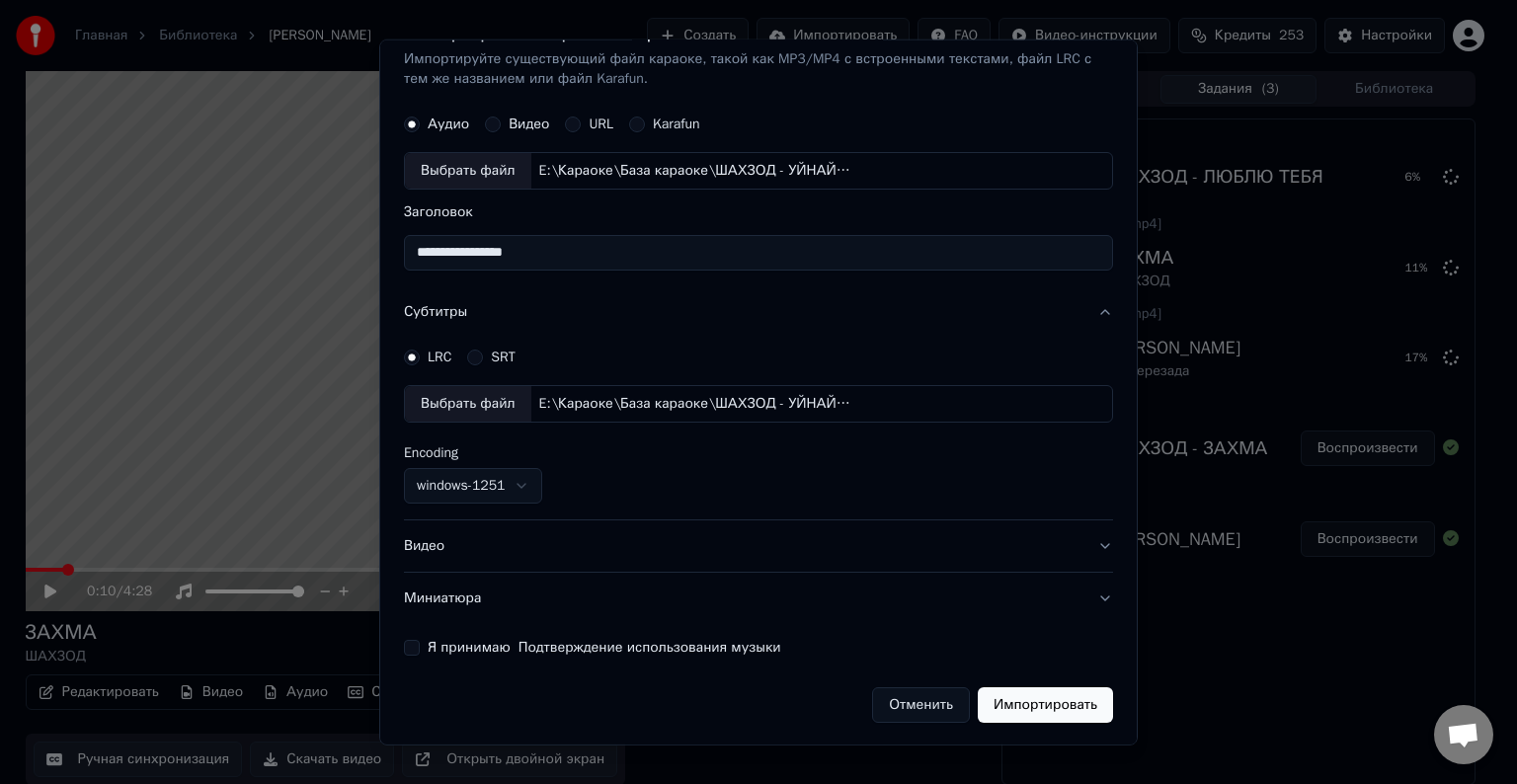 click on "Видео" at bounding box center [758, 546] 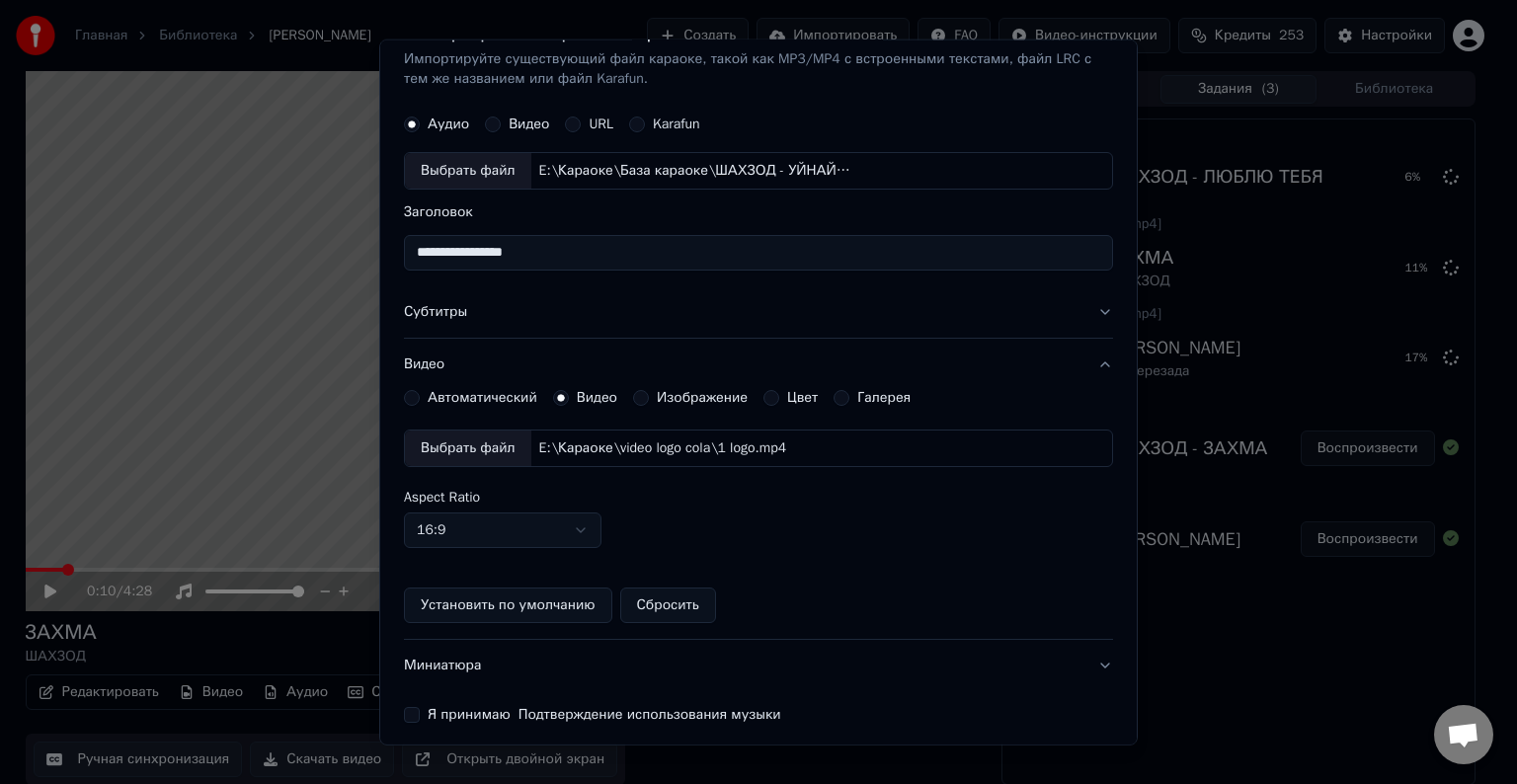 click on "Выбрать файл" at bounding box center [468, 448] 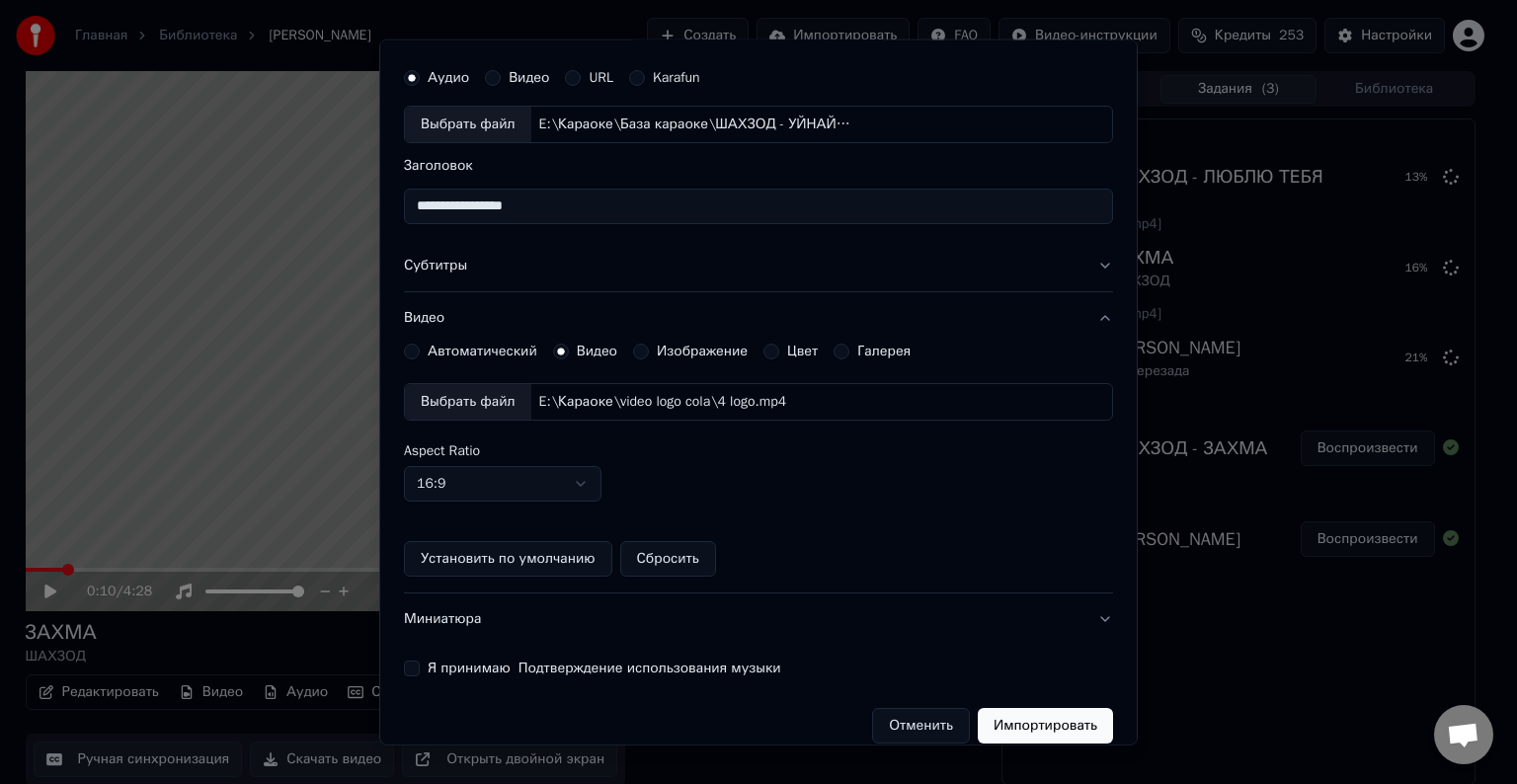 scroll, scrollTop: 108, scrollLeft: 0, axis: vertical 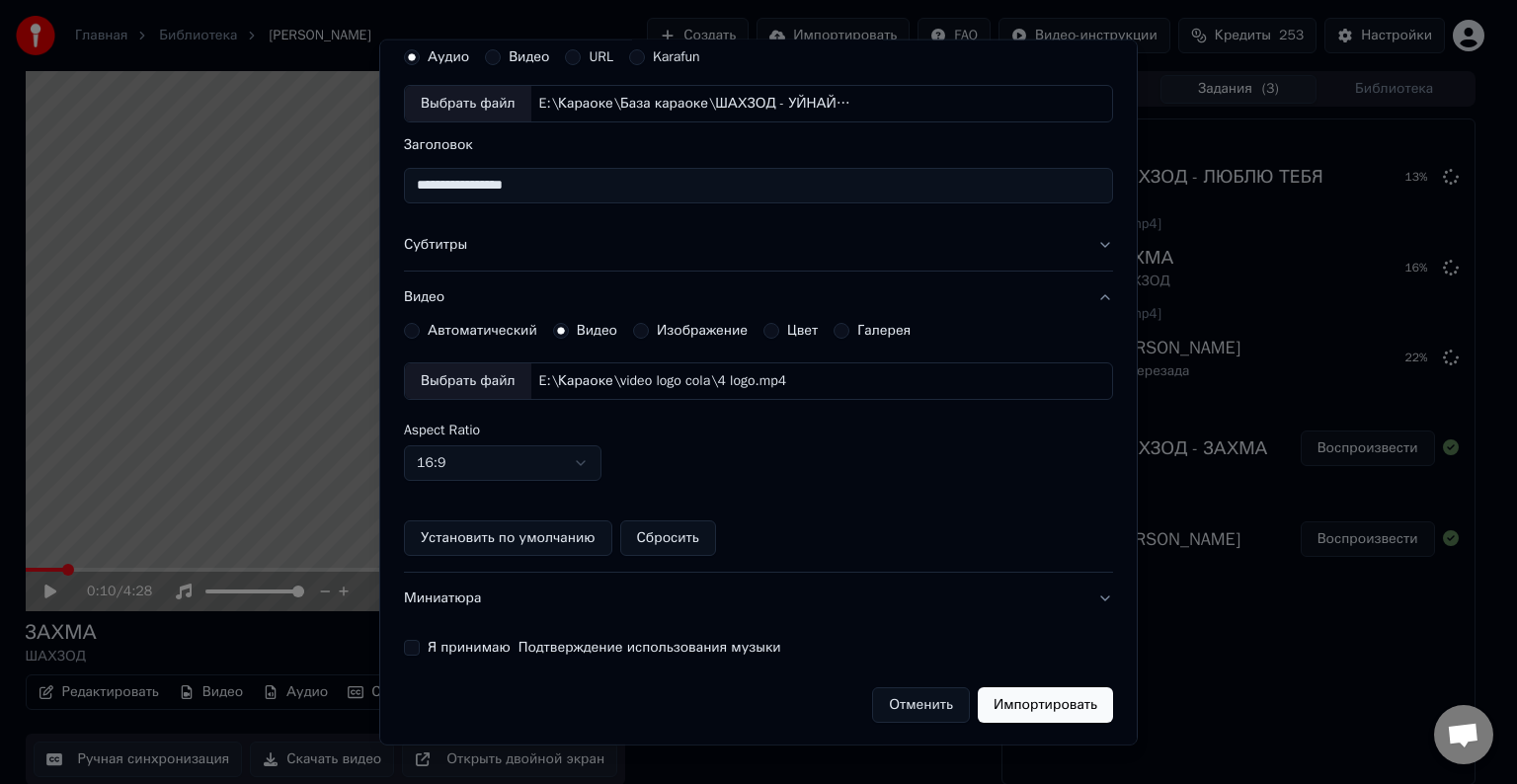 click on "Я принимаю   Подтверждение использования музыки" at bounding box center [412, 648] 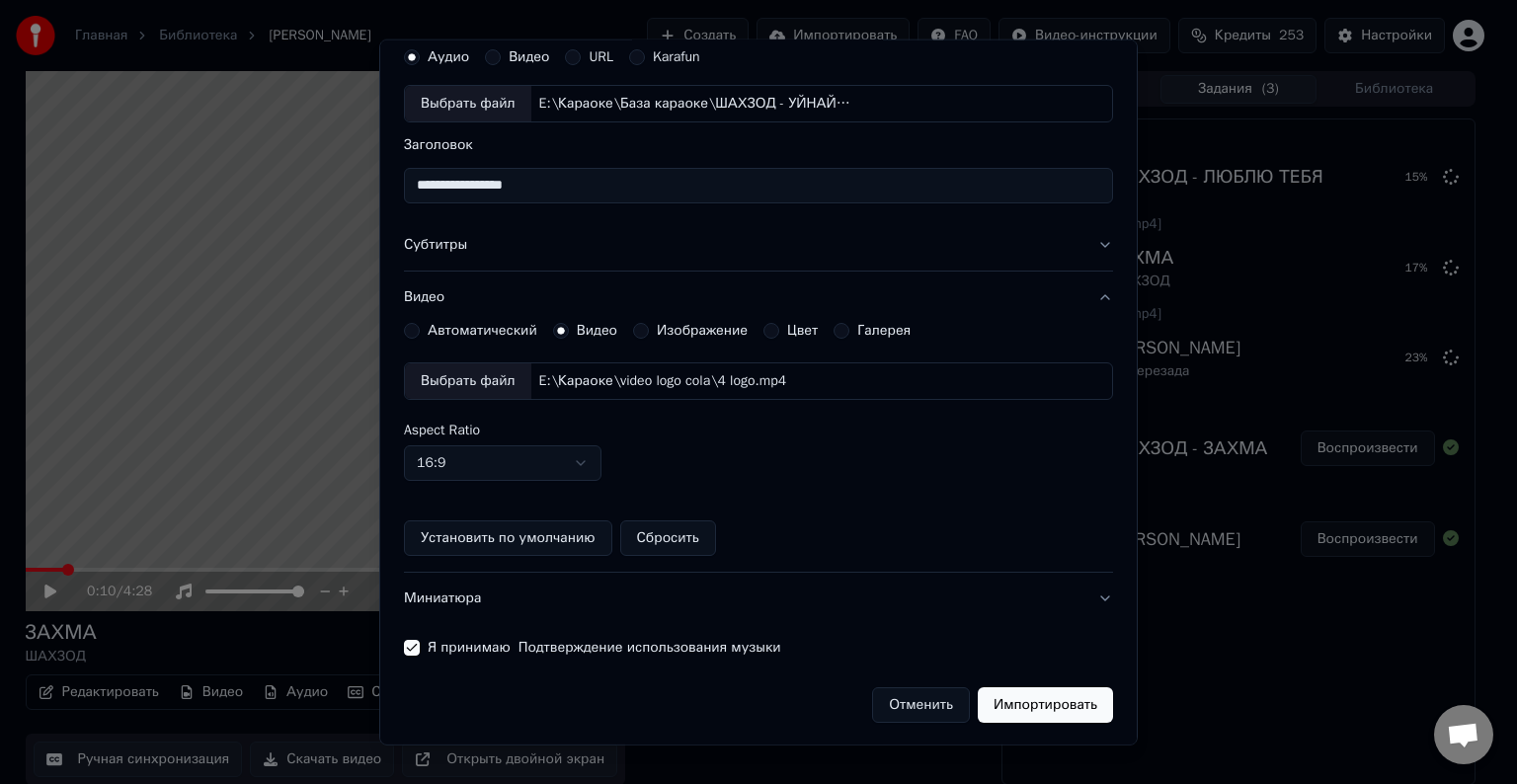 click on "Импортировать" at bounding box center [1045, 705] 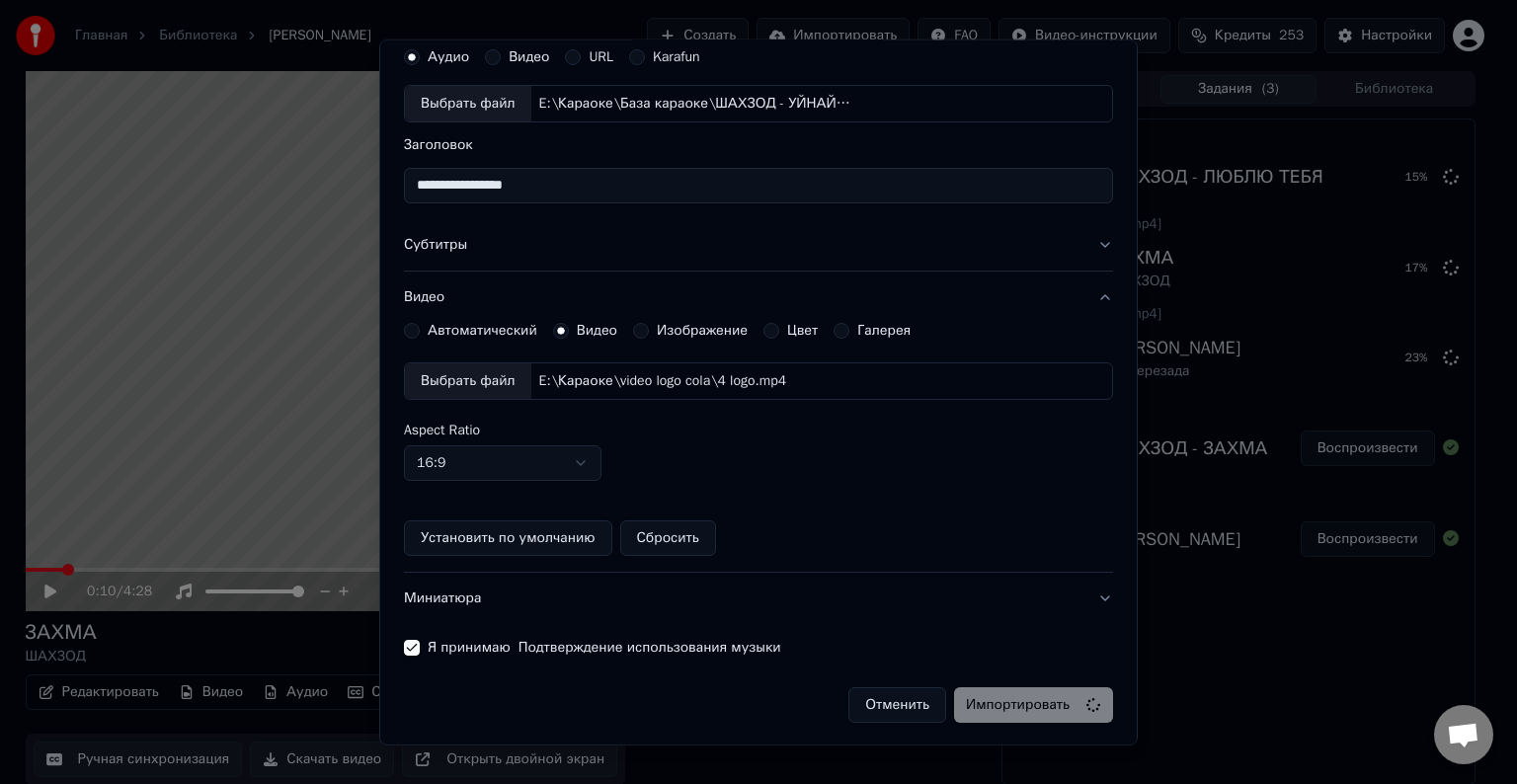 type 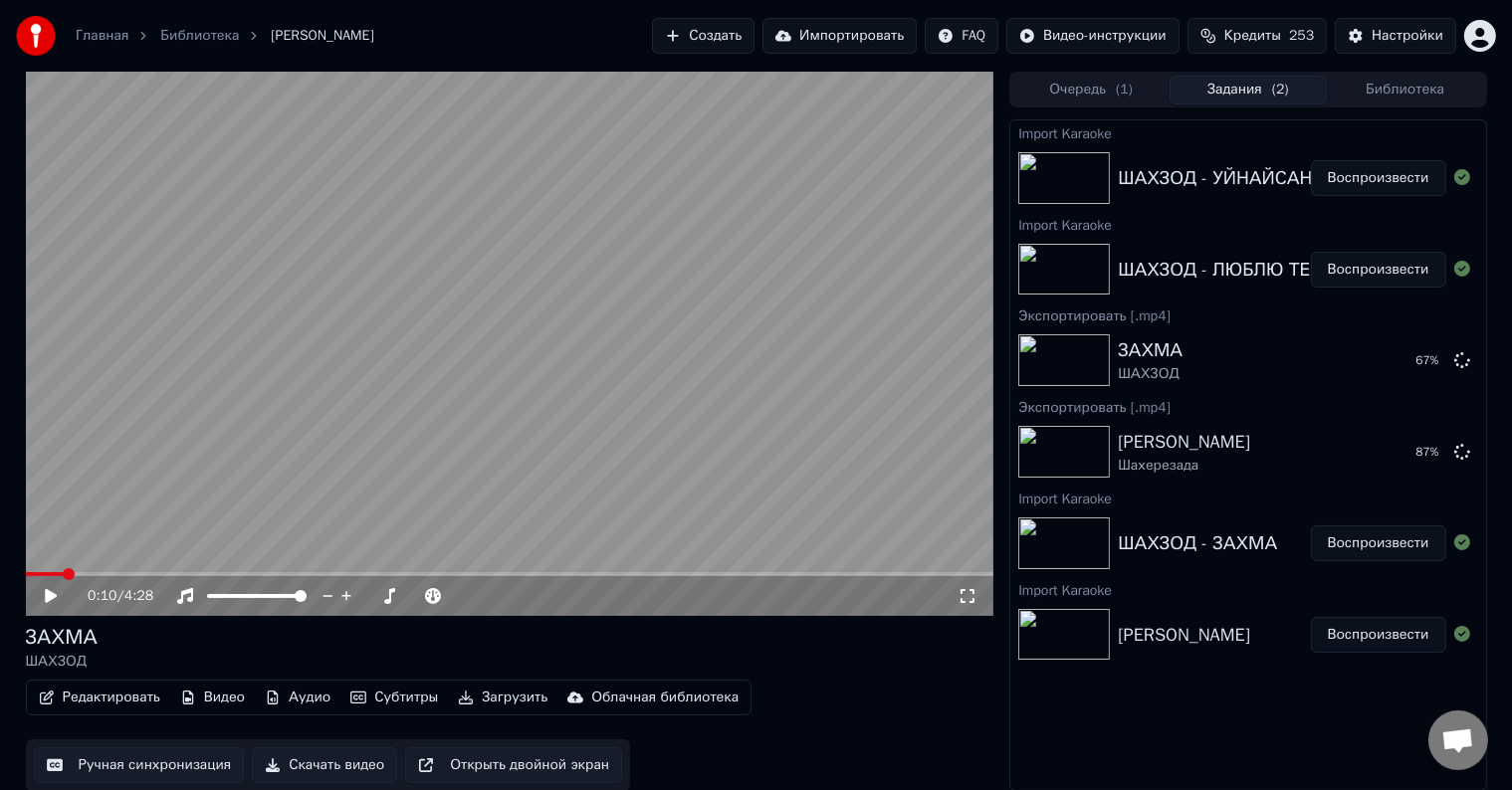 click on "Воспроизвести" at bounding box center (1379, 270) 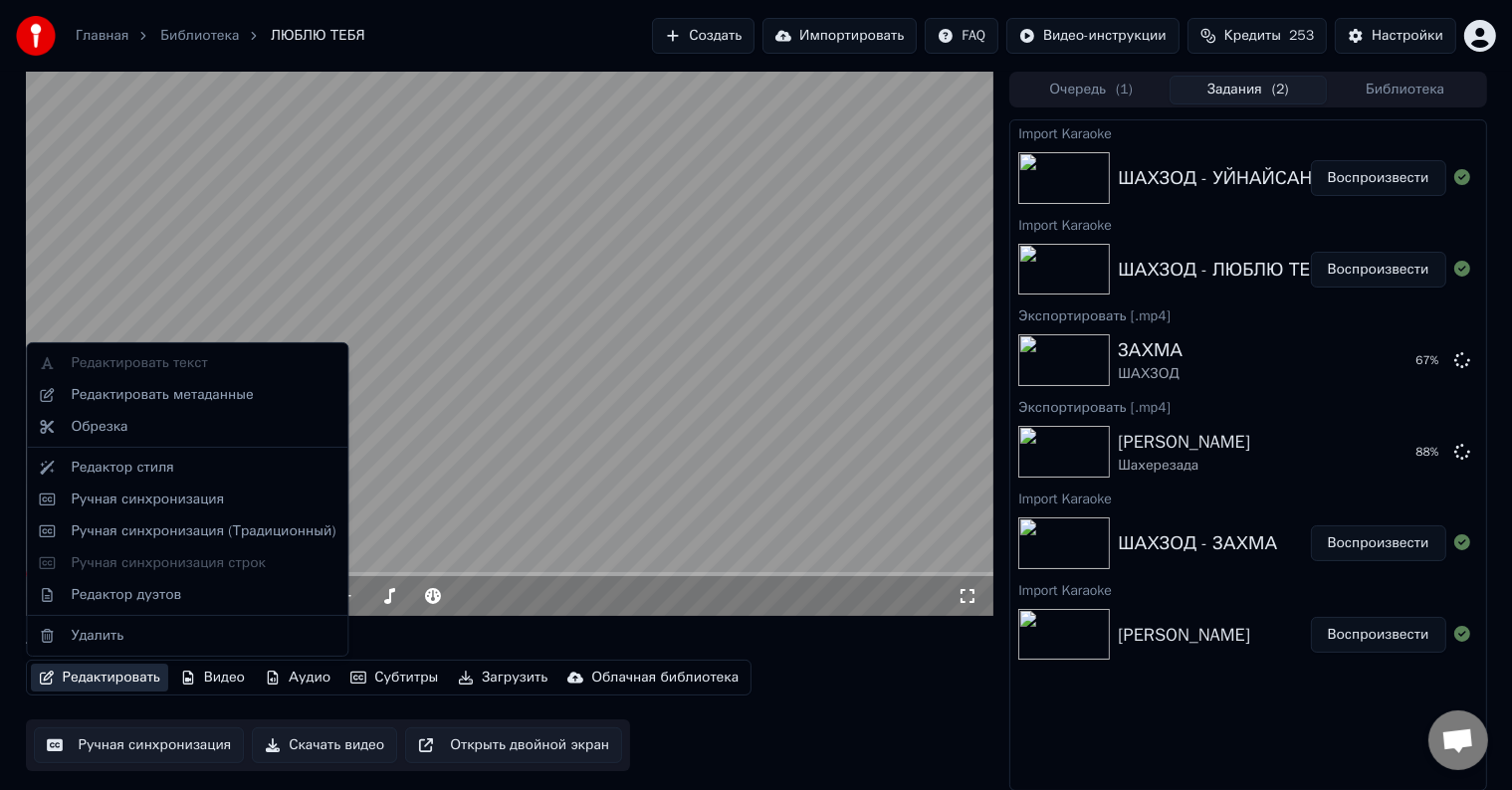 click on "Редактировать" at bounding box center (100, 678) 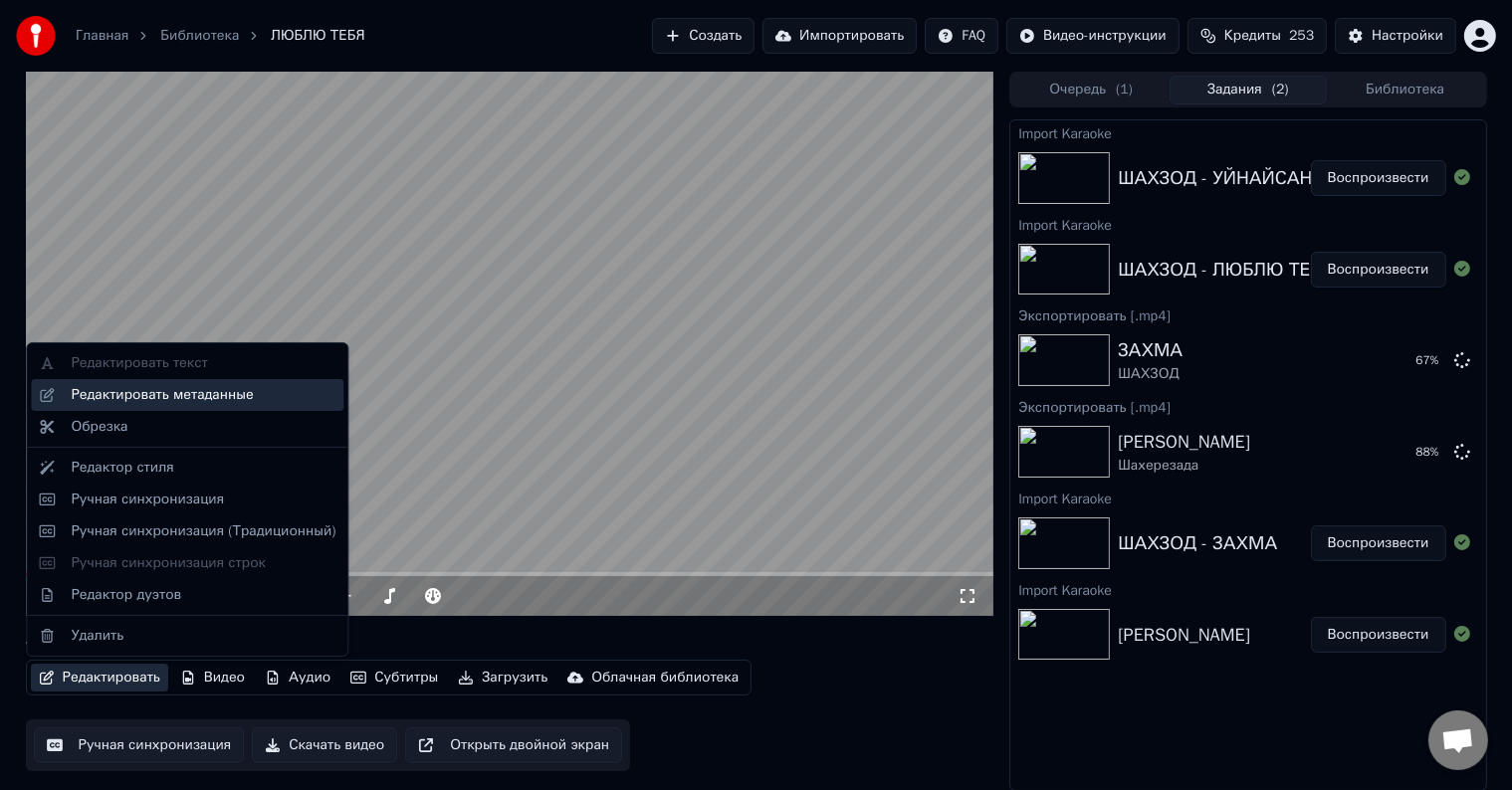 click on "Редактировать метаданные" at bounding box center [203, 395] 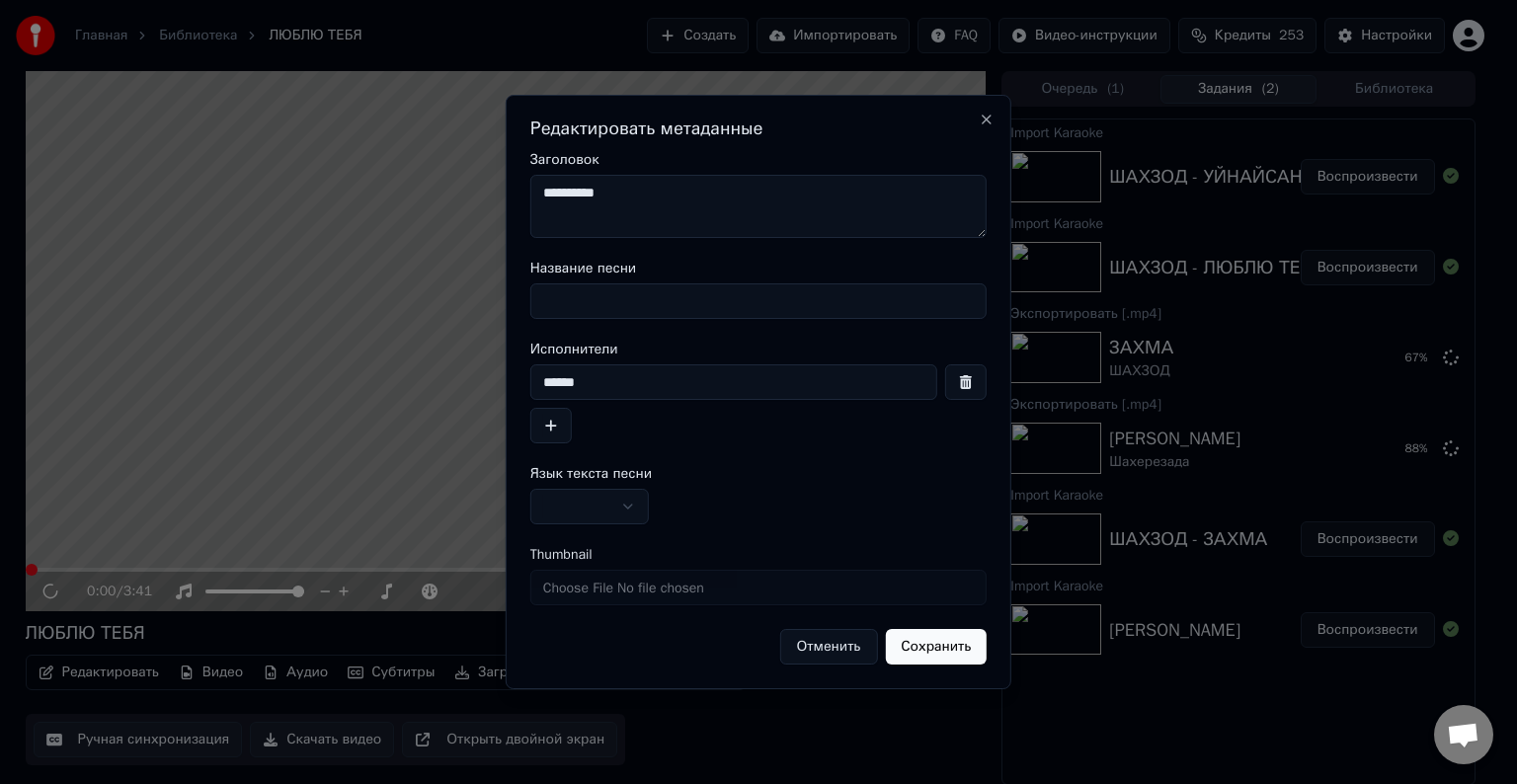 click on "Название песни" at bounding box center [758, 301] 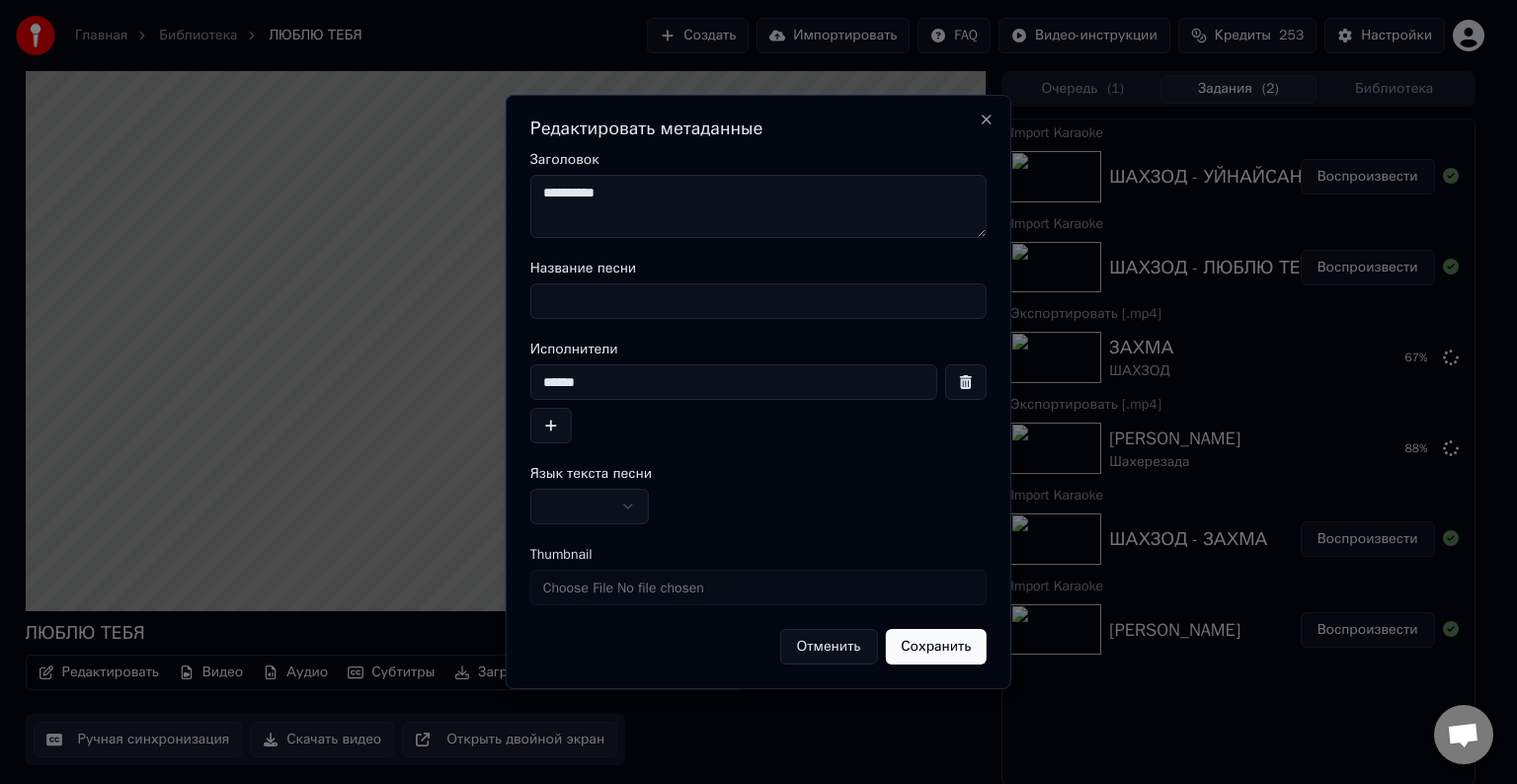 paste on "**********" 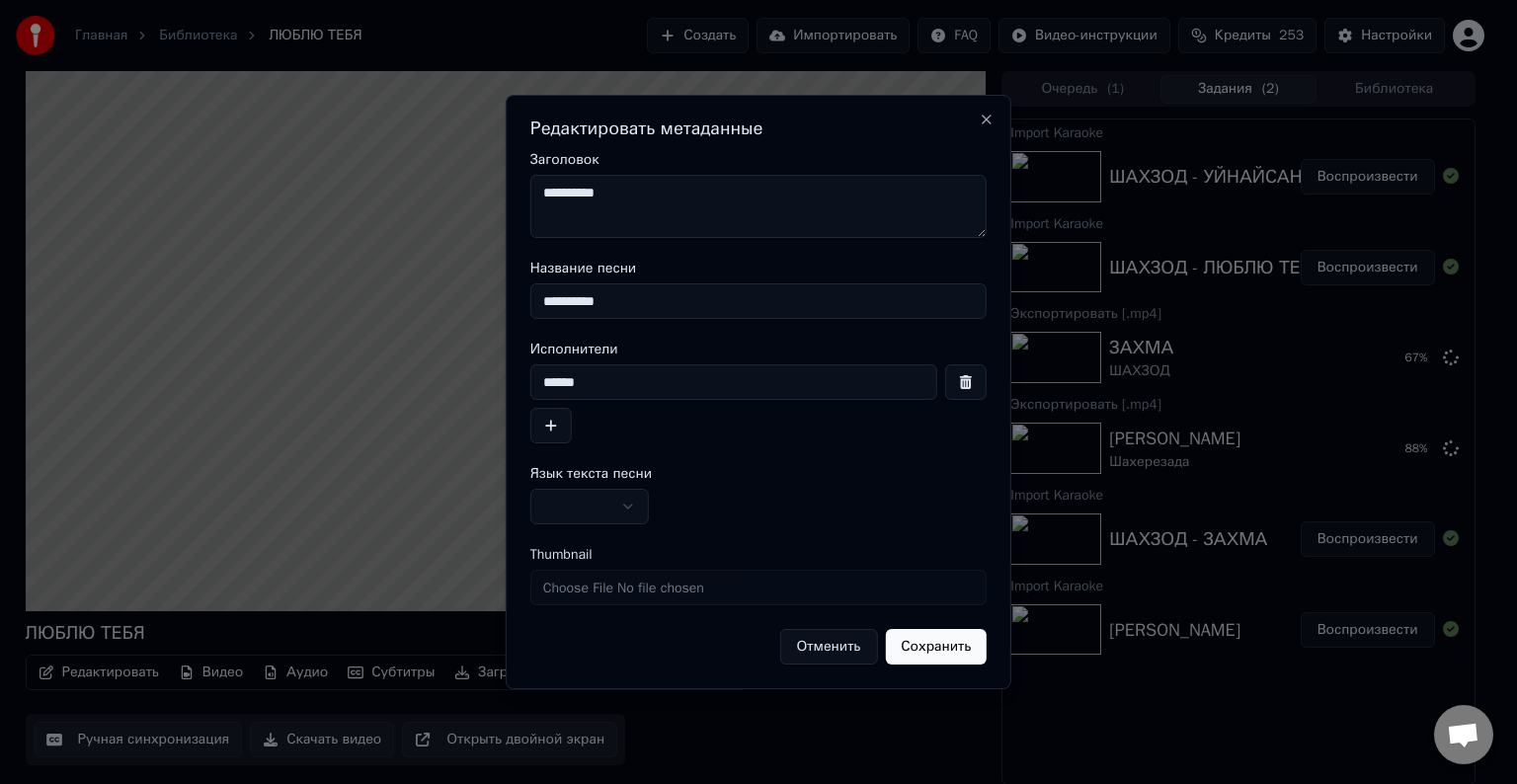 type on "**********" 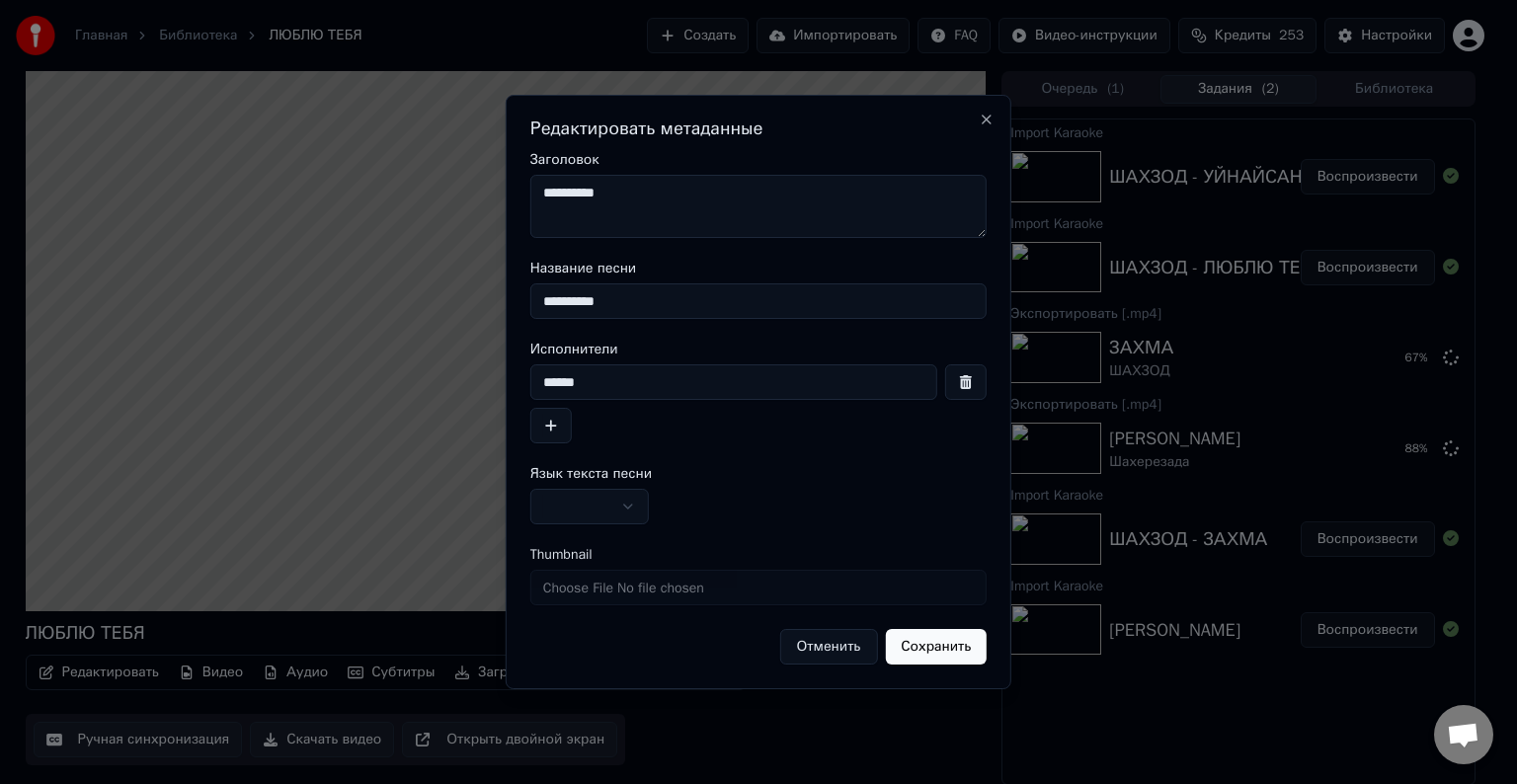 click on "**********" at bounding box center [758, 206] 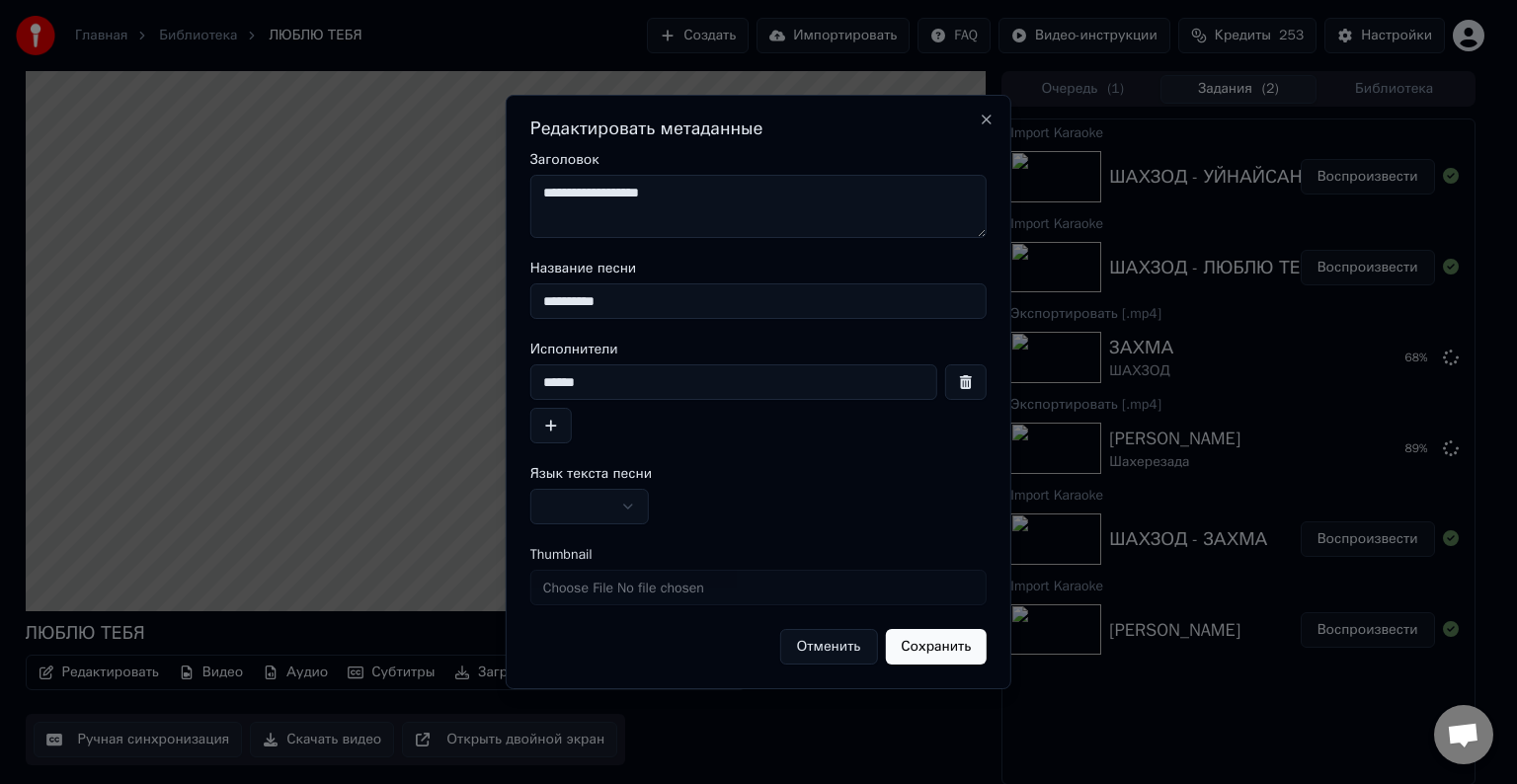 type on "**********" 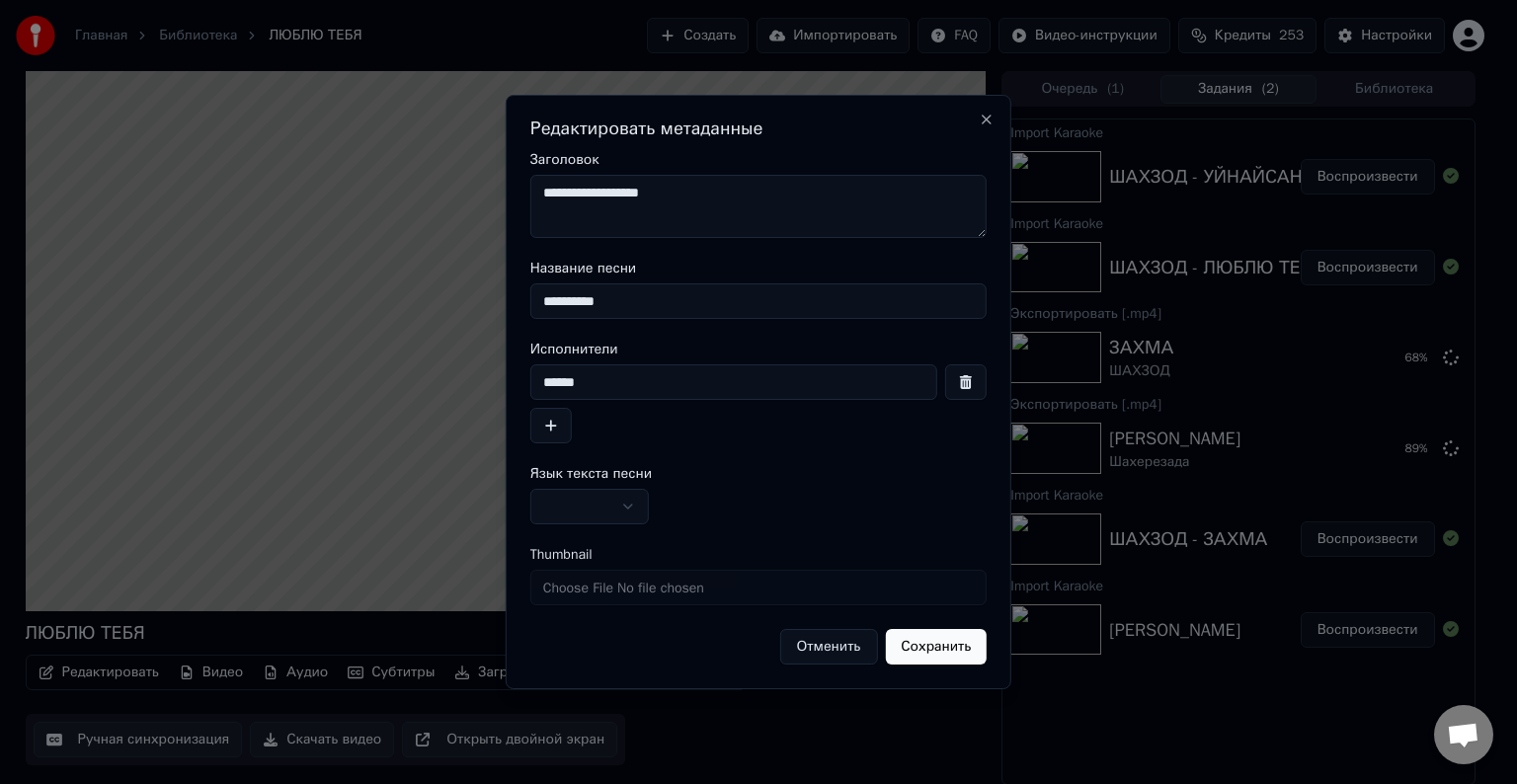 click at bounding box center (590, 507) 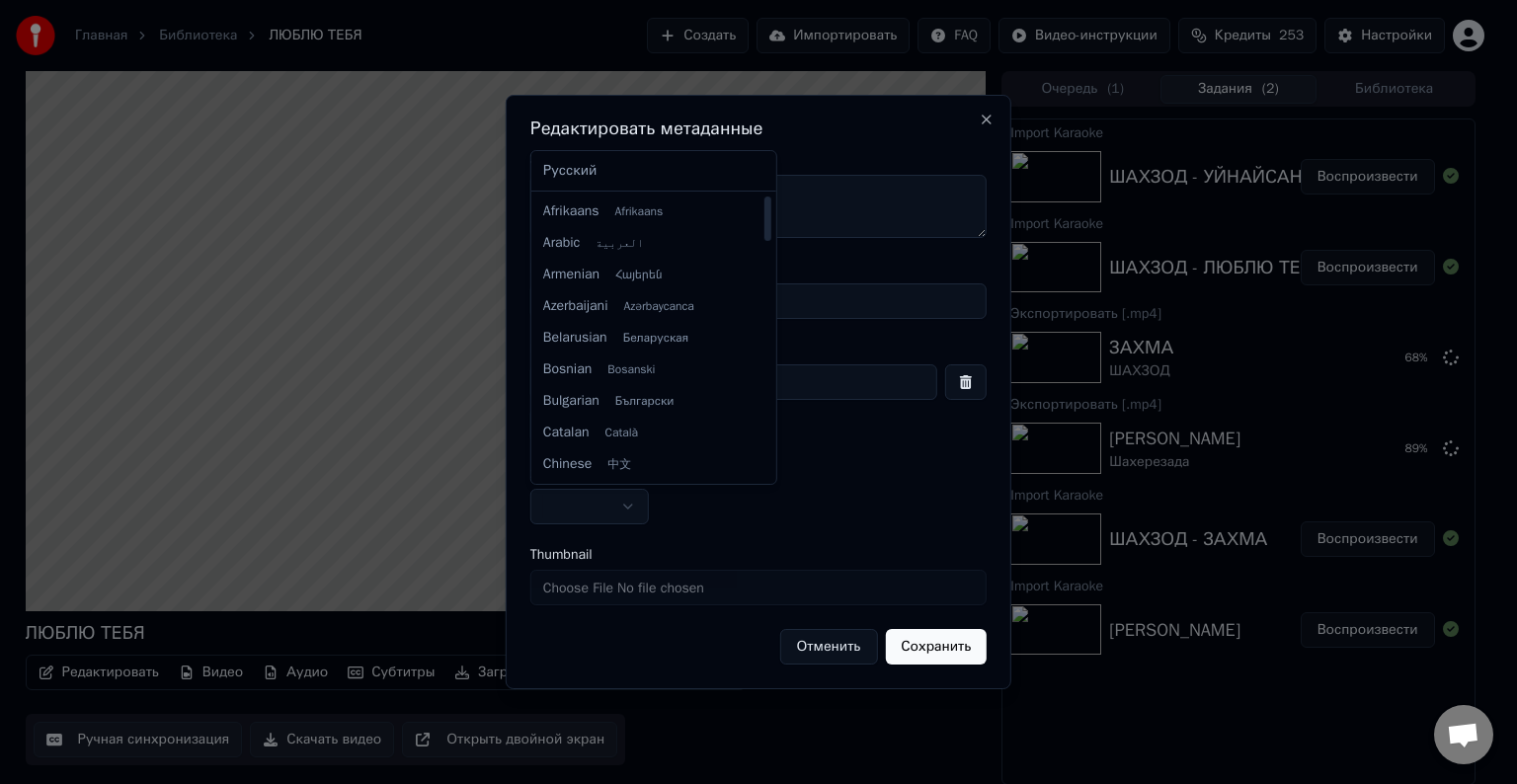 select on "**" 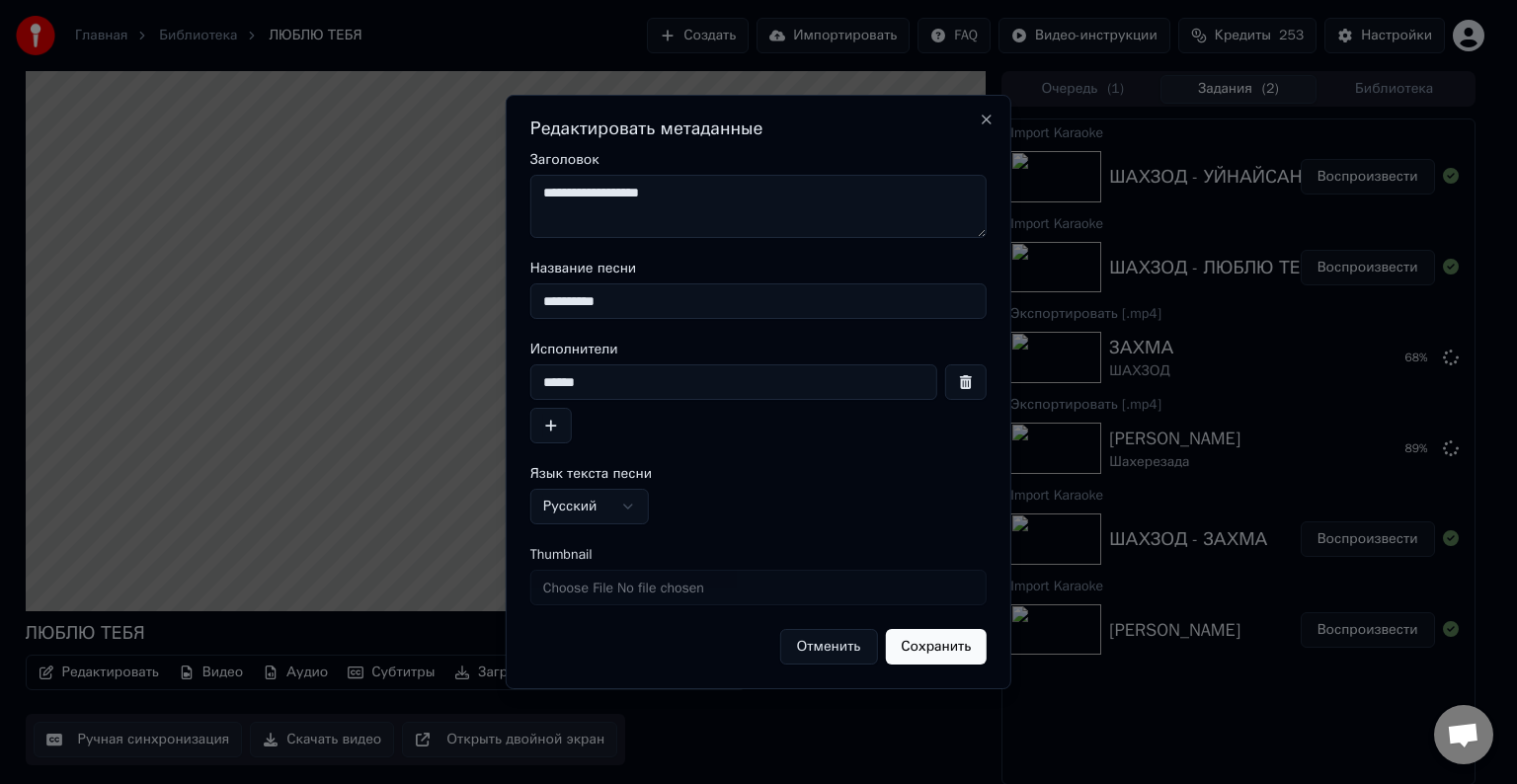 drag, startPoint x: 936, startPoint y: 647, endPoint x: 885, endPoint y: 647, distance: 51 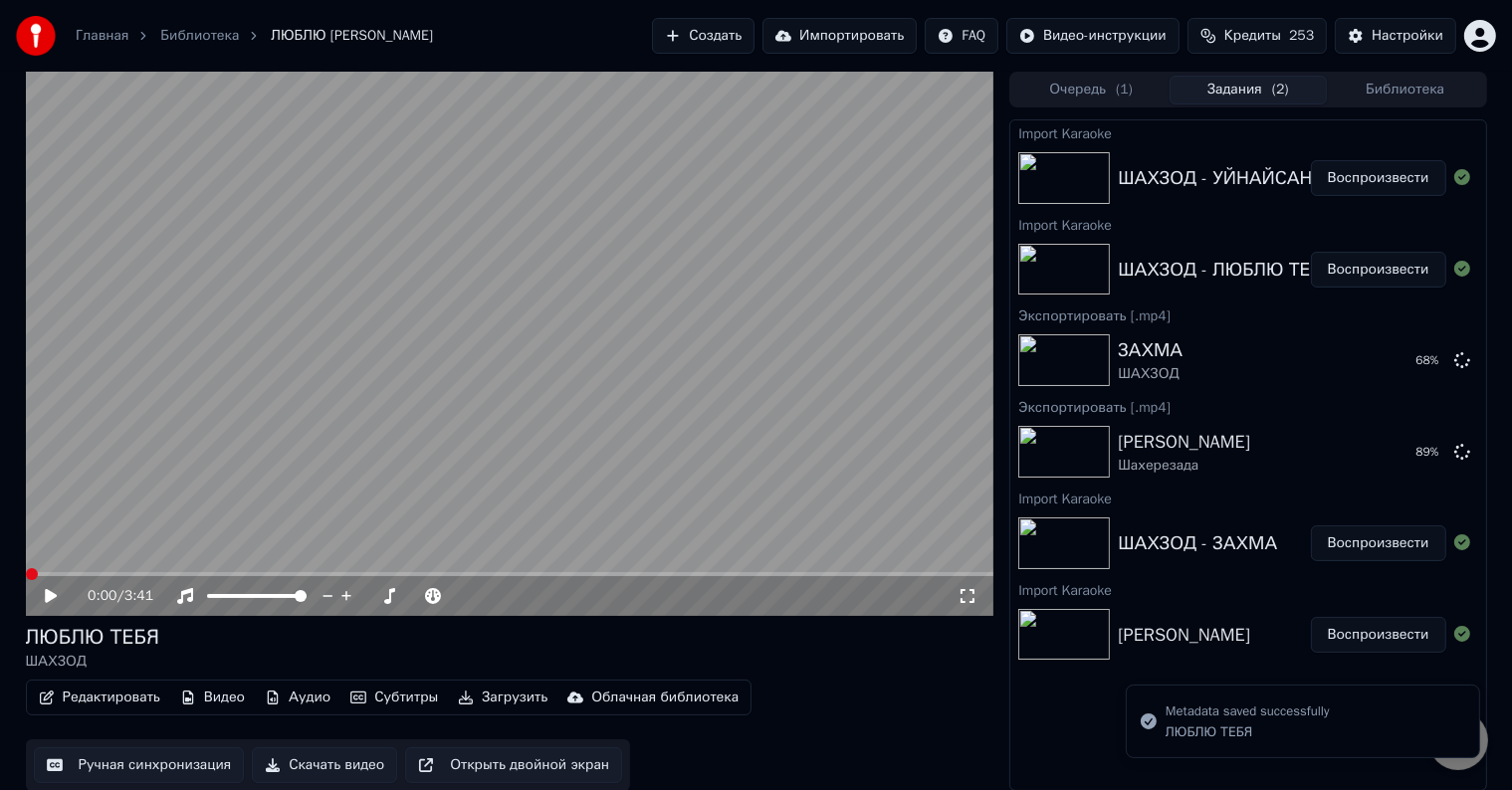 click on "Скачать видео" at bounding box center [324, 765] 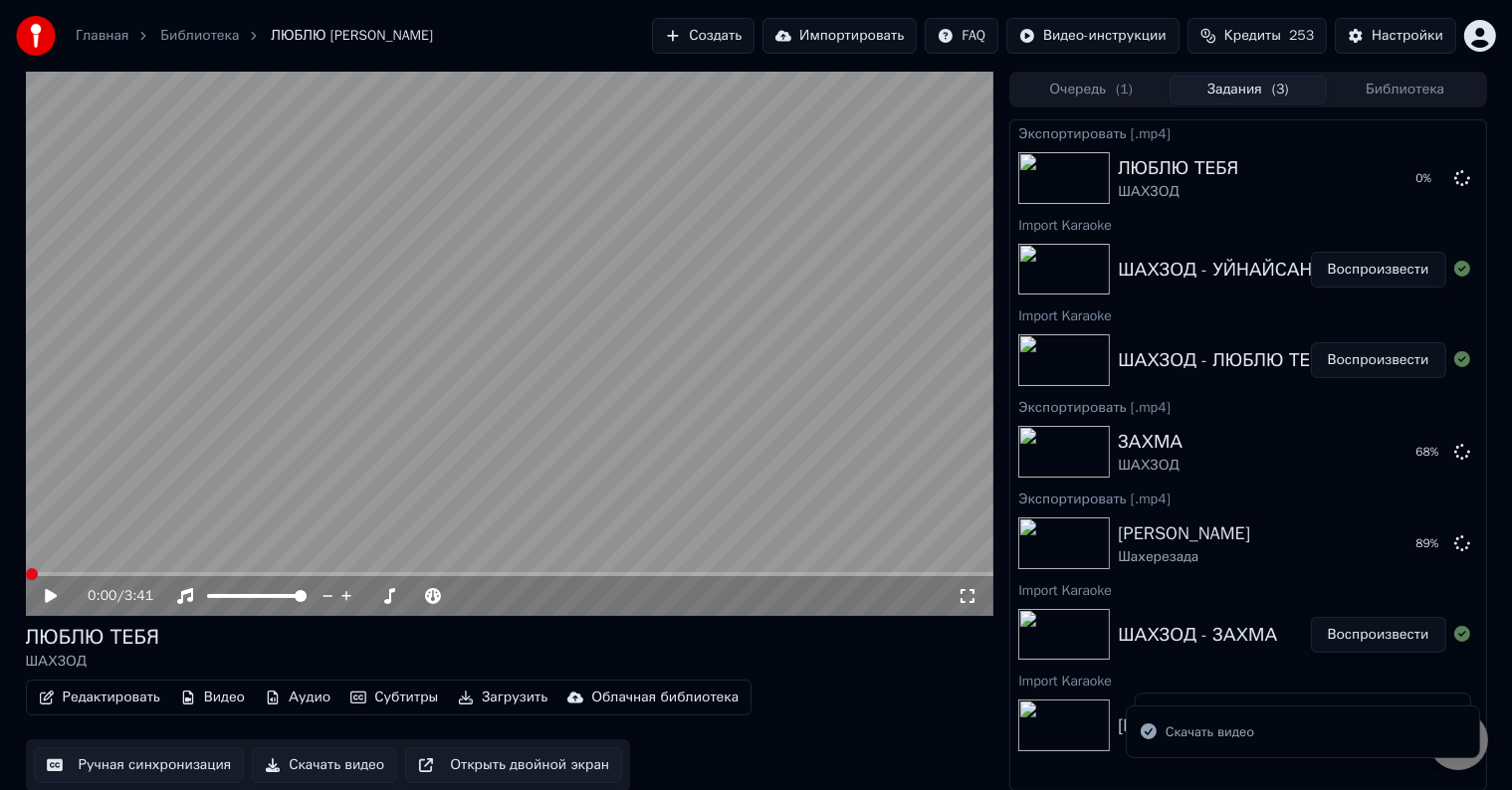 click on "Воспроизвести" at bounding box center [1379, 270] 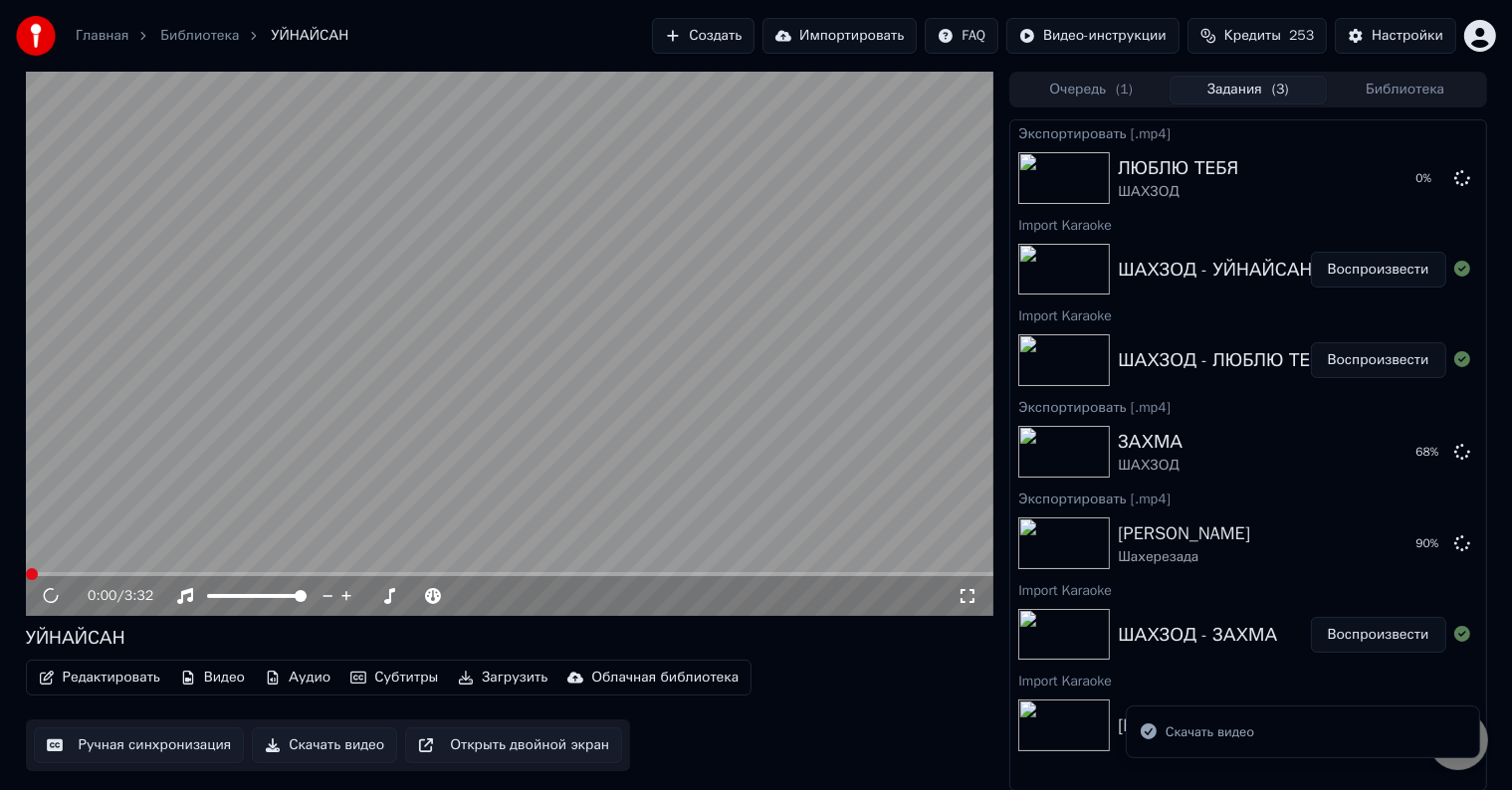 click on "Редактировать" at bounding box center [100, 678] 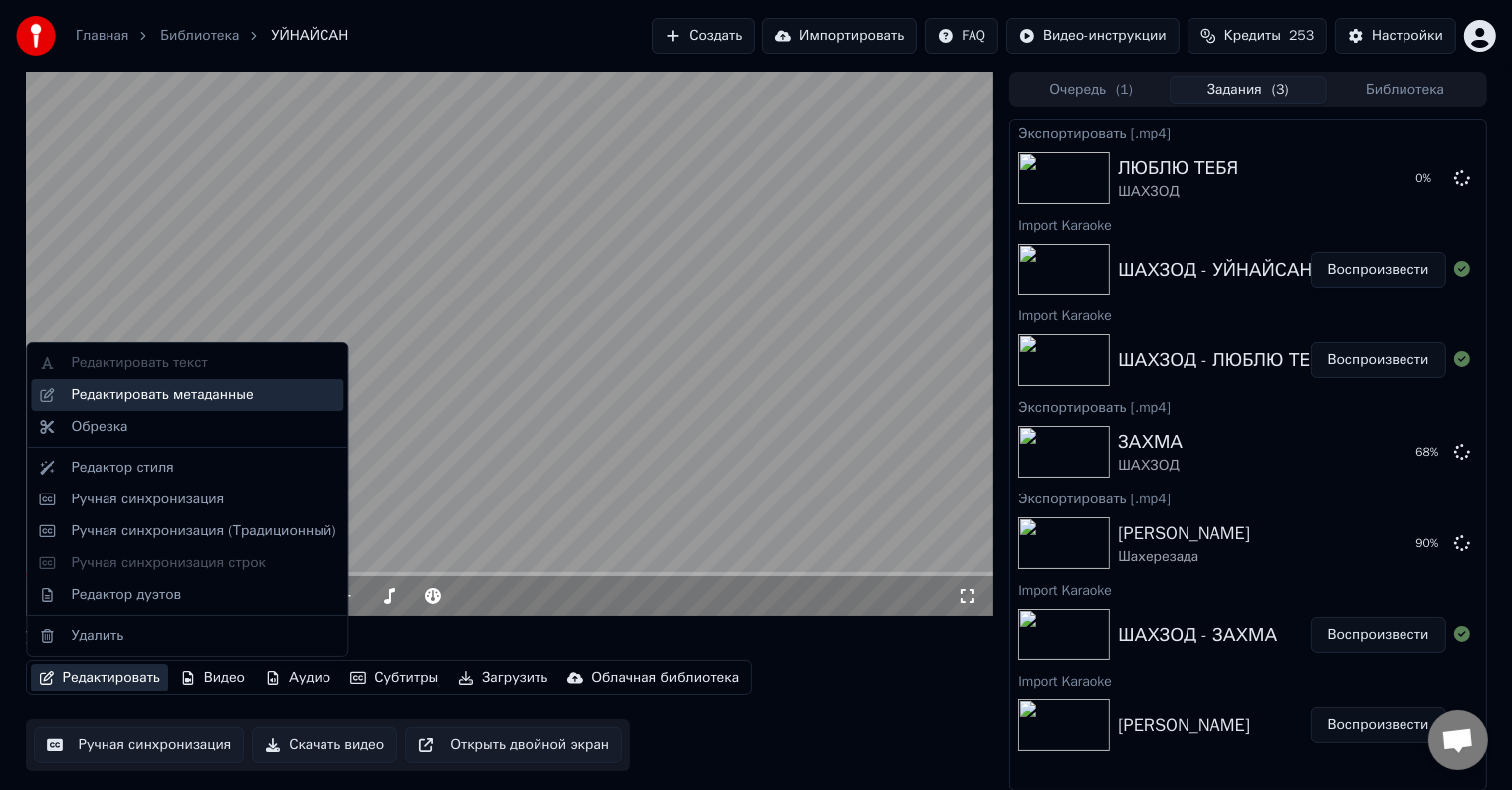 click on "Редактировать метаданные" at bounding box center [203, 395] 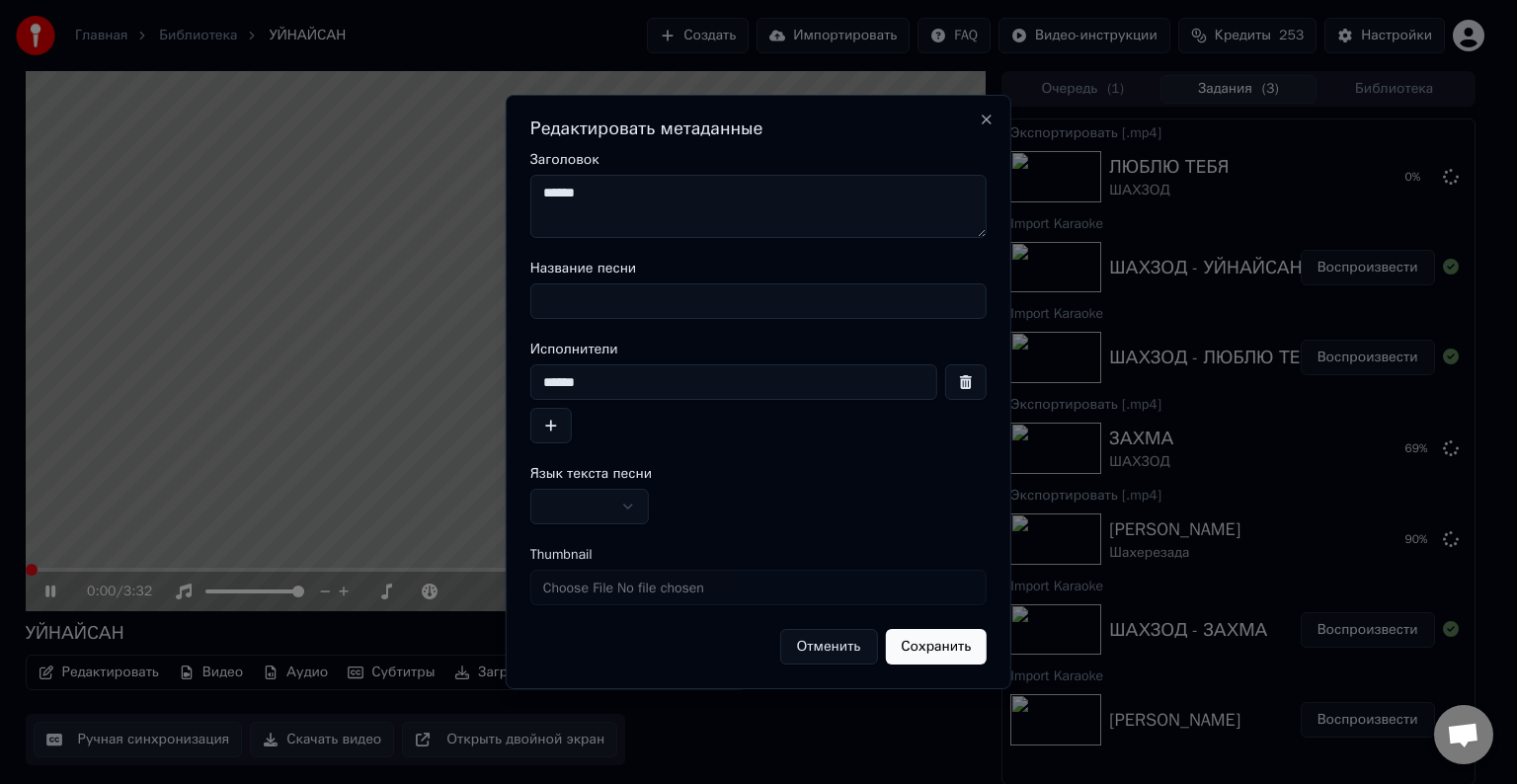 type on "********" 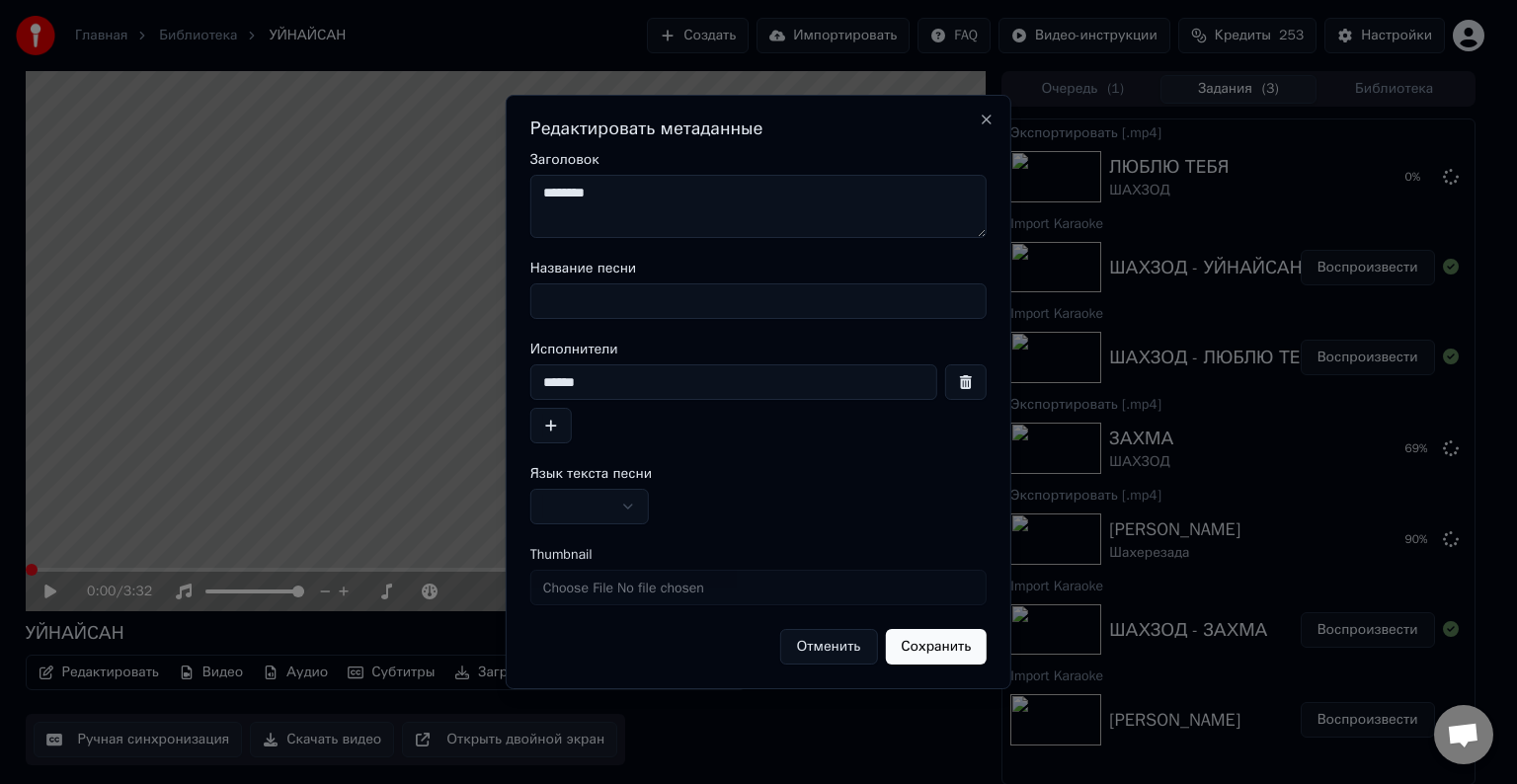 click on "Название песни" at bounding box center [758, 301] 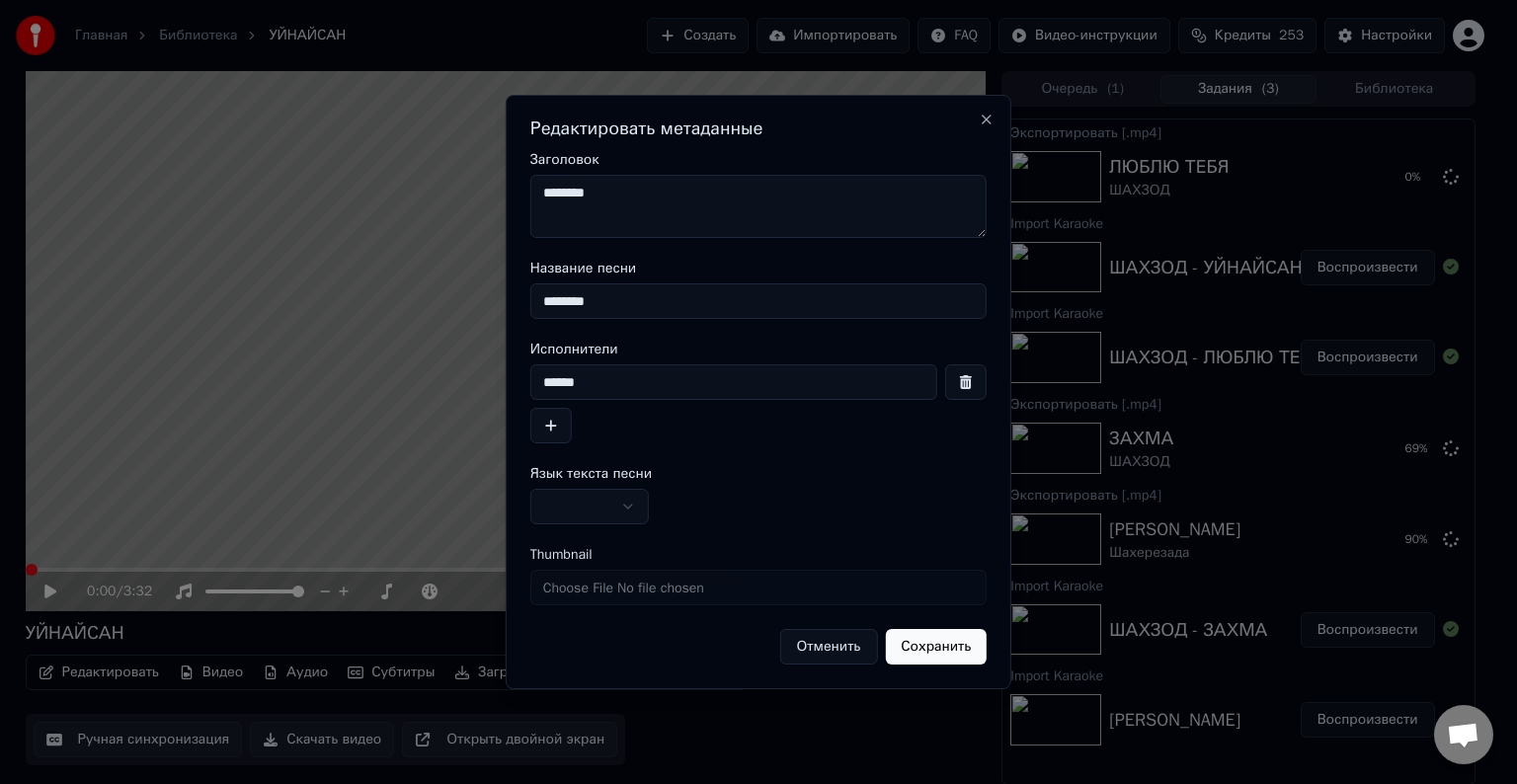 type on "********" 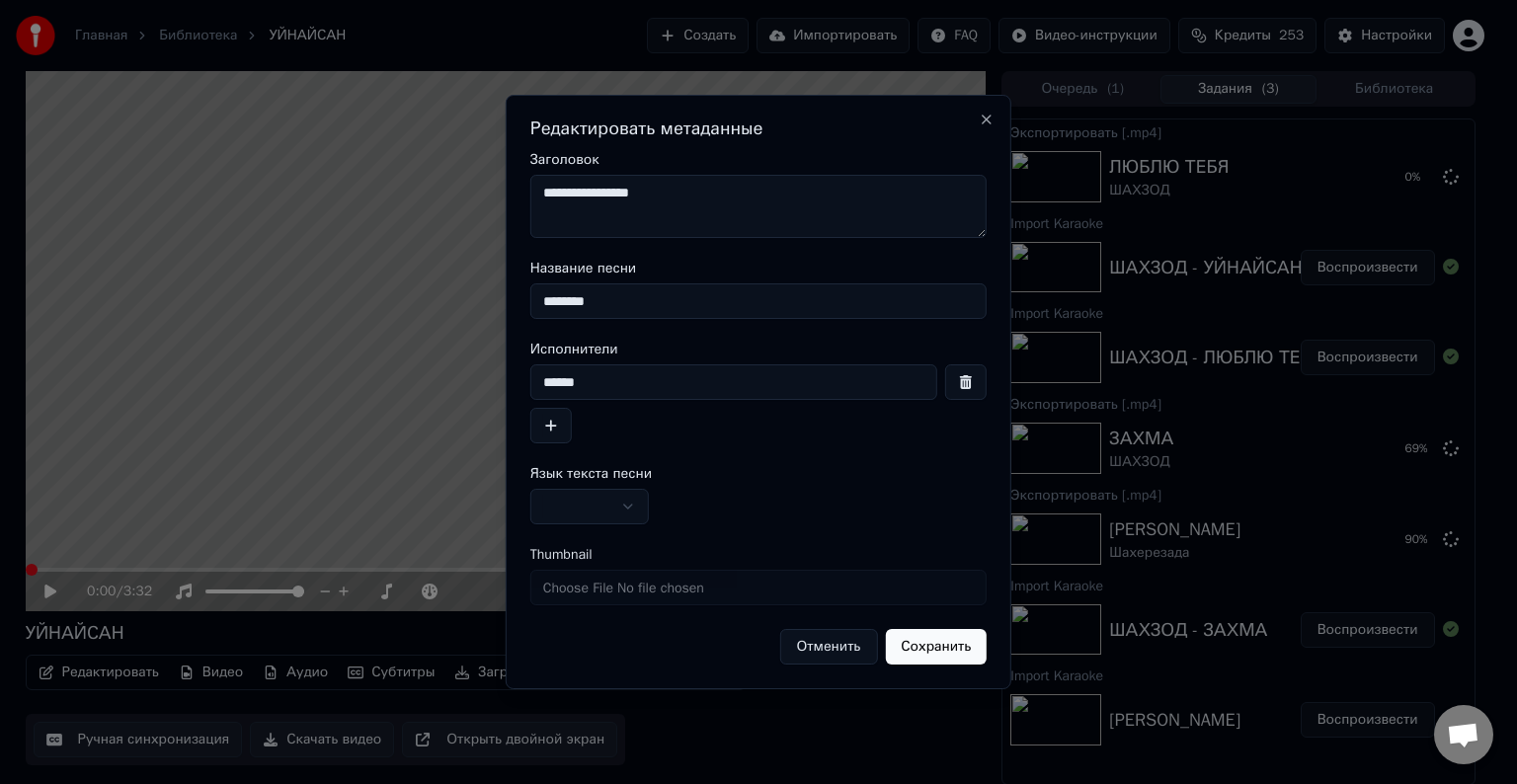 type on "**********" 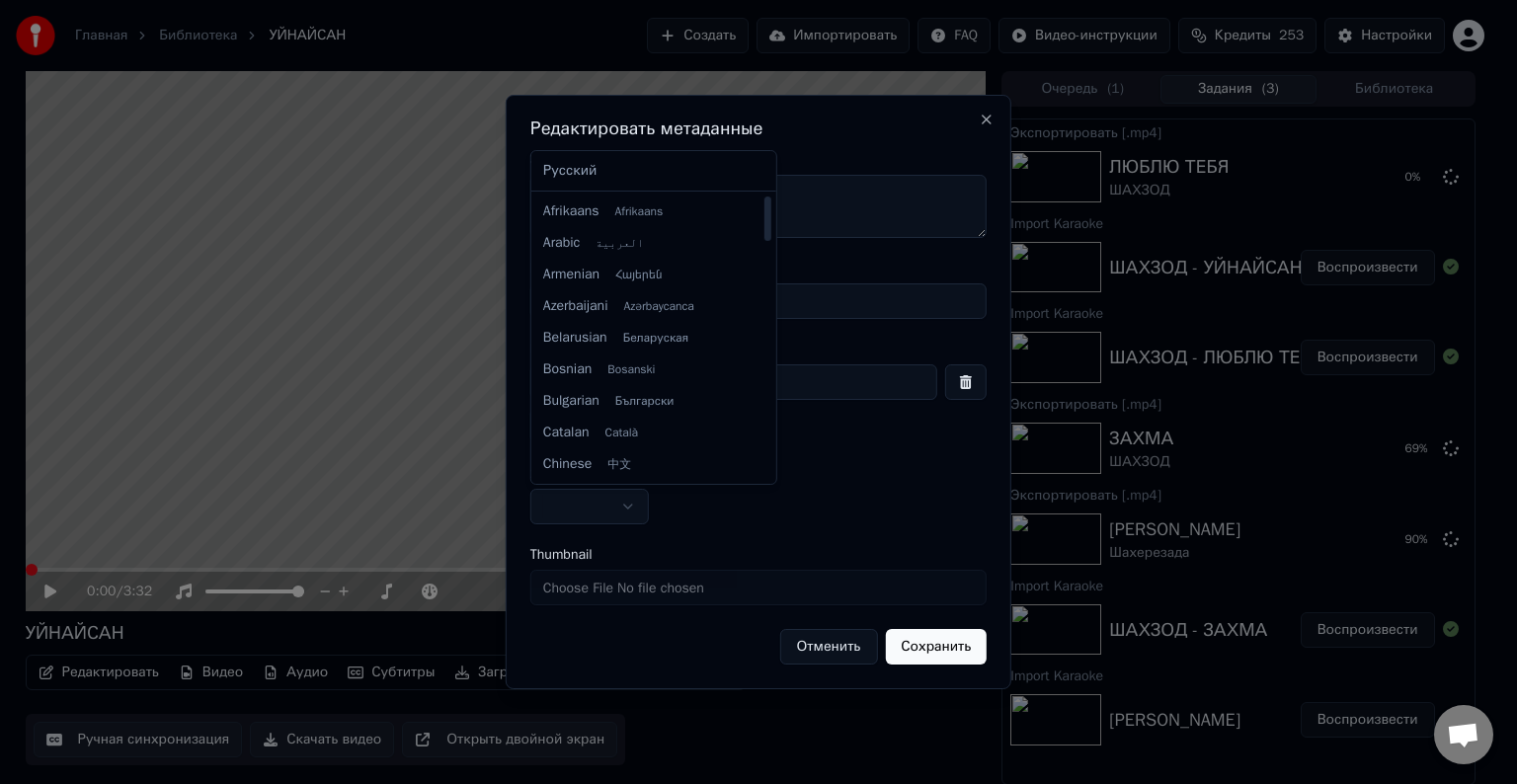 select on "**" 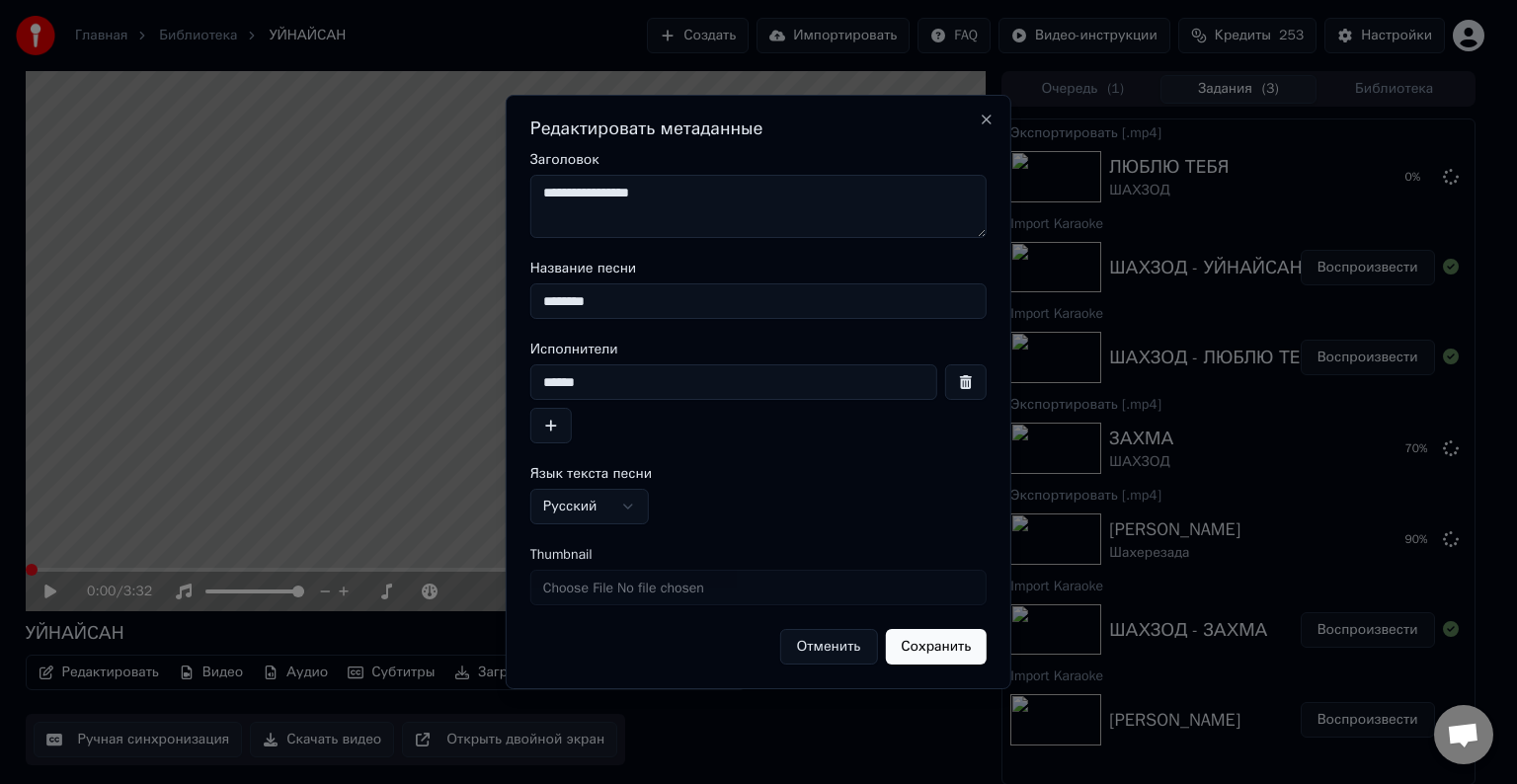 click on "Сохранить" at bounding box center (935, 647) 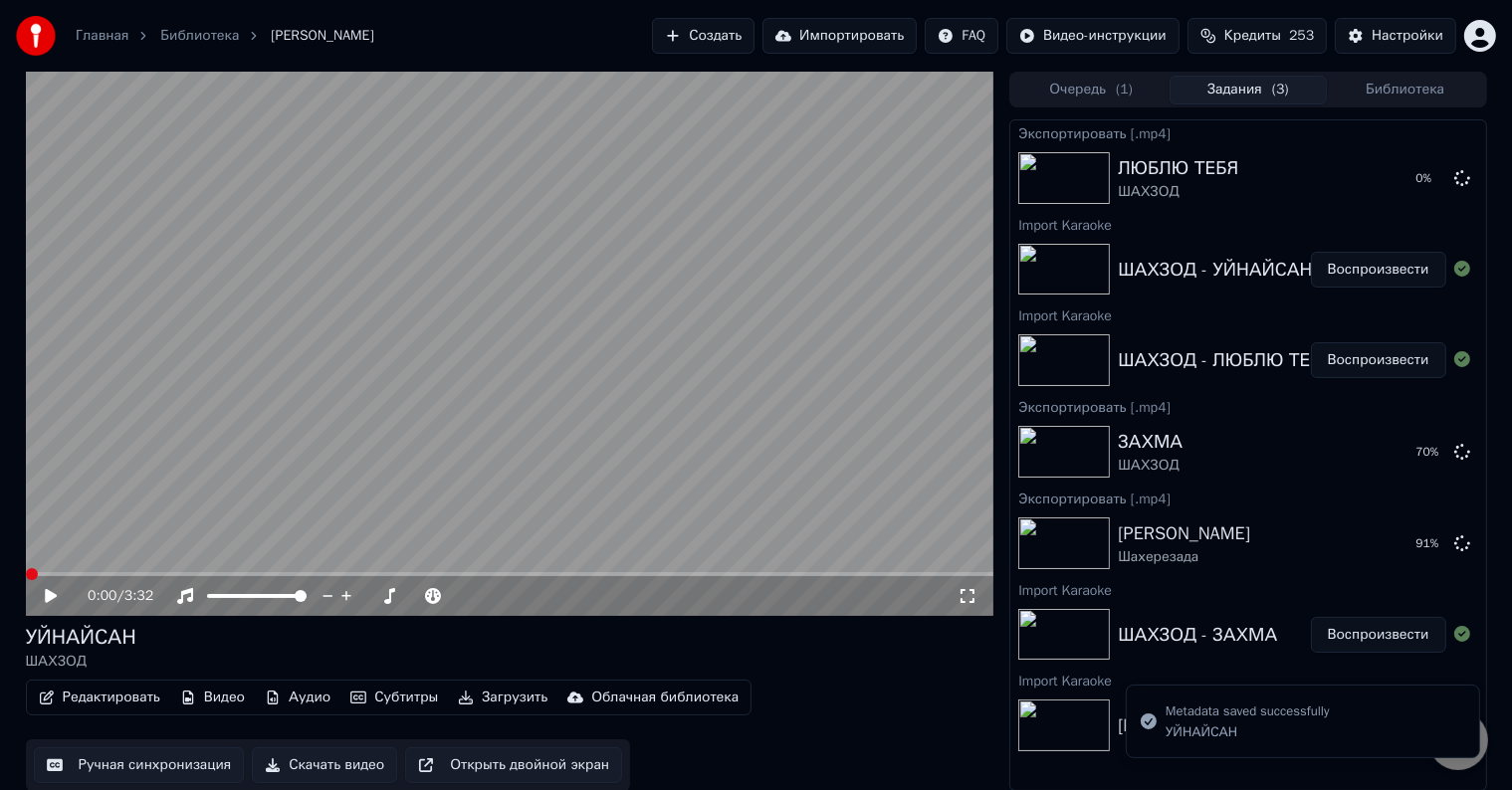 click on "Скачать видео" at bounding box center (324, 765) 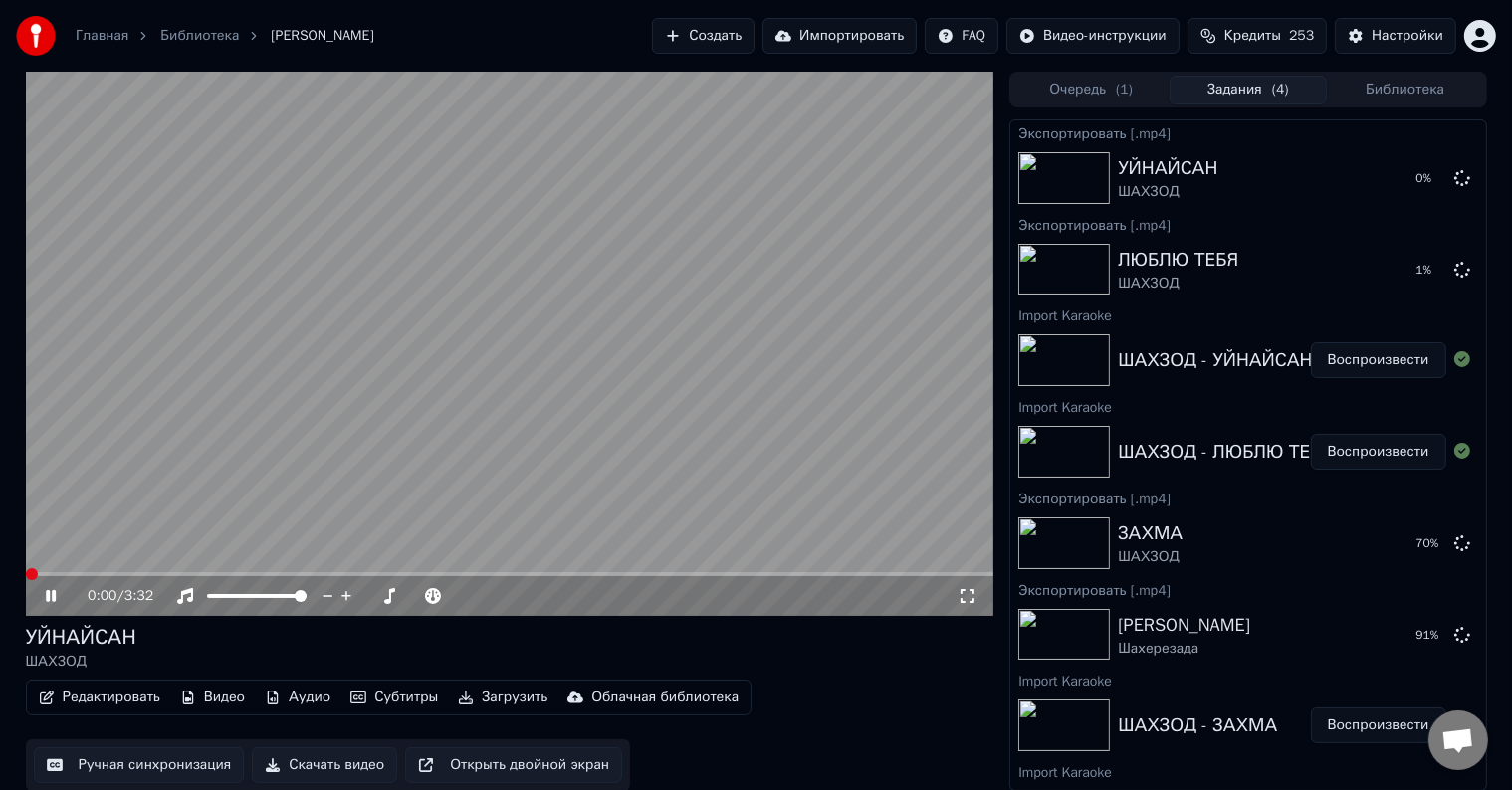 click at bounding box center [510, 343] 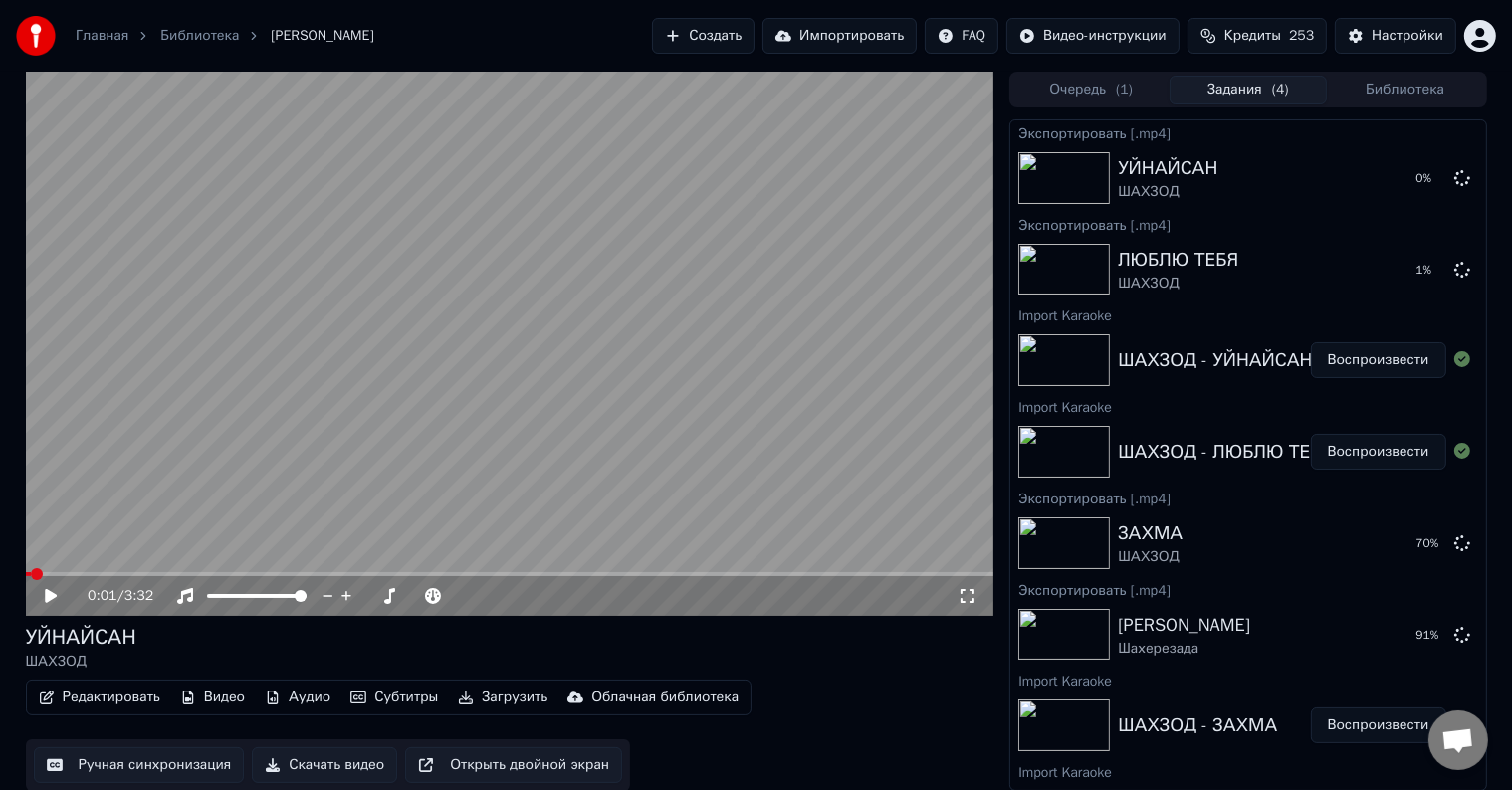 click on "Импортировать" at bounding box center (839, 36) 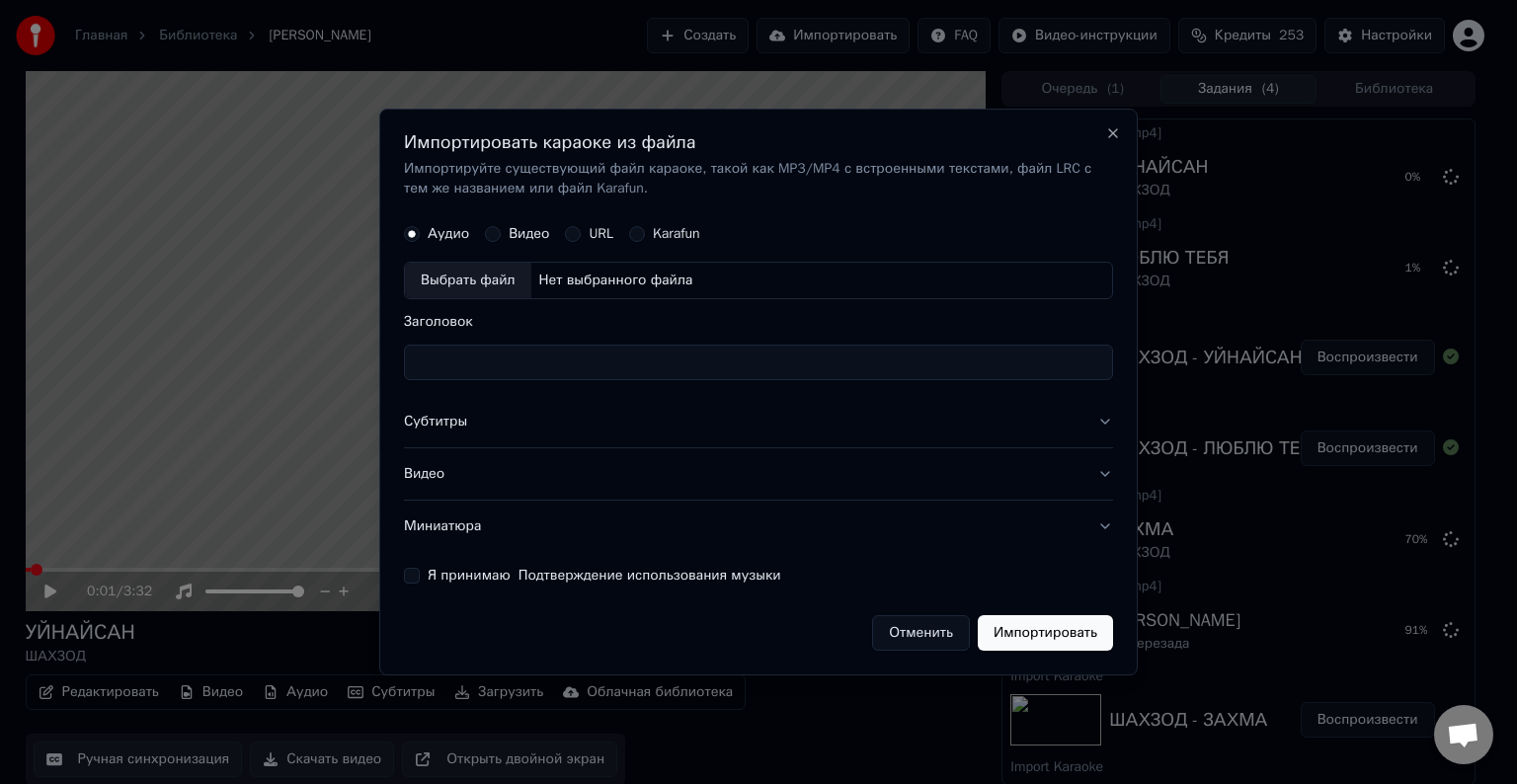click on "Выбрать файл" at bounding box center (468, 280) 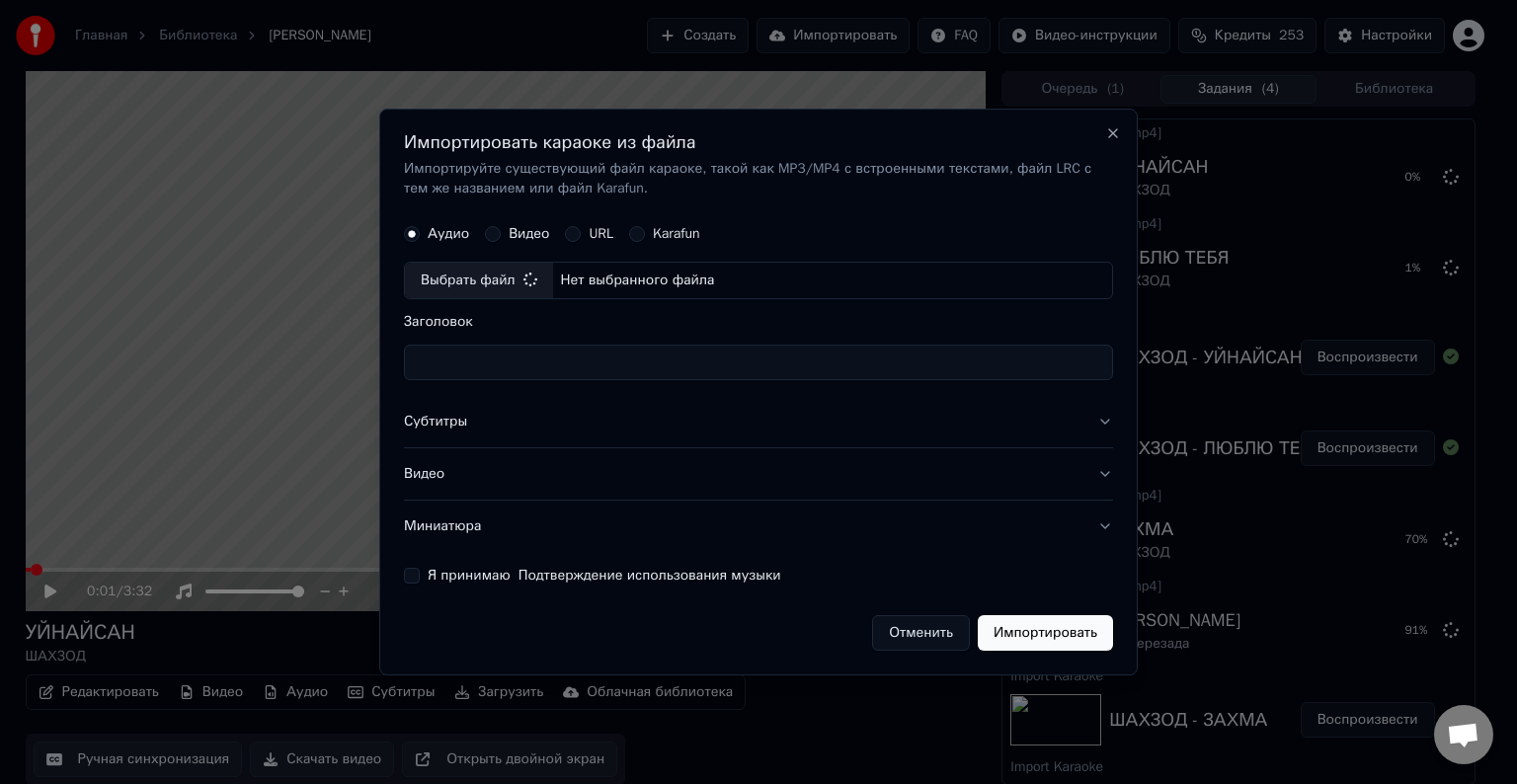 type on "**********" 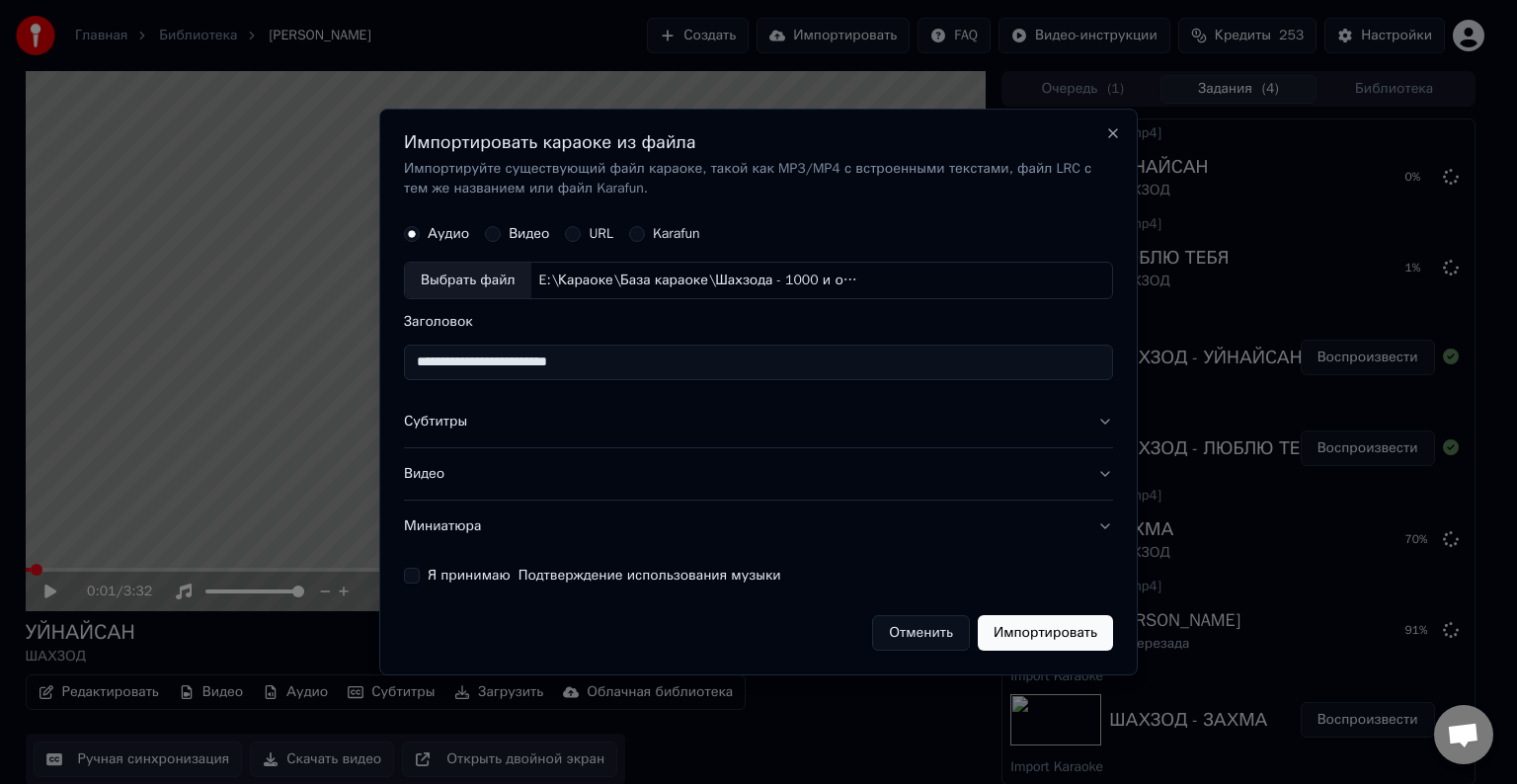 click on "Субтитры" at bounding box center [758, 422] 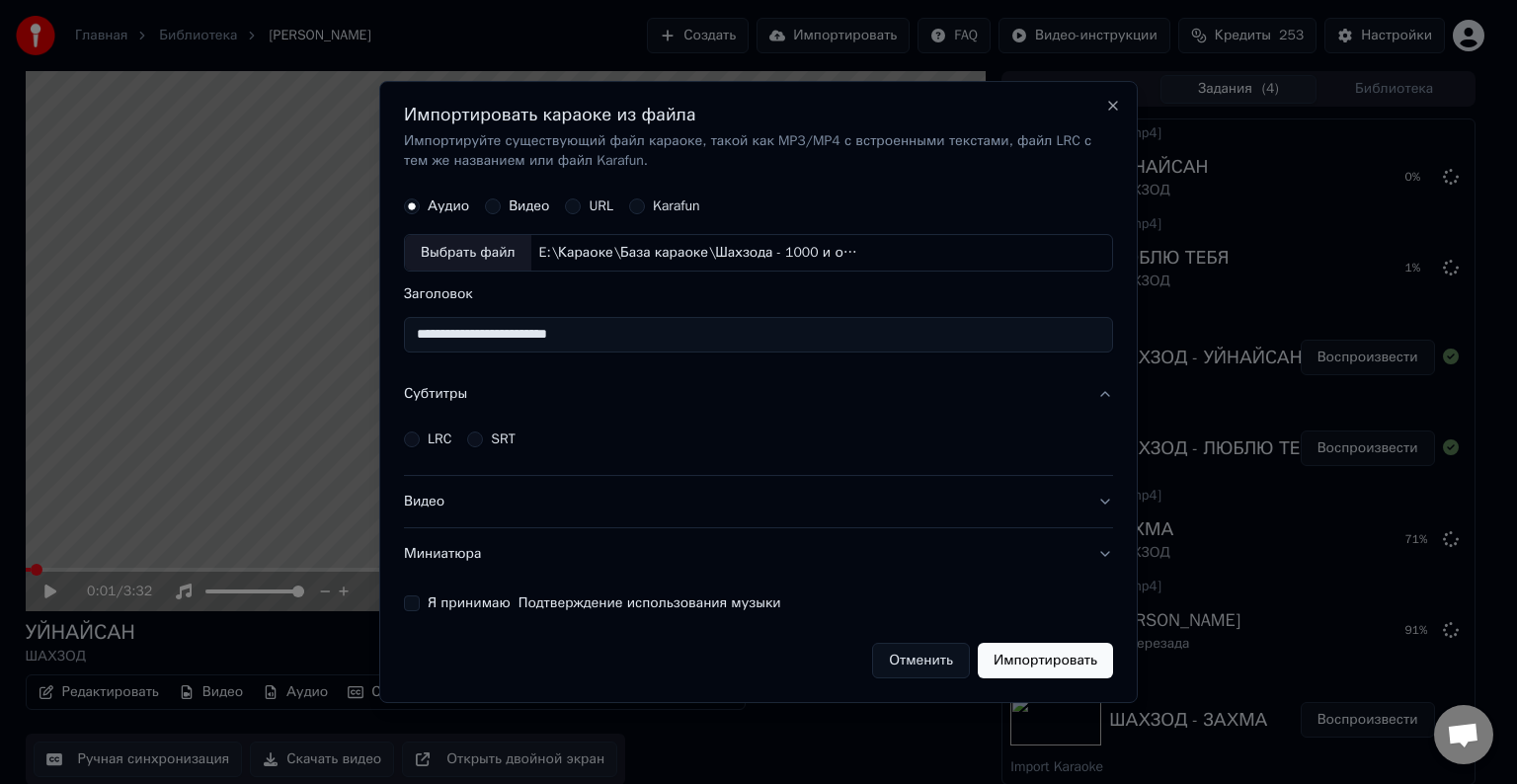 click on "LRC" at bounding box center [439, 439] 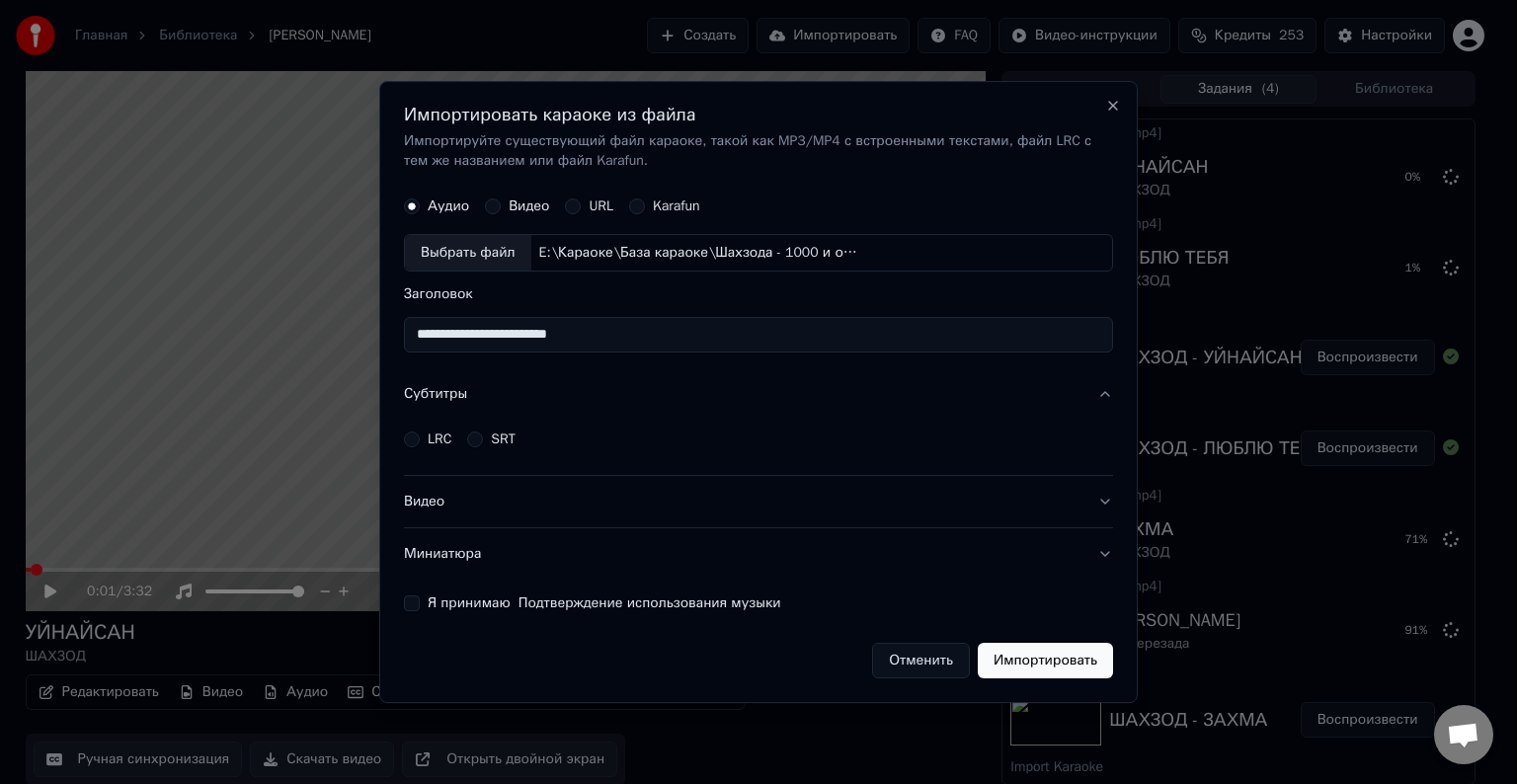 click on "LRC" at bounding box center [412, 439] 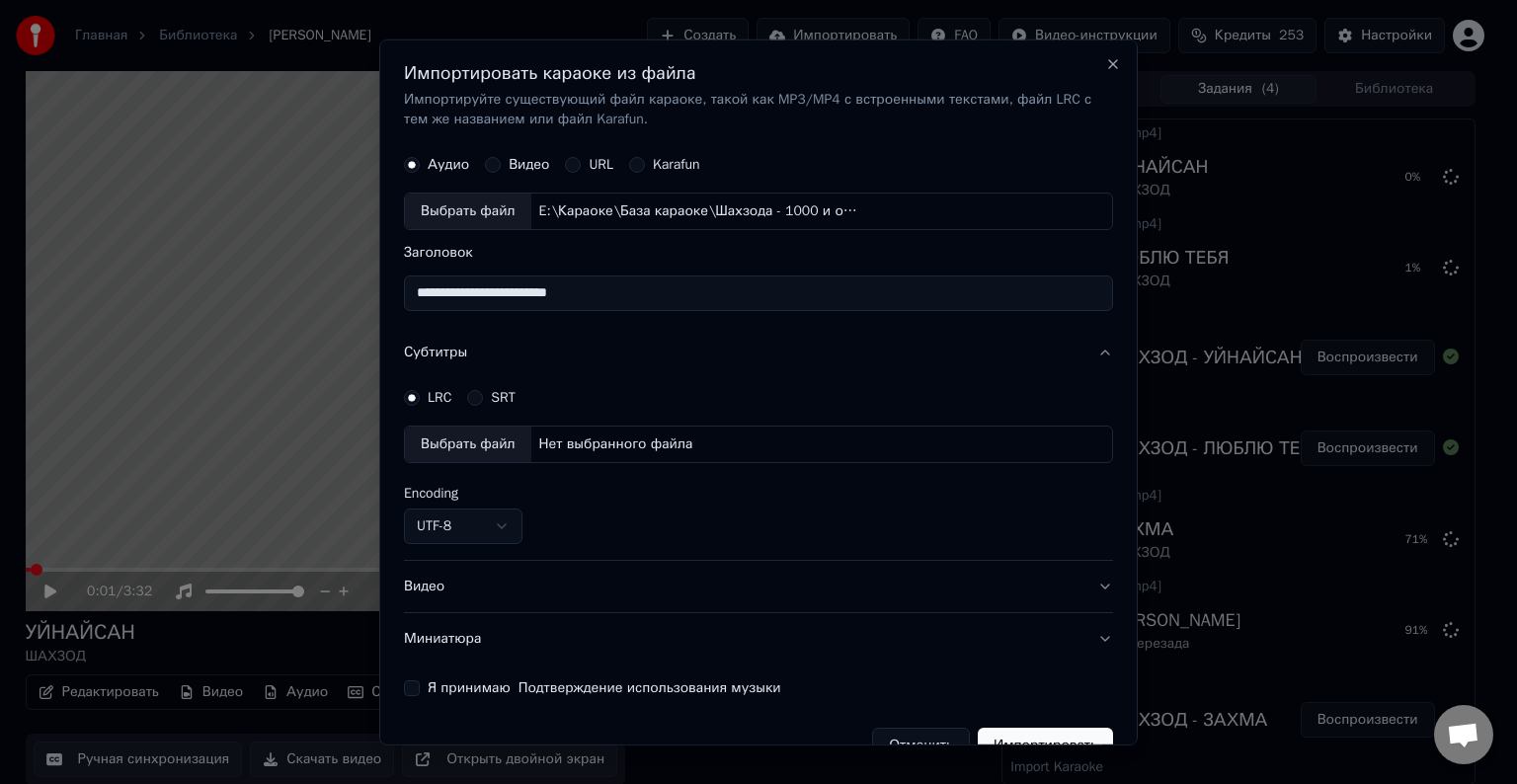 click on "Выбрать файл" at bounding box center (468, 444) 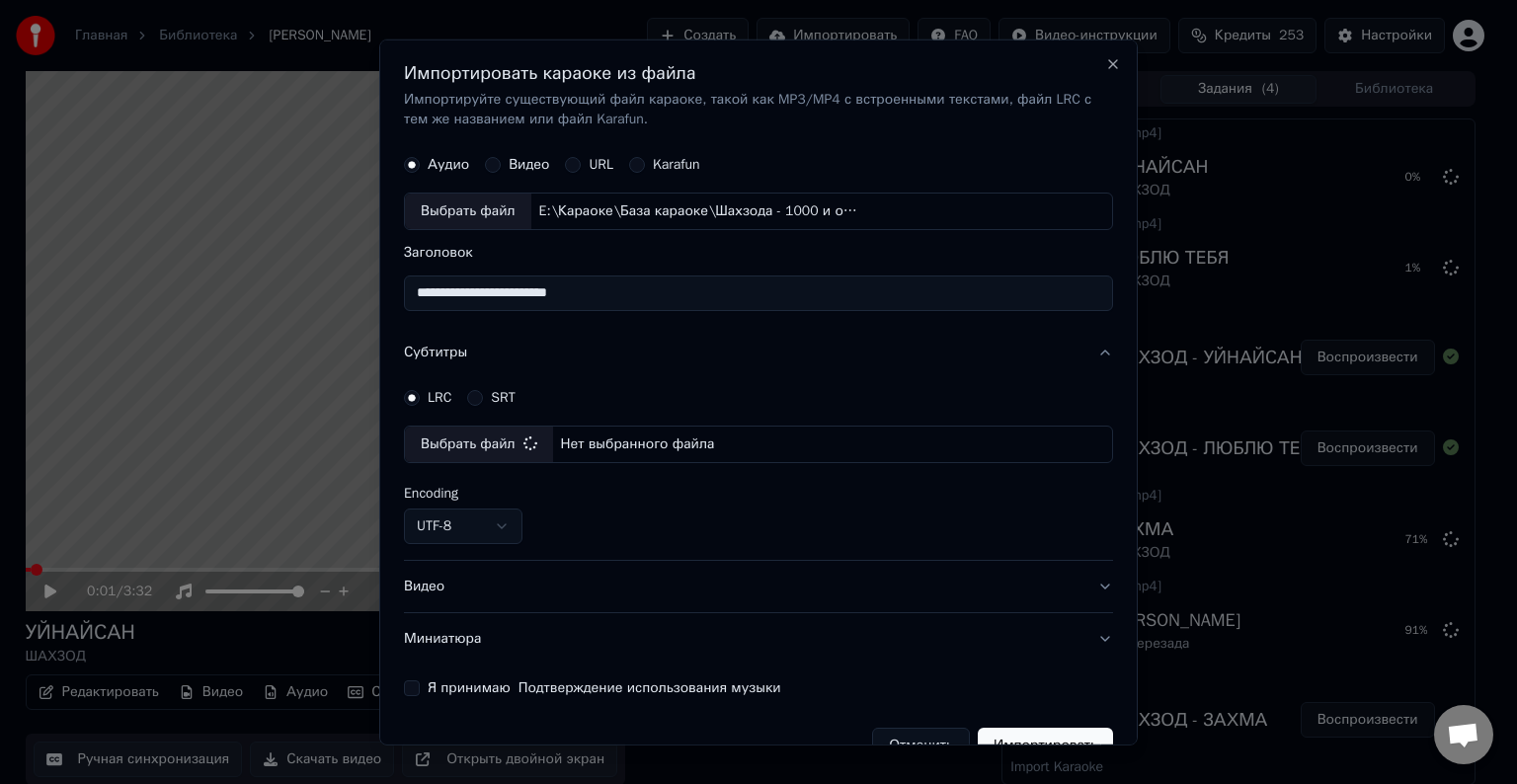 select on "**********" 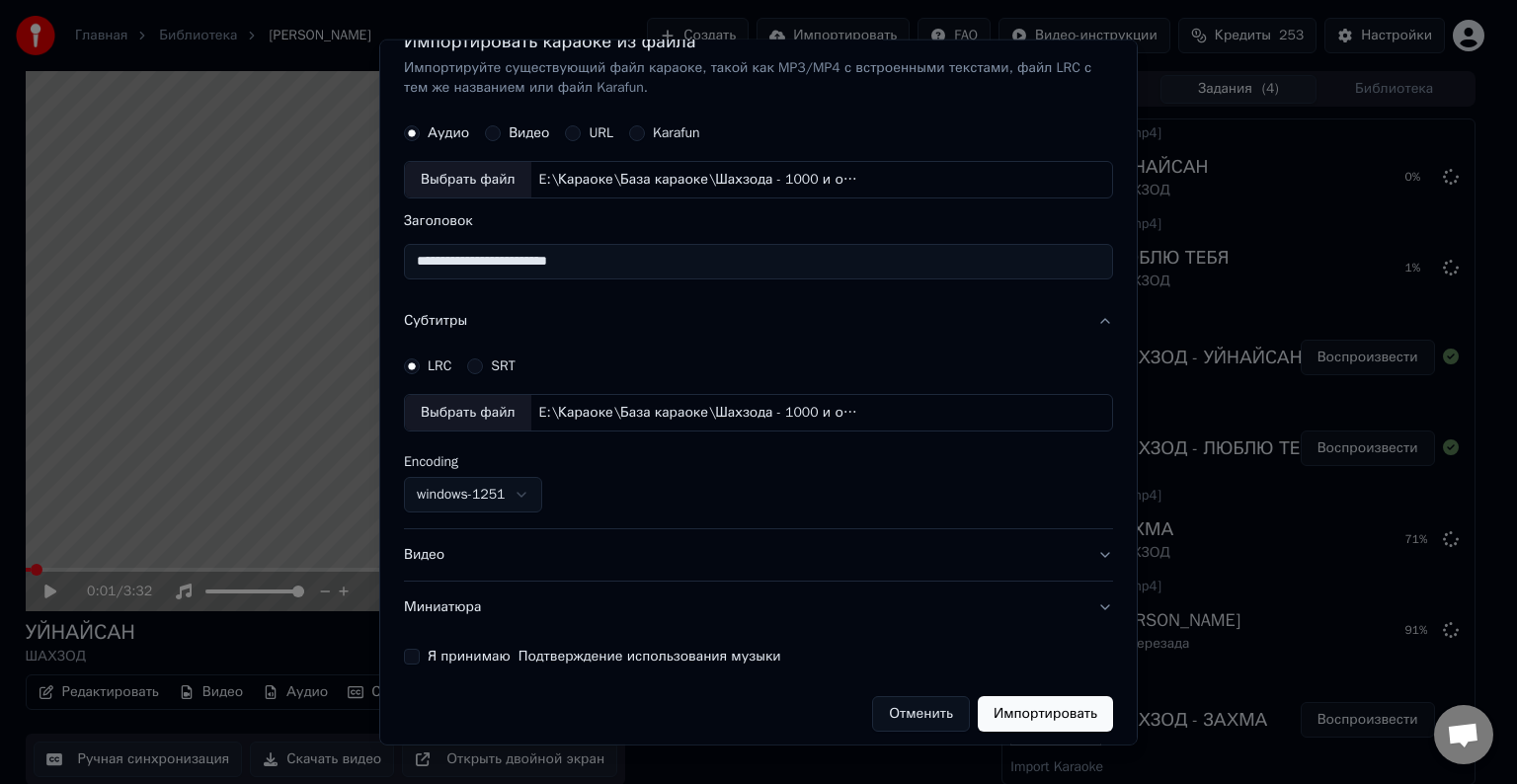 scroll, scrollTop: 40, scrollLeft: 0, axis: vertical 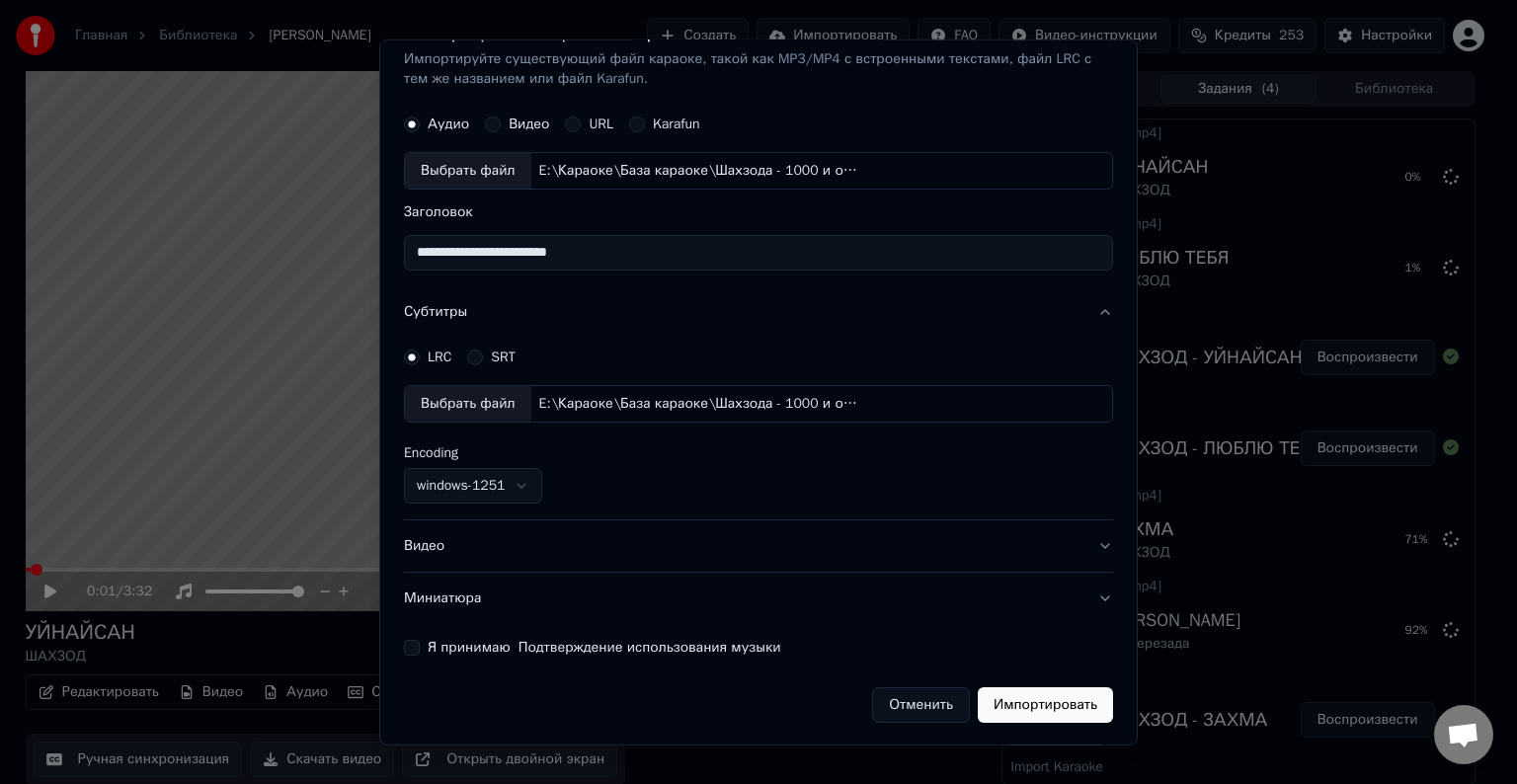click on "Видео" at bounding box center (758, 546) 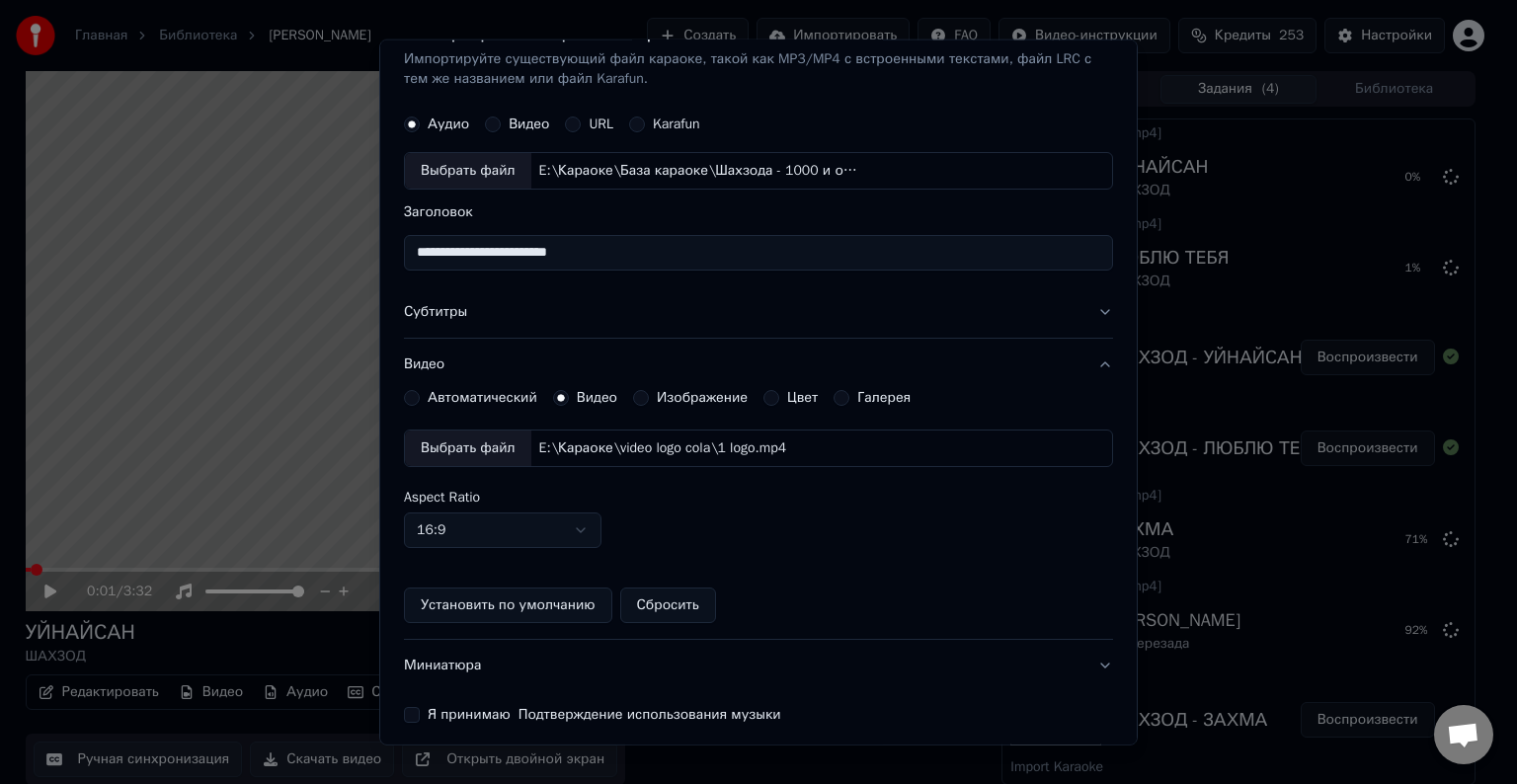 click on "Выбрать файл" at bounding box center (468, 448) 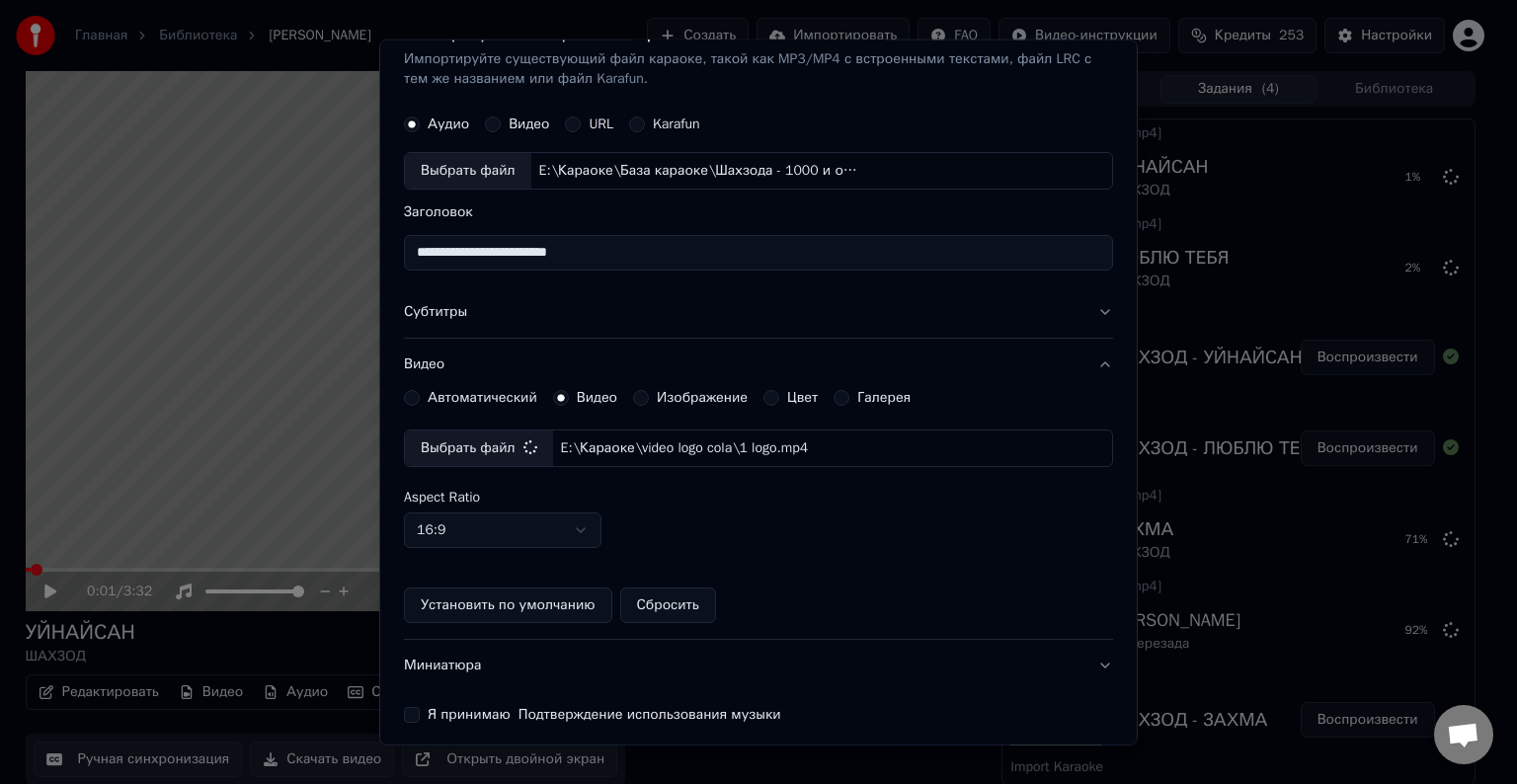 scroll, scrollTop: 108, scrollLeft: 0, axis: vertical 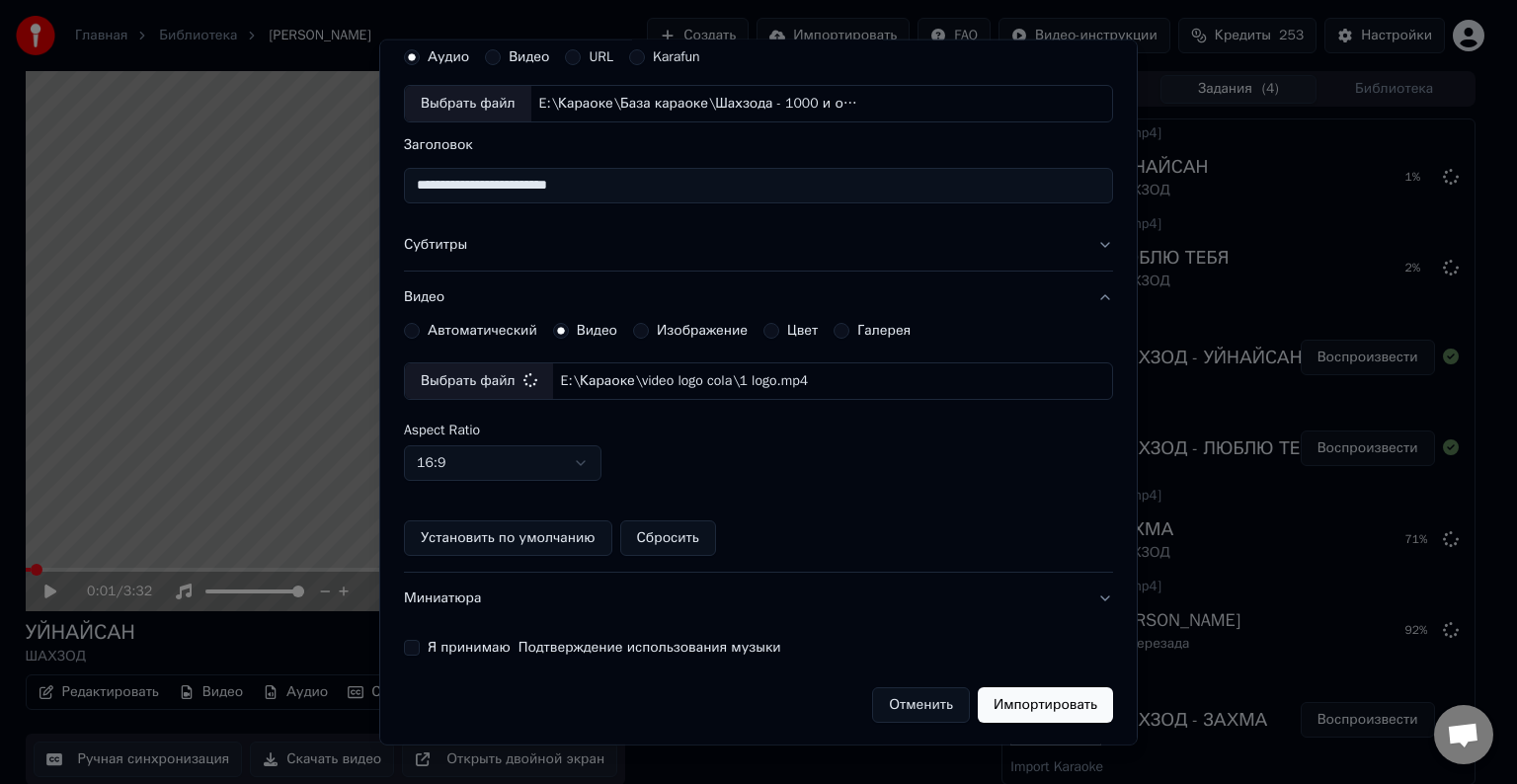 click on "Я принимаю   Подтверждение использования музыки" at bounding box center [412, 648] 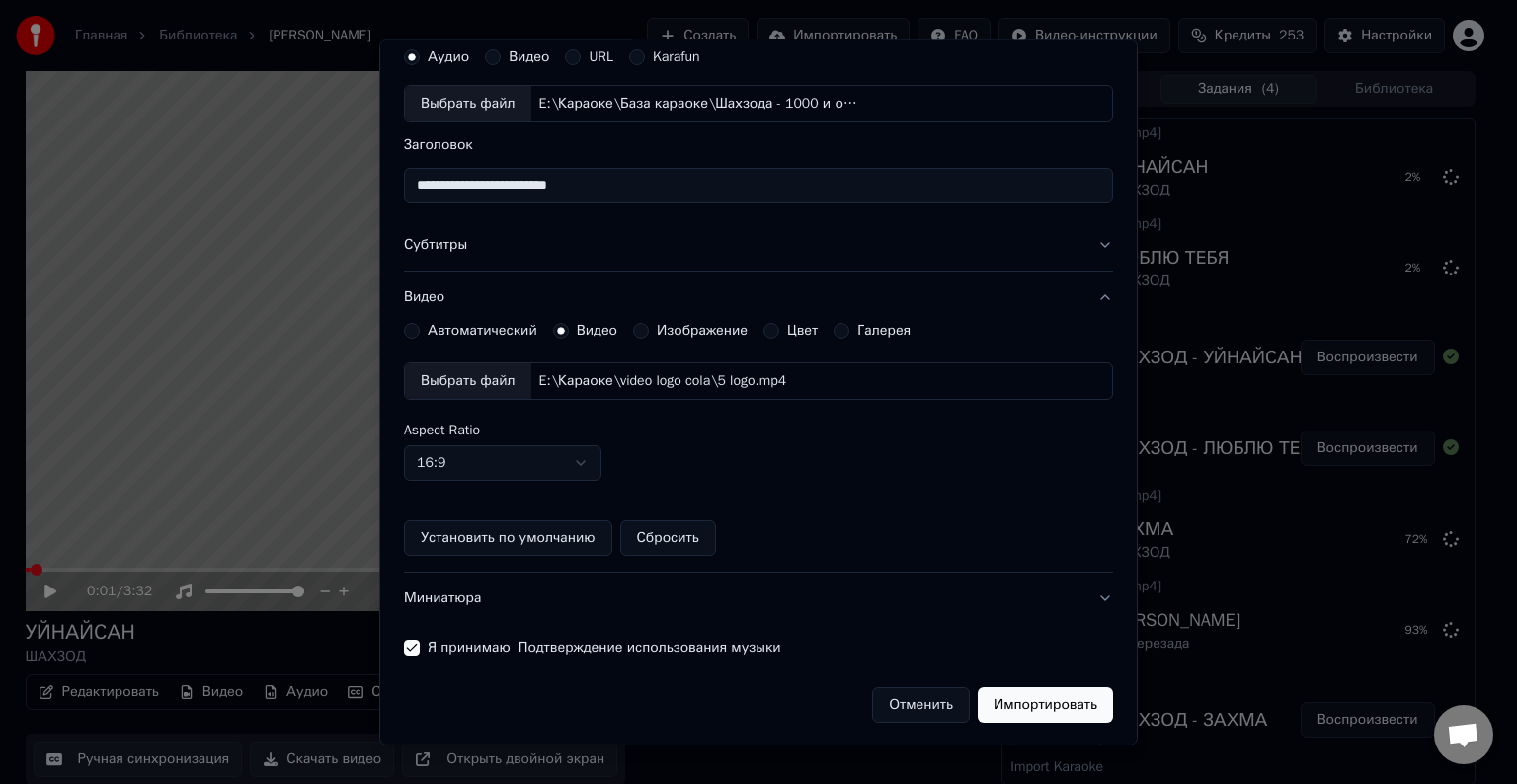 click on "Импортировать" at bounding box center (1045, 705) 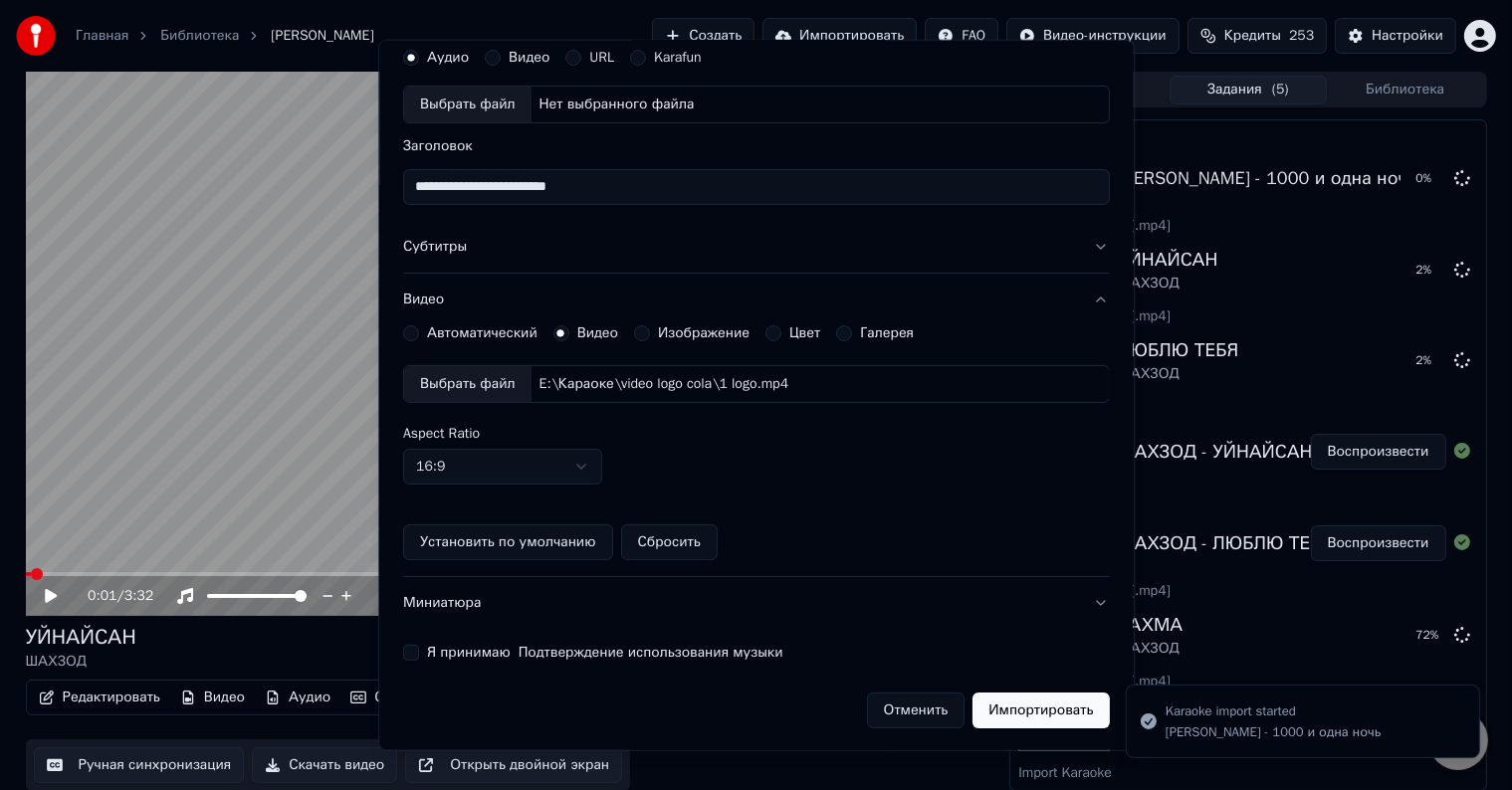 type 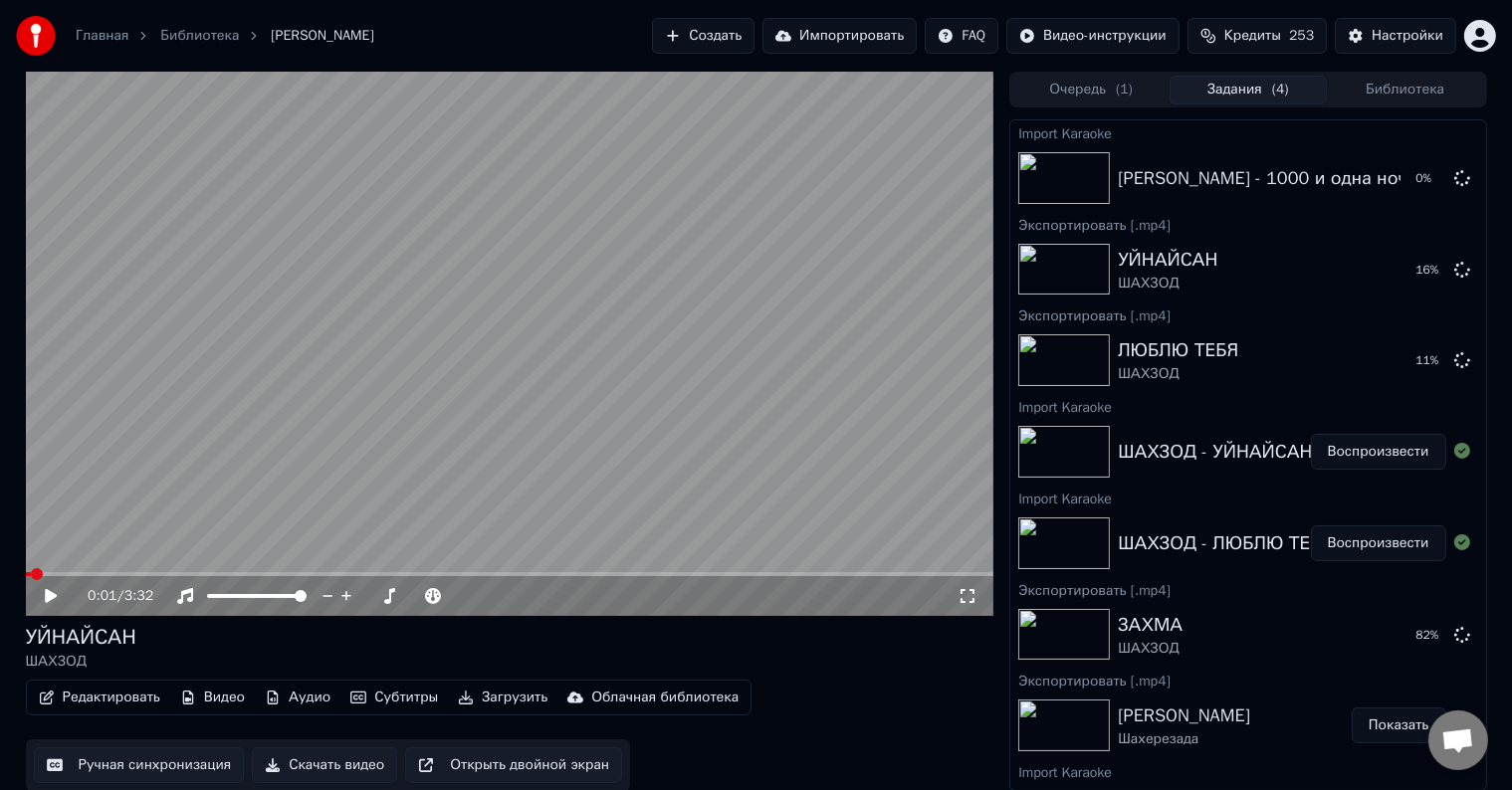 click on "Импортировать" at bounding box center [839, 36] 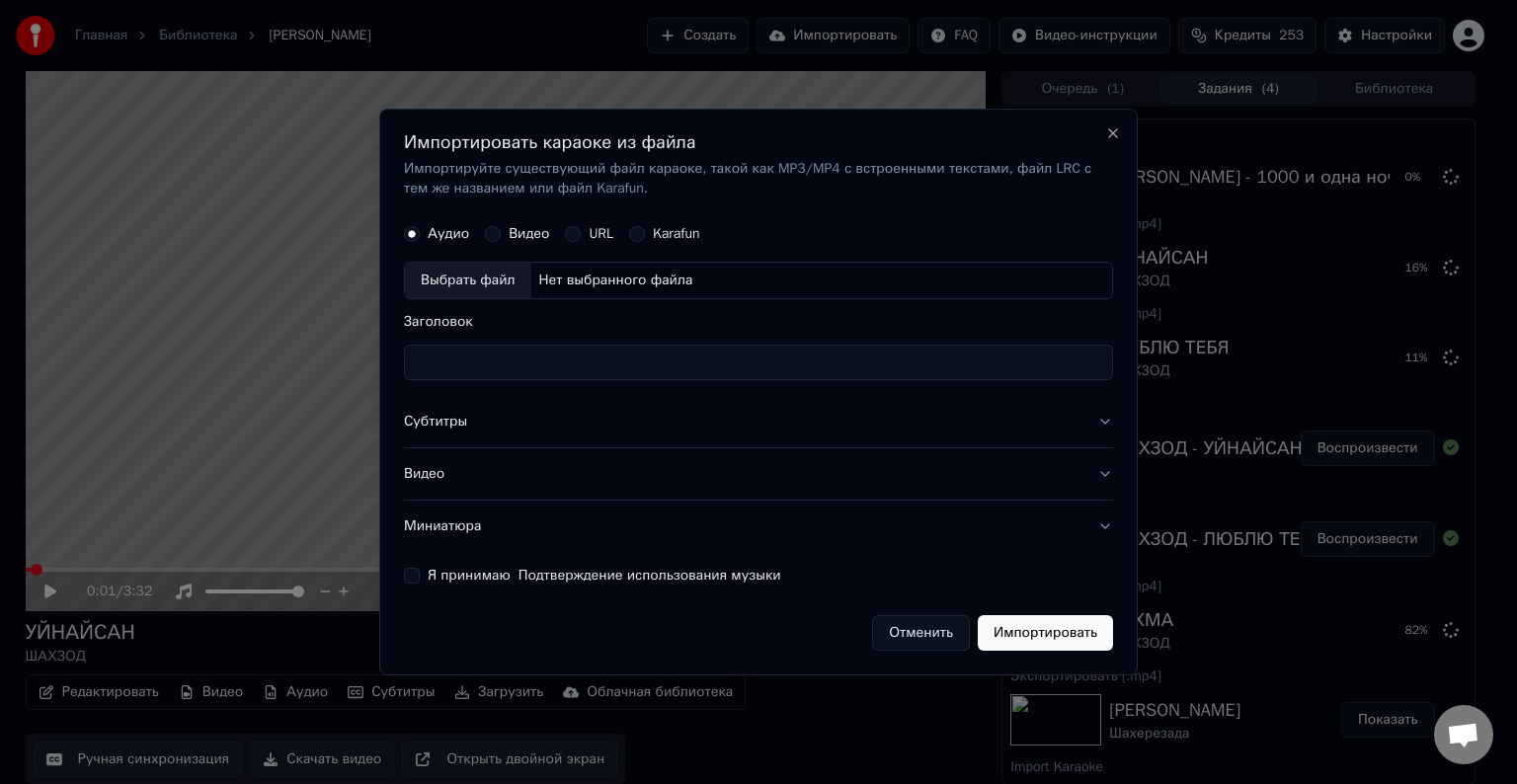click on "Выбрать файл" at bounding box center (468, 280) 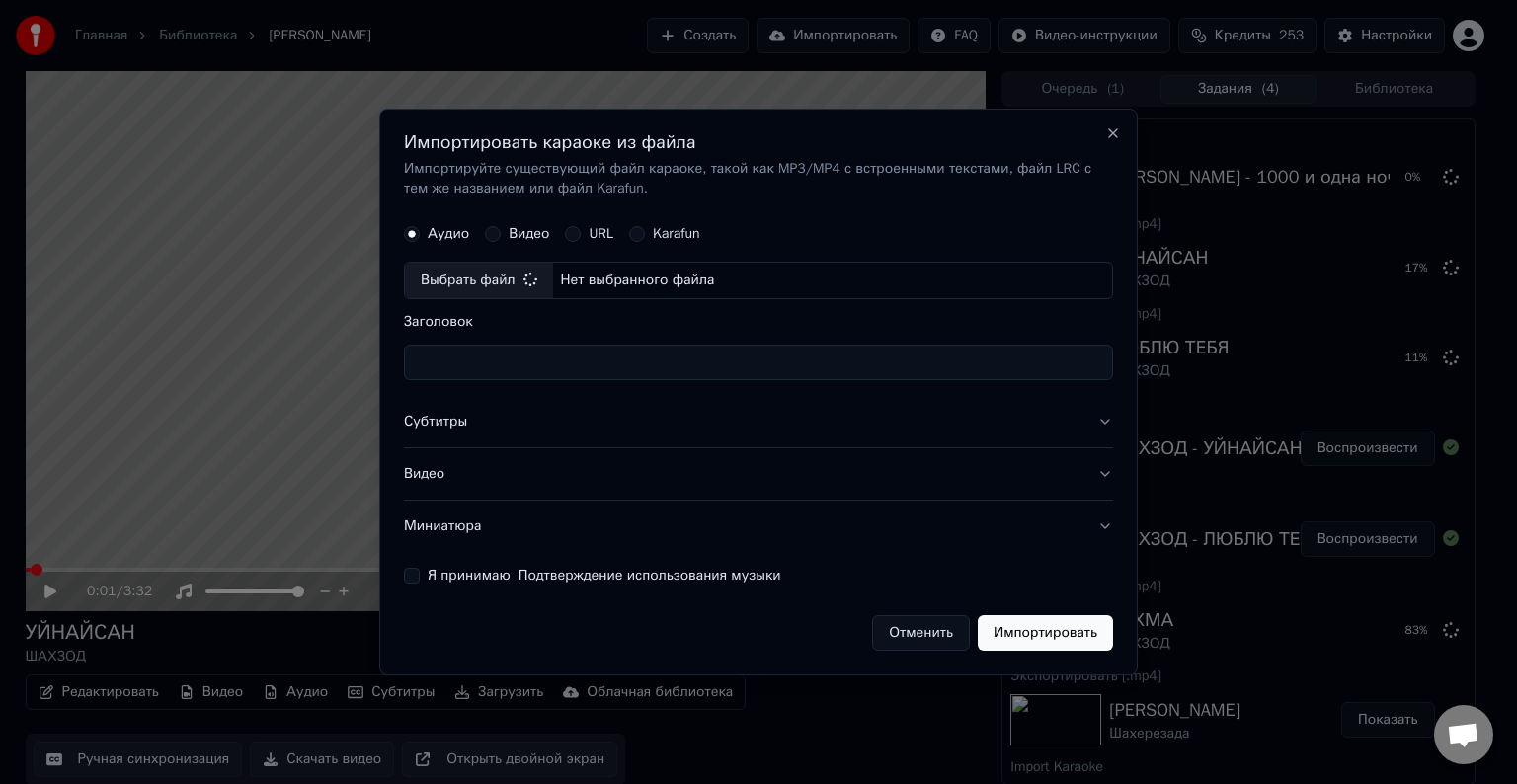 click on "Субтитры" at bounding box center [758, 422] 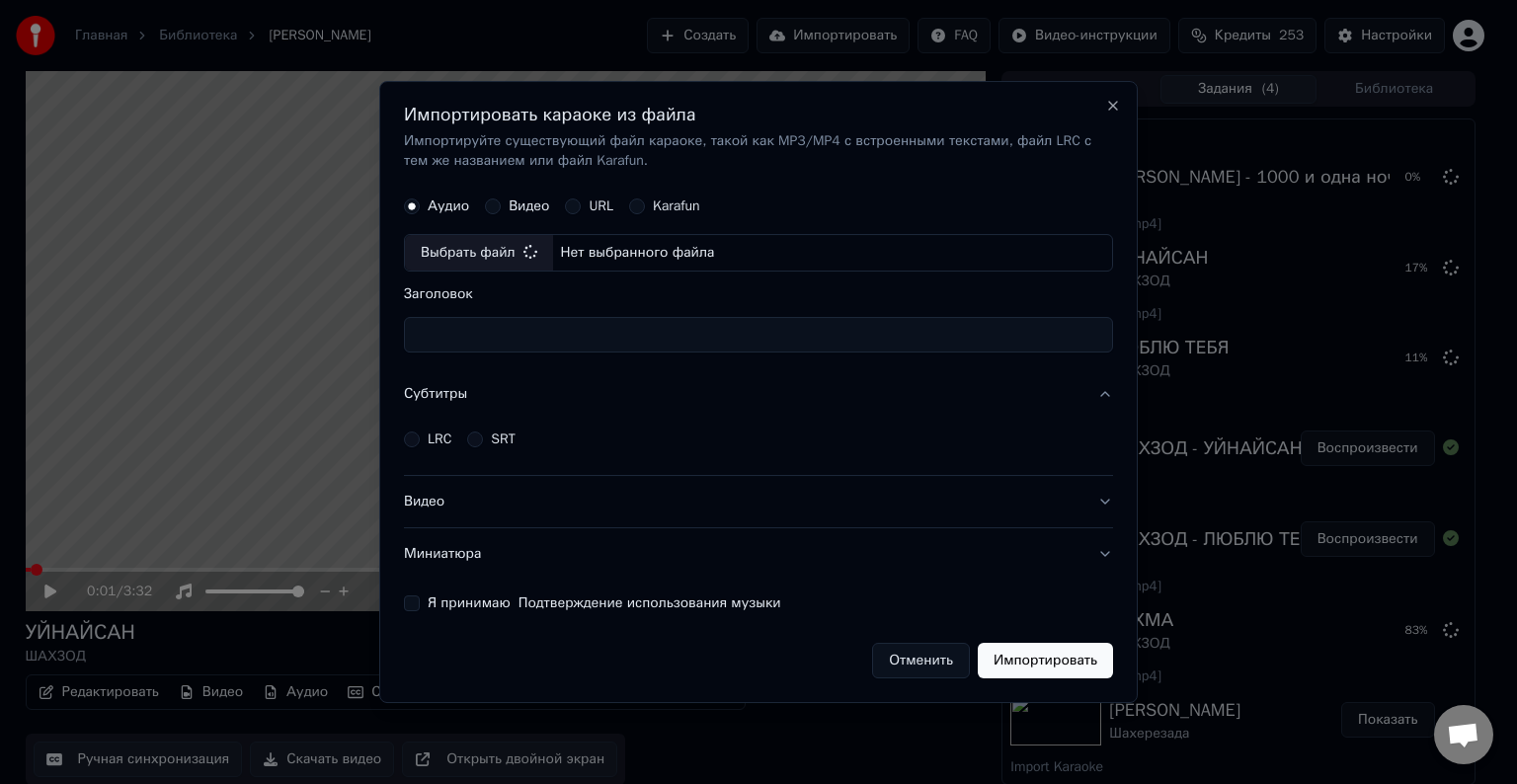 click on "LRC" at bounding box center [439, 439] 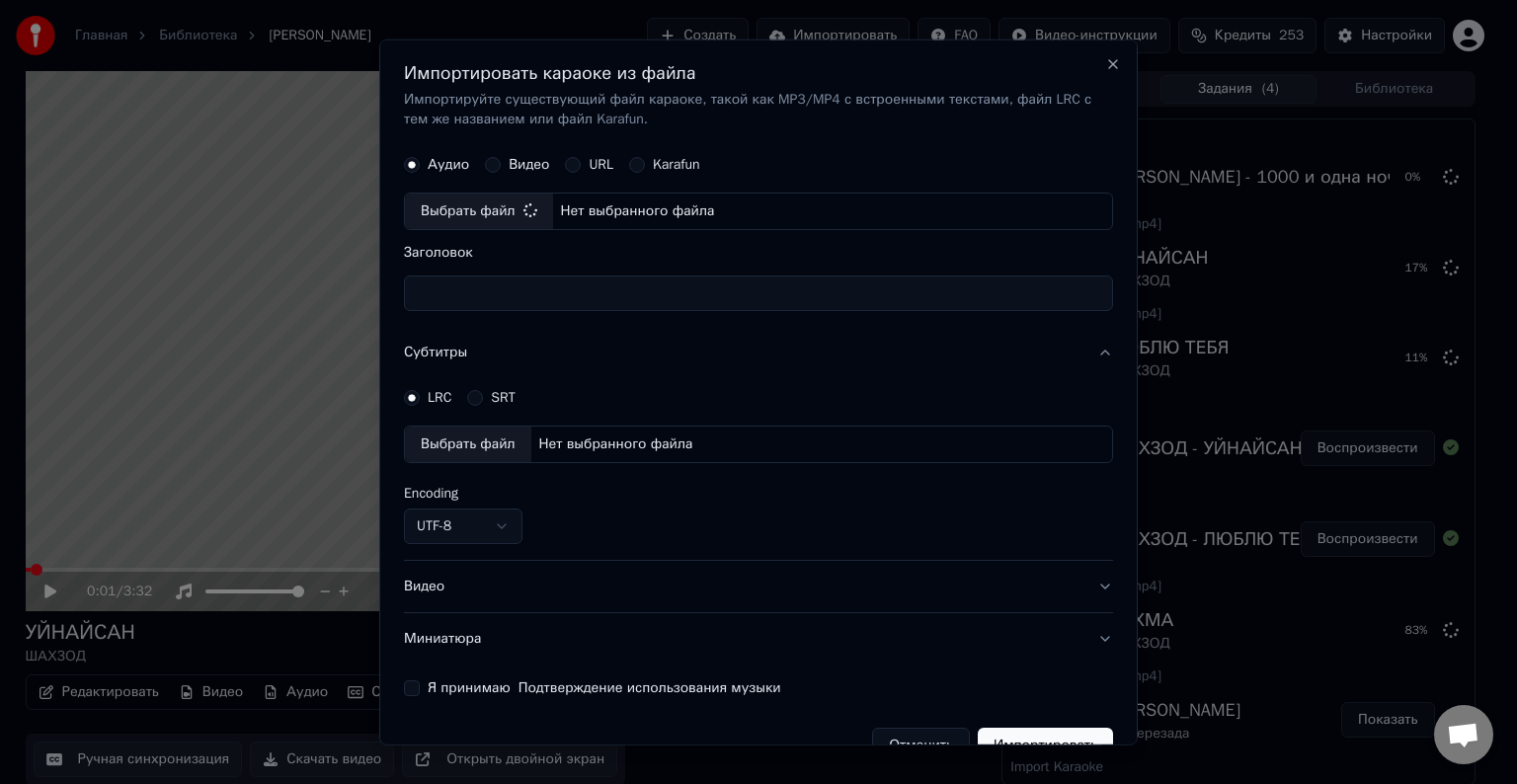 click on "Выбрать файл" at bounding box center (468, 444) 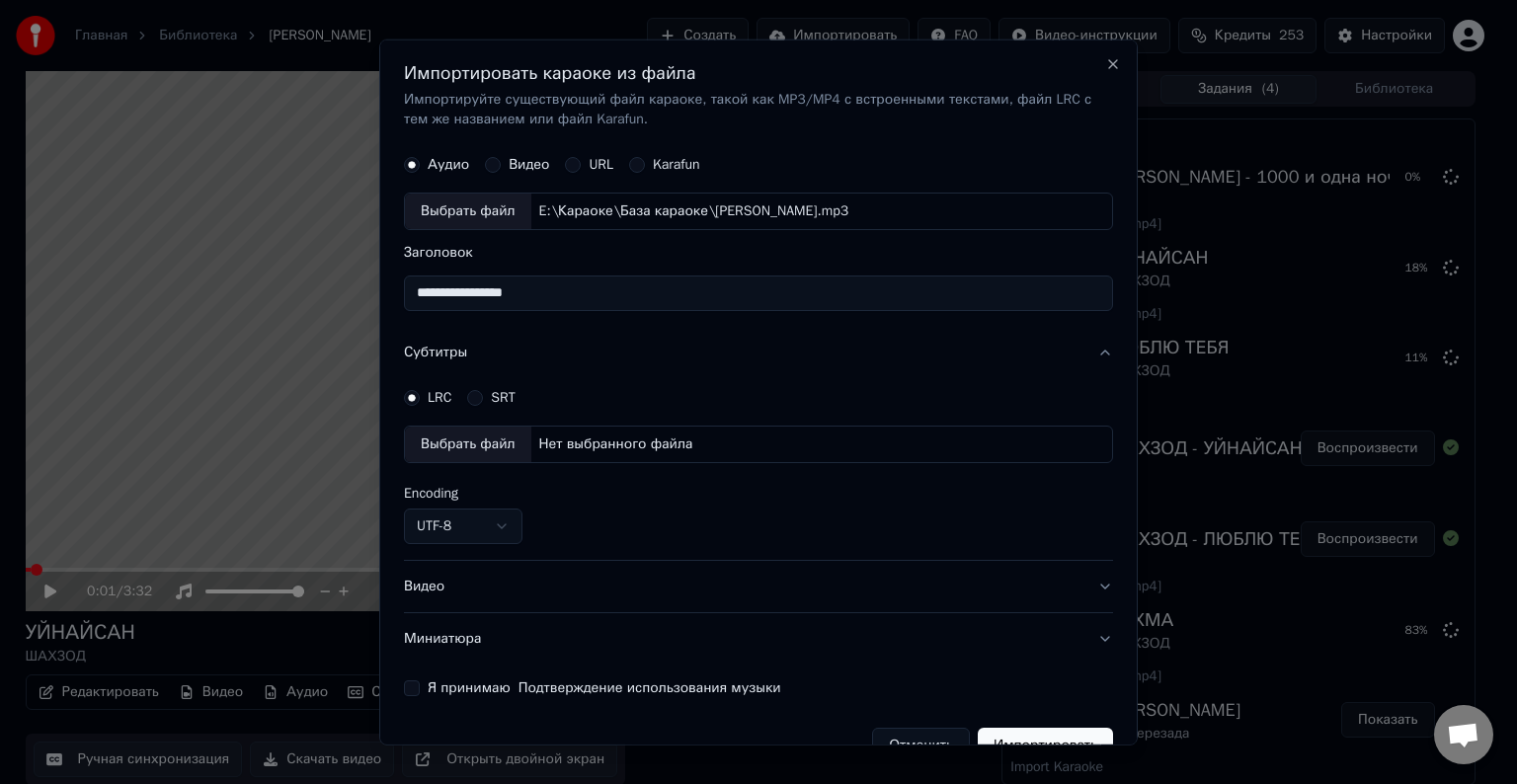select on "**********" 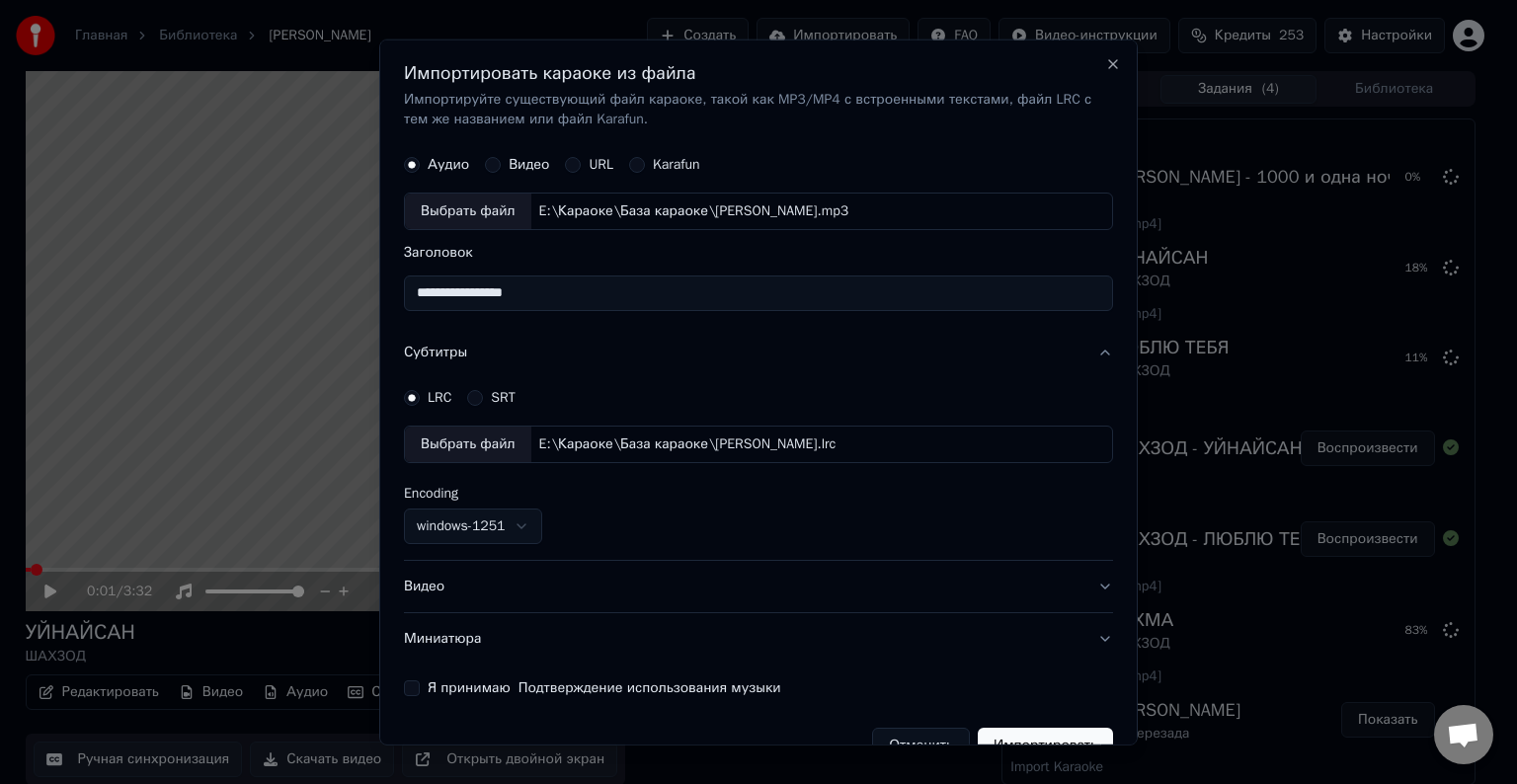 click on "Видео" at bounding box center (758, 587) 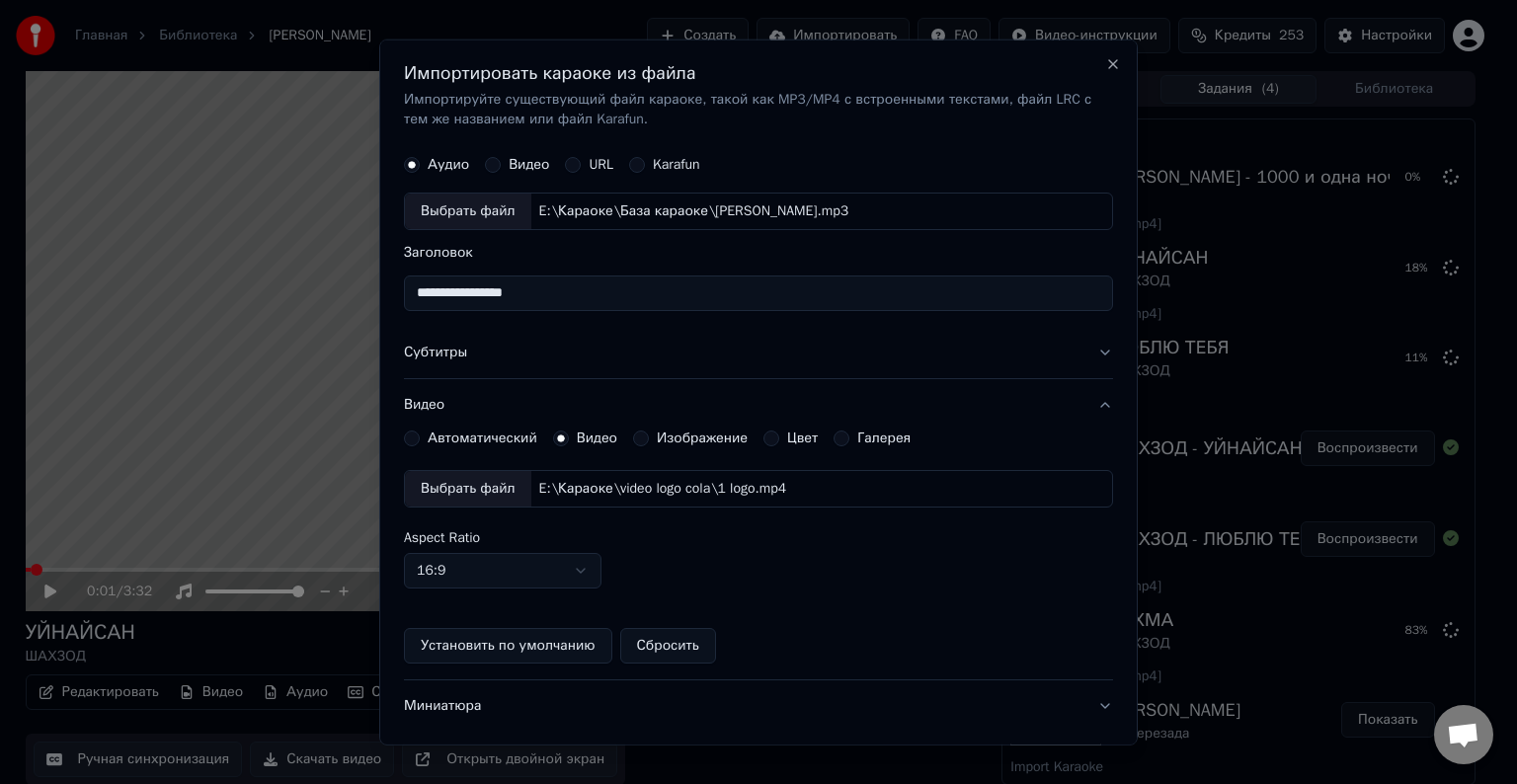 scroll, scrollTop: 108, scrollLeft: 0, axis: vertical 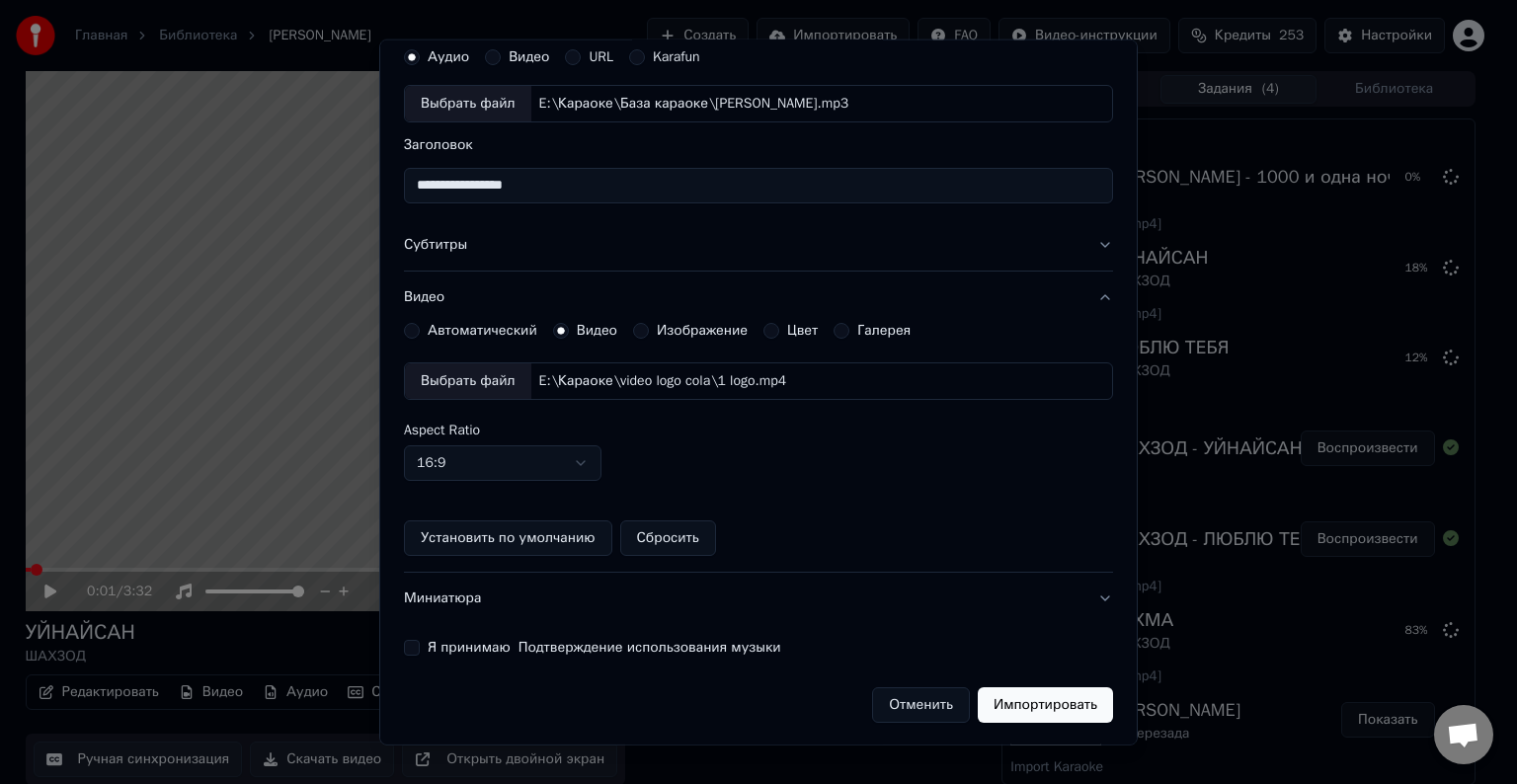click on "Я принимаю   Подтверждение использования музыки" at bounding box center (412, 648) 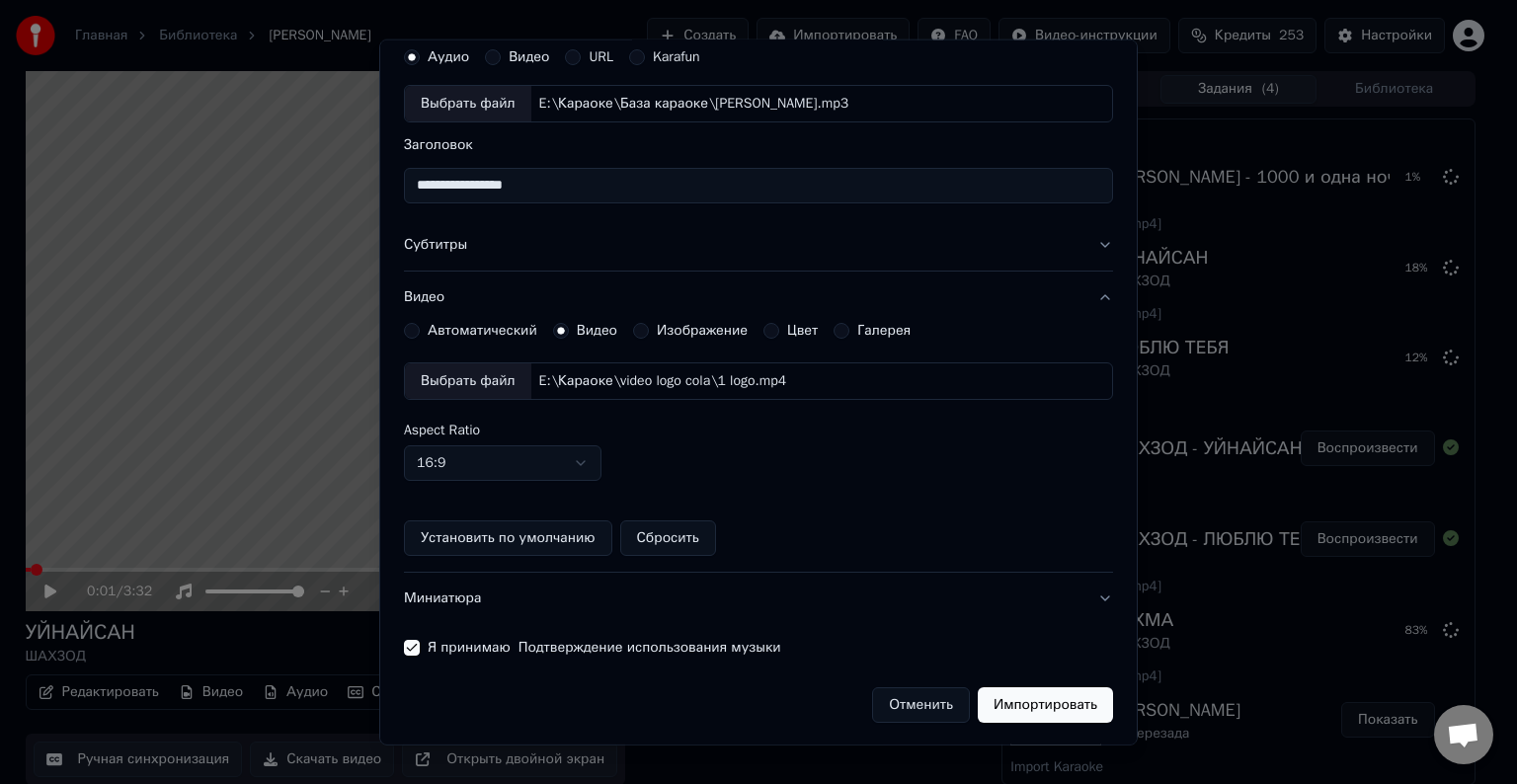 click on "Импортировать" at bounding box center (1045, 705) 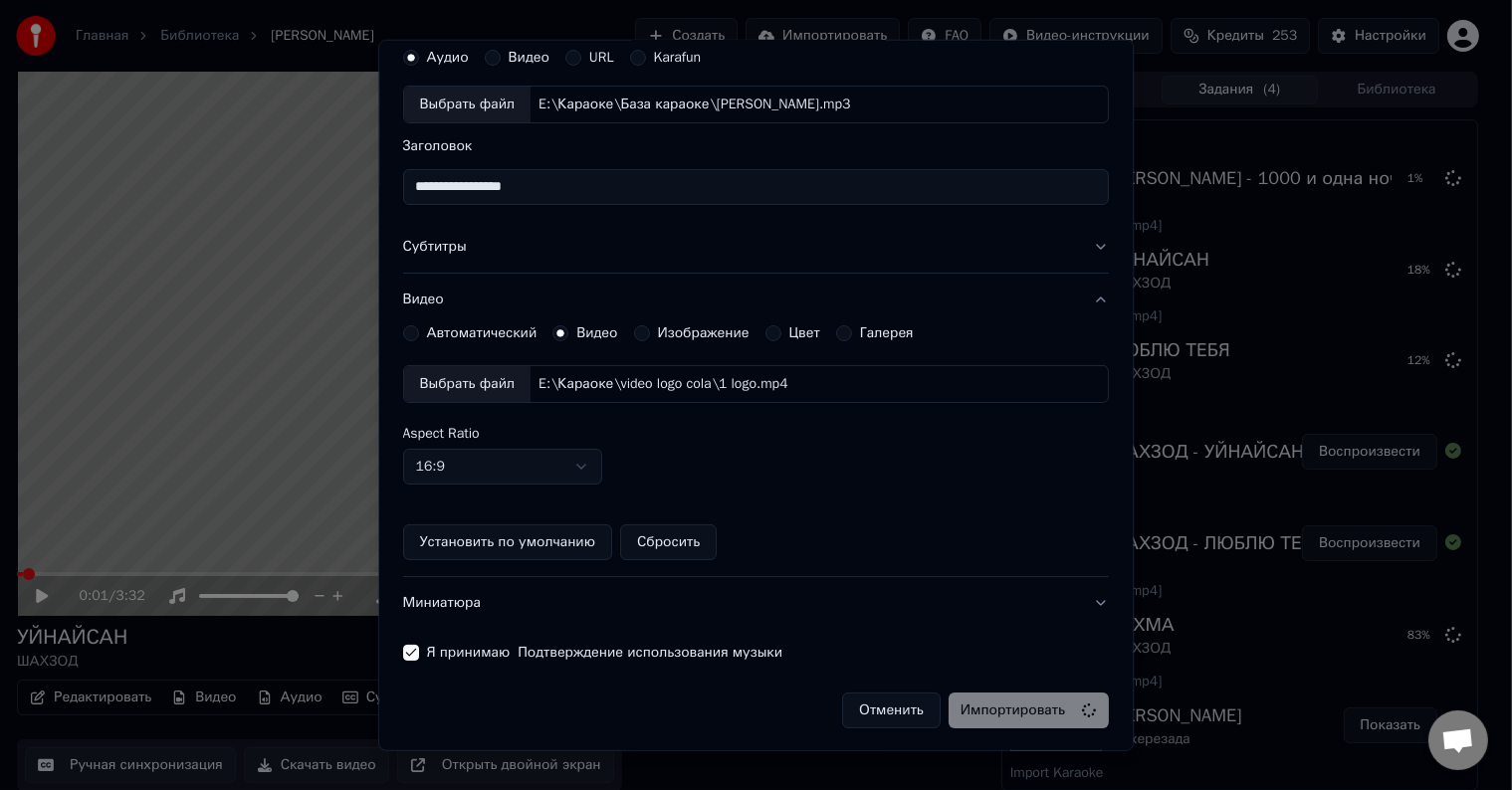 type 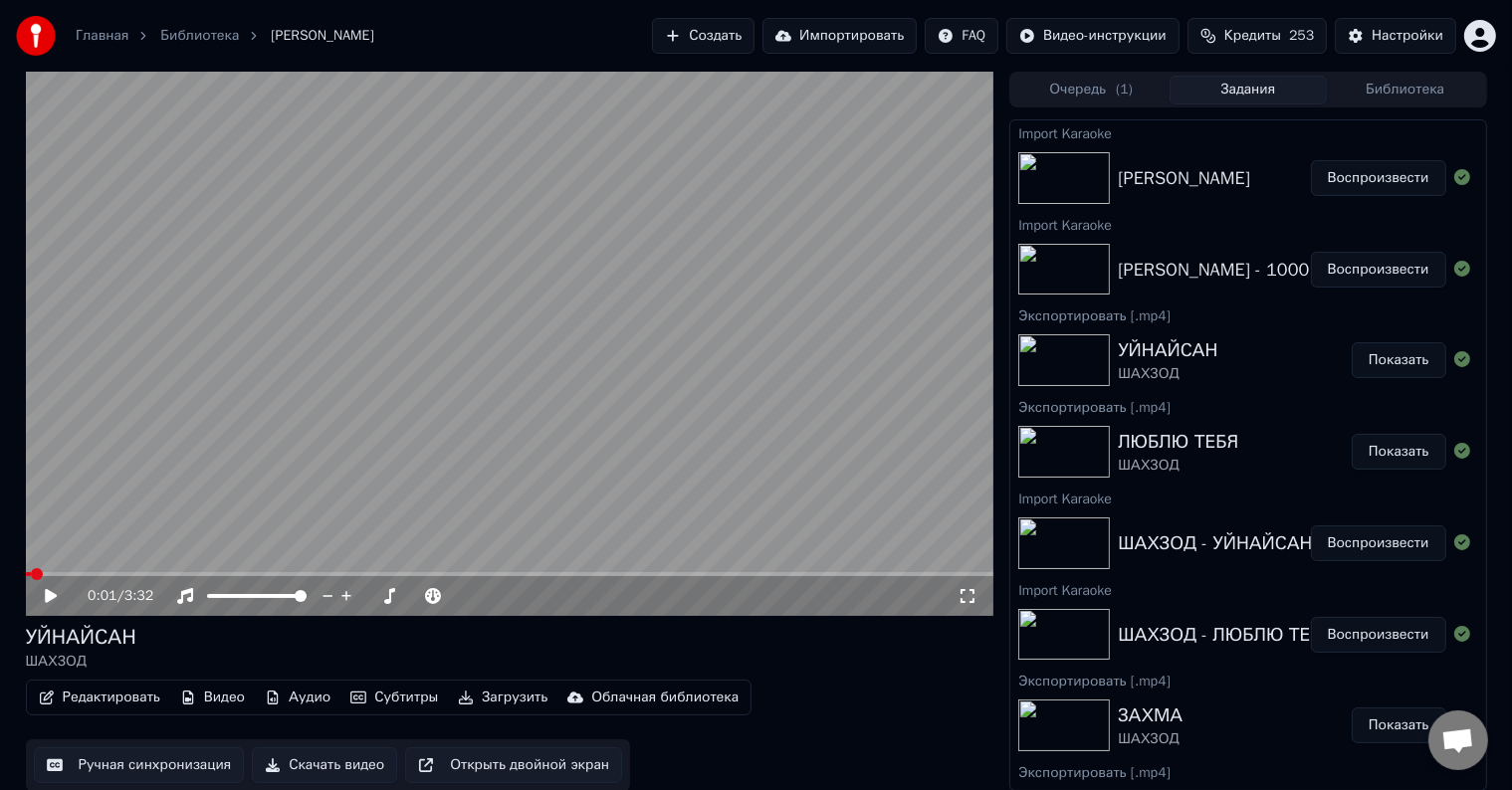 click on "Воспроизвести" at bounding box center (1379, 270) 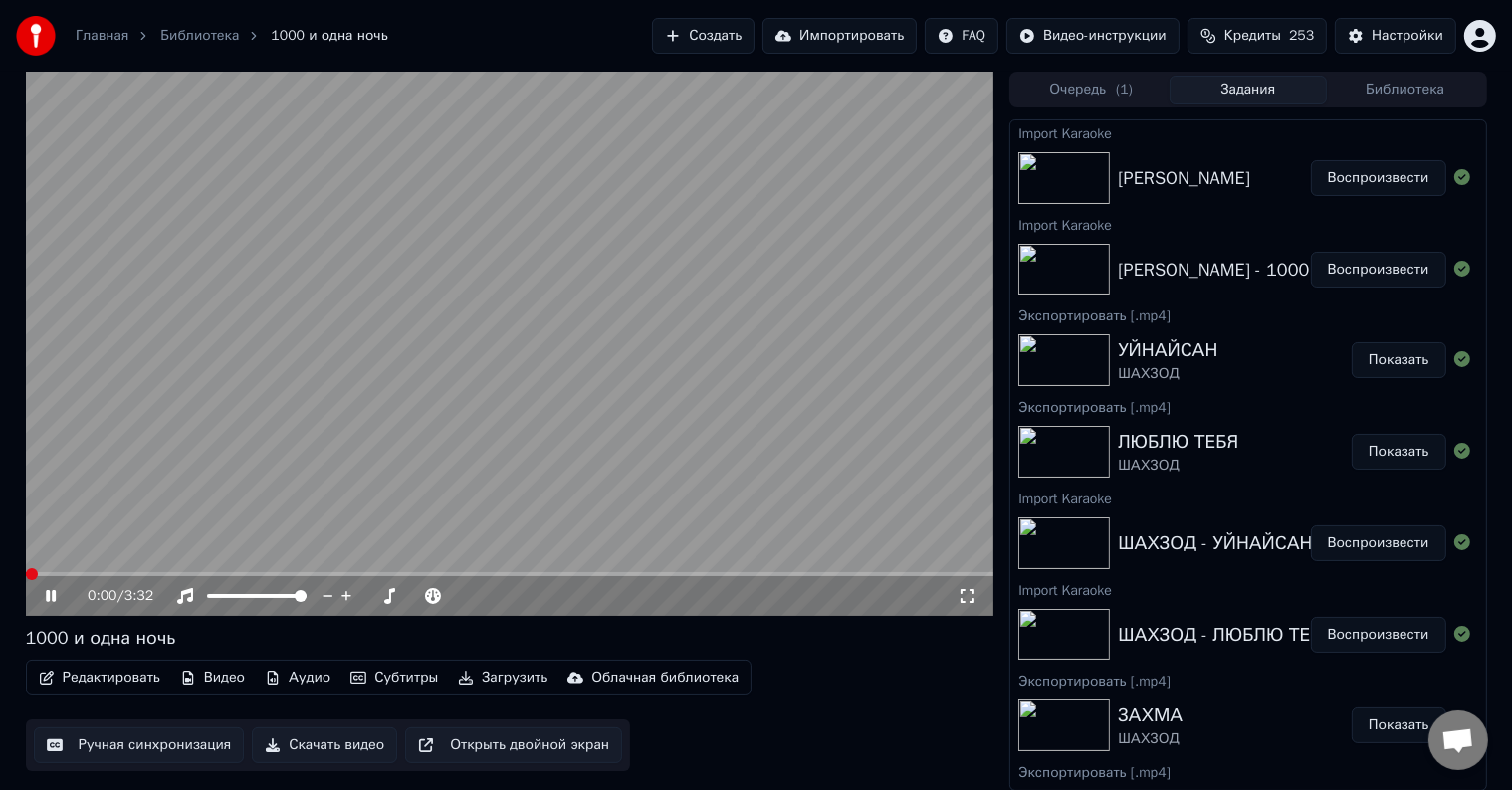 click on "Редактировать" at bounding box center (100, 678) 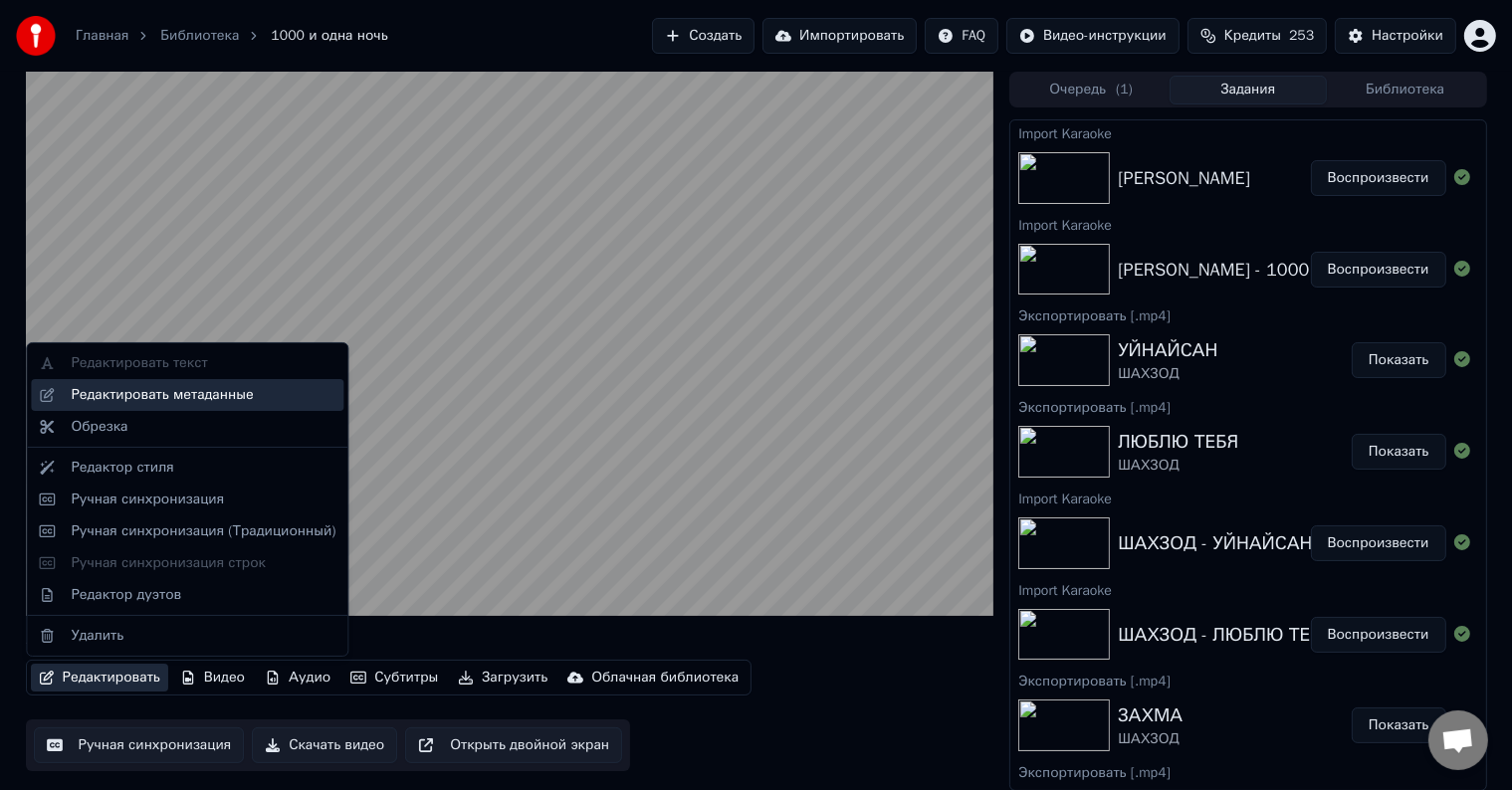 click on "Редактировать метаданные" at bounding box center [161, 395] 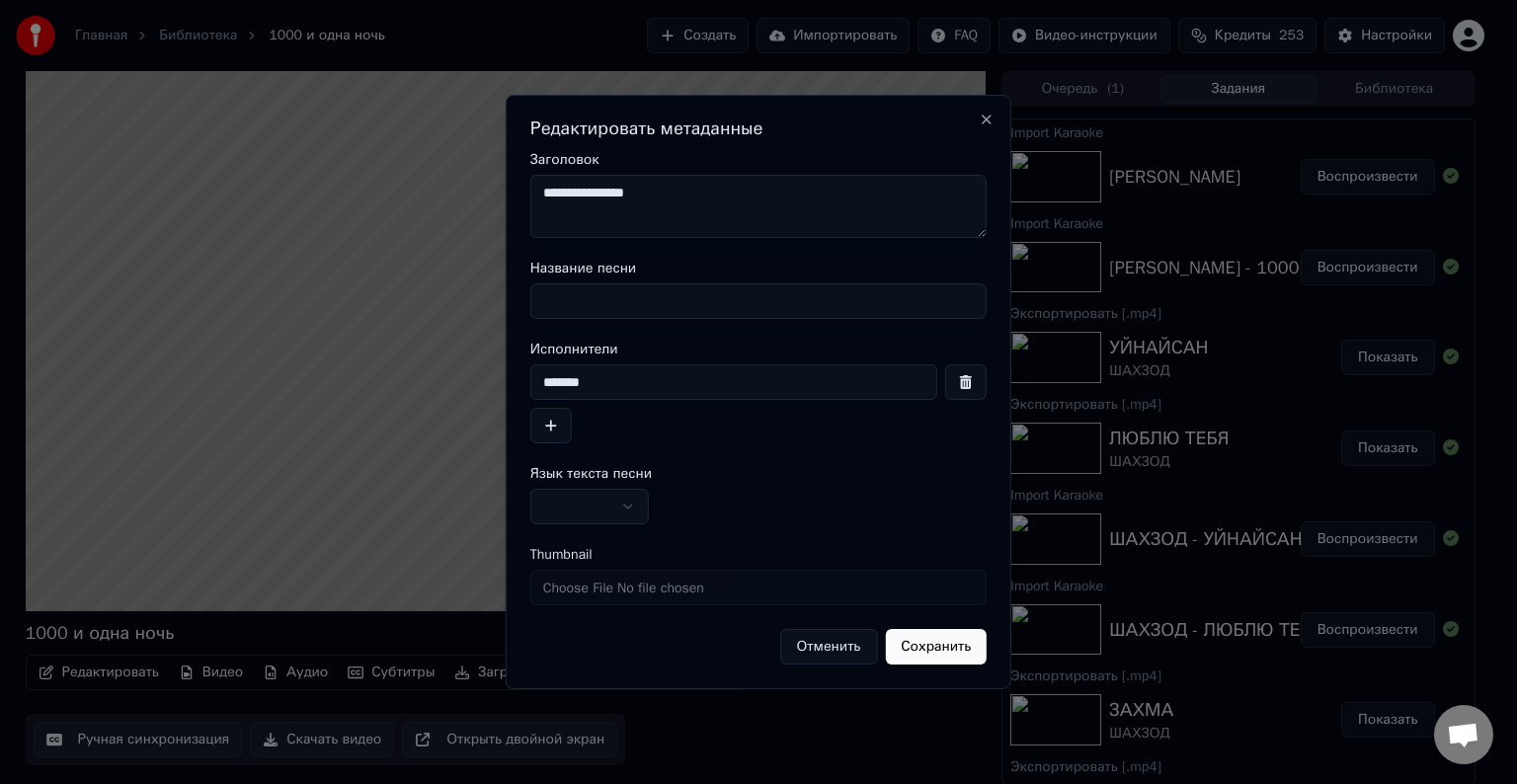 click on "Название песни" at bounding box center (758, 301) 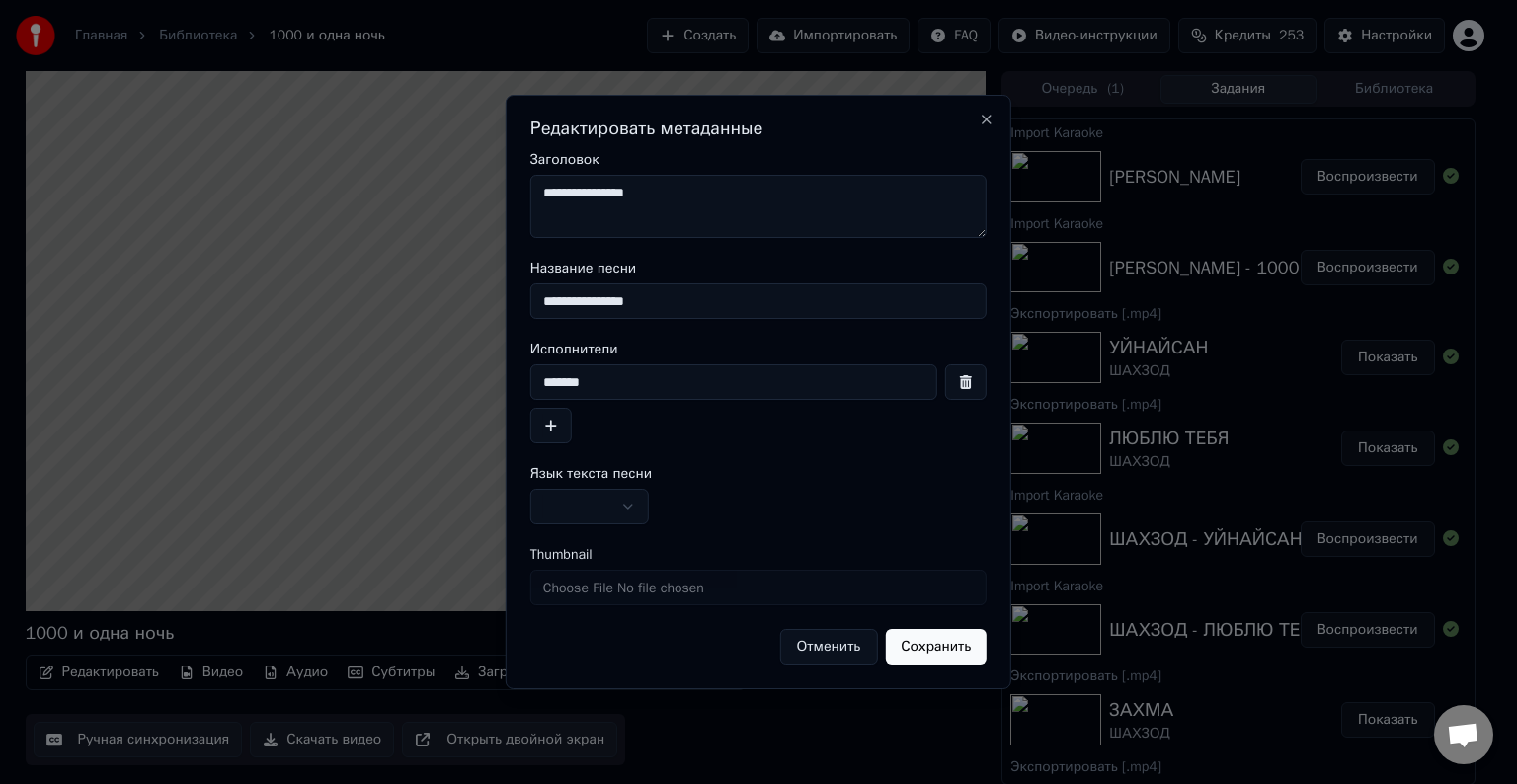 type on "**********" 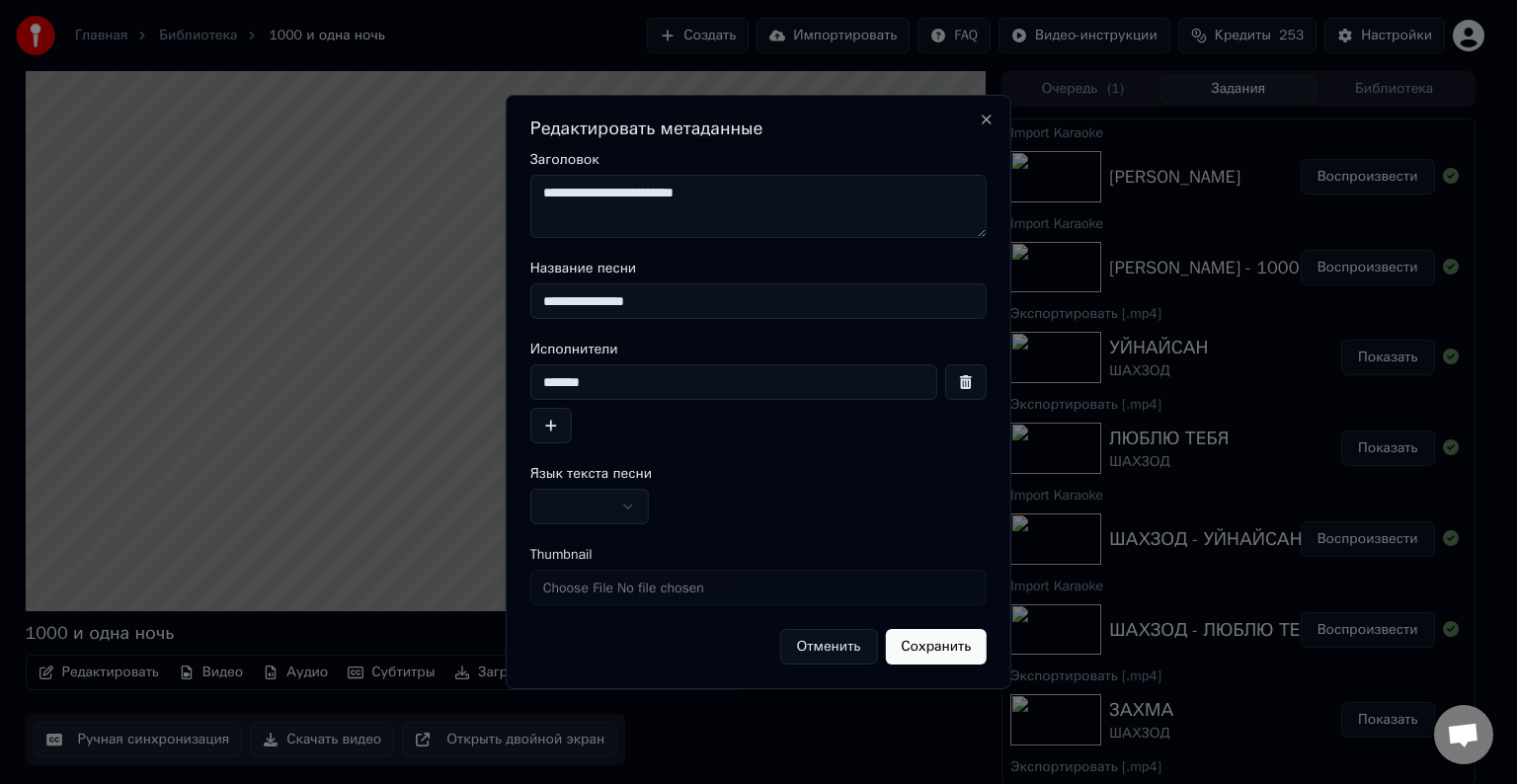 type on "**********" 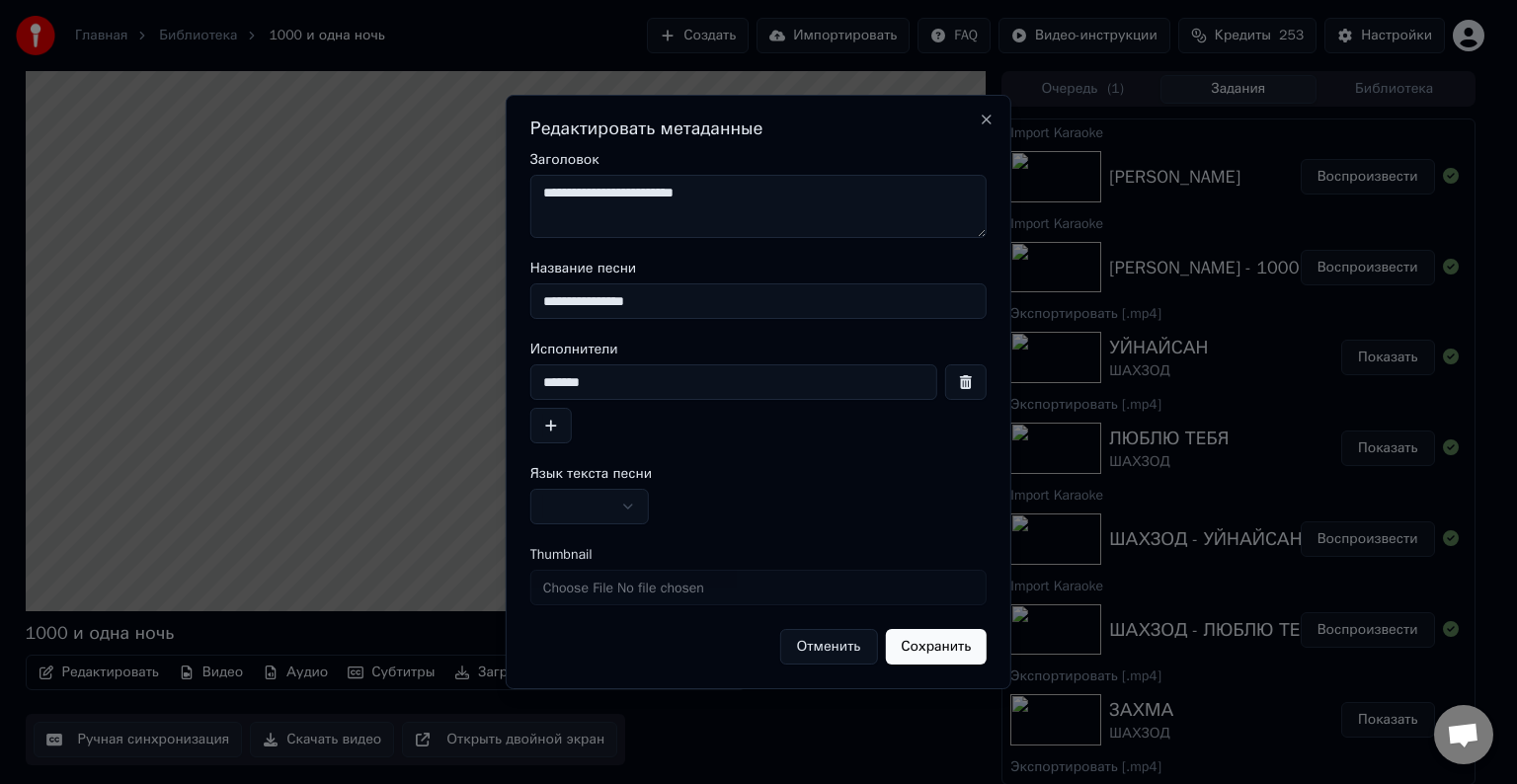 click at bounding box center [590, 507] 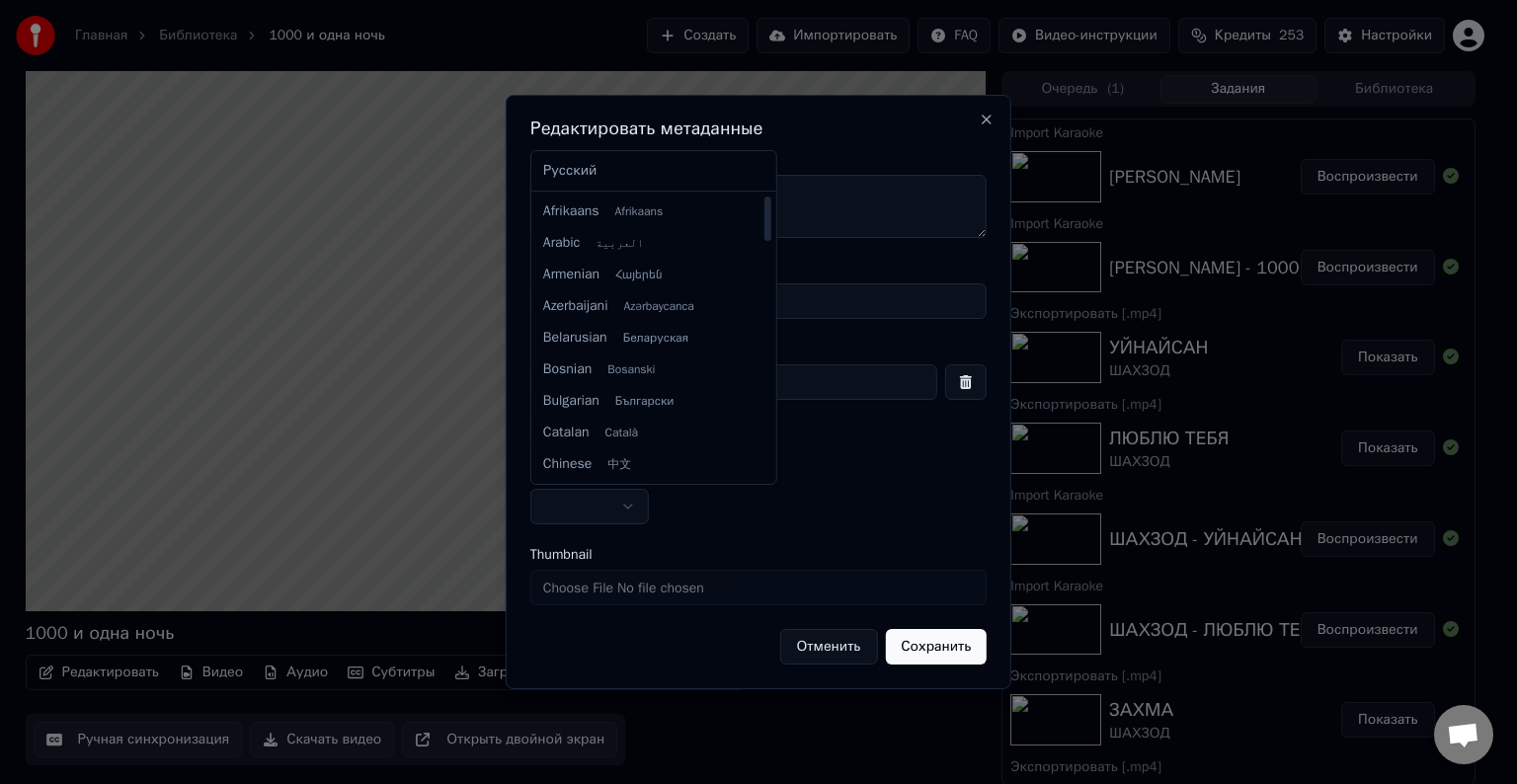 select on "**" 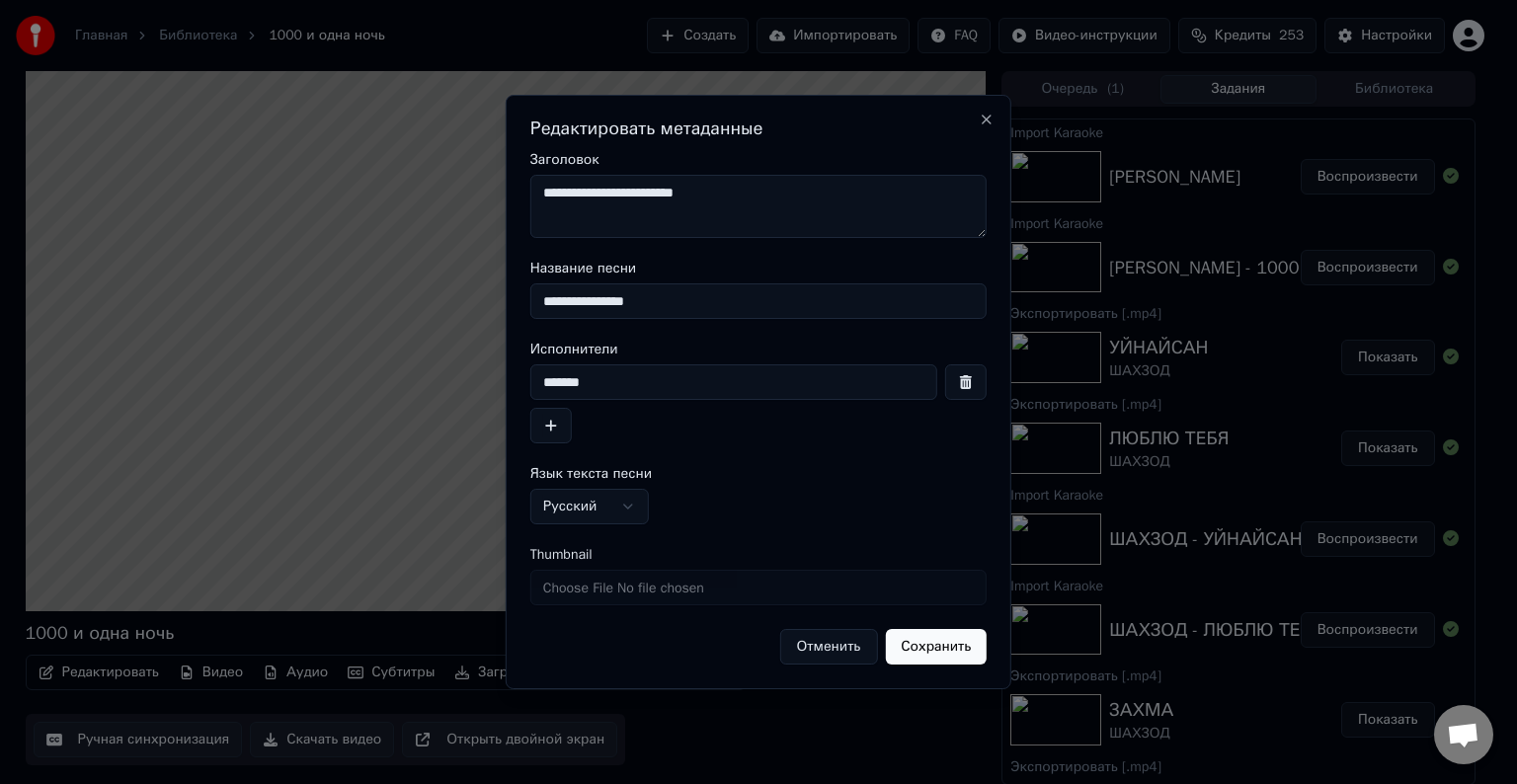 click on "Сохранить" at bounding box center [935, 647] 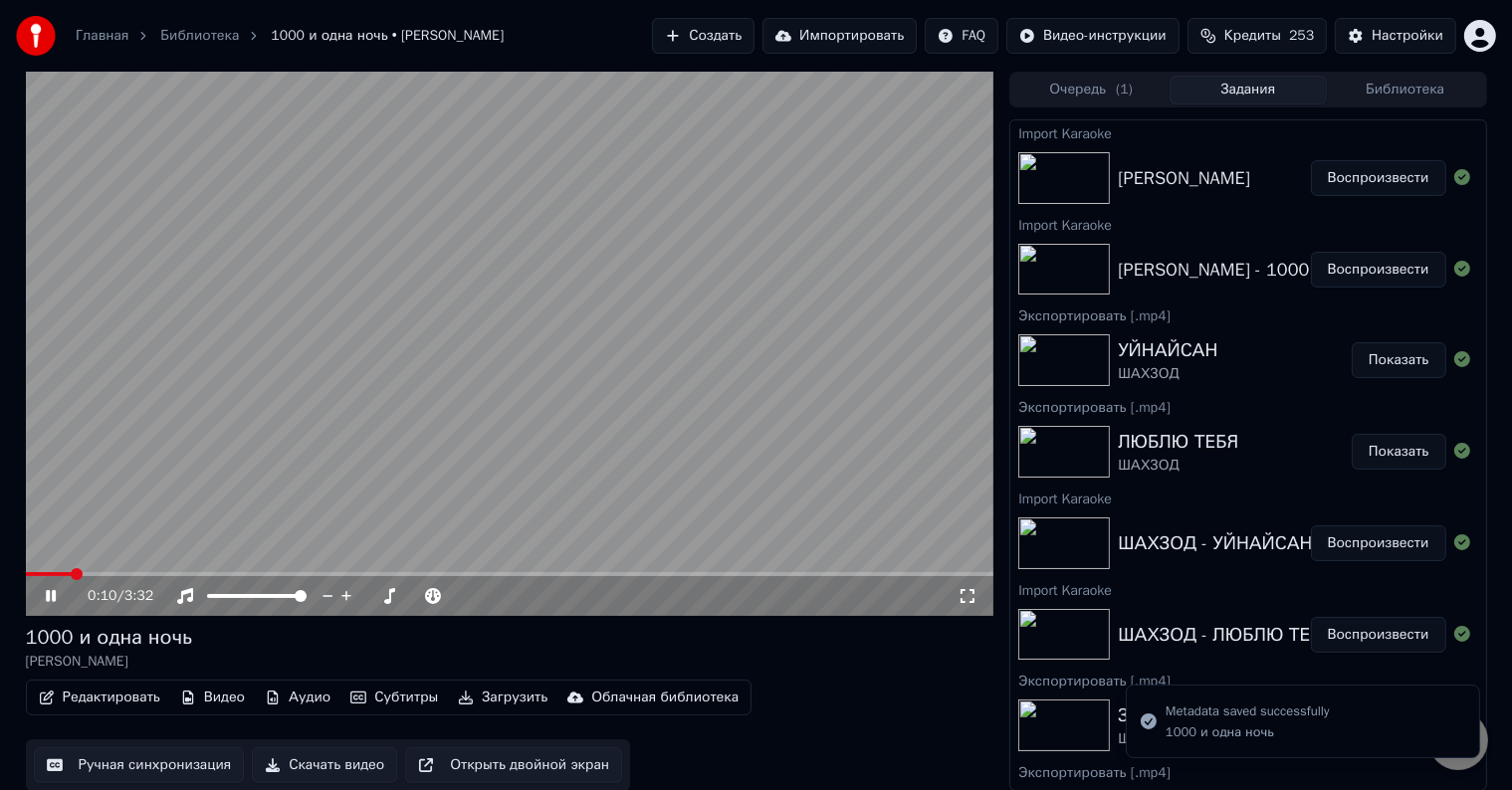 click at bounding box center [510, 343] 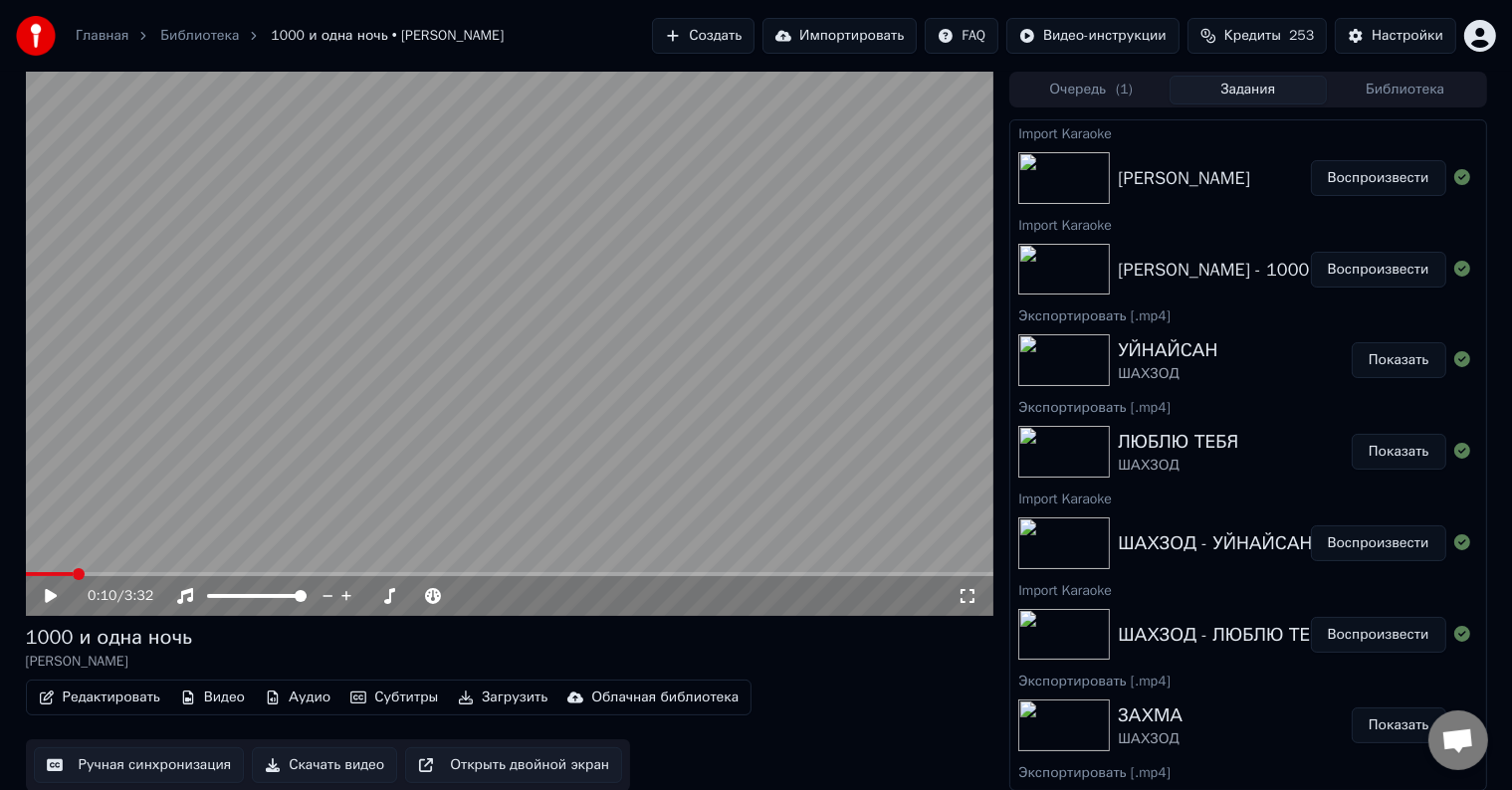 click on "Скачать видео" at bounding box center (324, 765) 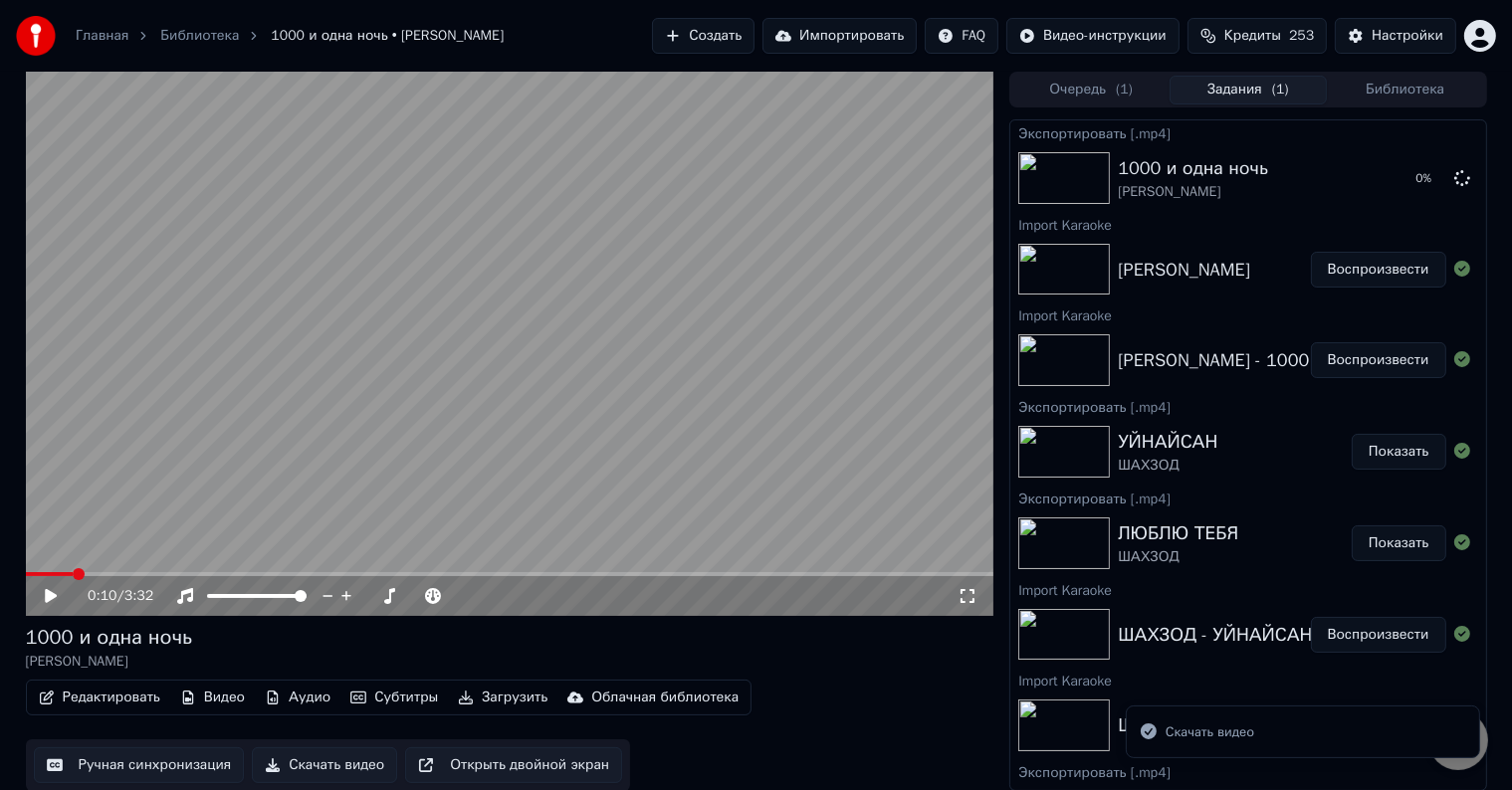 click on "Воспроизвести" at bounding box center [1379, 270] 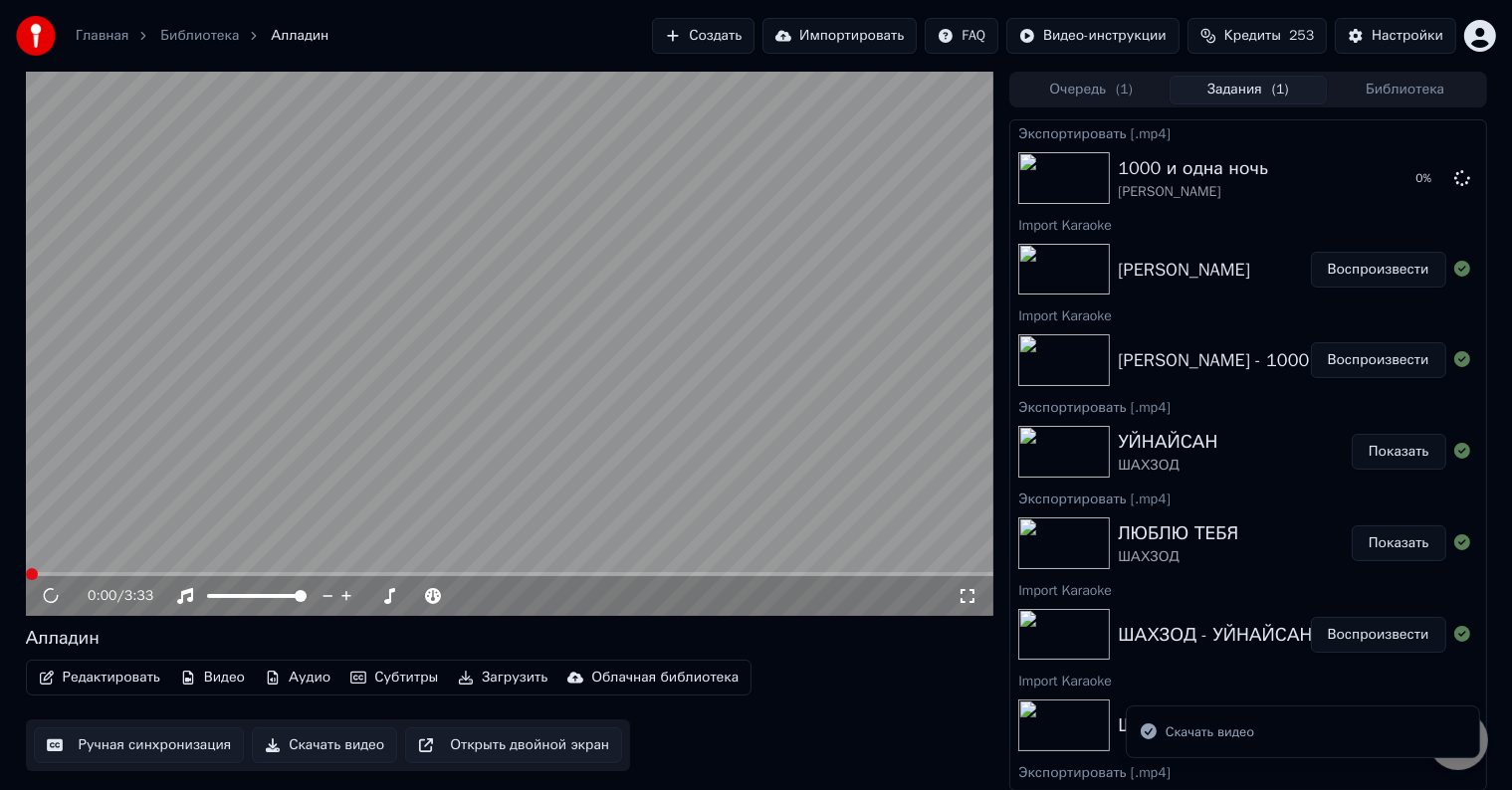 click on "Редактировать" at bounding box center [100, 678] 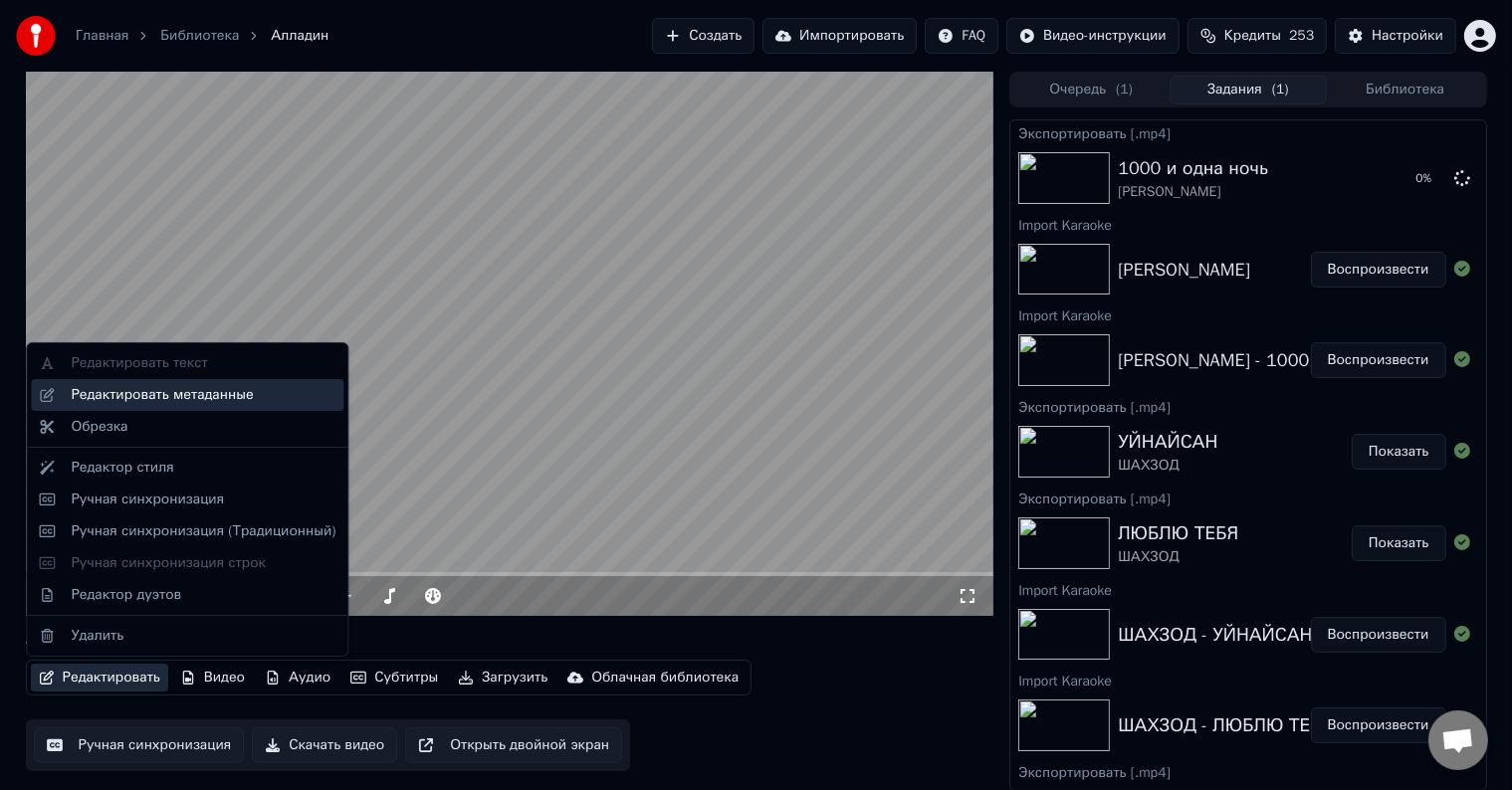 click on "Редактировать метаданные" at bounding box center [161, 395] 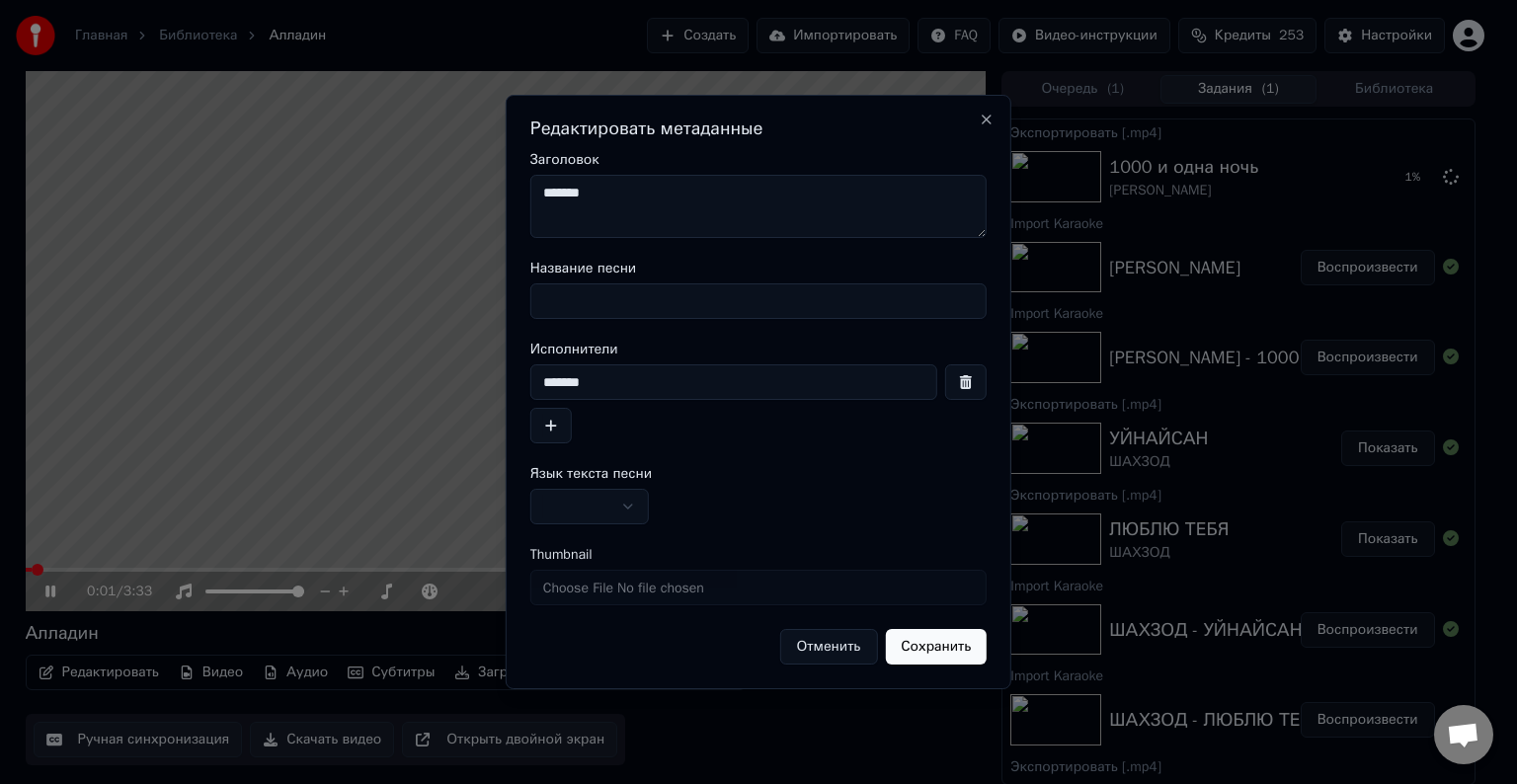 click on "Название песни" at bounding box center [758, 301] 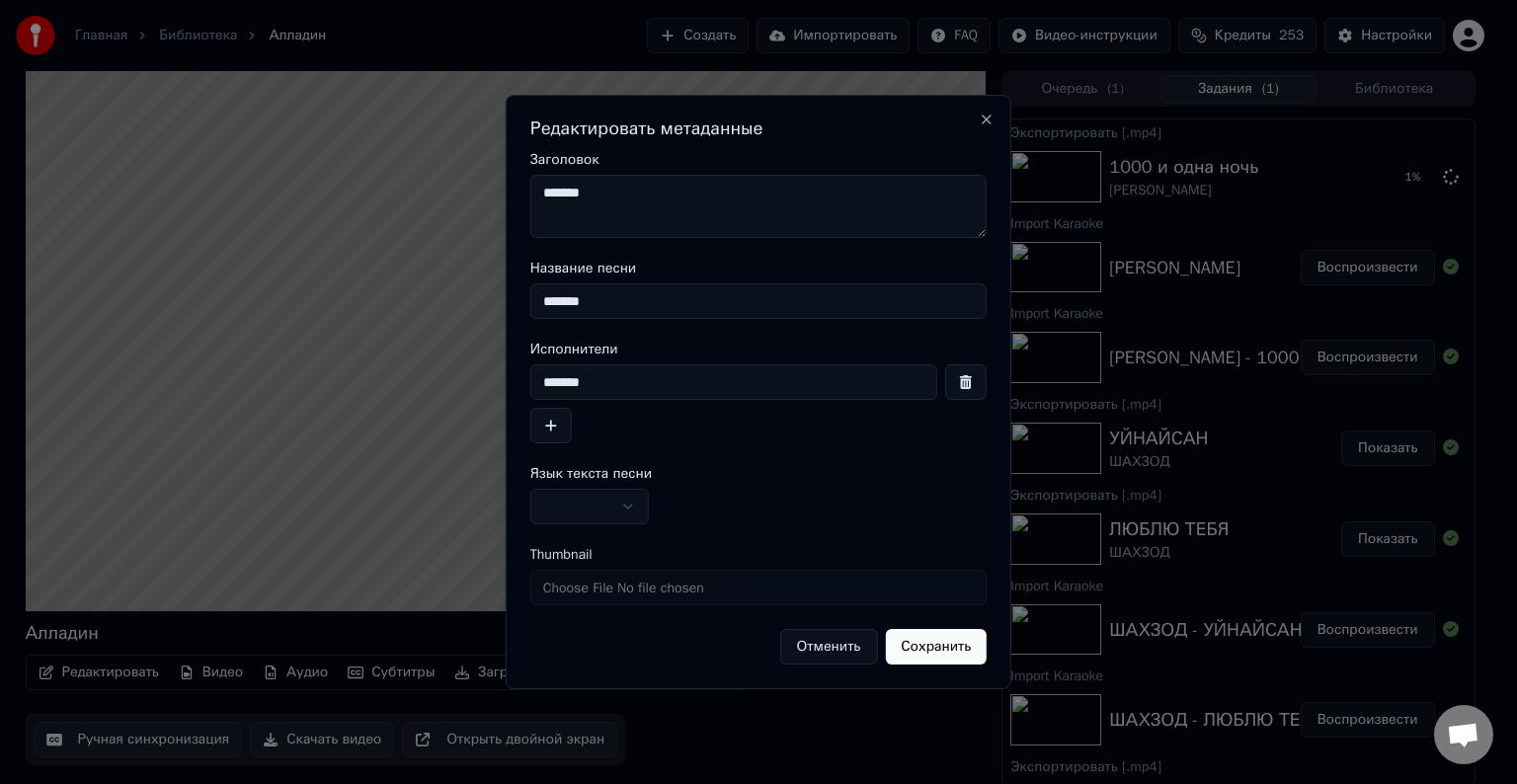type on "*******" 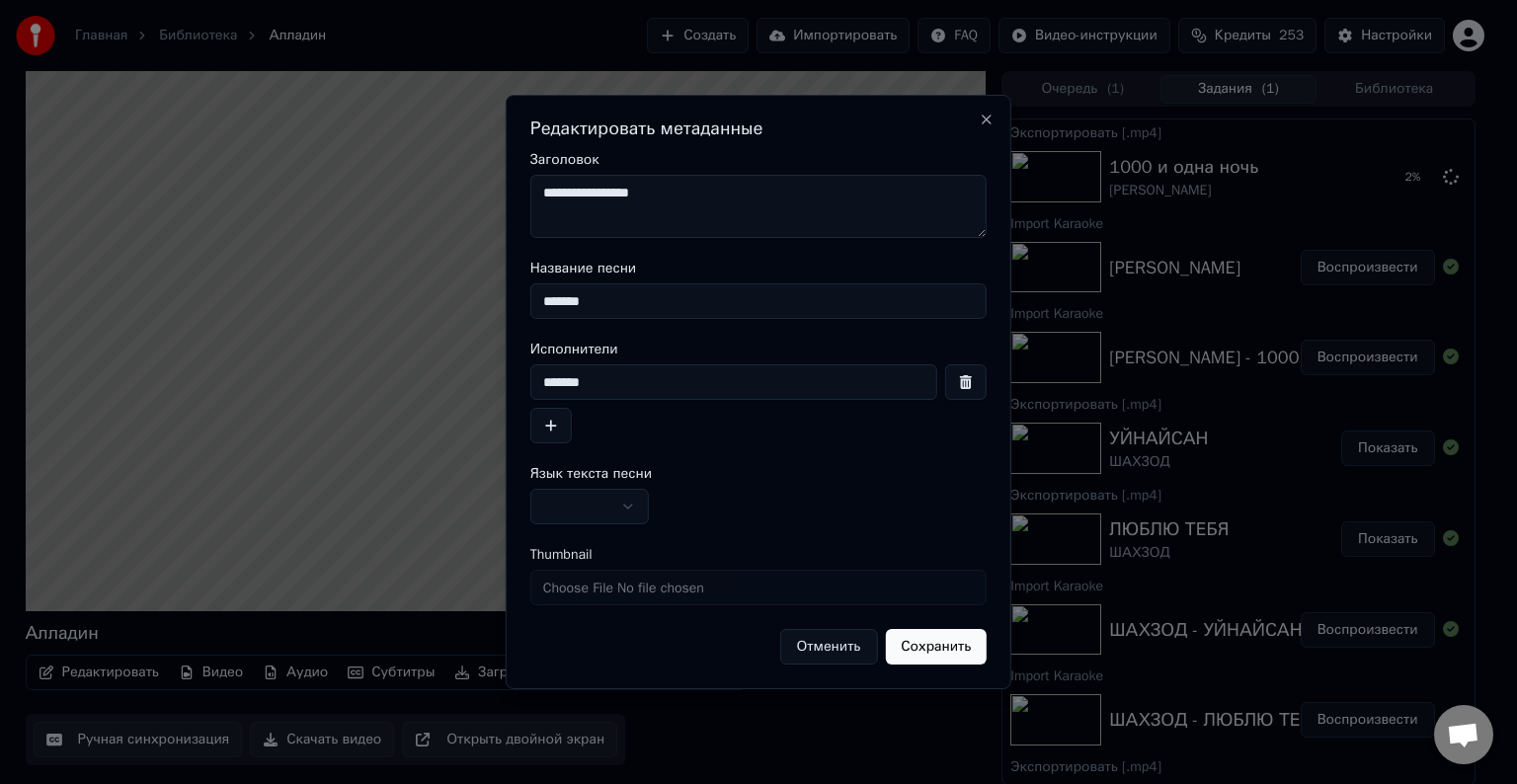 type on "**********" 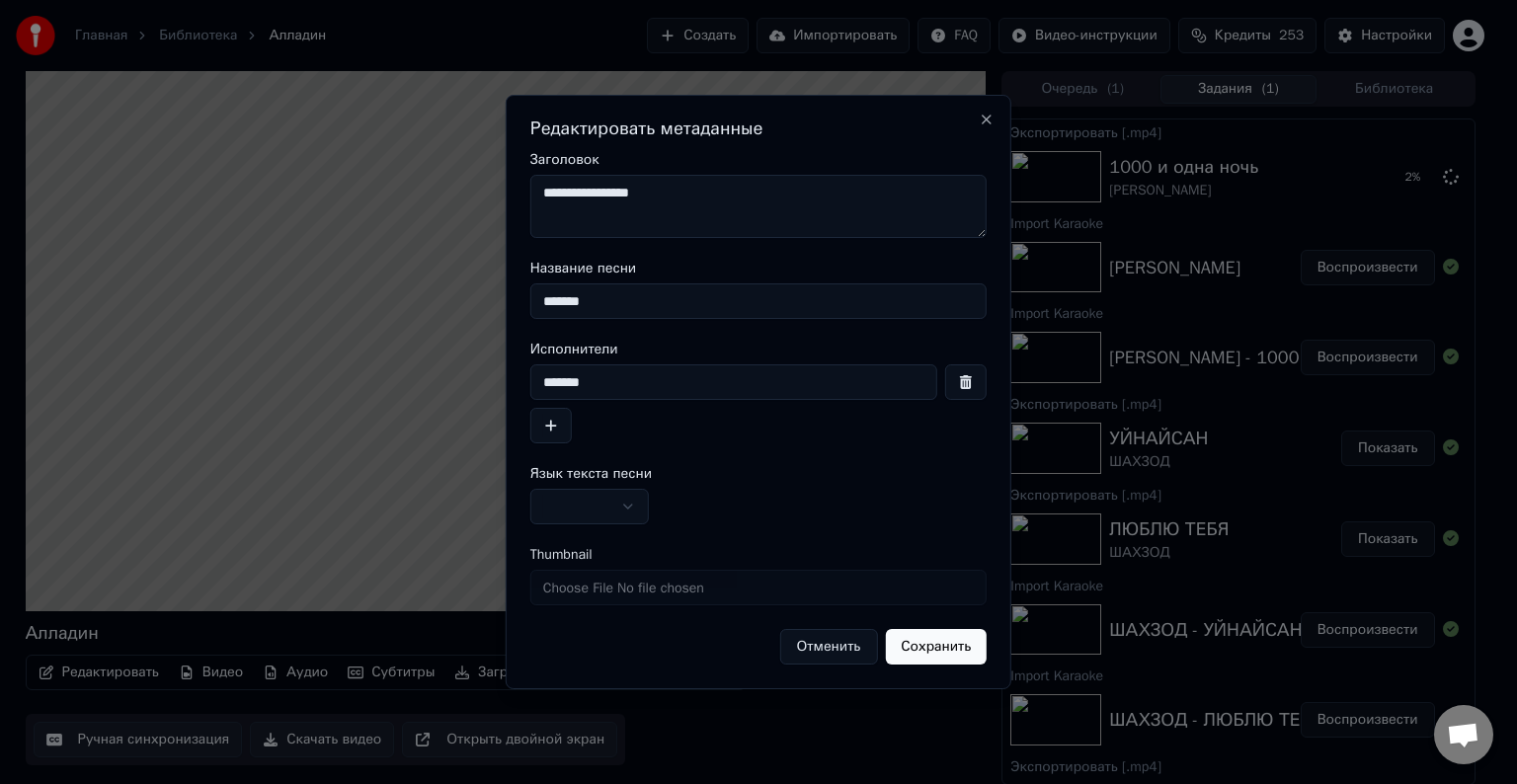 click at bounding box center (590, 507) 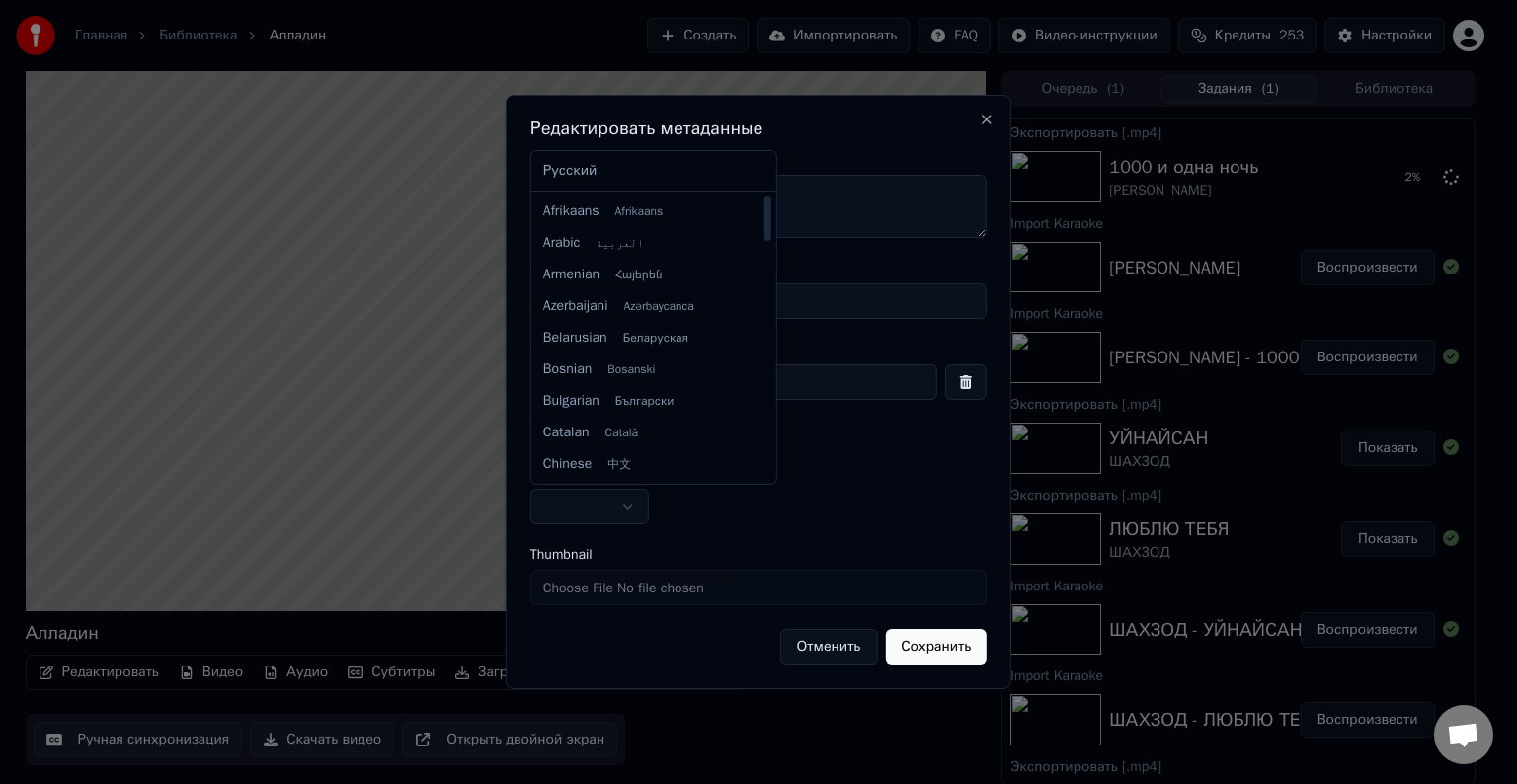 select on "**" 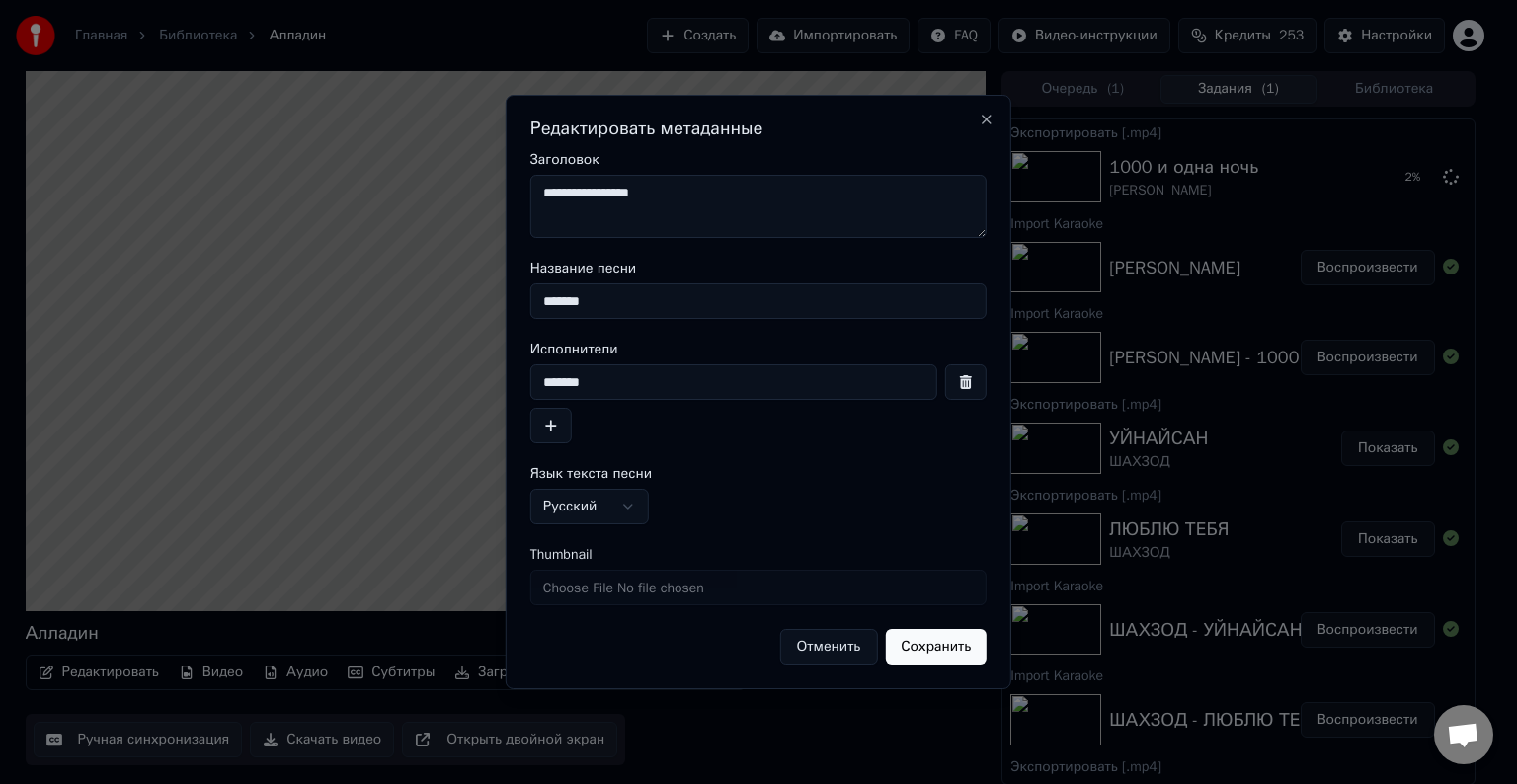 click on "Сохранить" at bounding box center (935, 647) 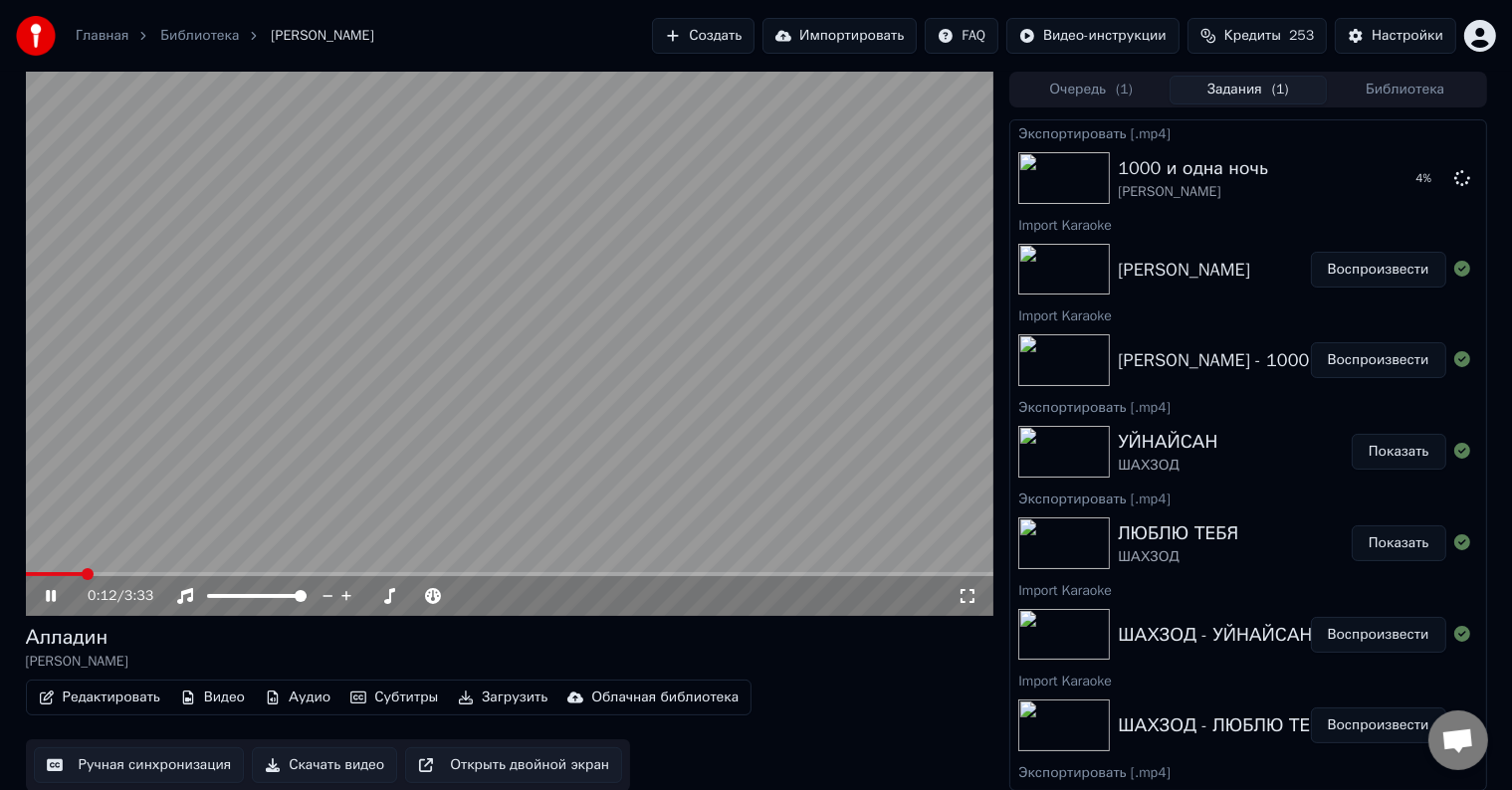 click at bounding box center [510, 343] 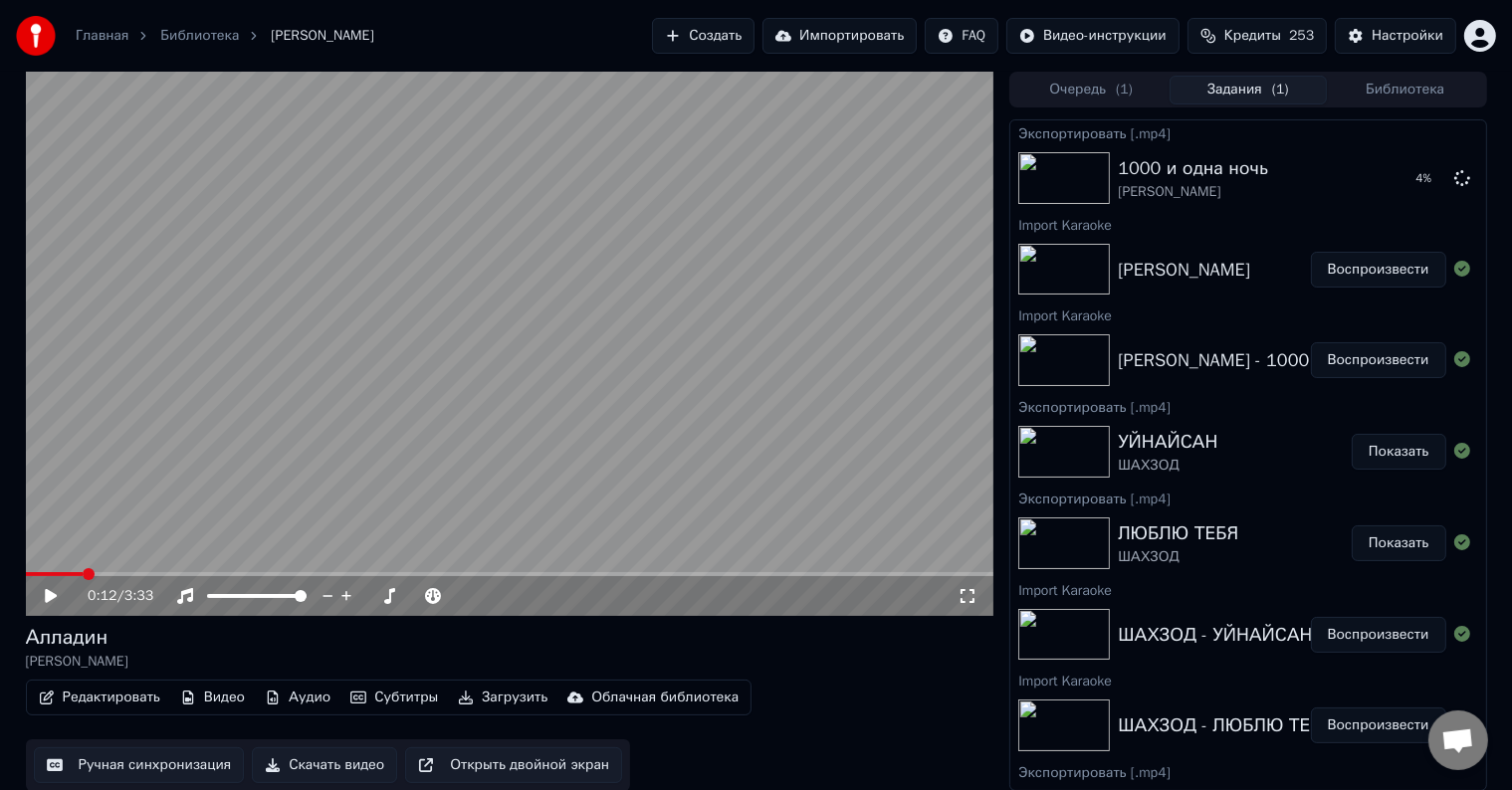 click on "Скачать видео" at bounding box center (324, 765) 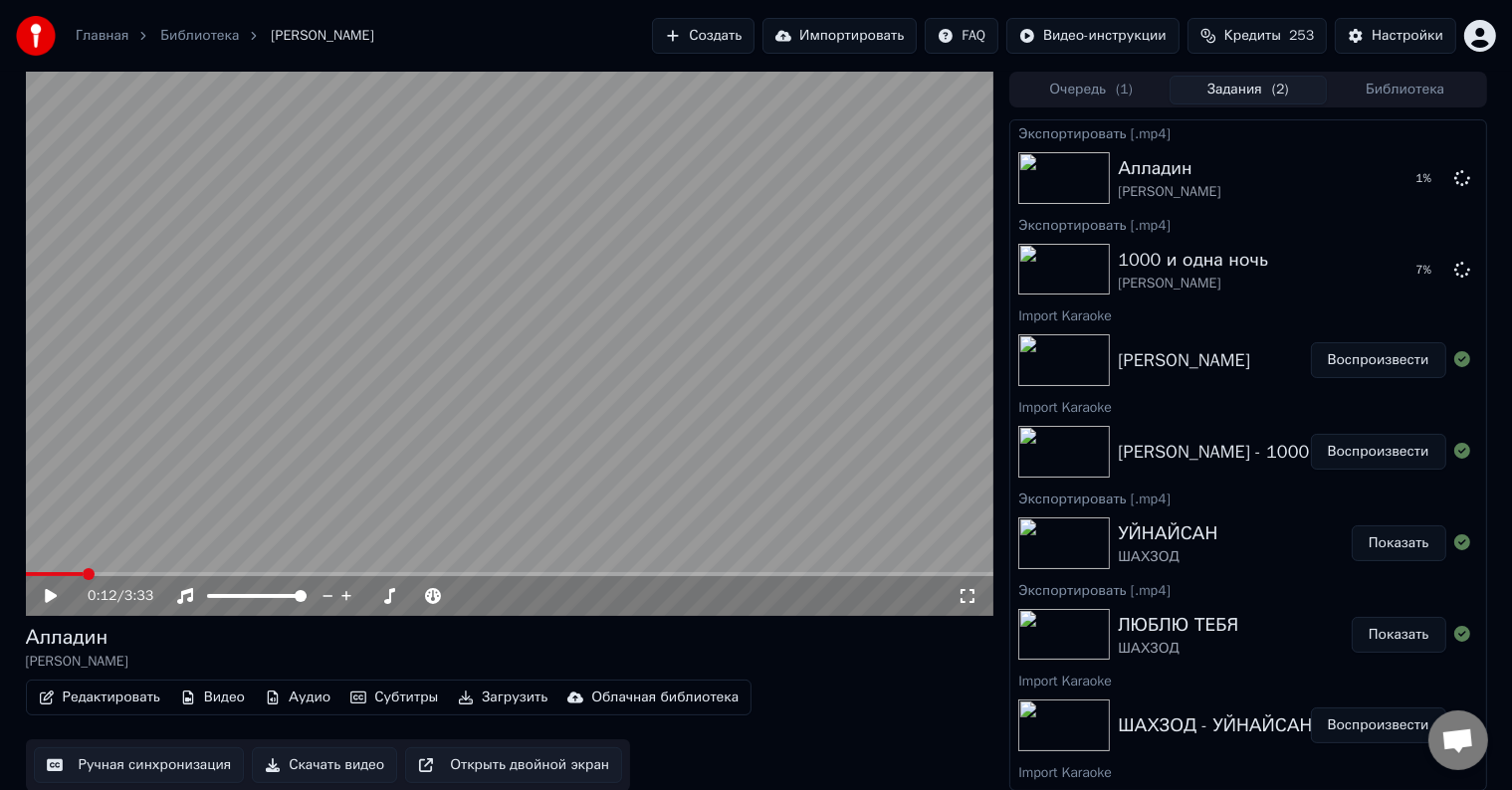 click on "Импортировать" at bounding box center [839, 36] 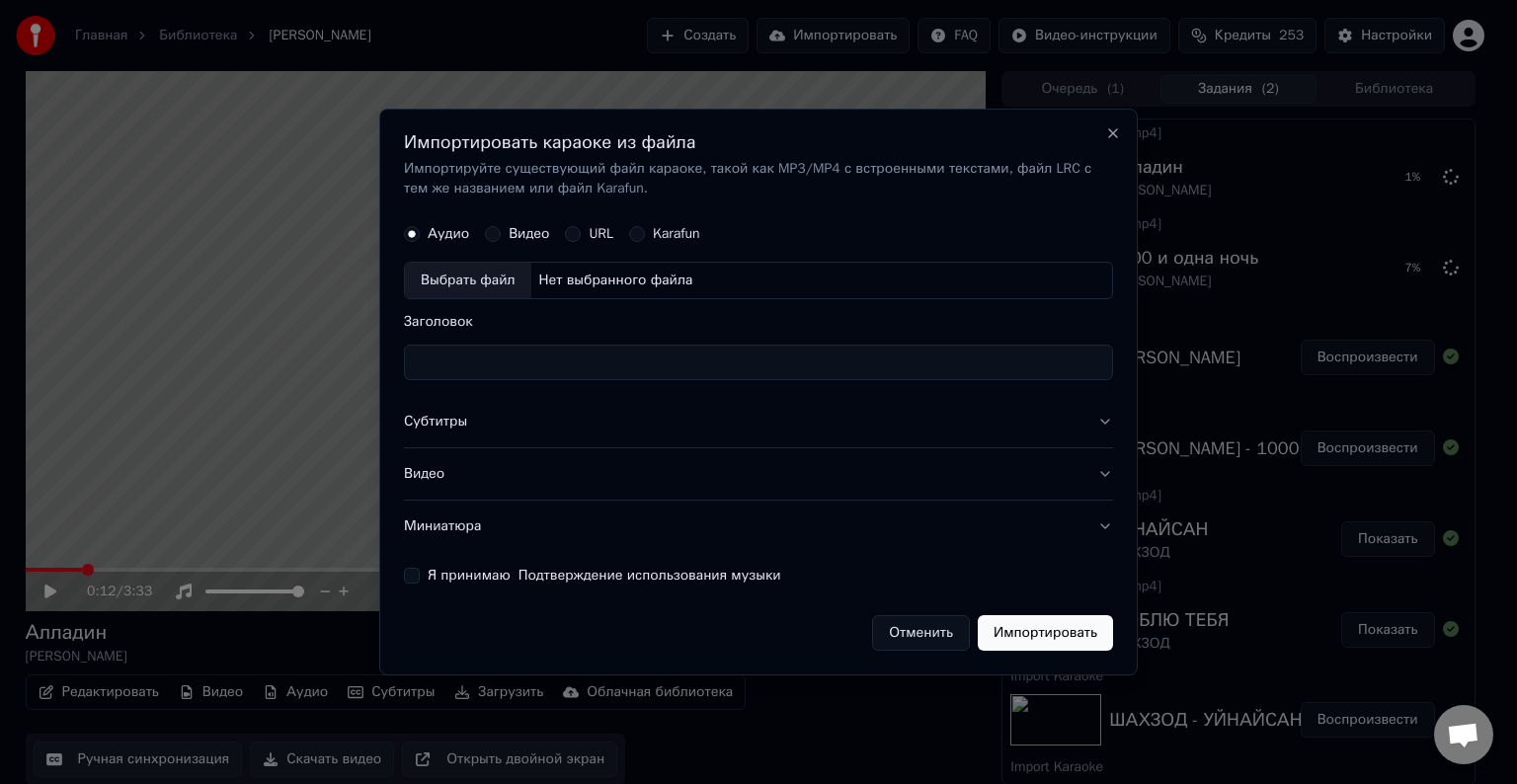 click on "Выбрать файл" at bounding box center [468, 280] 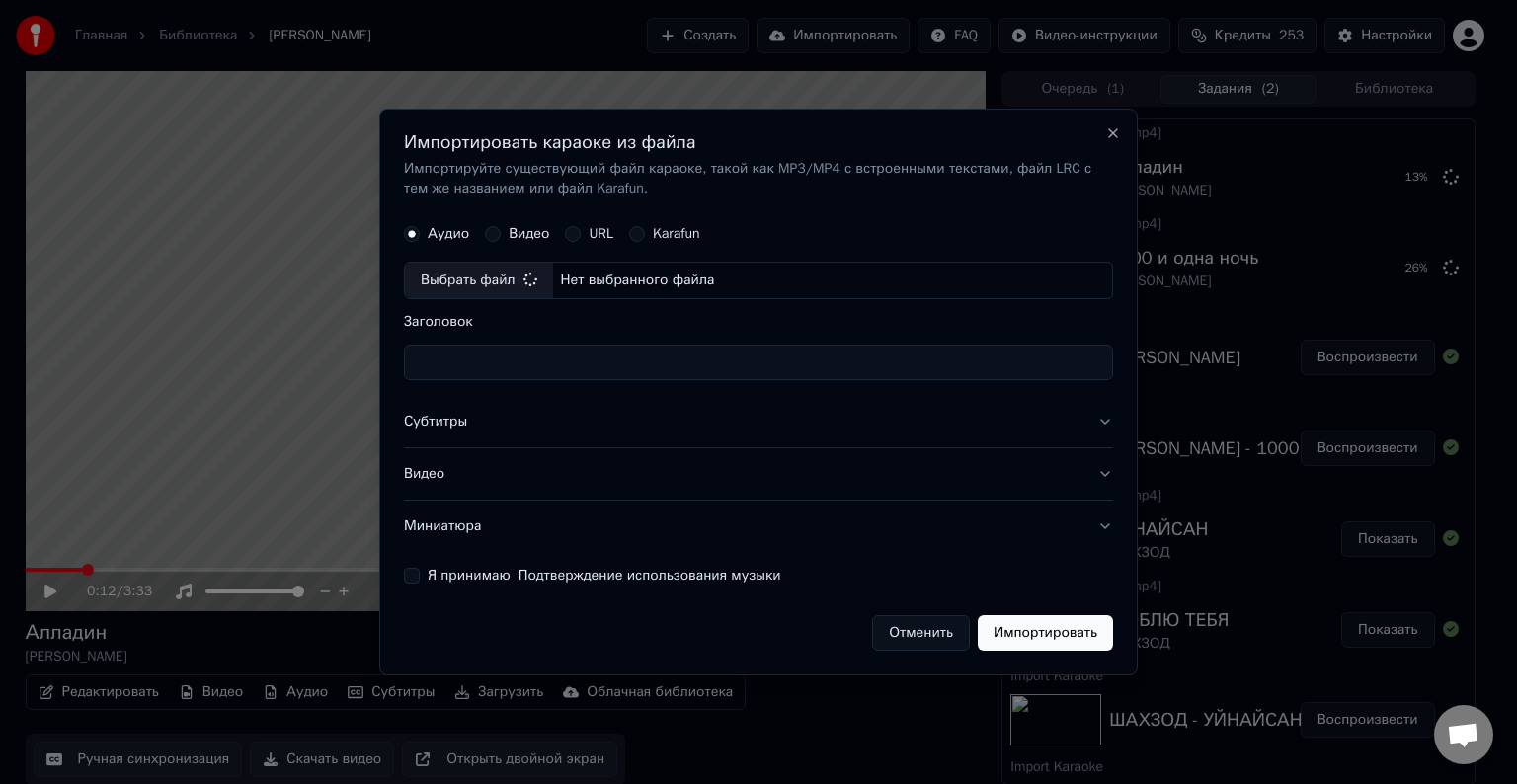type on "**********" 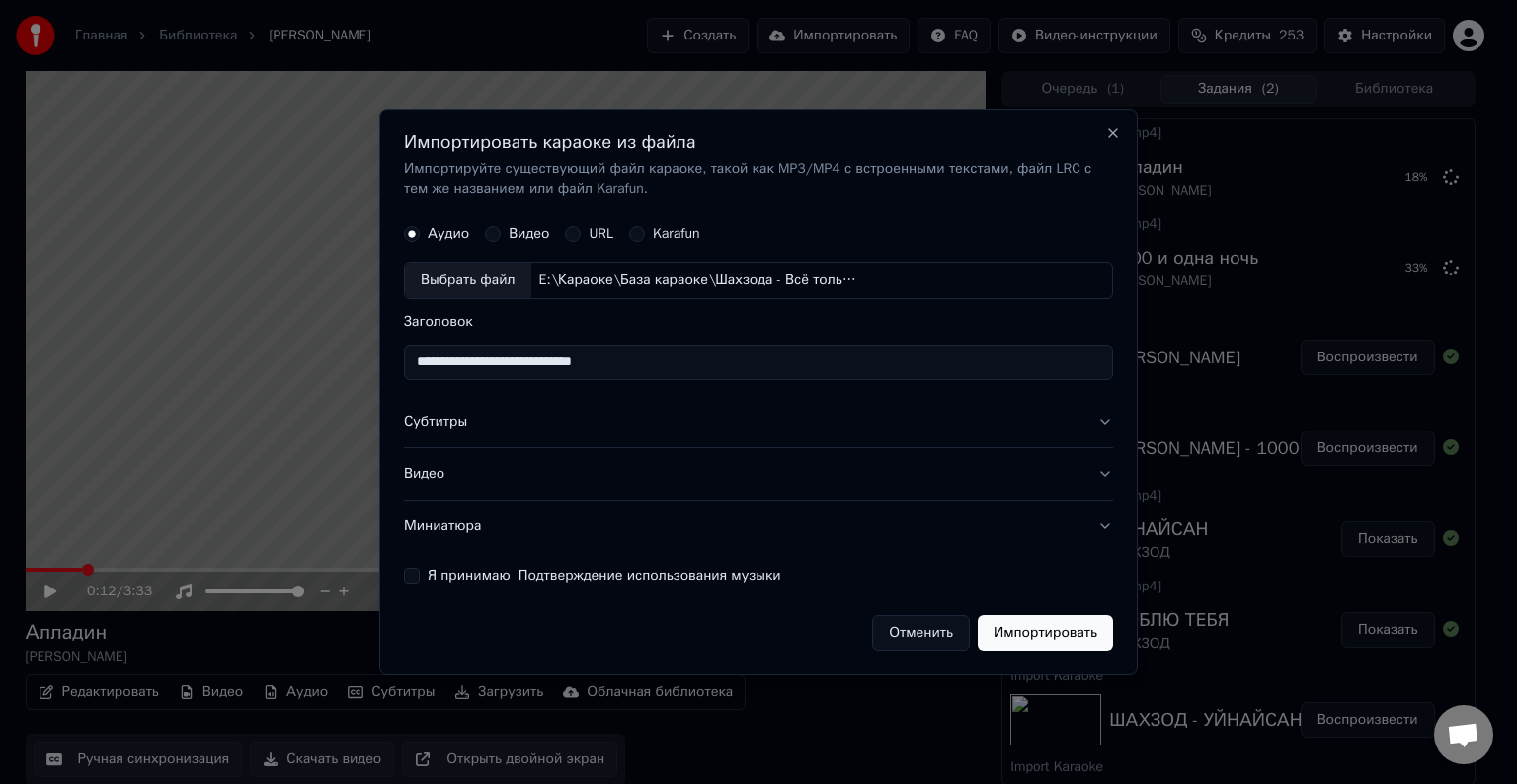 click on "Субтитры" at bounding box center (758, 422) 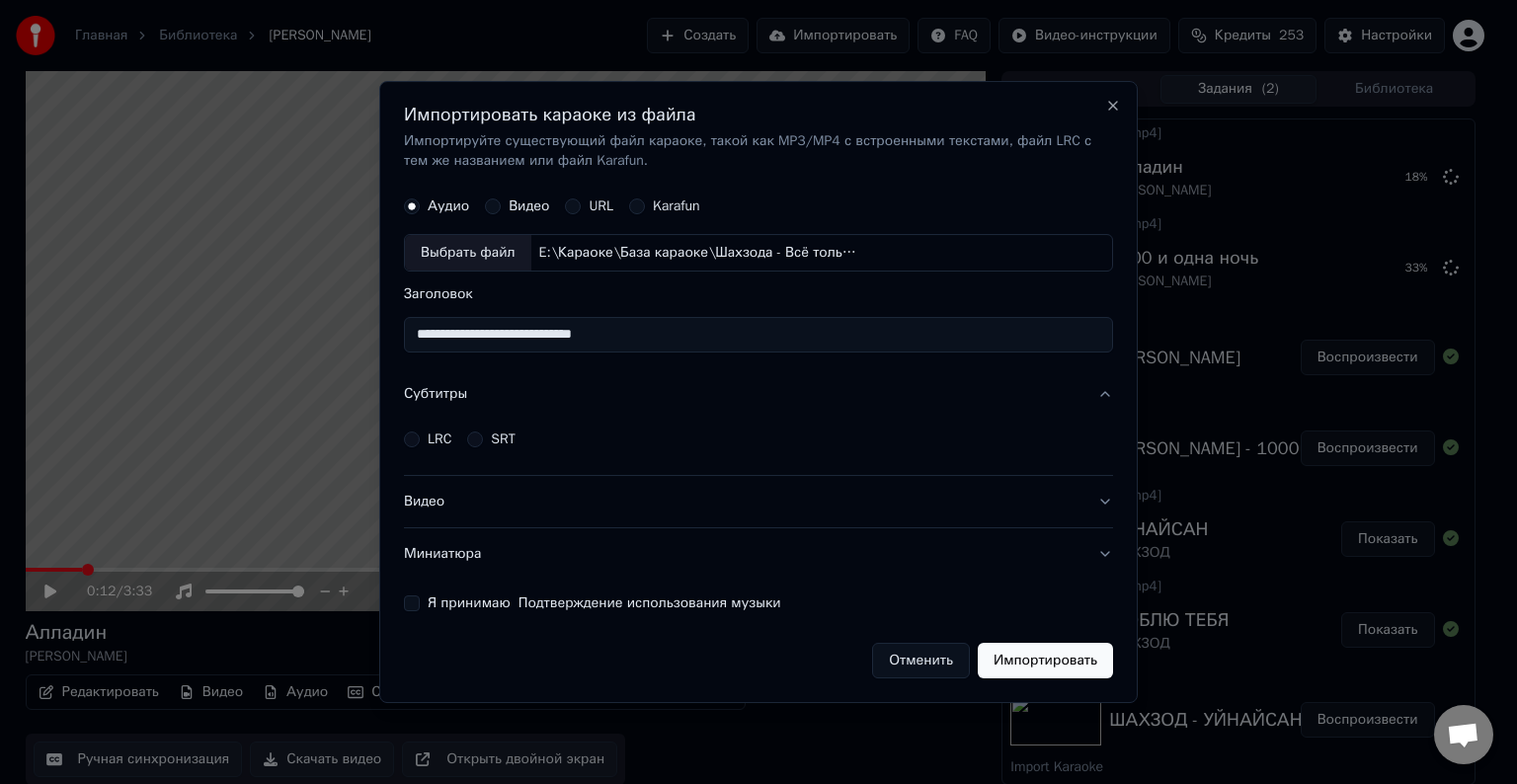 click on "LRC" at bounding box center [439, 439] 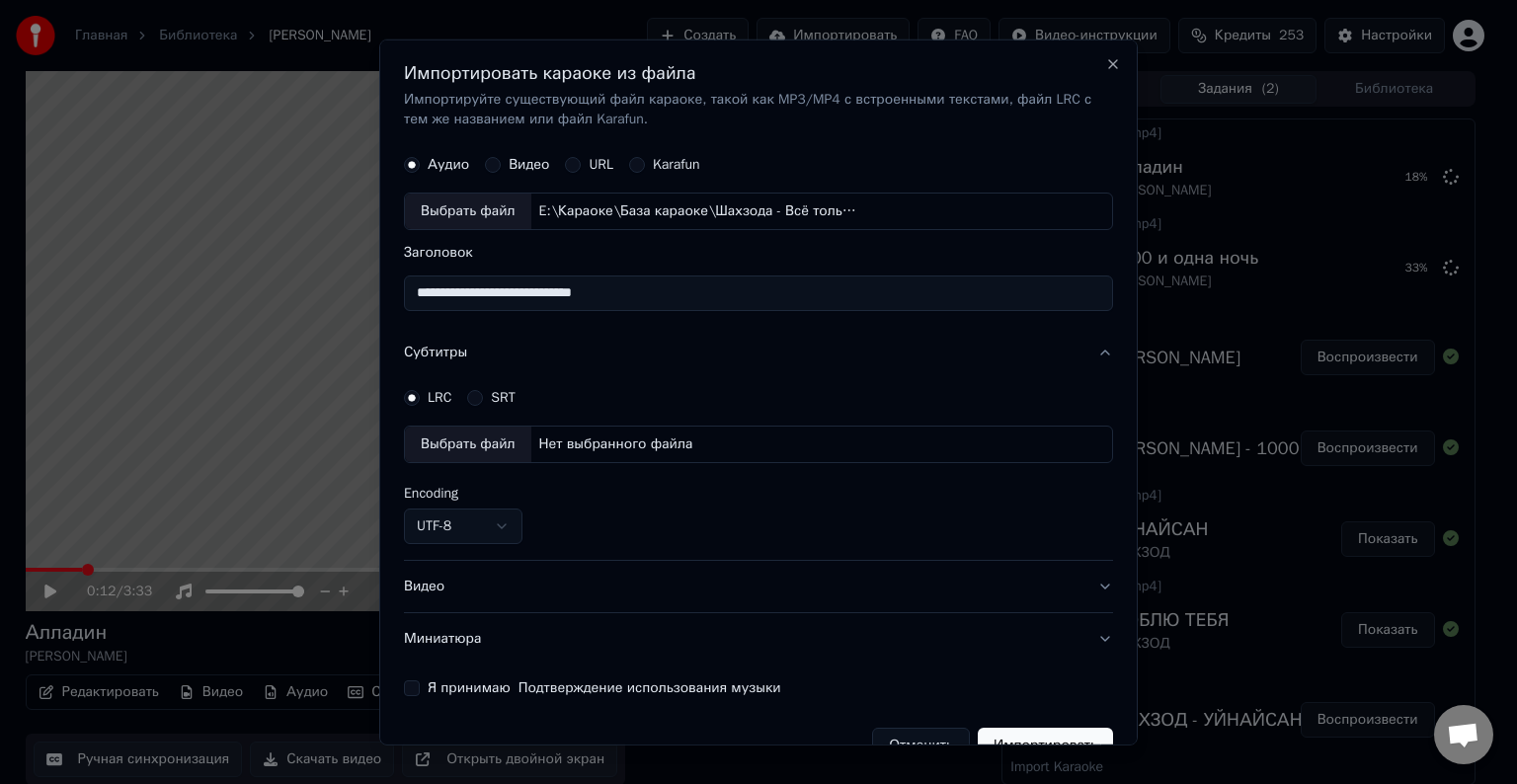 click on "Выбрать файл" at bounding box center (468, 444) 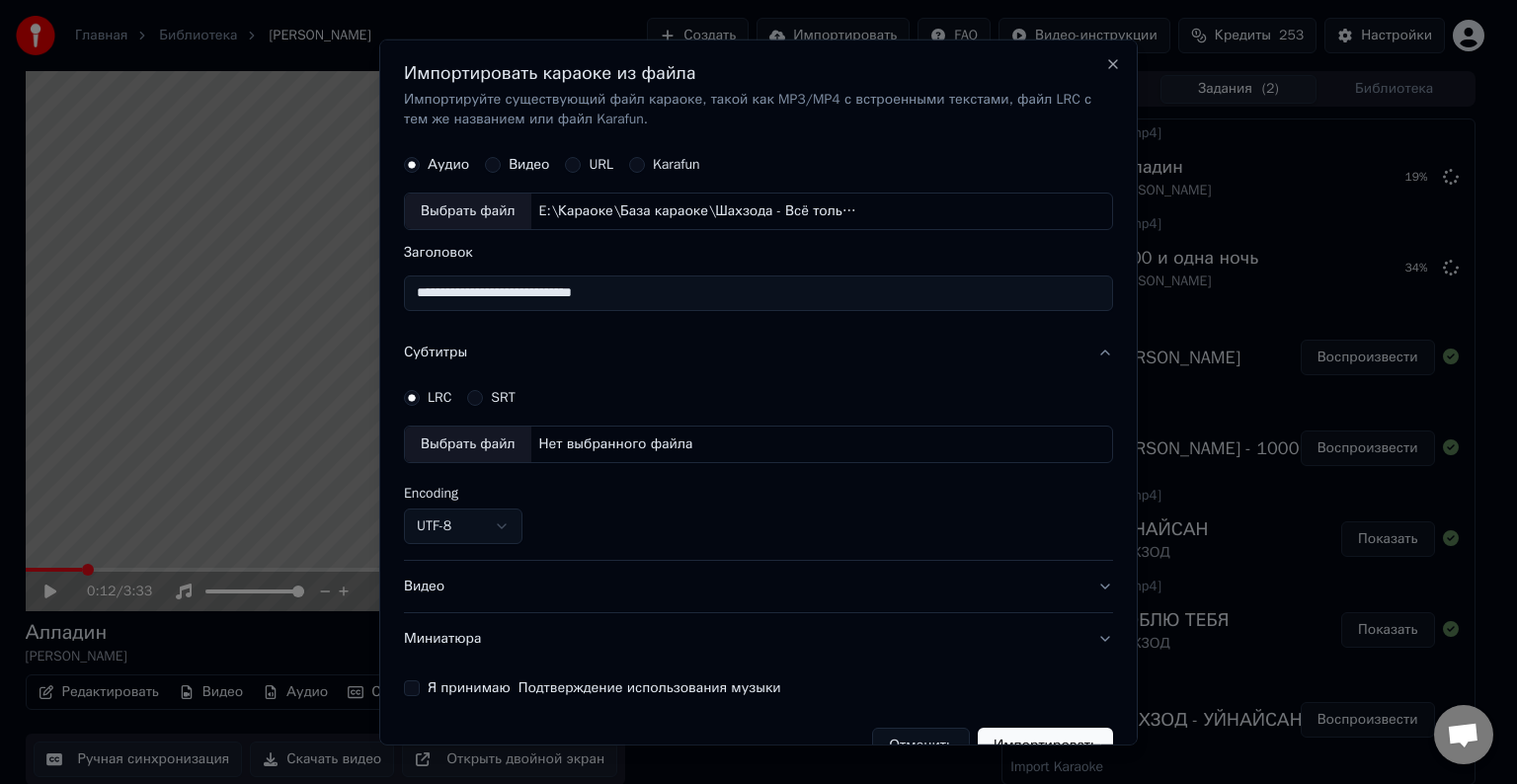 select on "**********" 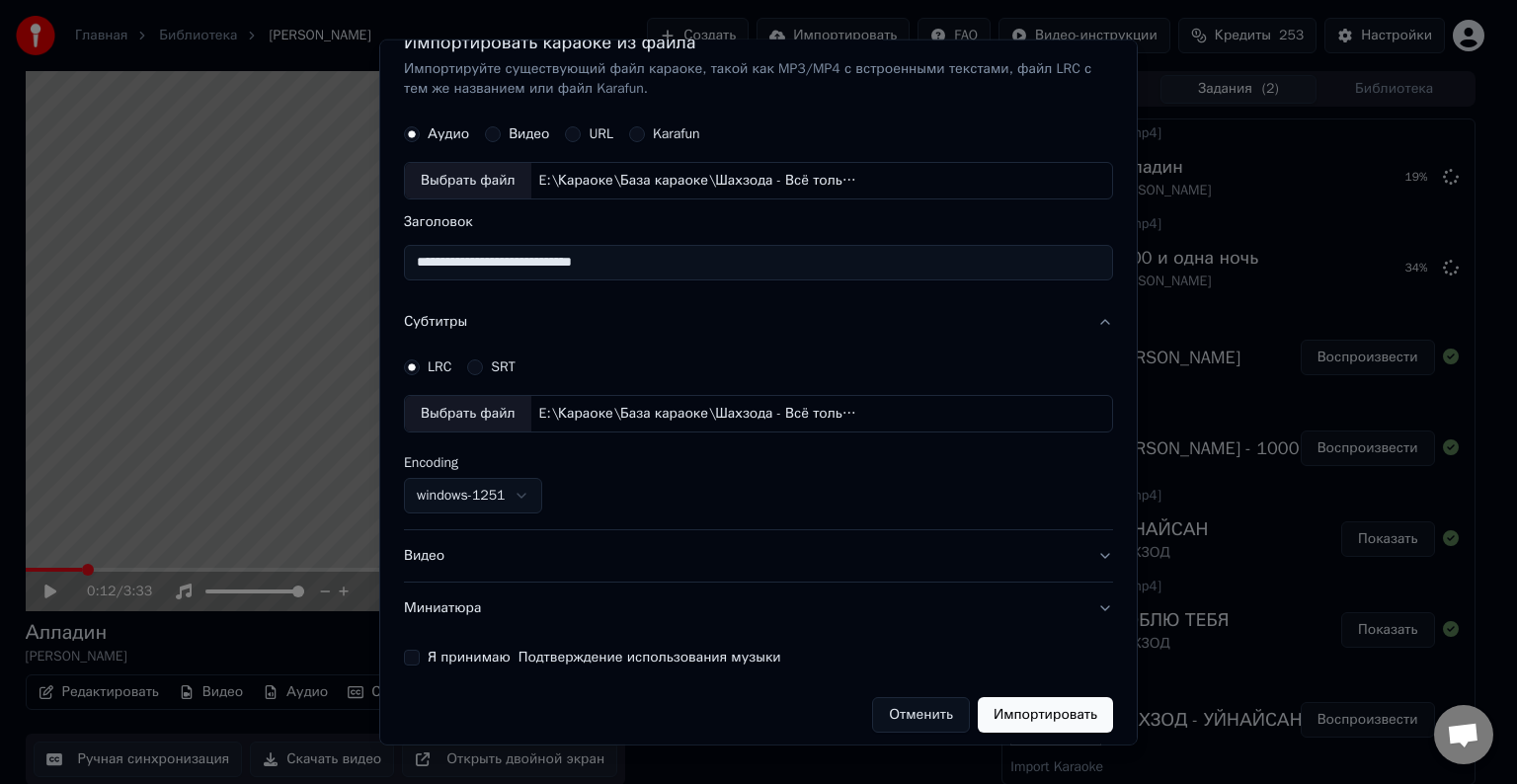 scroll, scrollTop: 40, scrollLeft: 0, axis: vertical 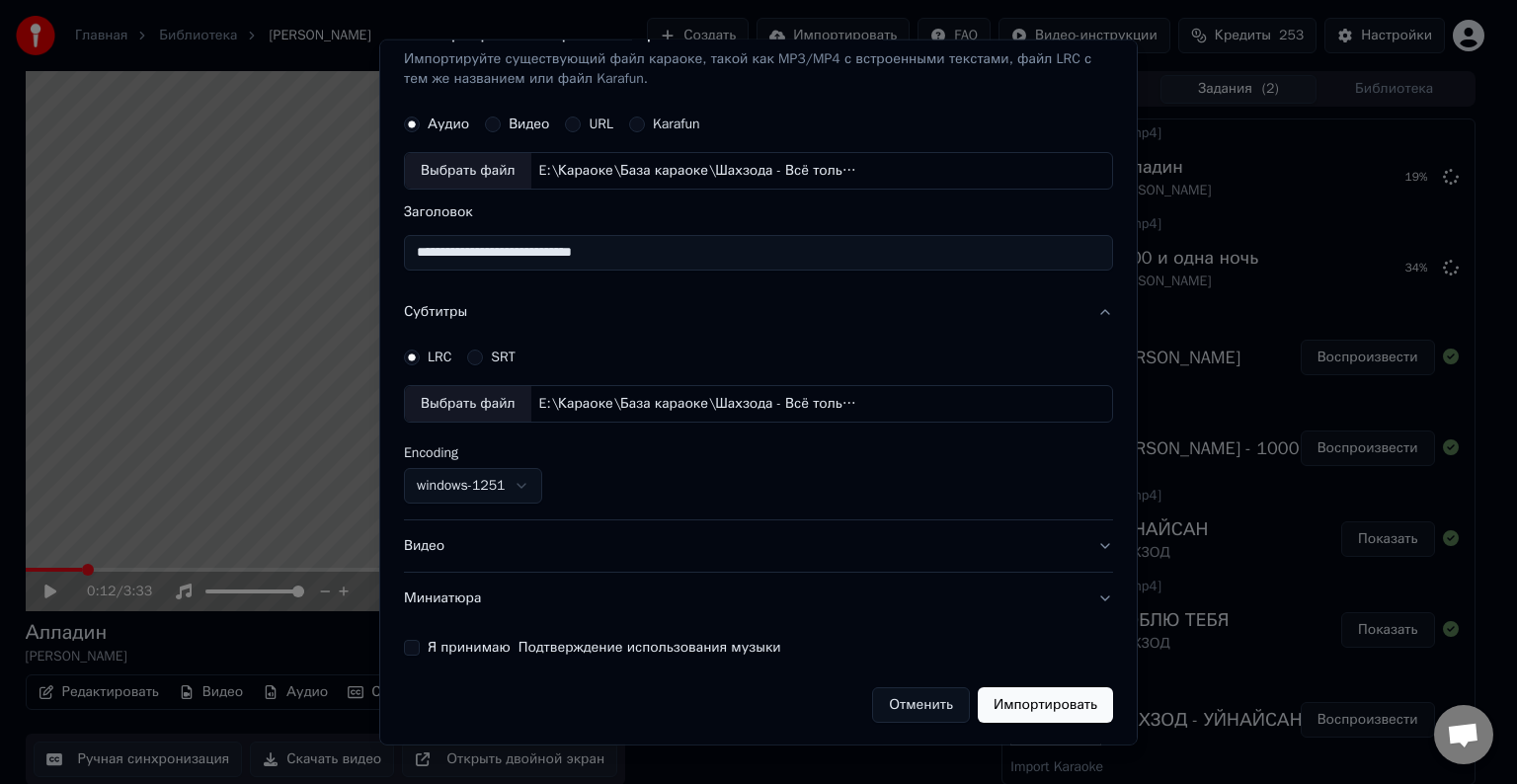 click on "Видео" at bounding box center [758, 546] 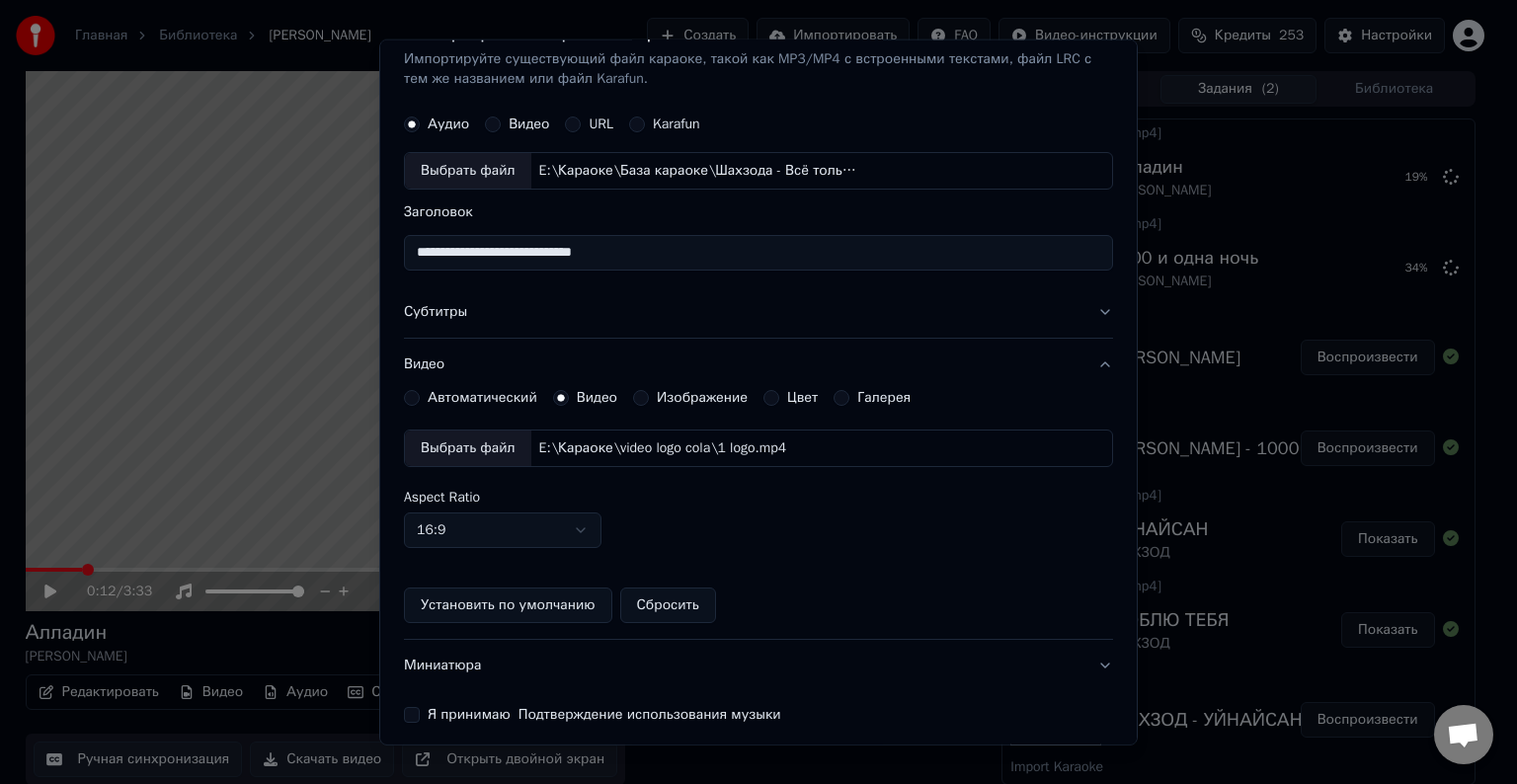 click on "Выбрать файл" at bounding box center [468, 448] 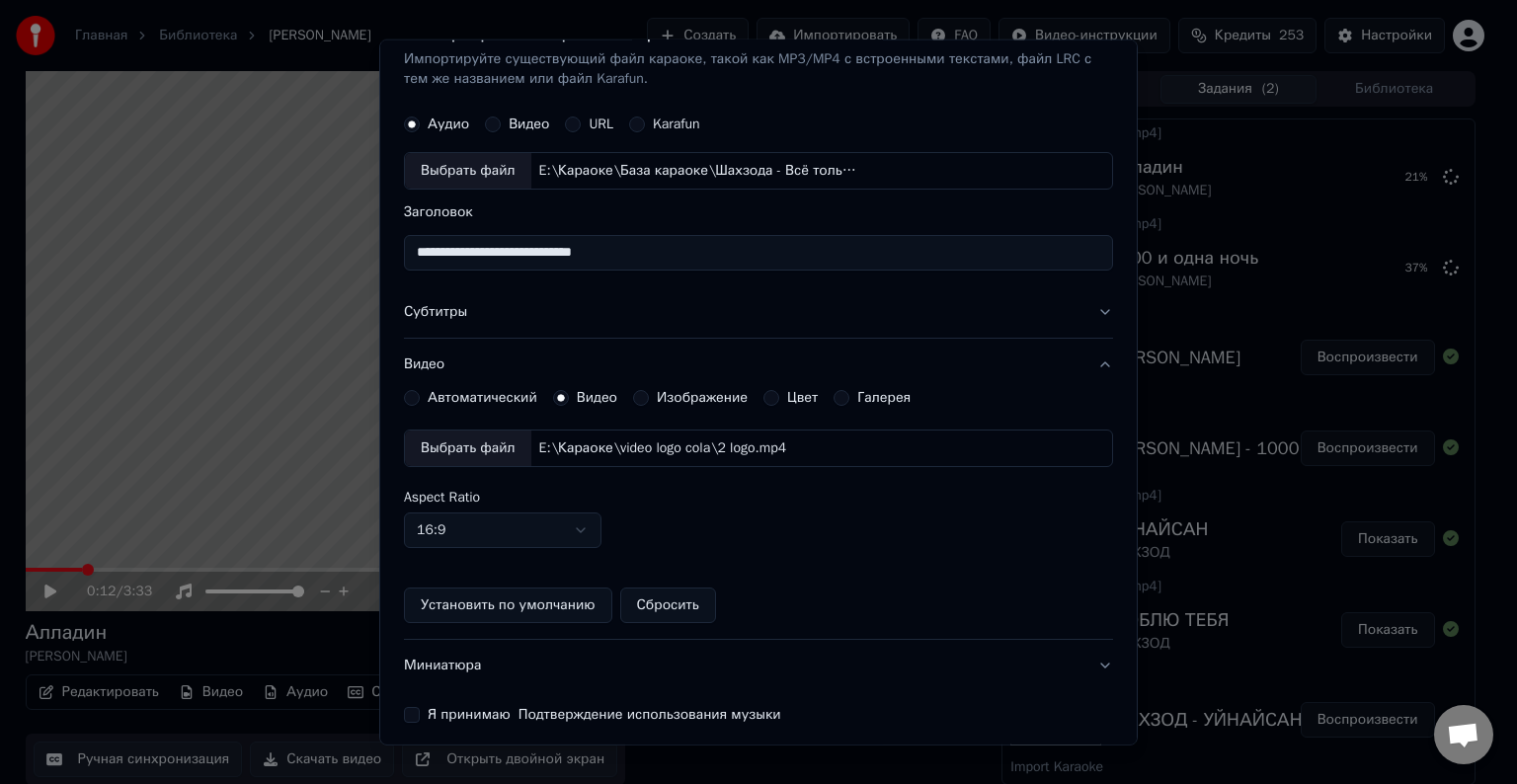 scroll, scrollTop: 108, scrollLeft: 0, axis: vertical 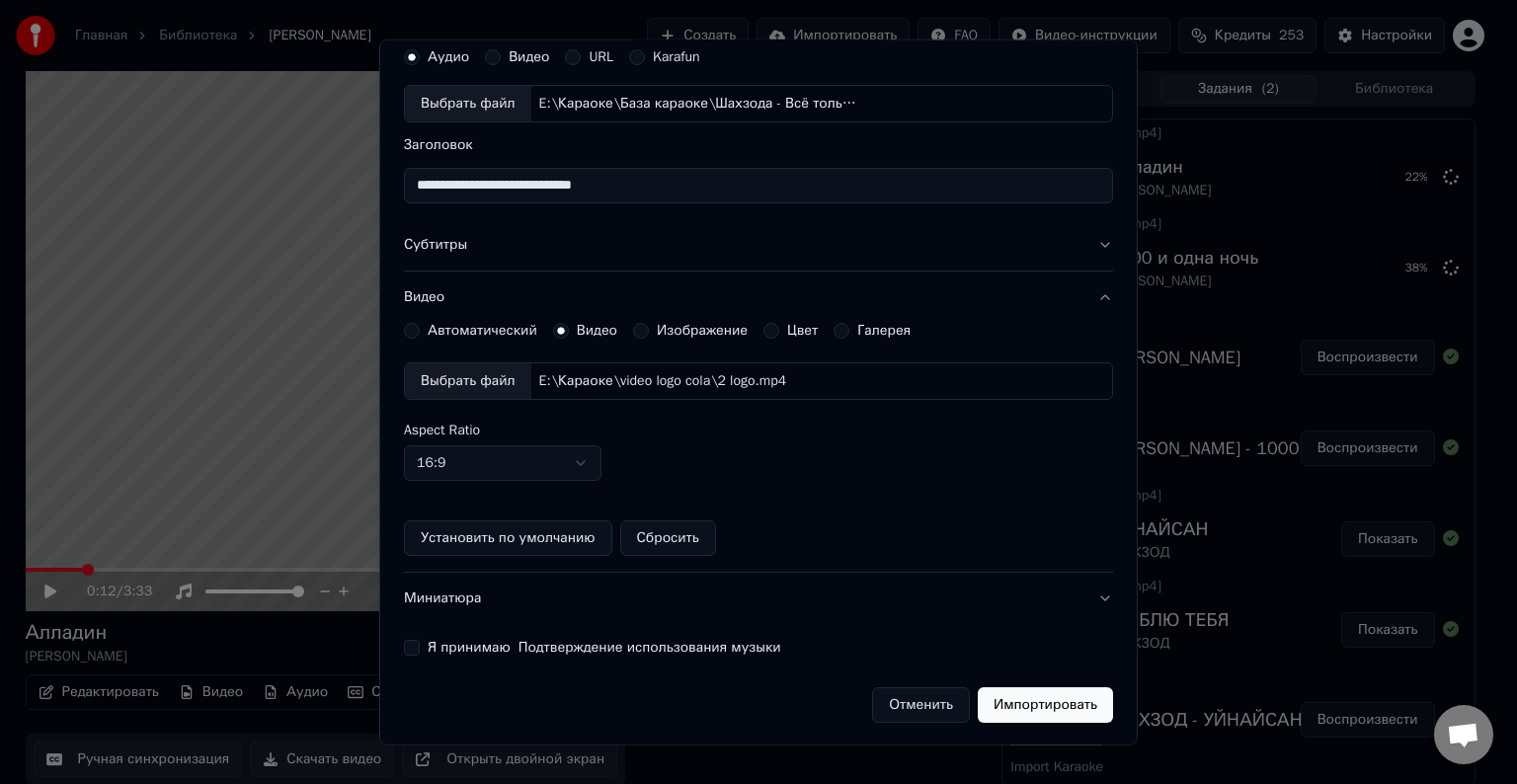 click on "Я принимаю   Подтверждение использования музыки" at bounding box center [412, 648] 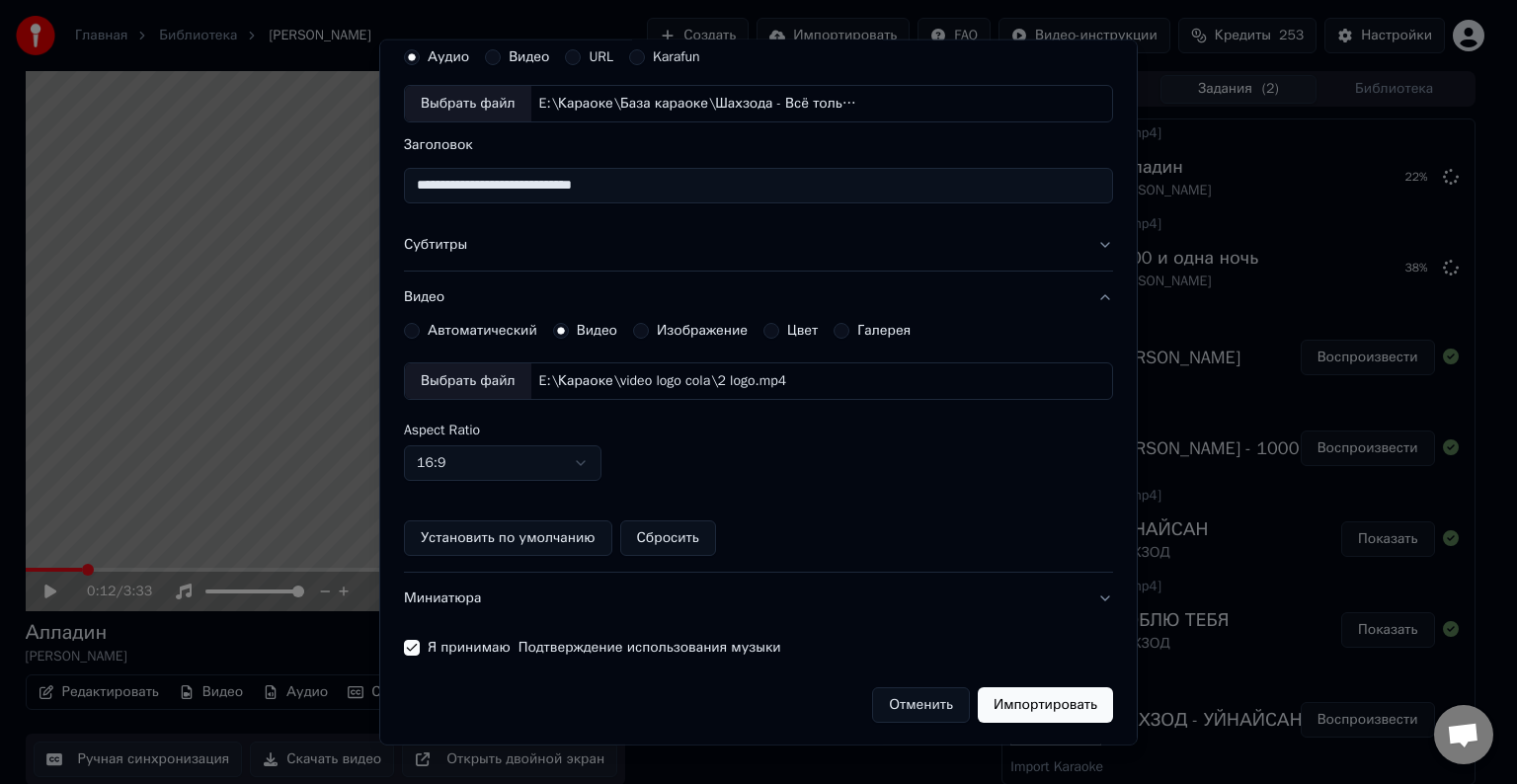 click on "Импортировать" at bounding box center (1045, 705) 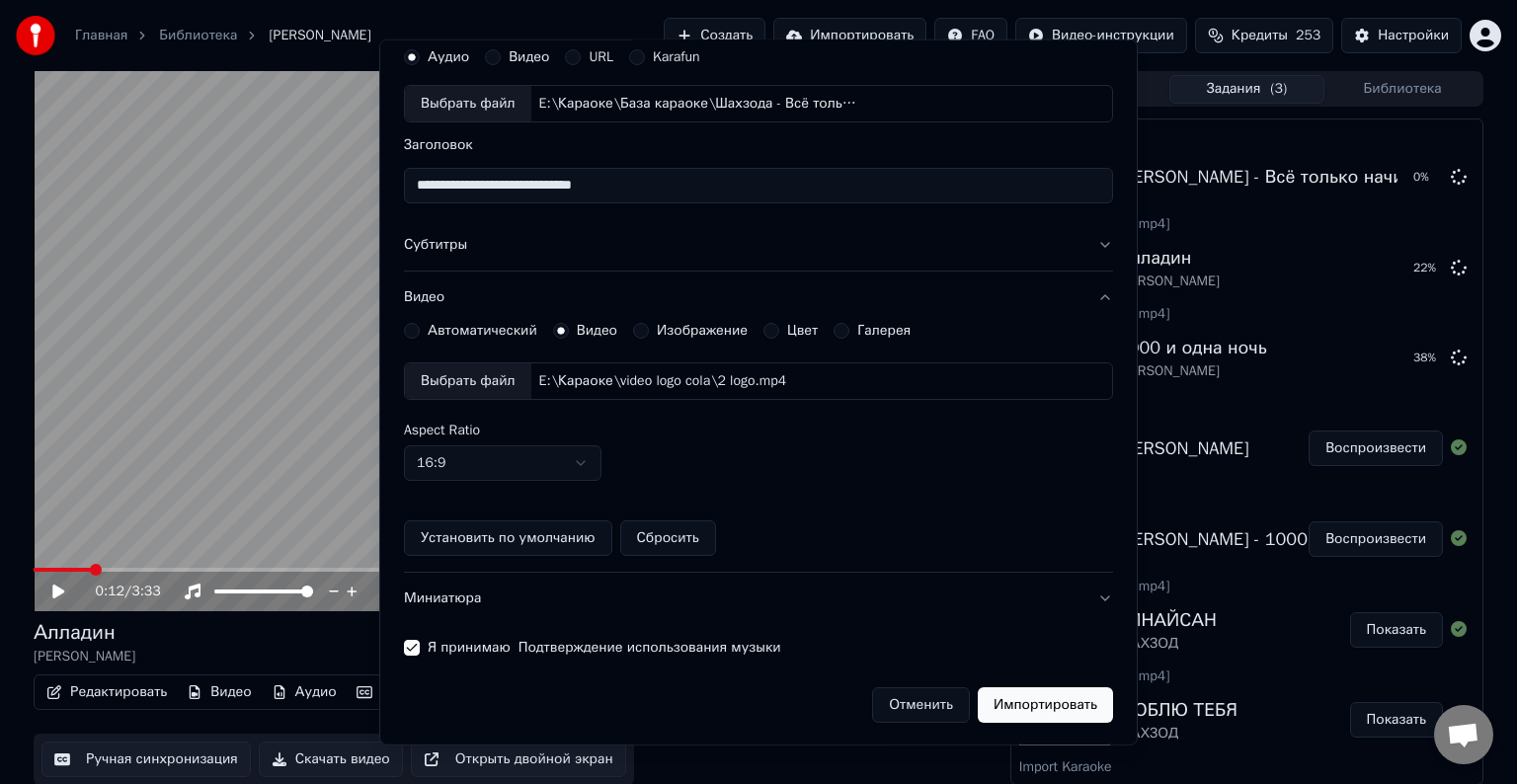 type 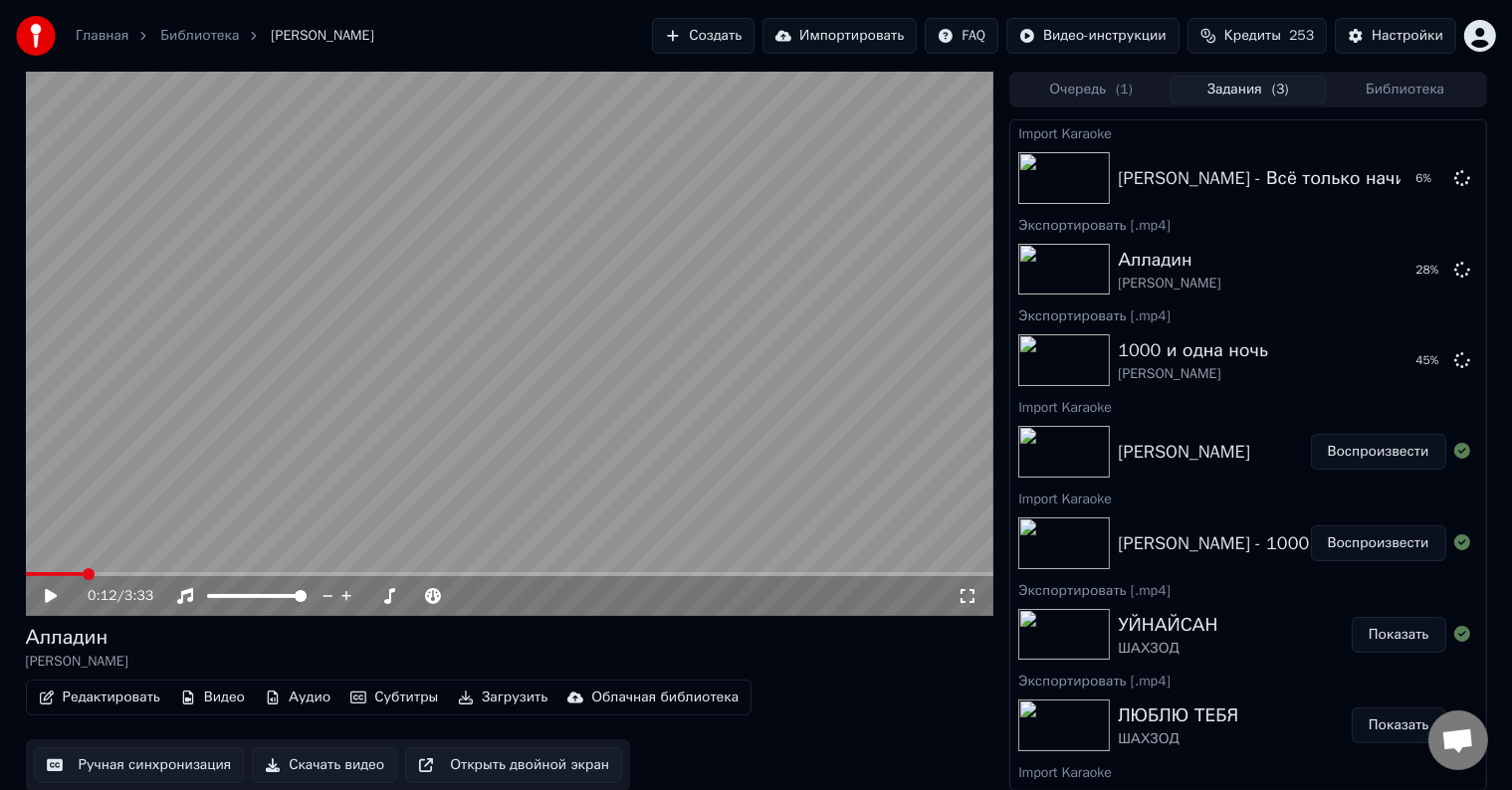 click on "Импортировать" at bounding box center (839, 36) 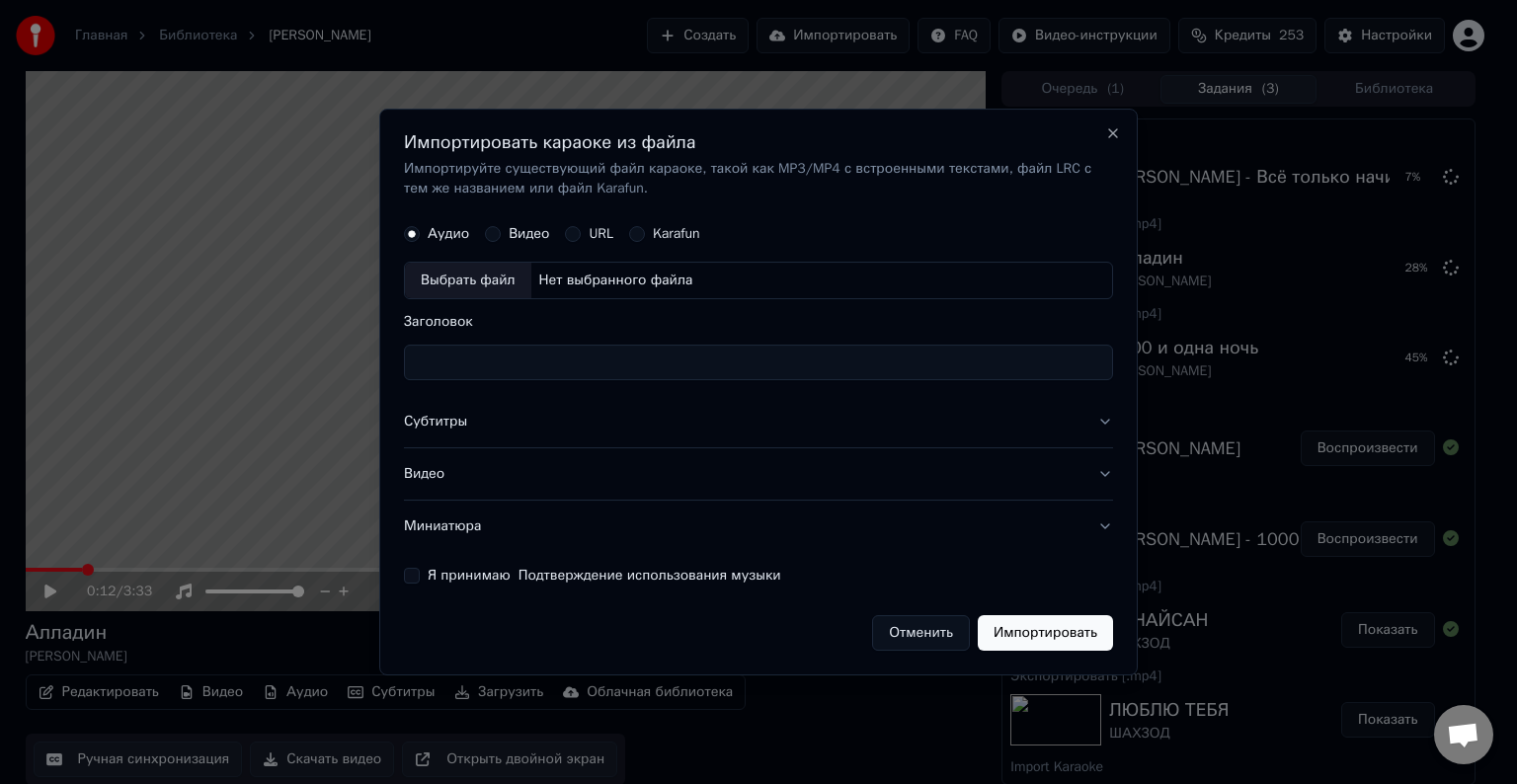 click on "Выбрать файл" at bounding box center [468, 280] 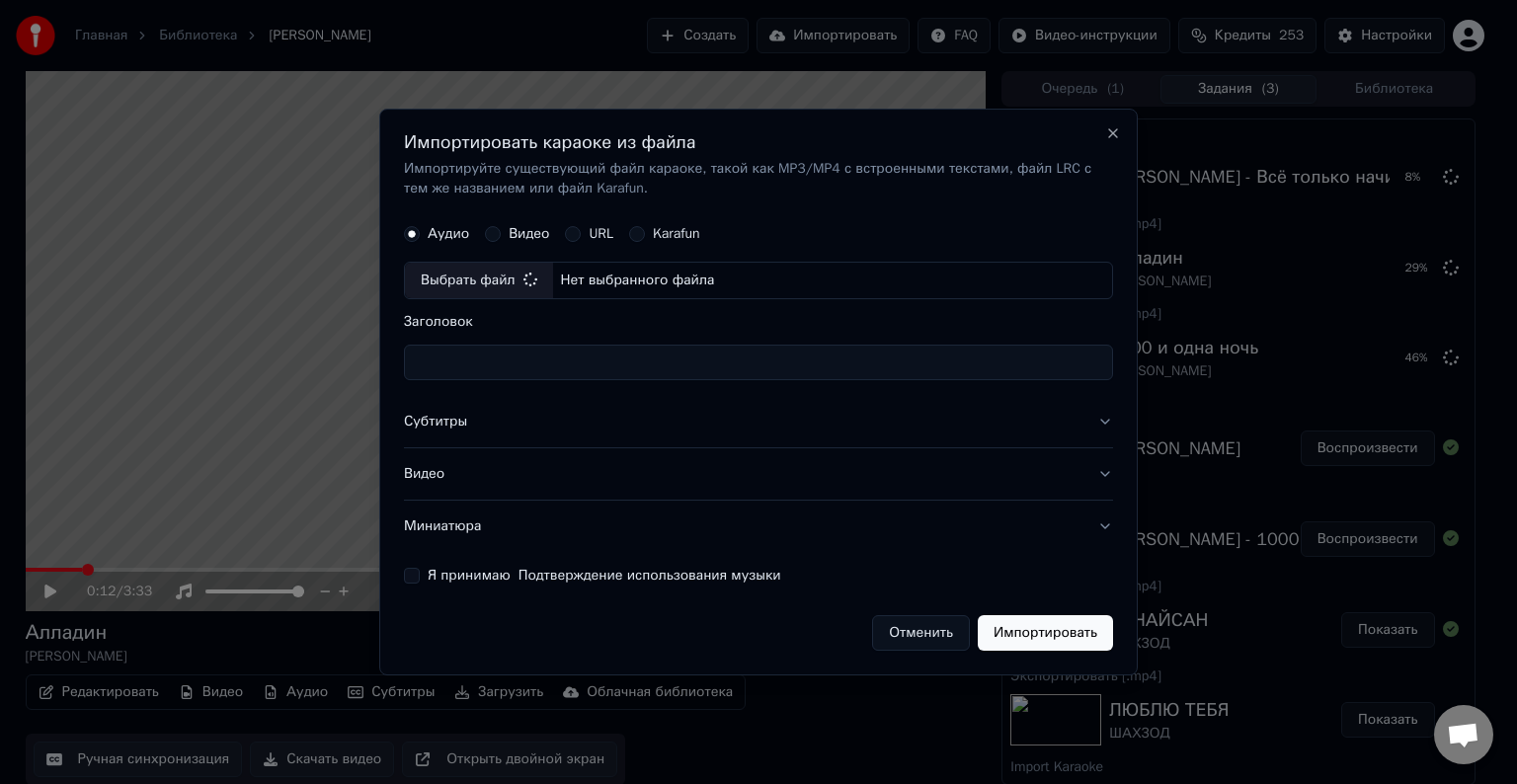type on "**********" 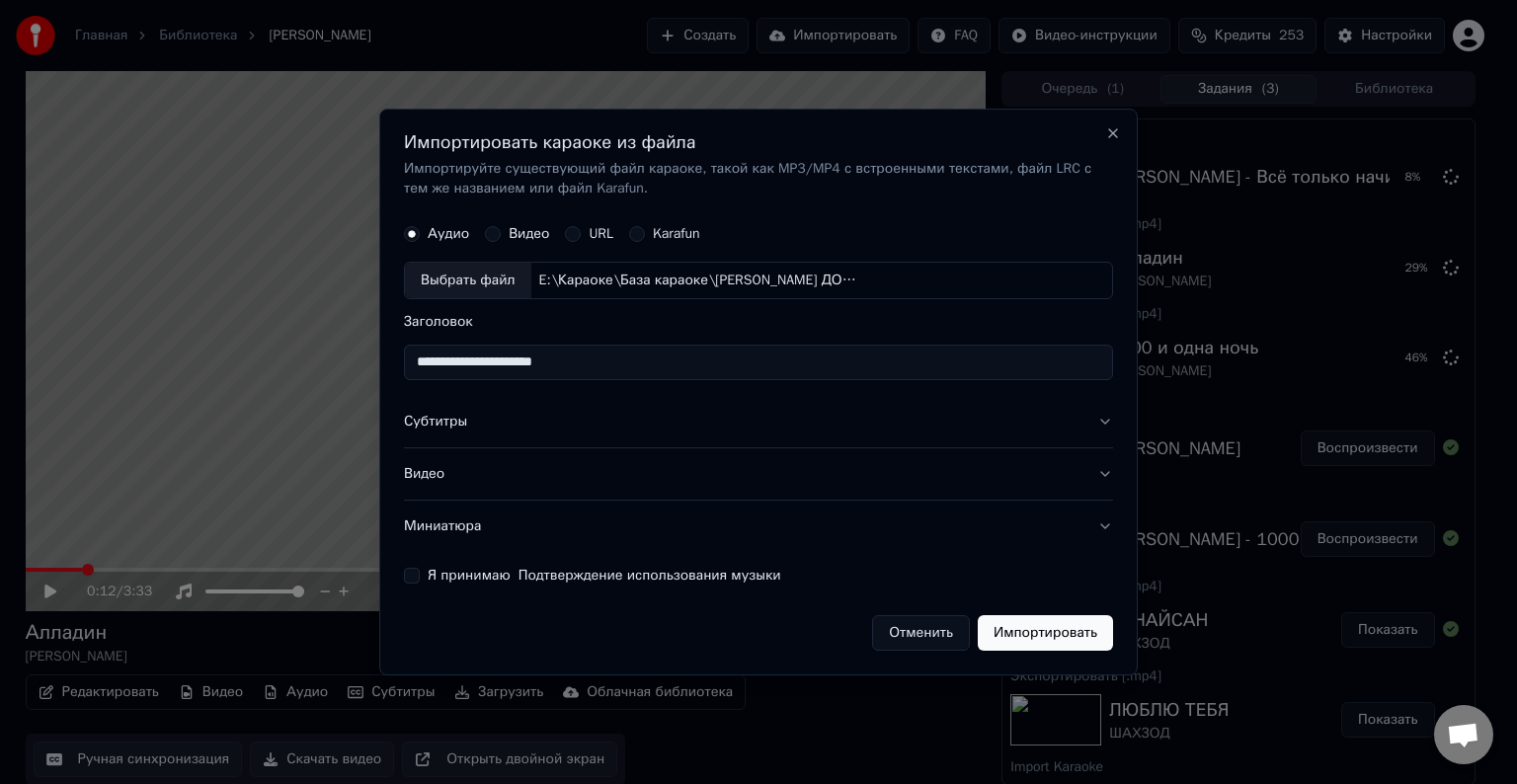 click on "Субтитры" at bounding box center [758, 422] 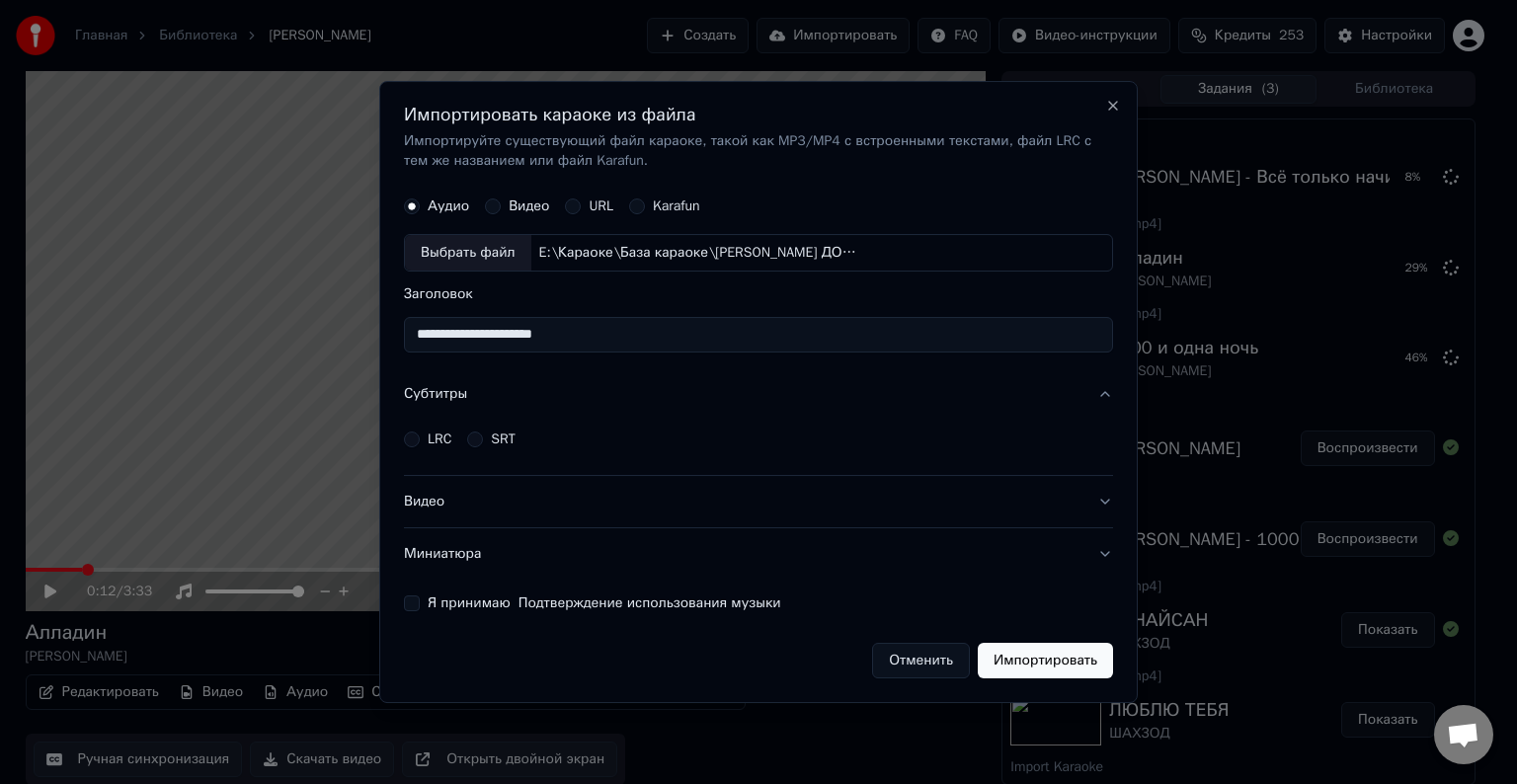 click on "LRC" at bounding box center (428, 439) 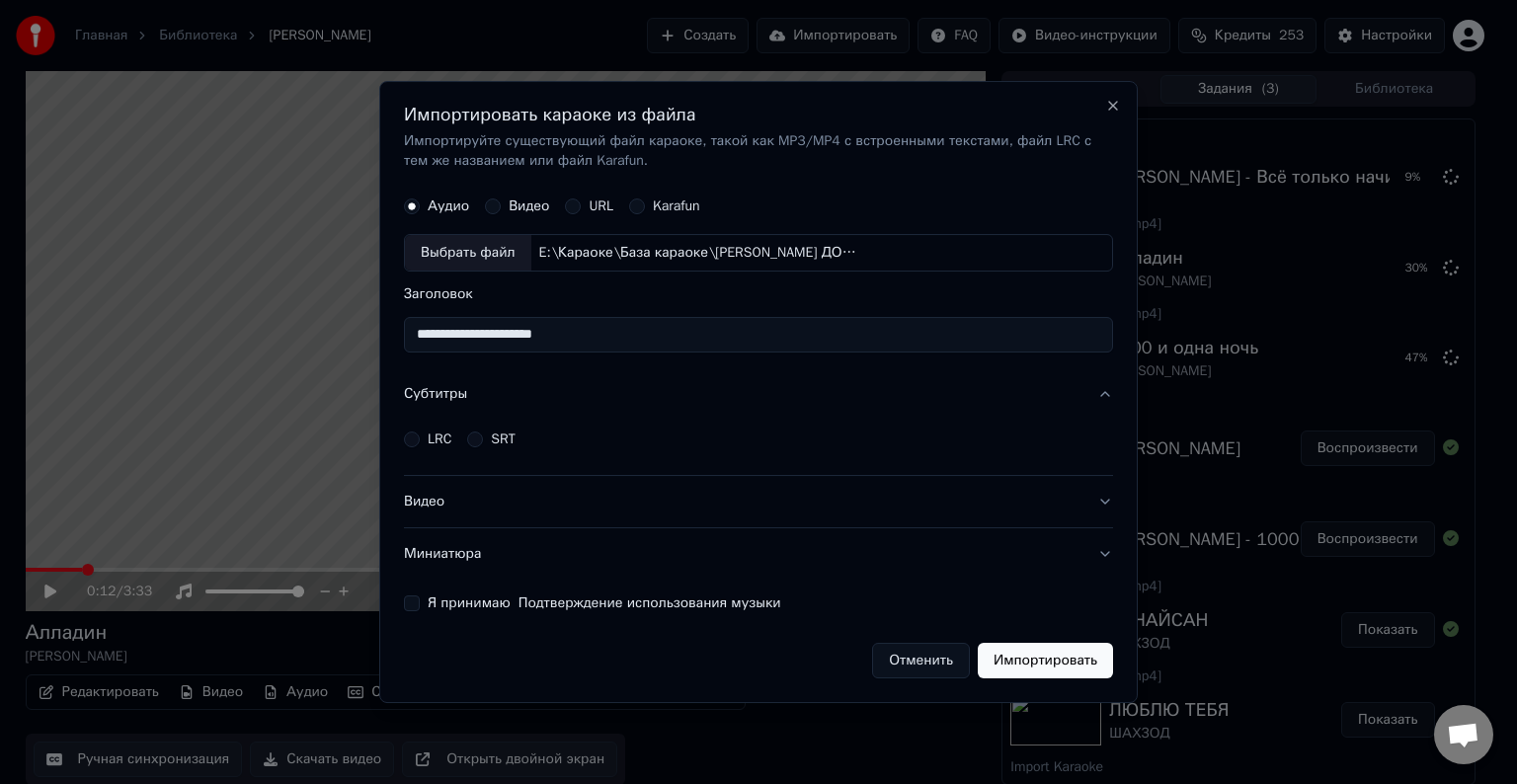 click on "LRC" at bounding box center [412, 439] 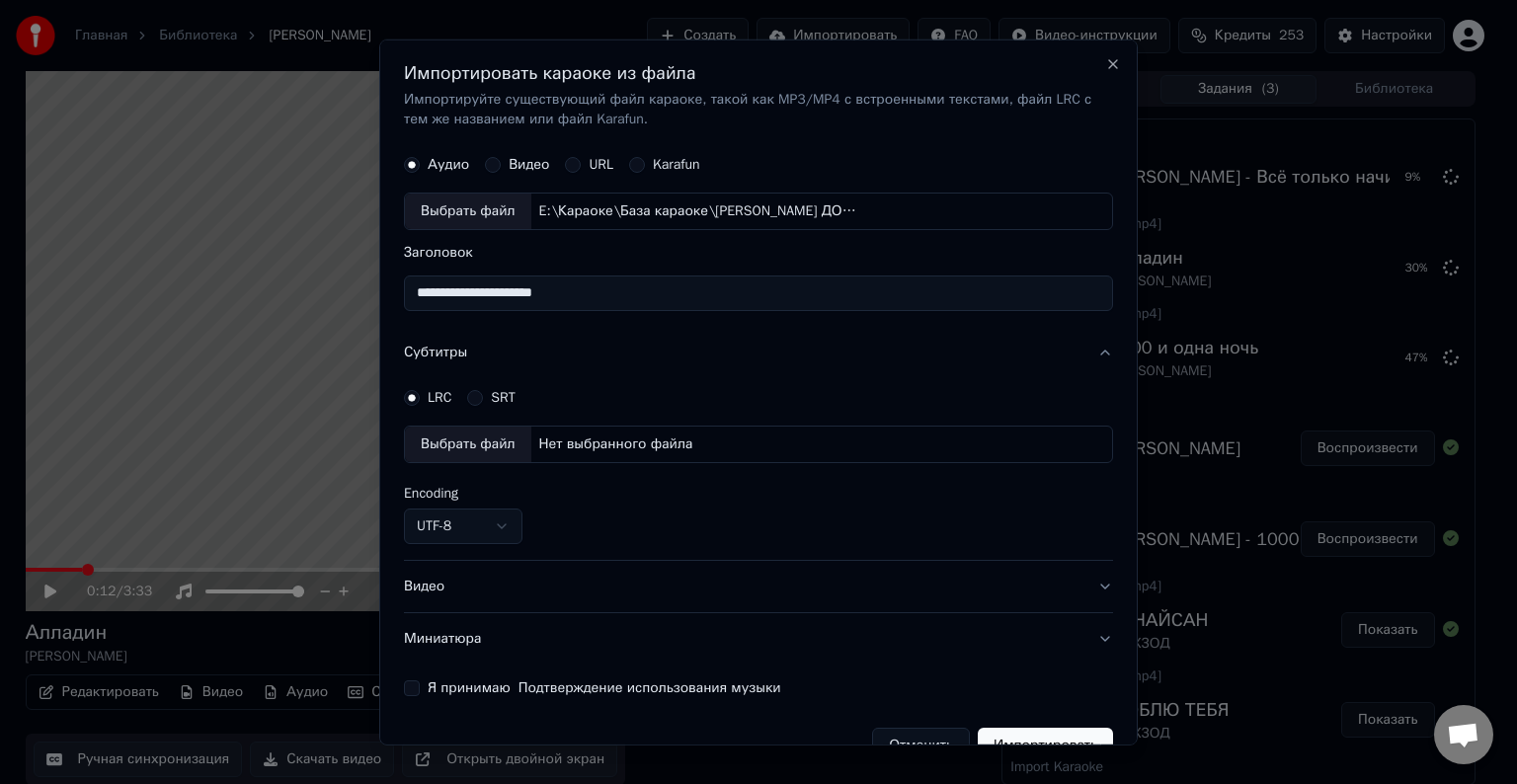 click on "Выбрать файл" at bounding box center (468, 444) 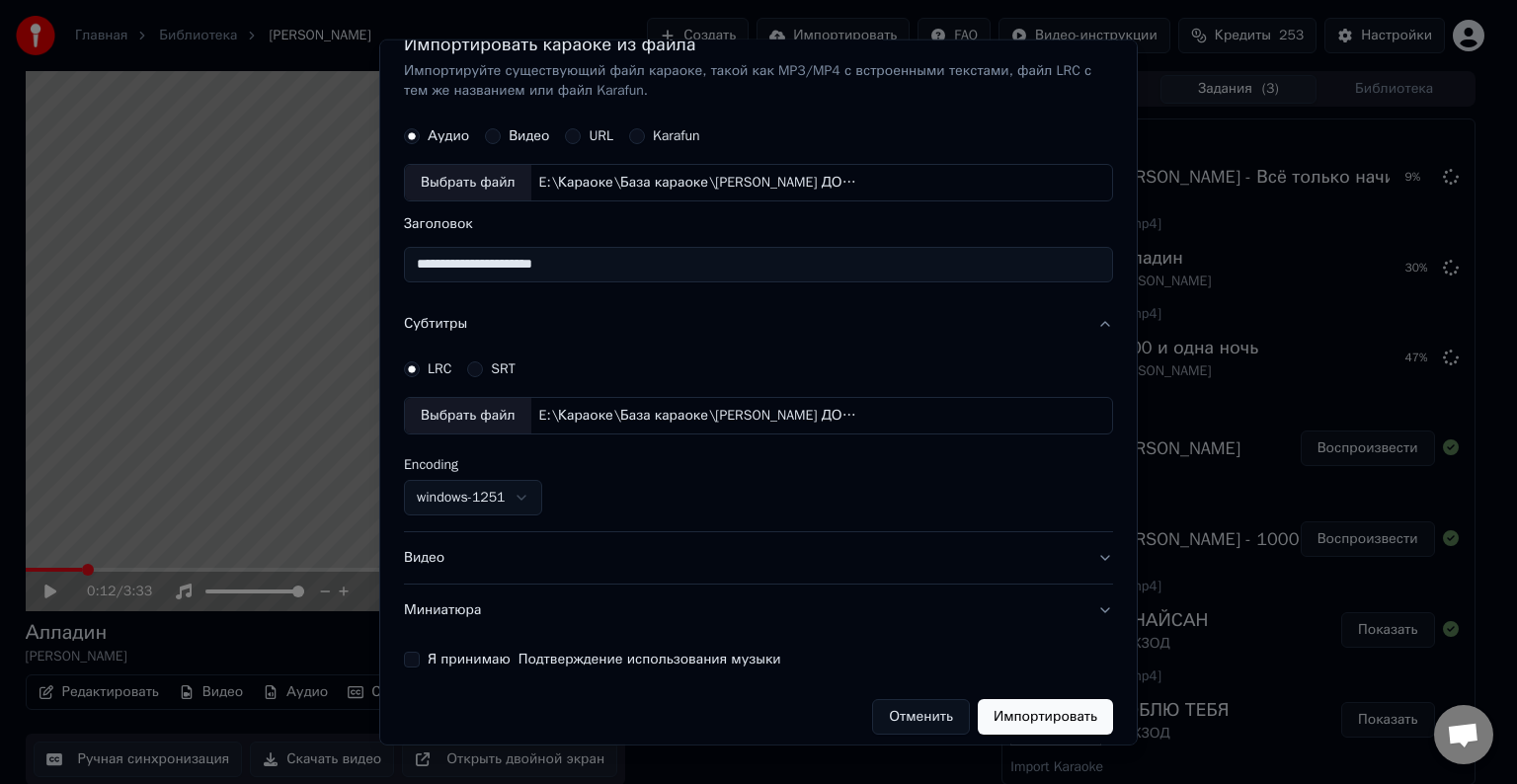scroll, scrollTop: 40, scrollLeft: 0, axis: vertical 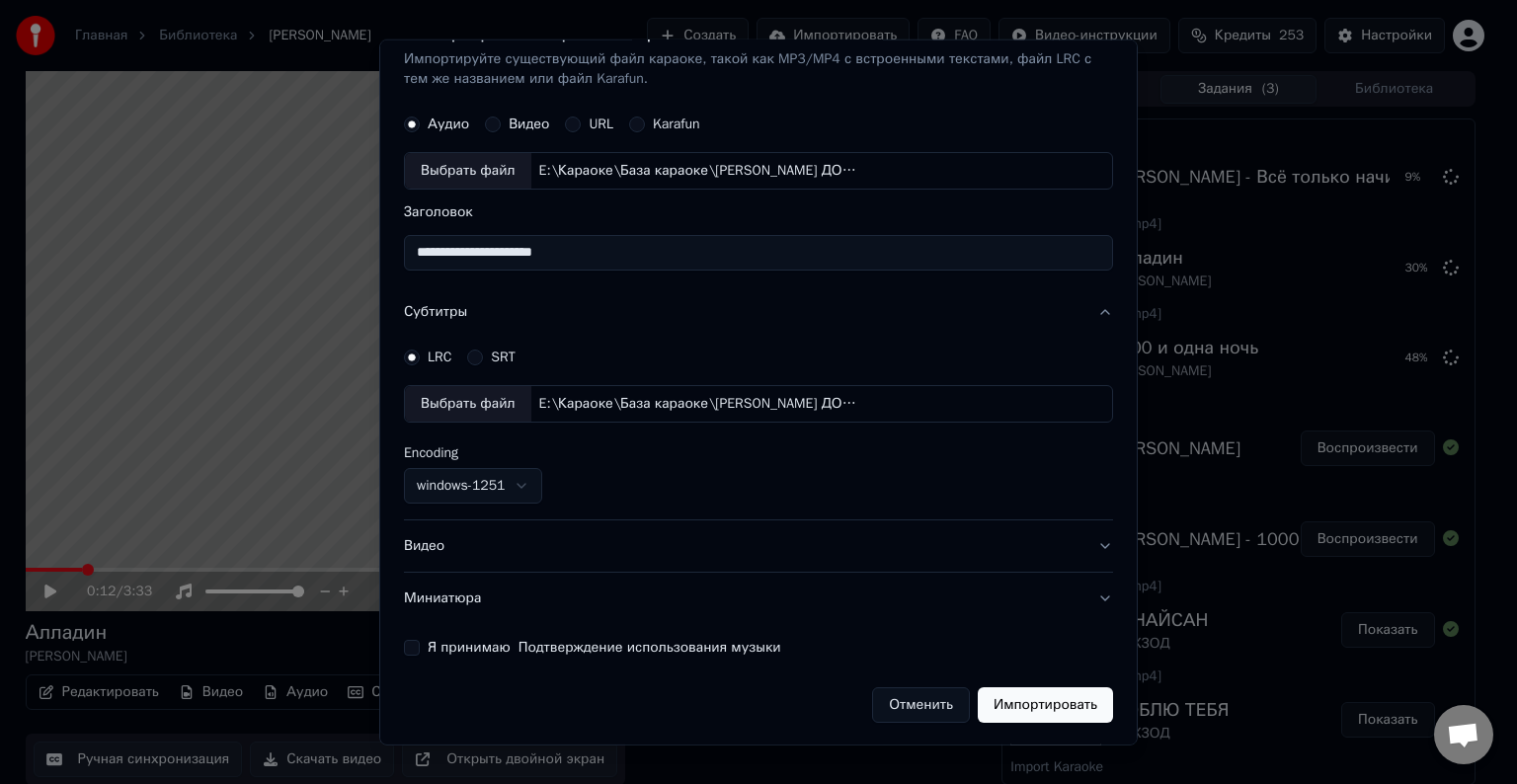 click on "Видео" at bounding box center (758, 546) 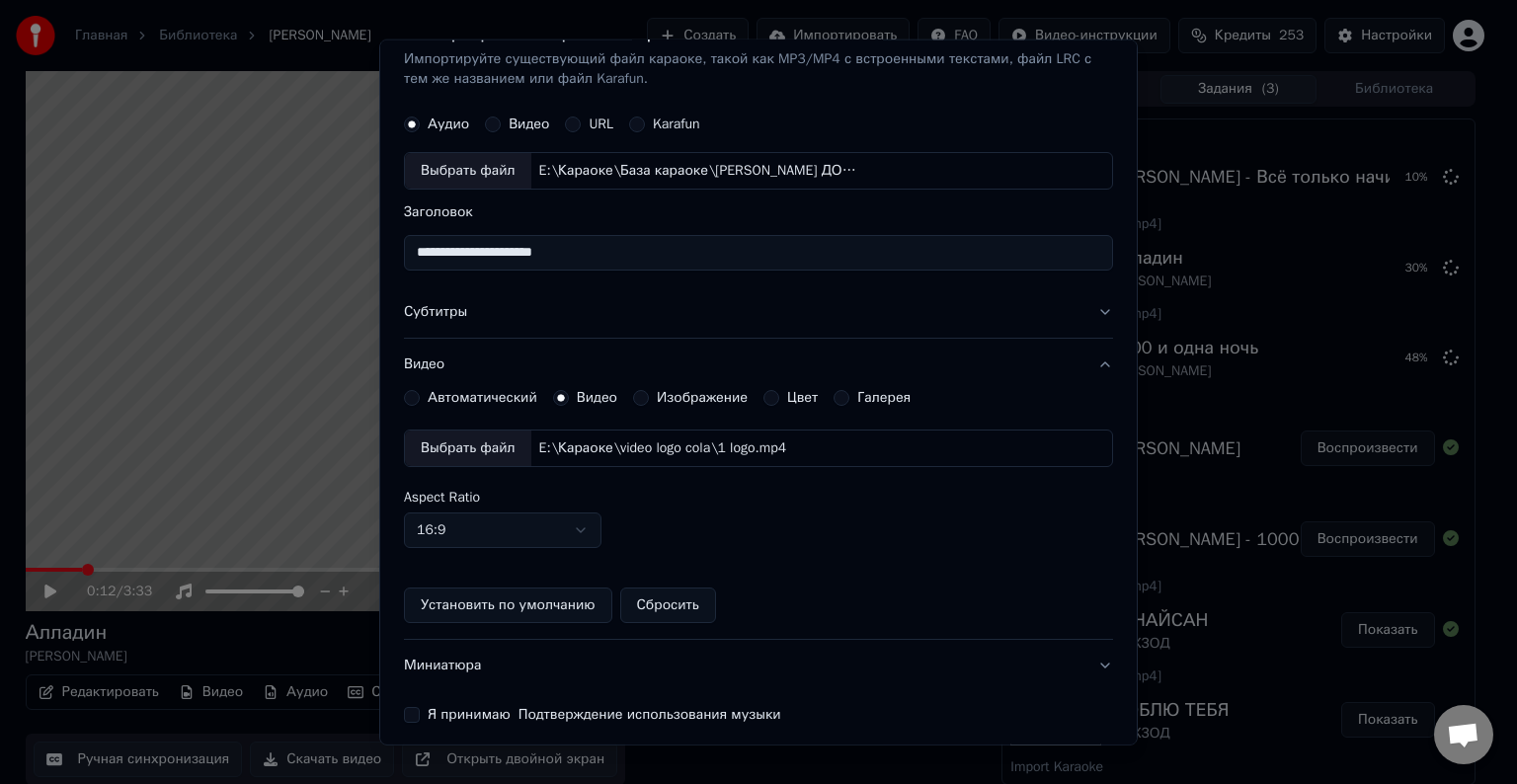 click on "Выбрать файл" at bounding box center [468, 448] 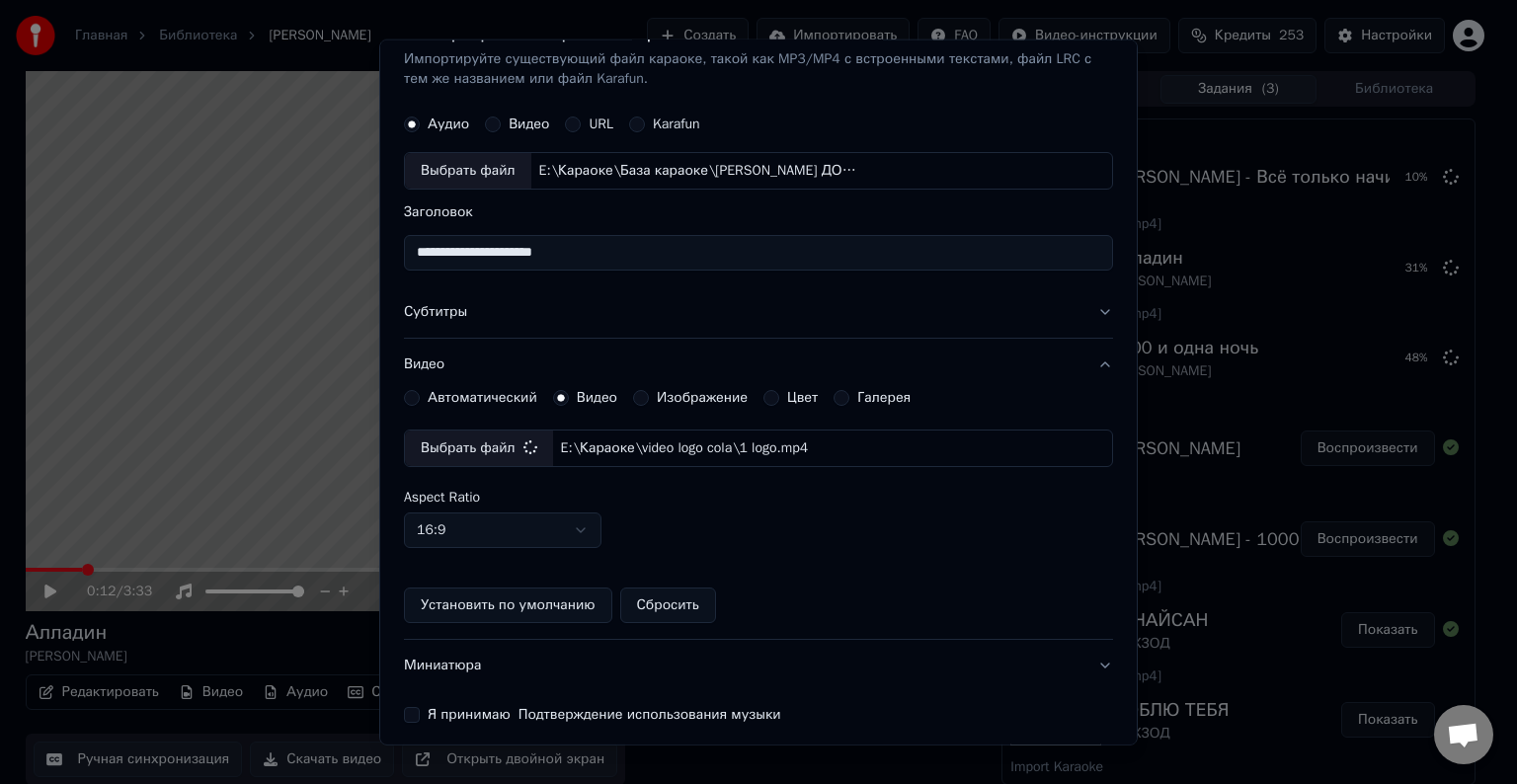 click on "Я принимаю   Подтверждение использования музыки" at bounding box center (412, 715) 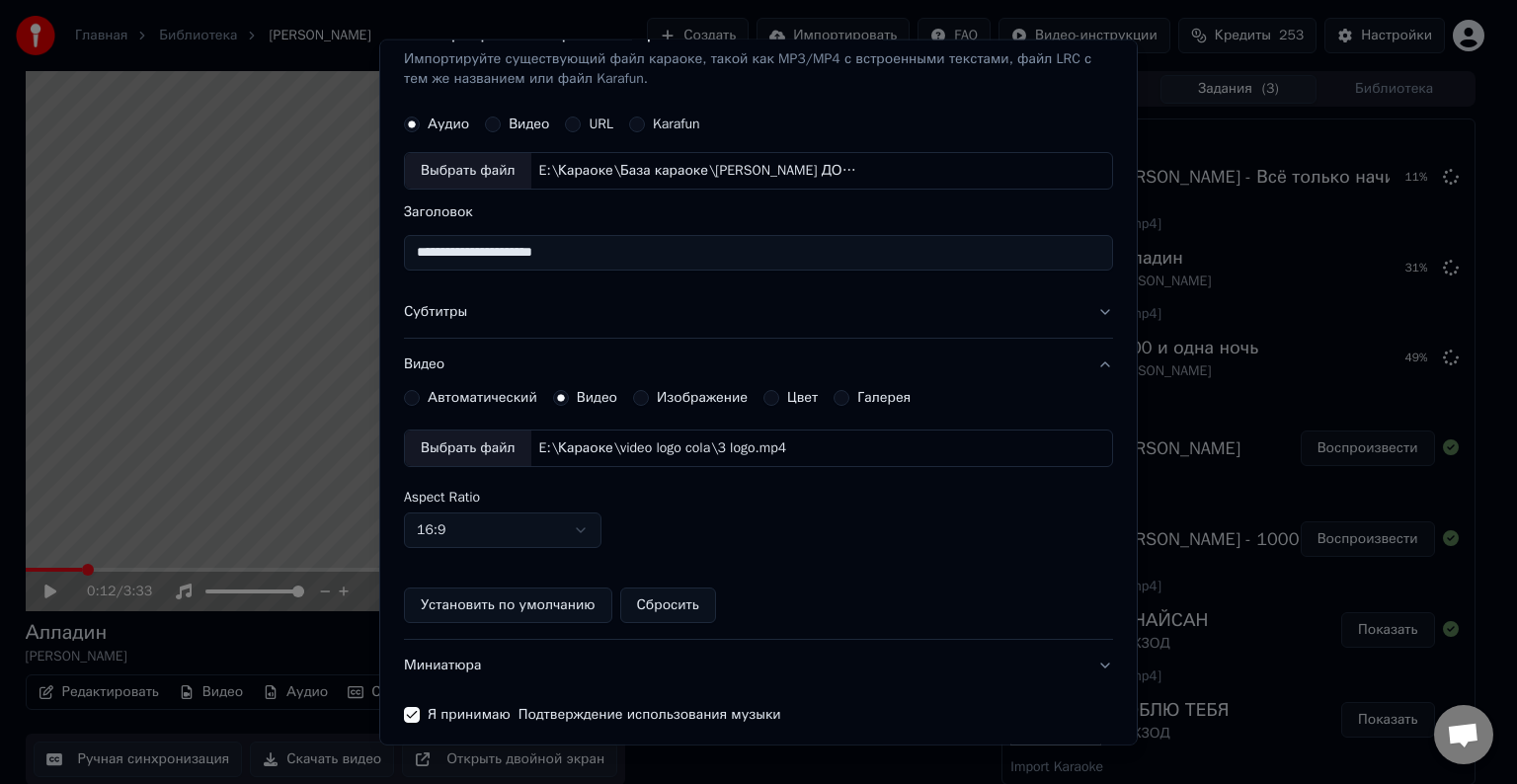 scroll, scrollTop: 108, scrollLeft: 0, axis: vertical 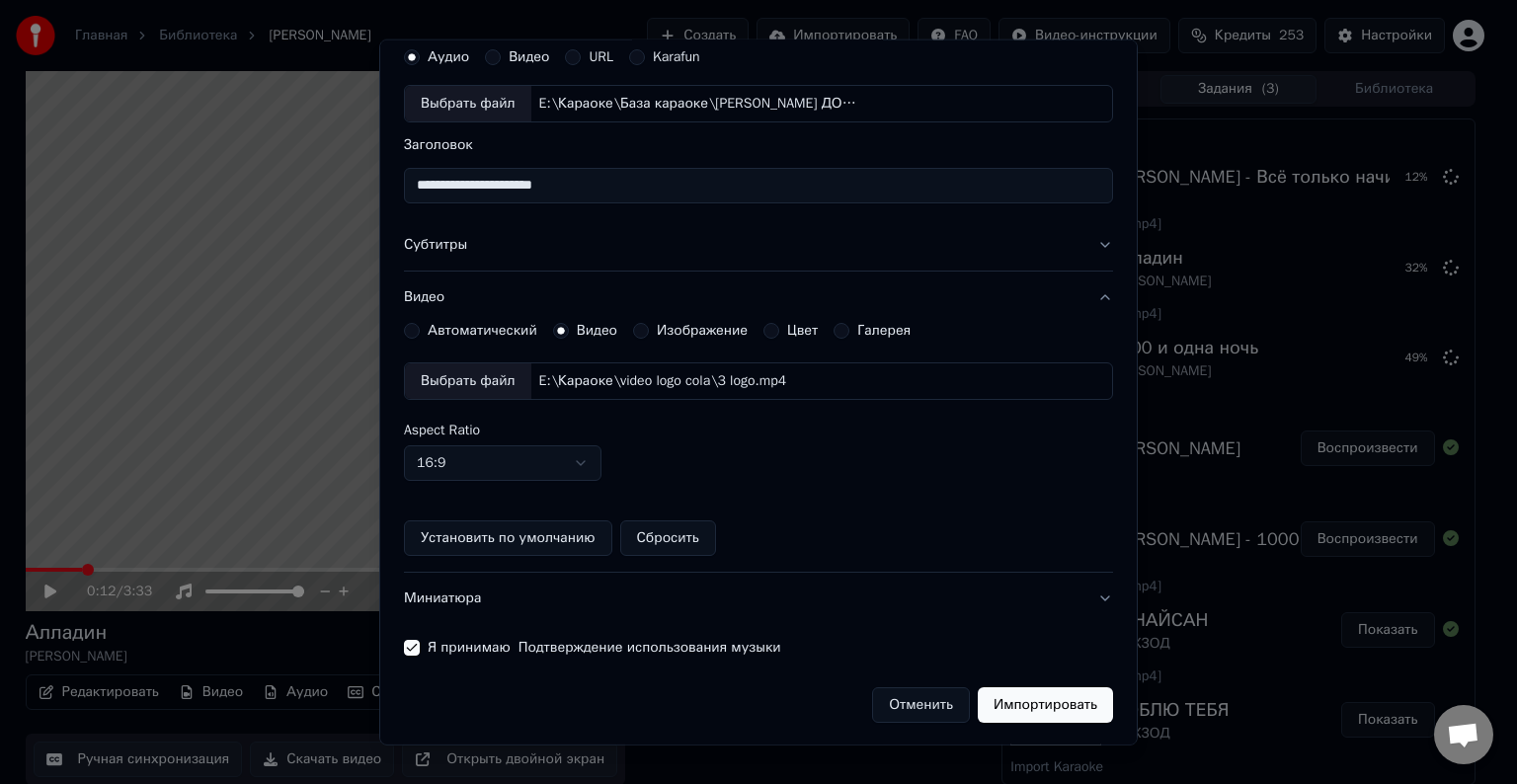 click on "Импортировать" at bounding box center [1045, 705] 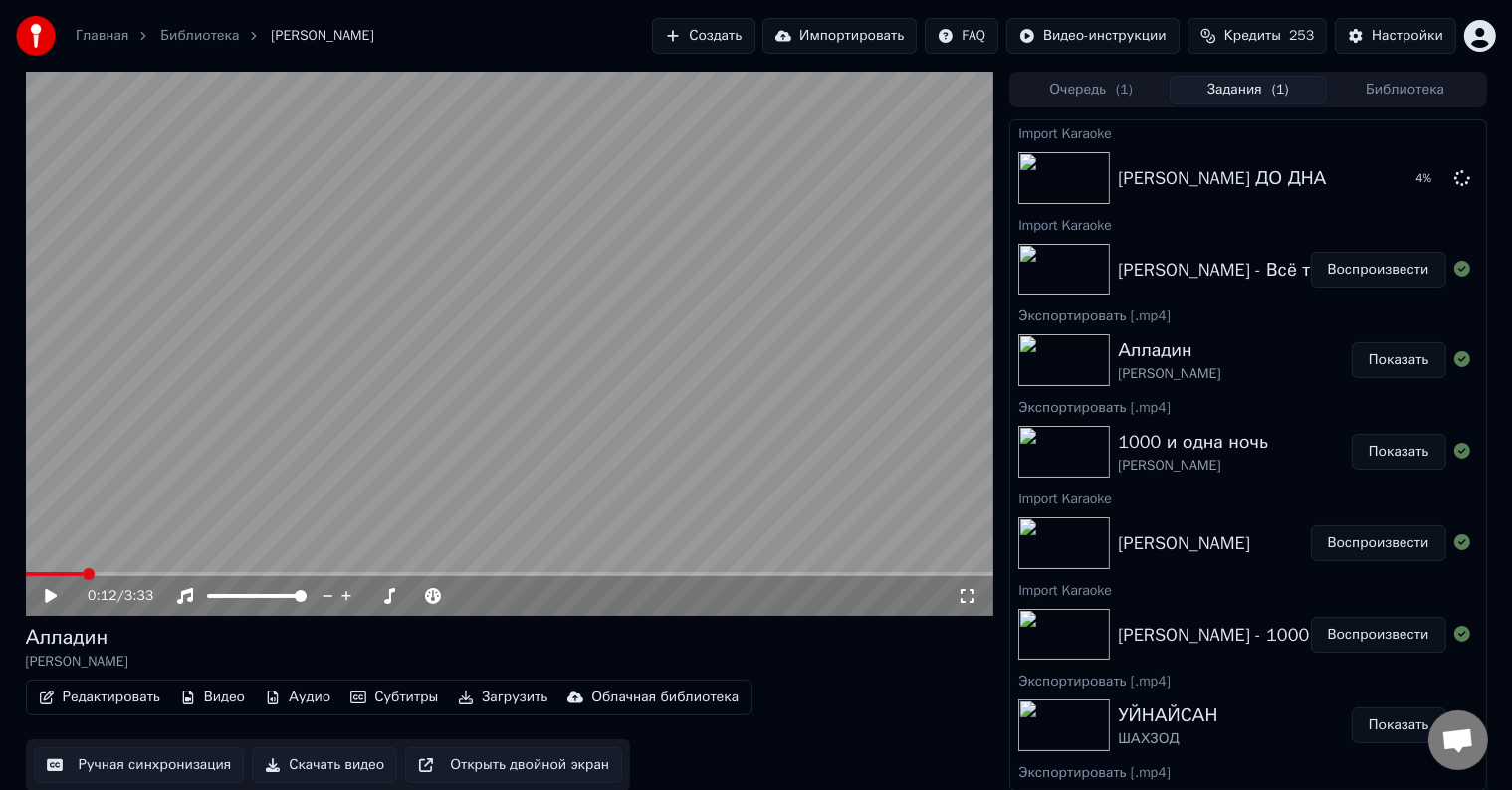 click on "Воспроизвести" at bounding box center (1379, 270) 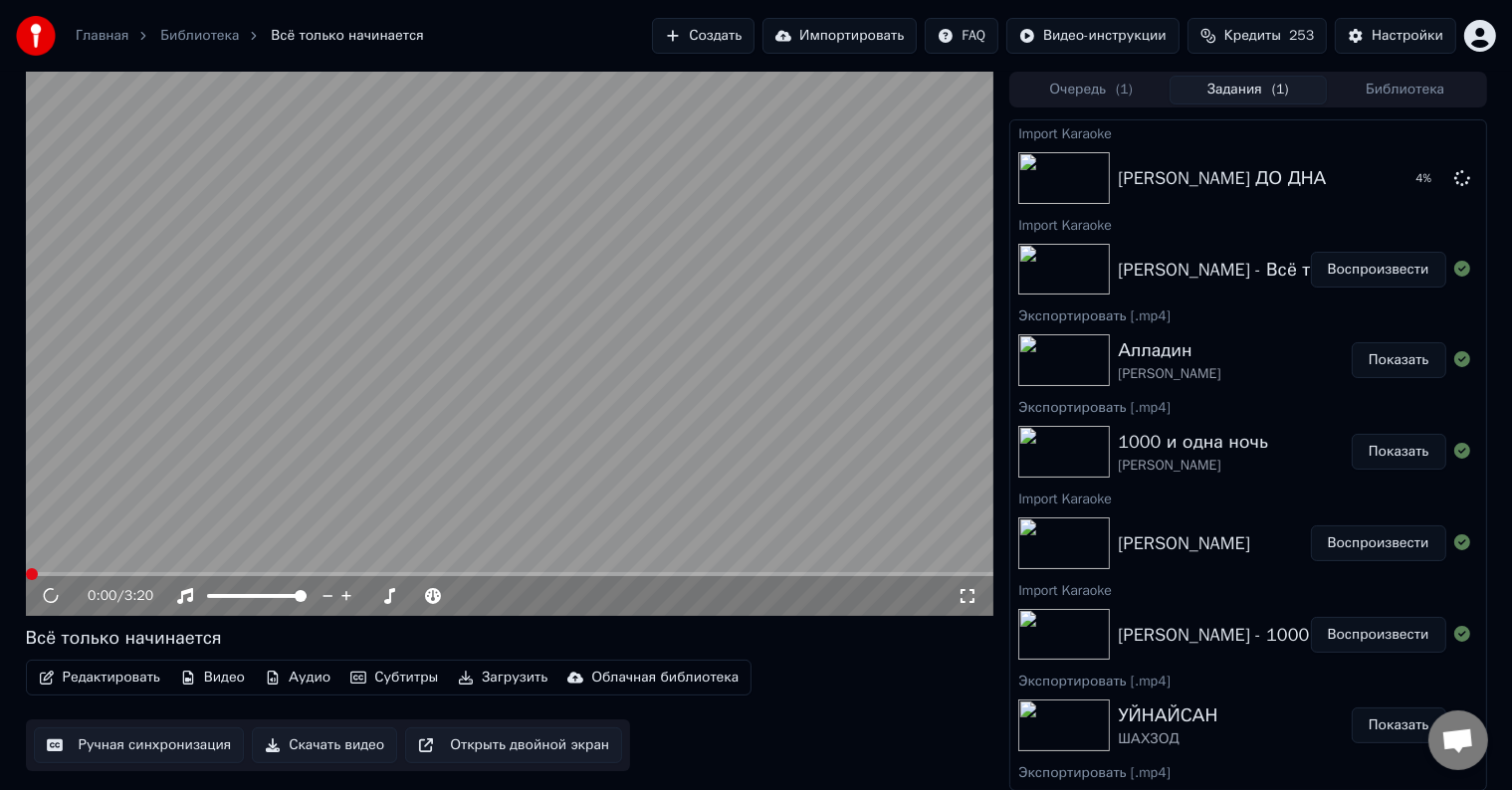 click on "Редактировать" at bounding box center [100, 678] 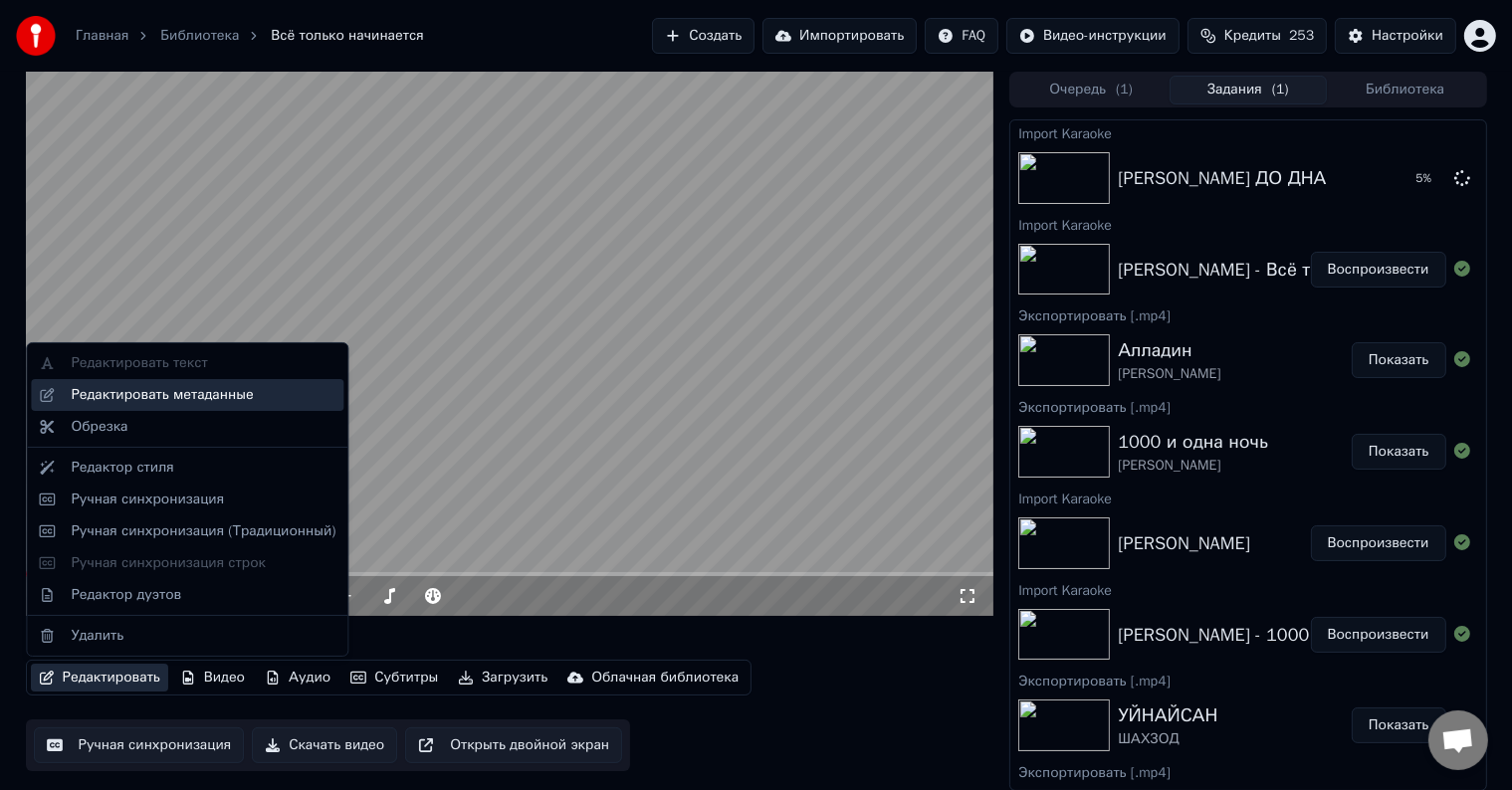 click on "Редактировать метаданные" at bounding box center (161, 395) 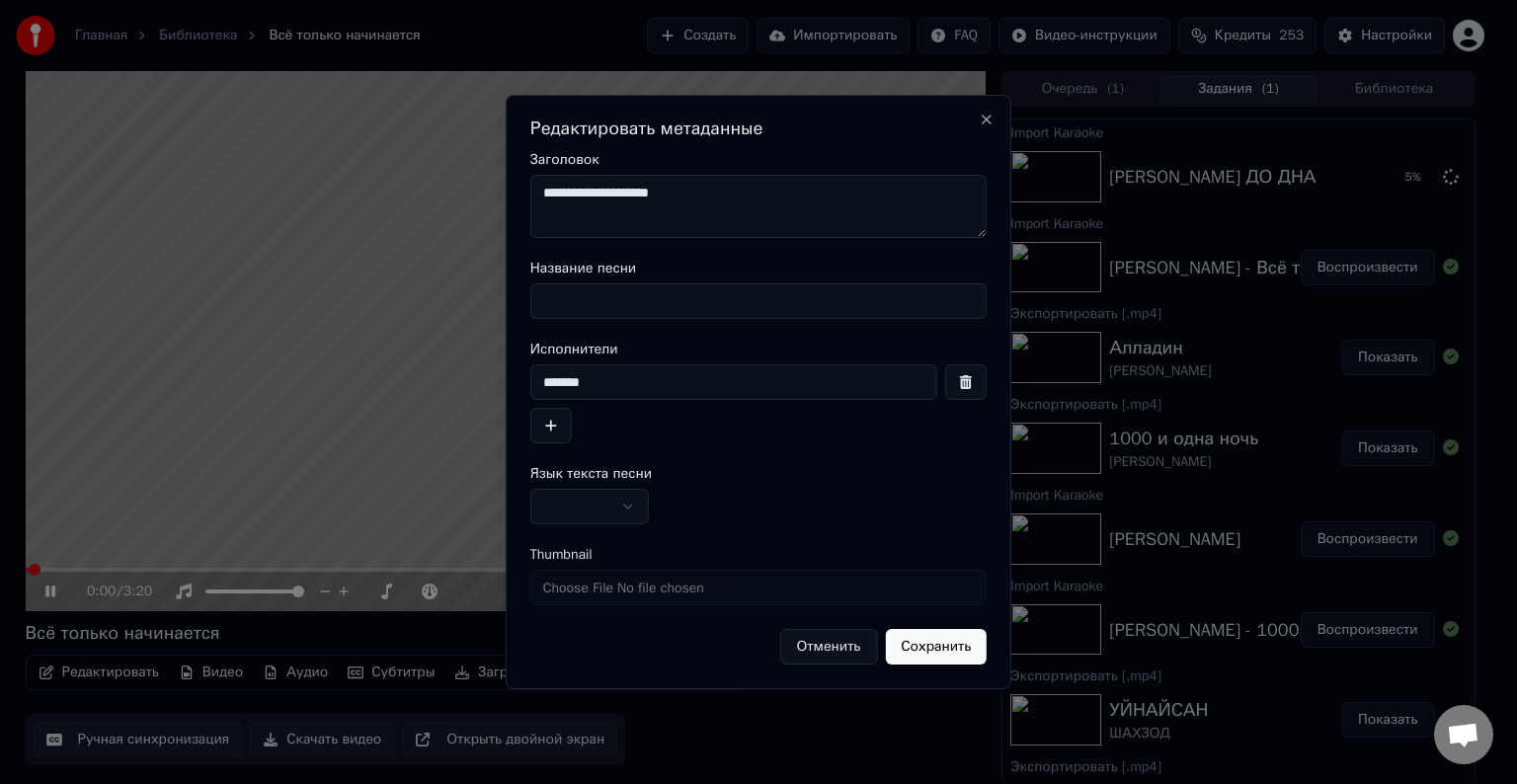 click on "Название песни" at bounding box center (758, 301) 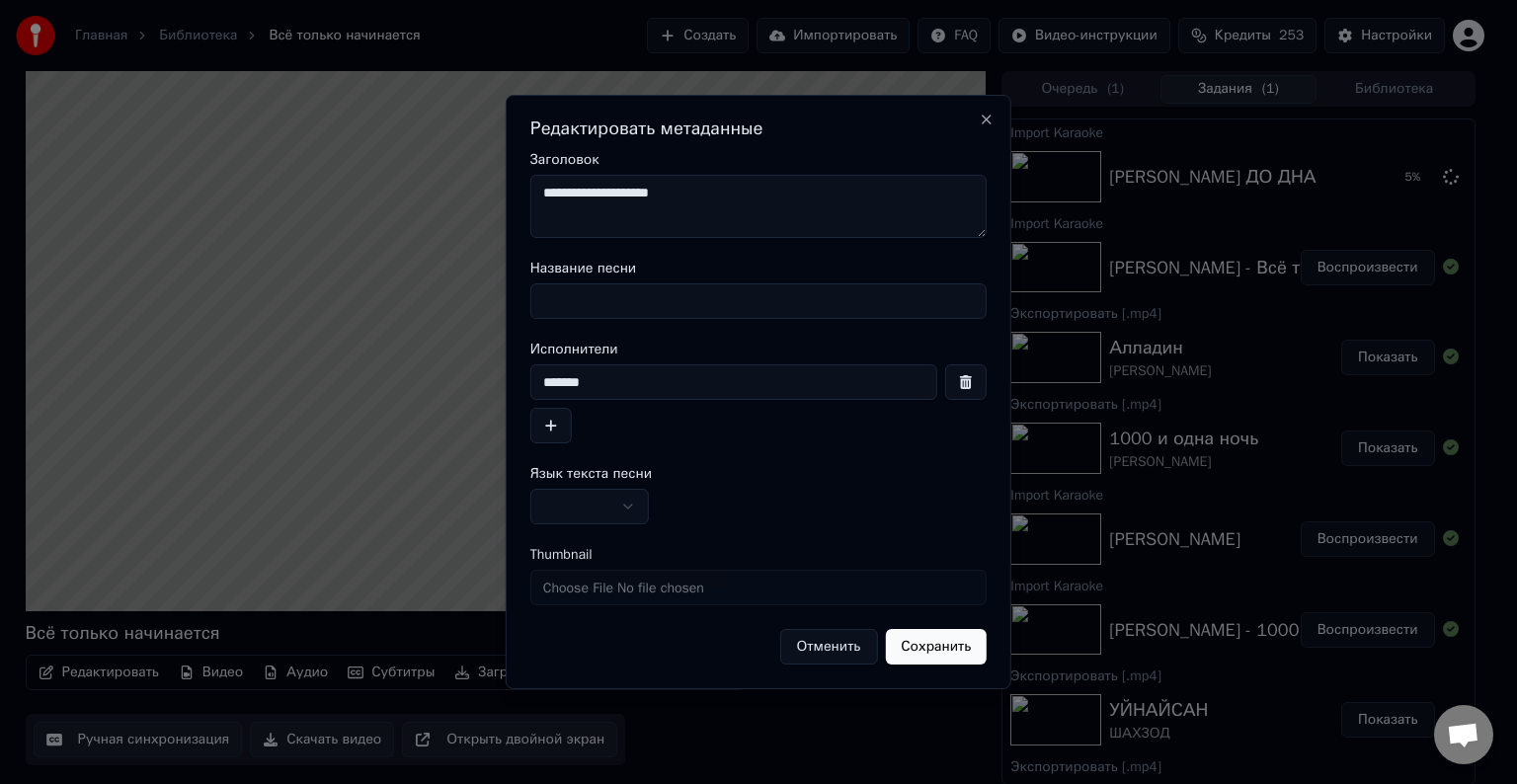paste on "**********" 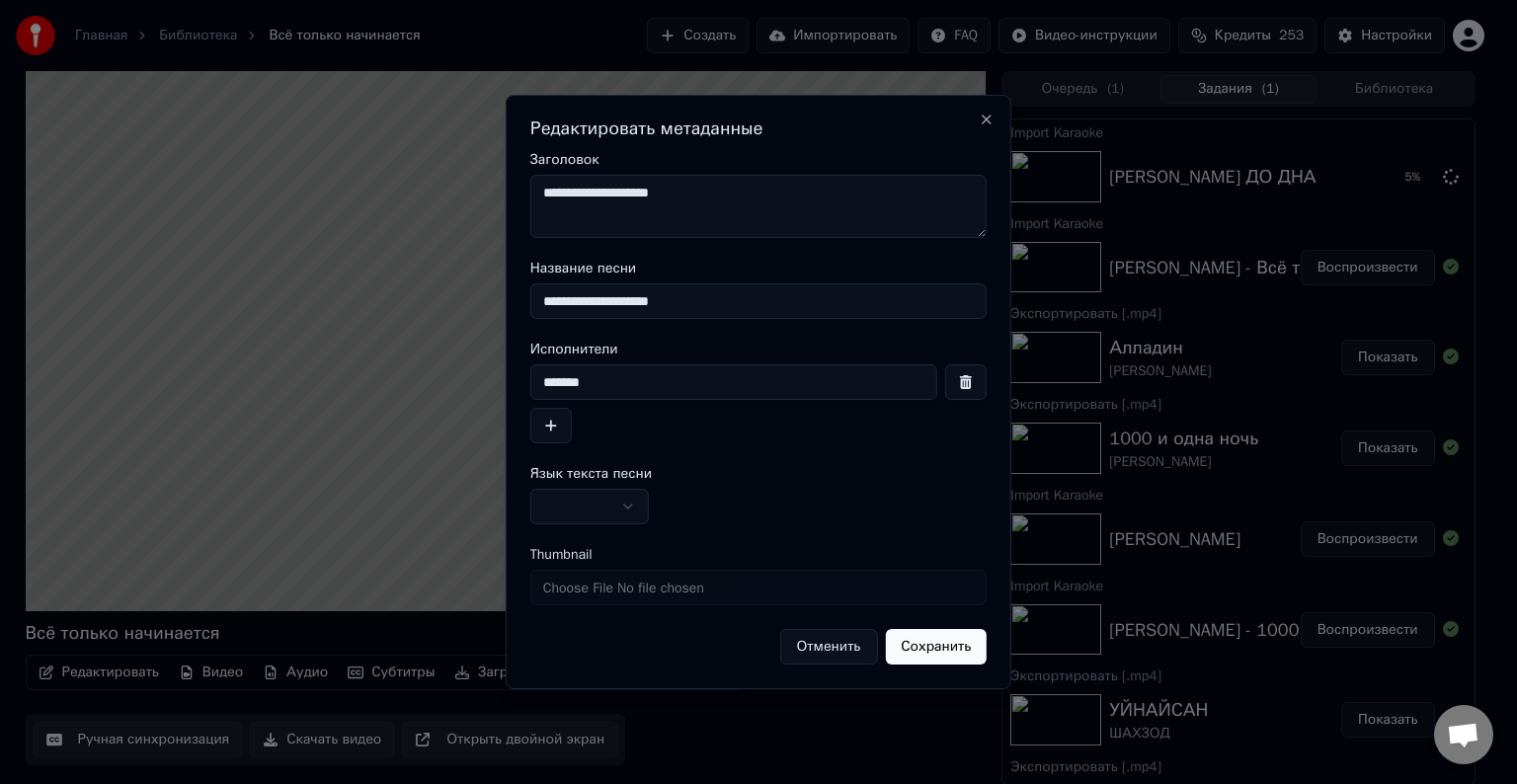 type on "**********" 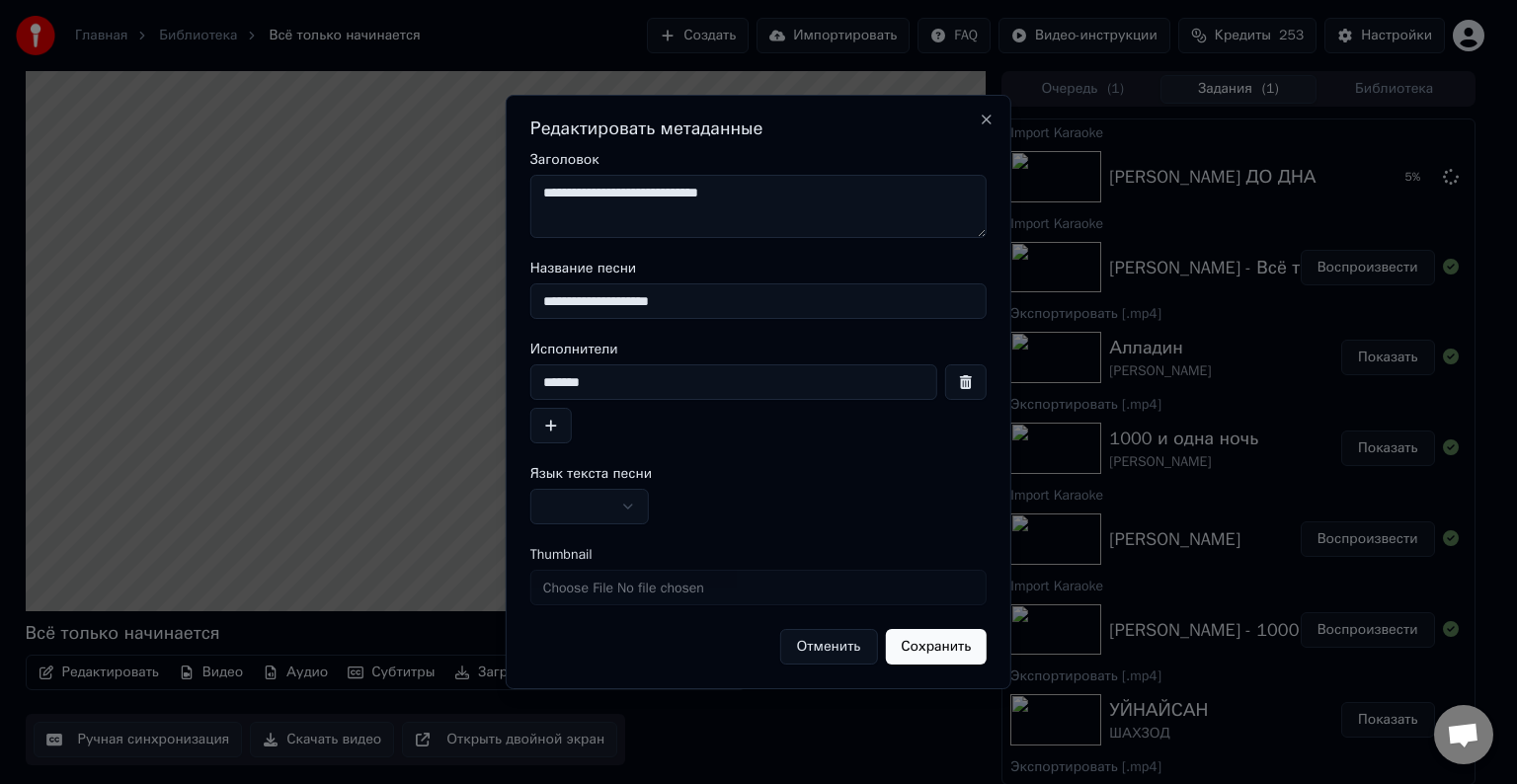 type on "**********" 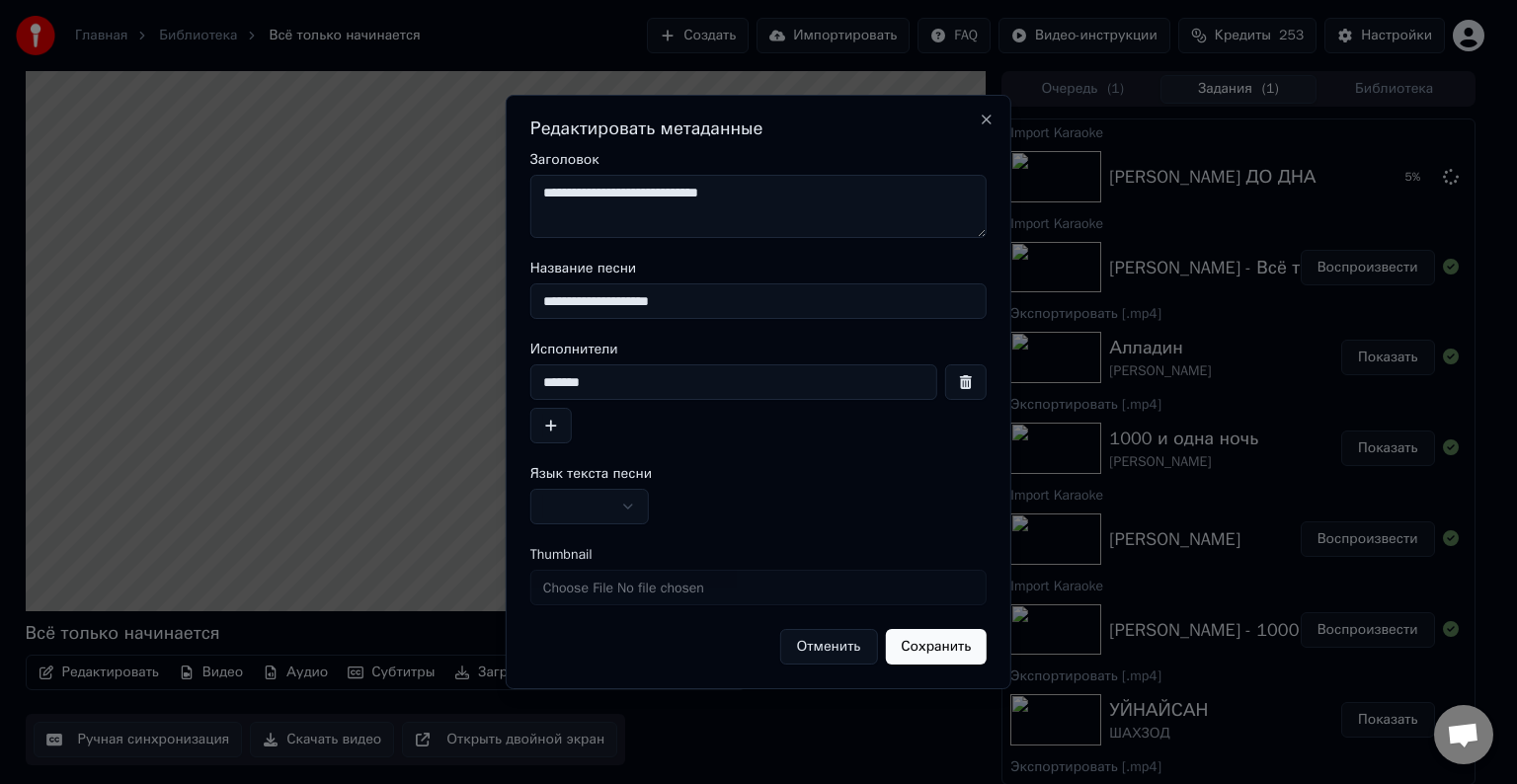 click at bounding box center [590, 507] 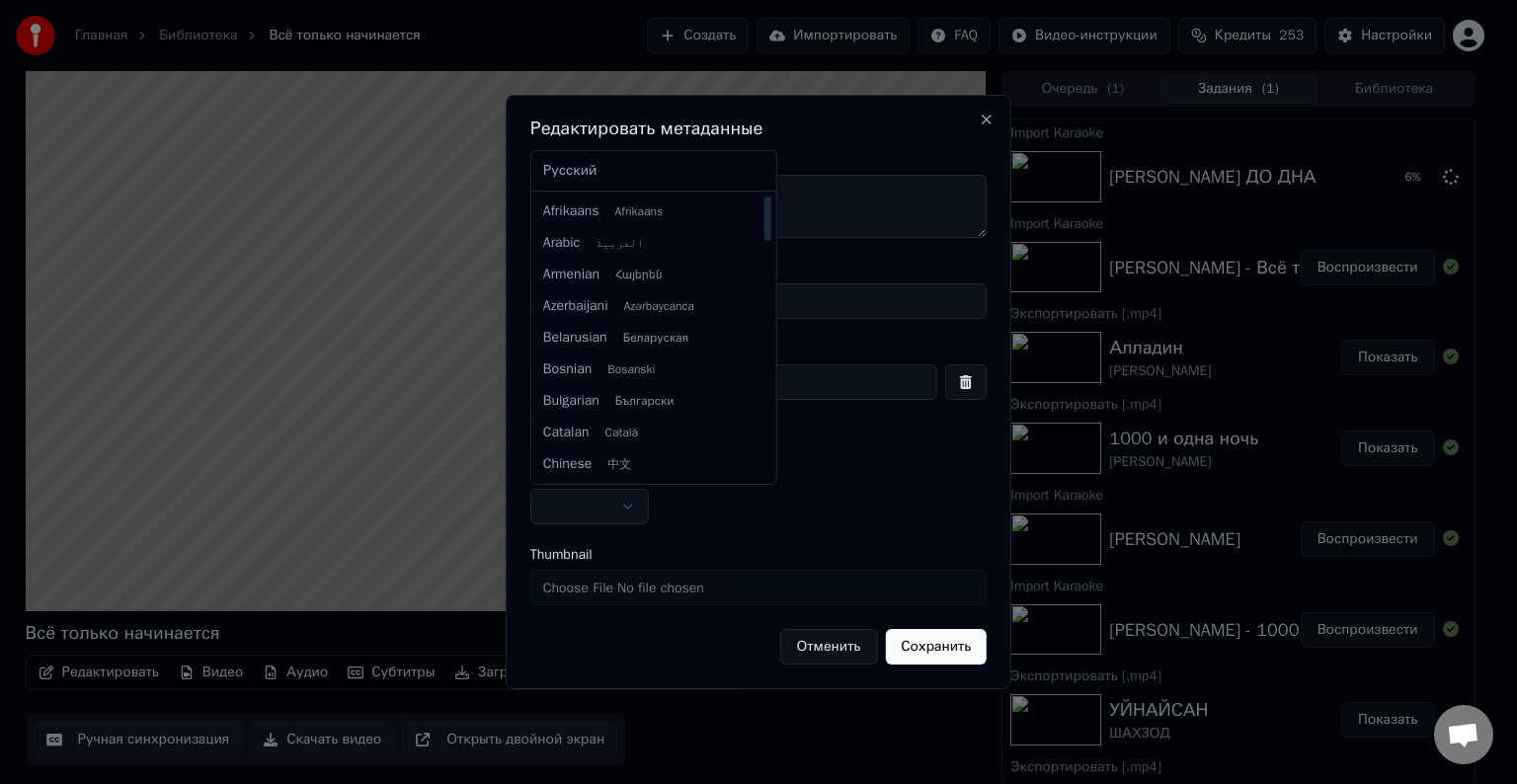 select on "**" 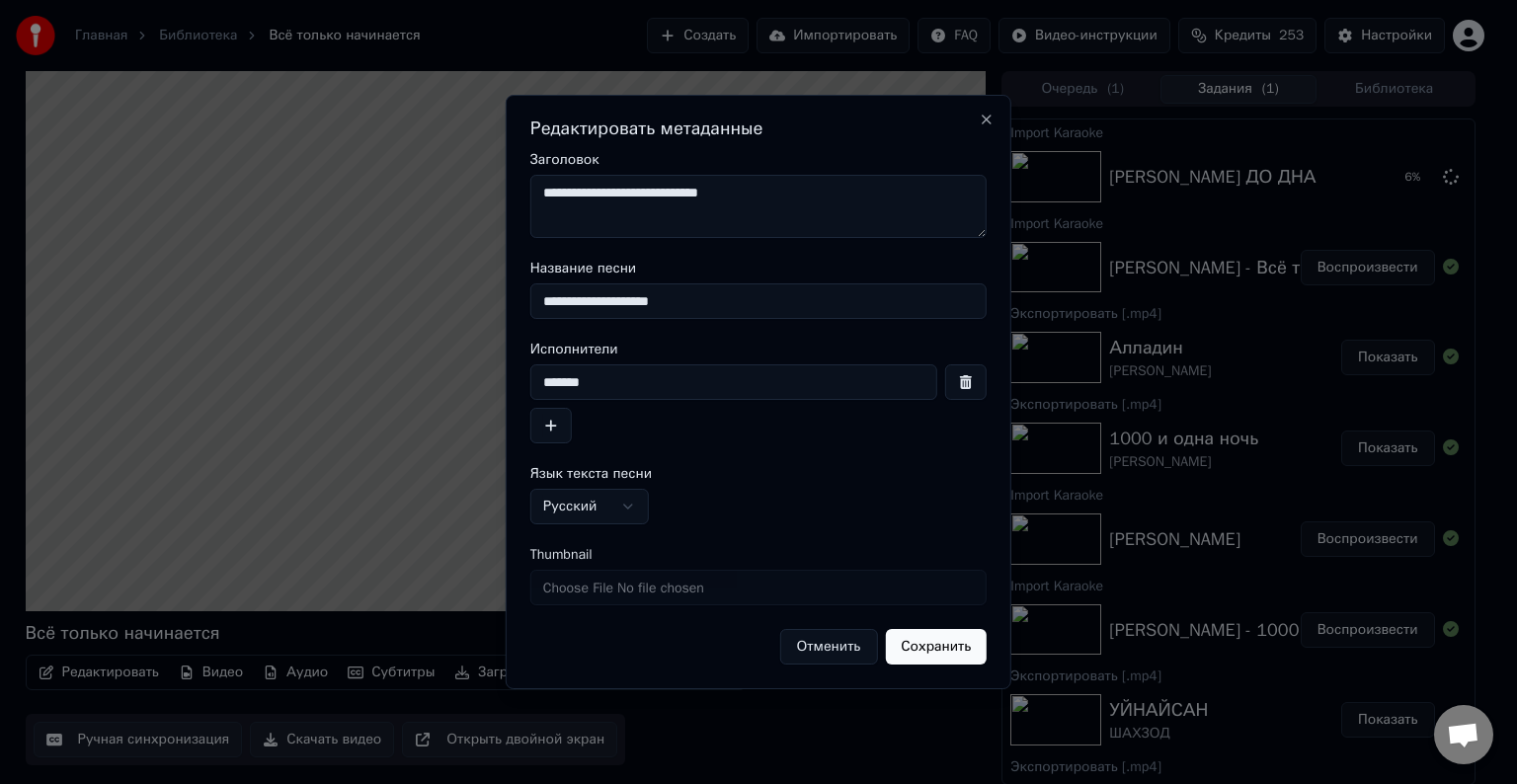 click on "Сохранить" at bounding box center [935, 647] 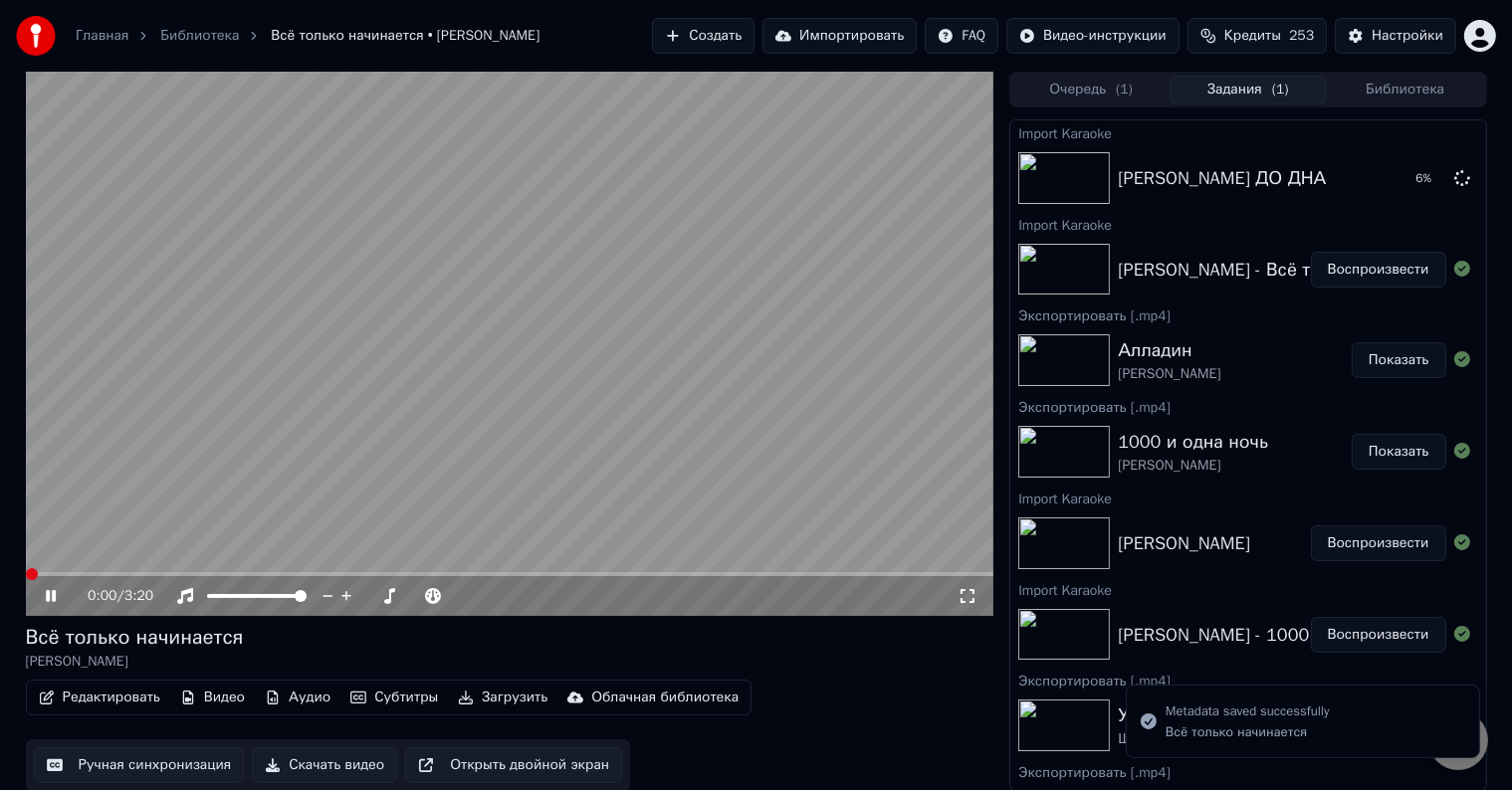 click on "Скачать видео" at bounding box center (324, 765) 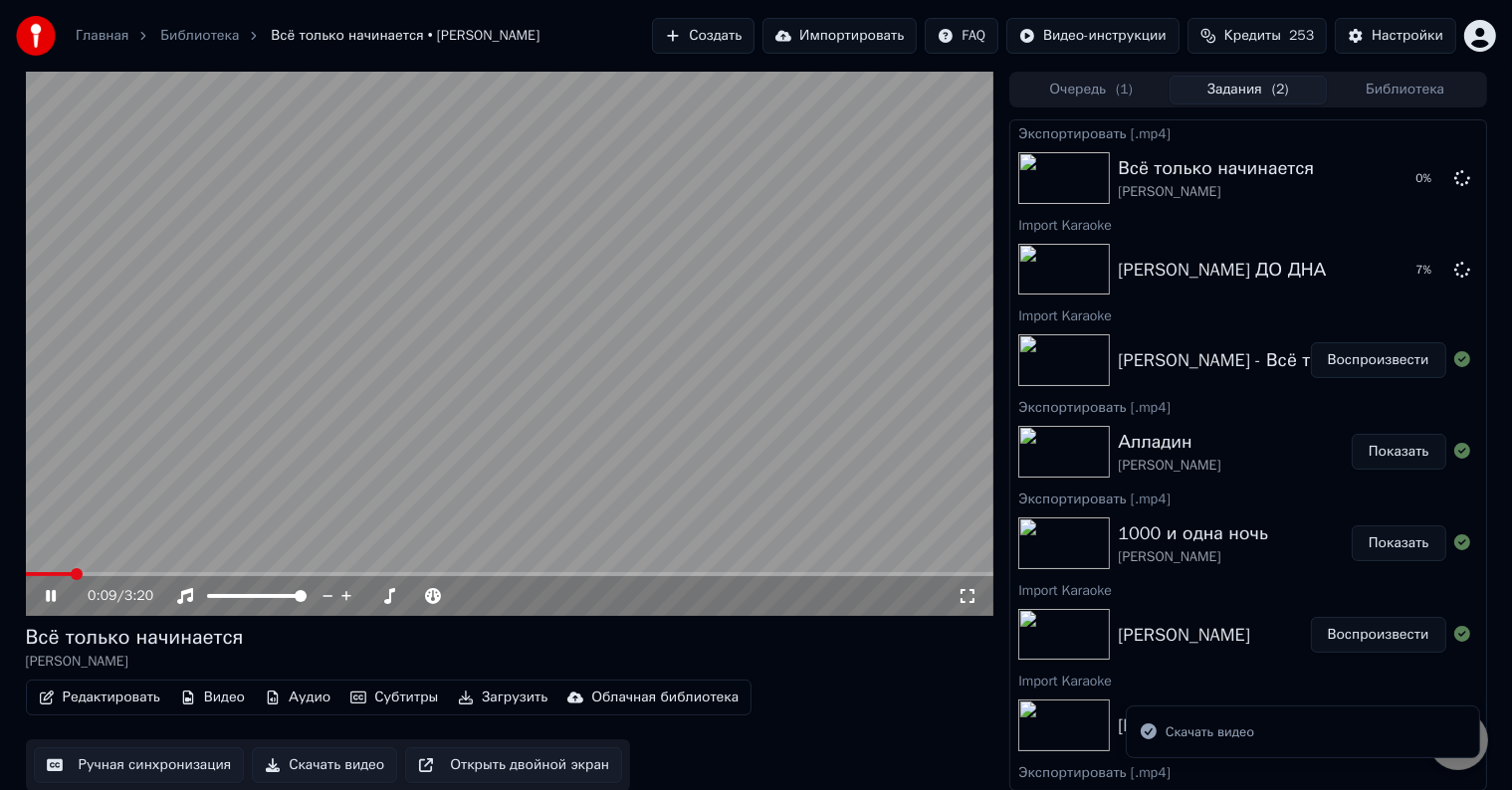 click at bounding box center (510, 343) 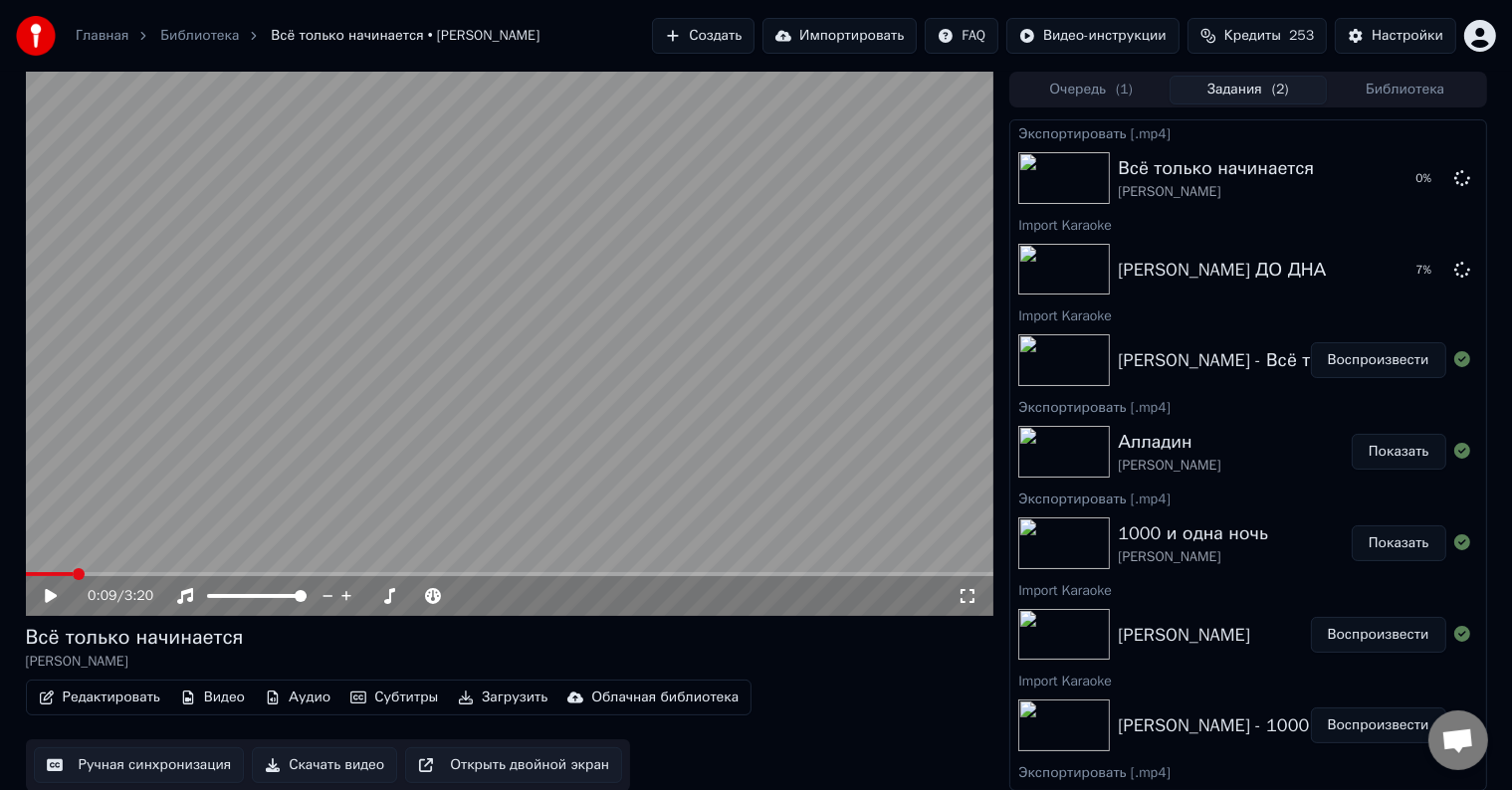 click on "Импортировать" at bounding box center (839, 36) 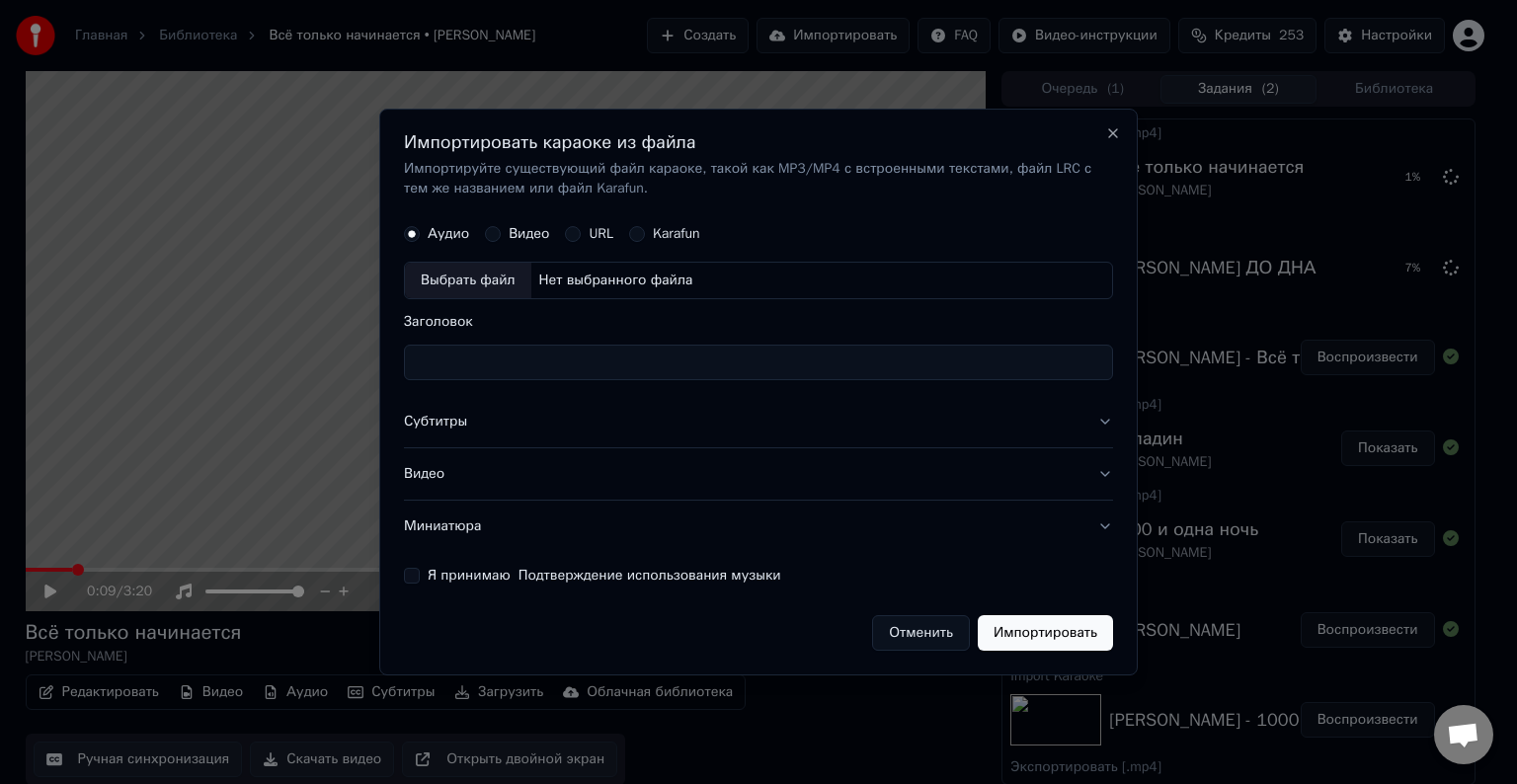 click on "Выбрать файл" at bounding box center [468, 280] 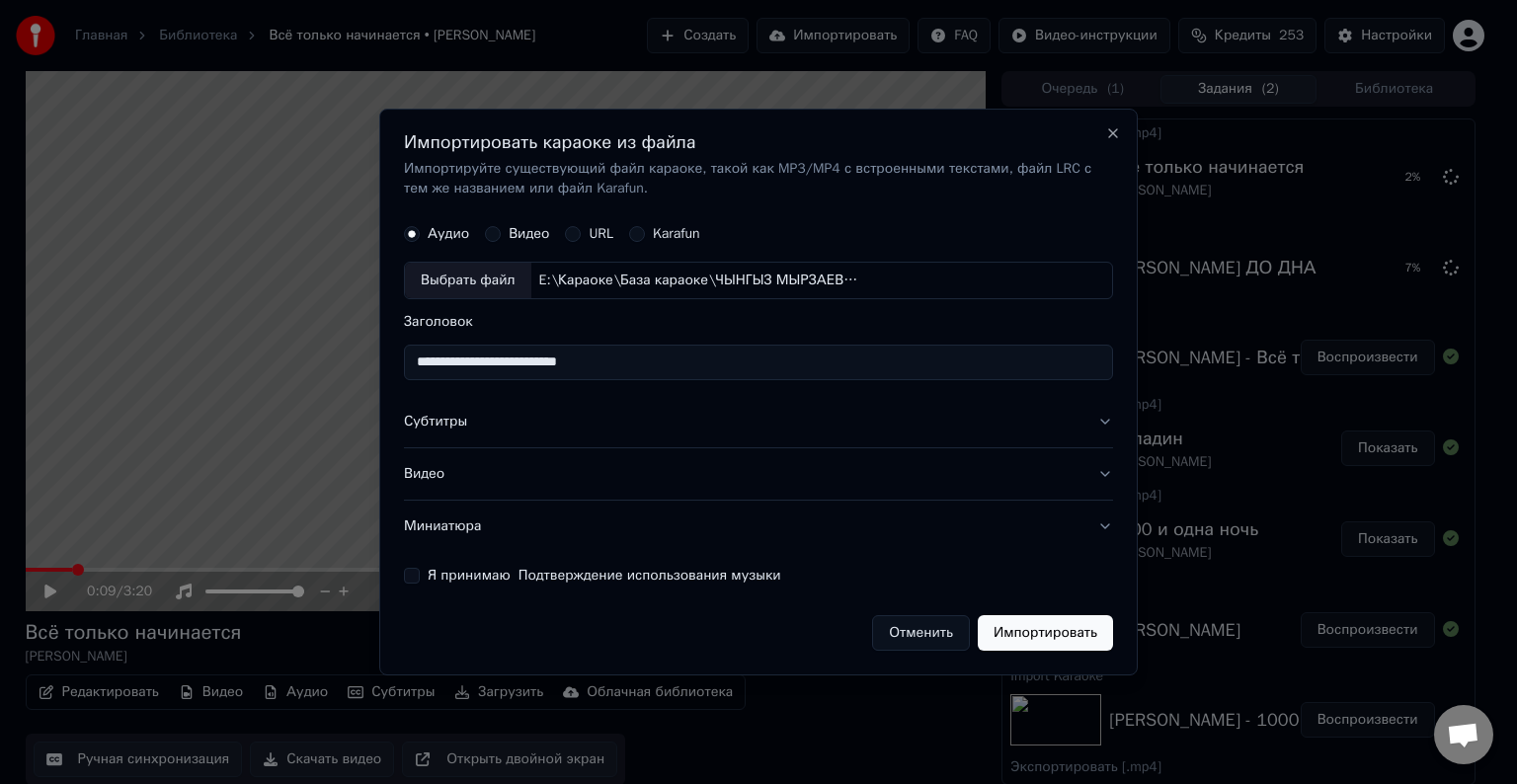 click on "Субтитры" at bounding box center (758, 422) 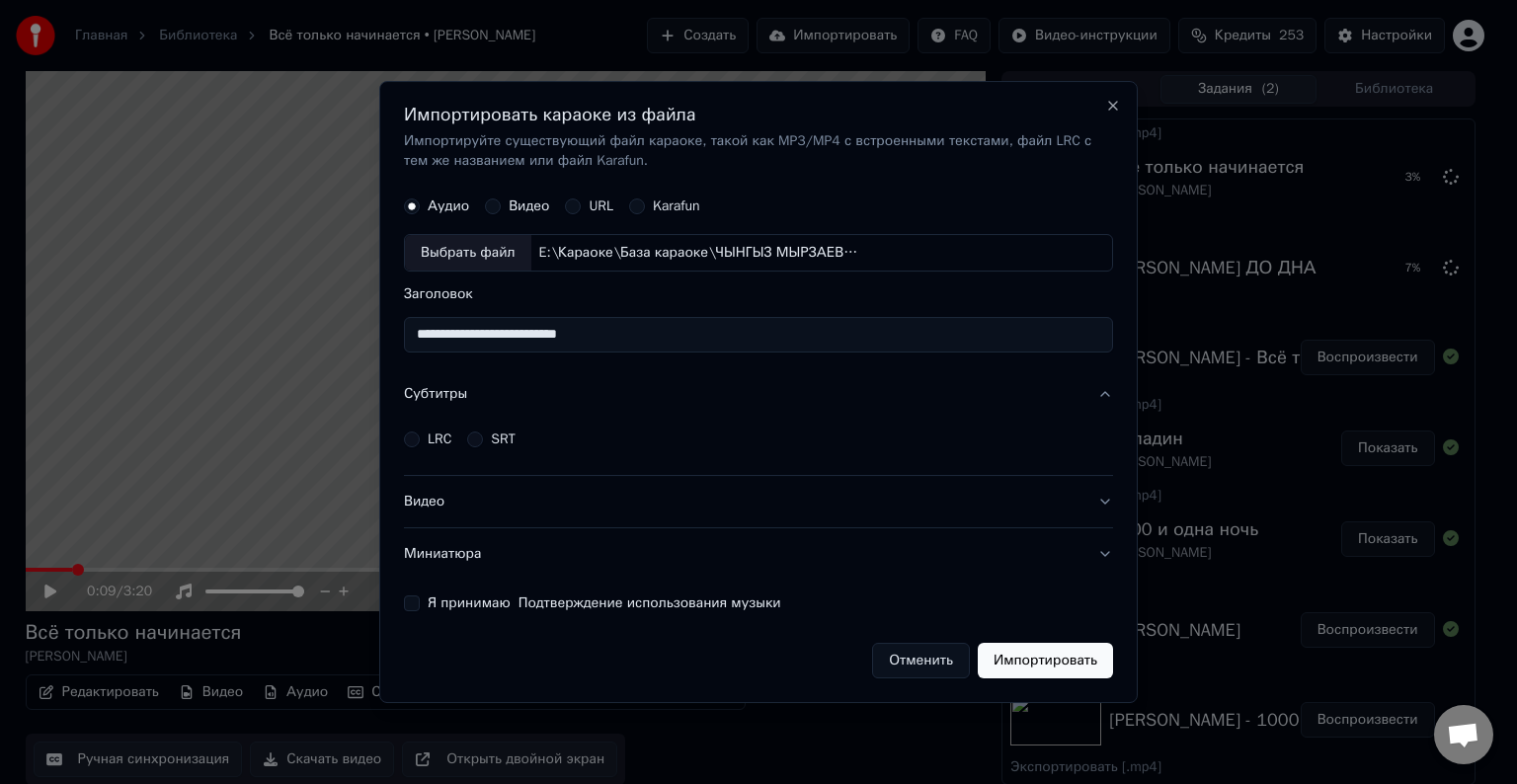 click on "**********" at bounding box center (758, 335) 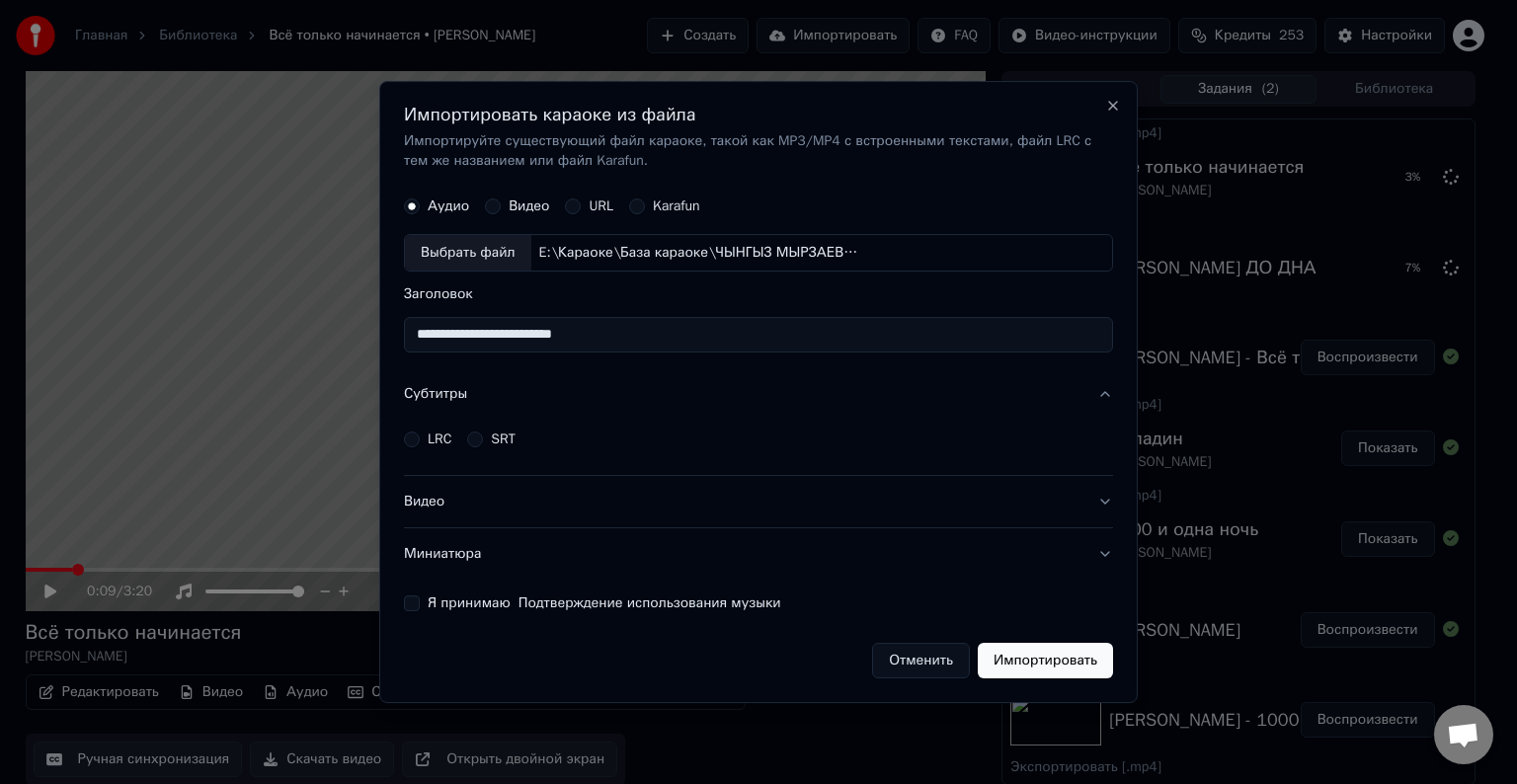 type on "**********" 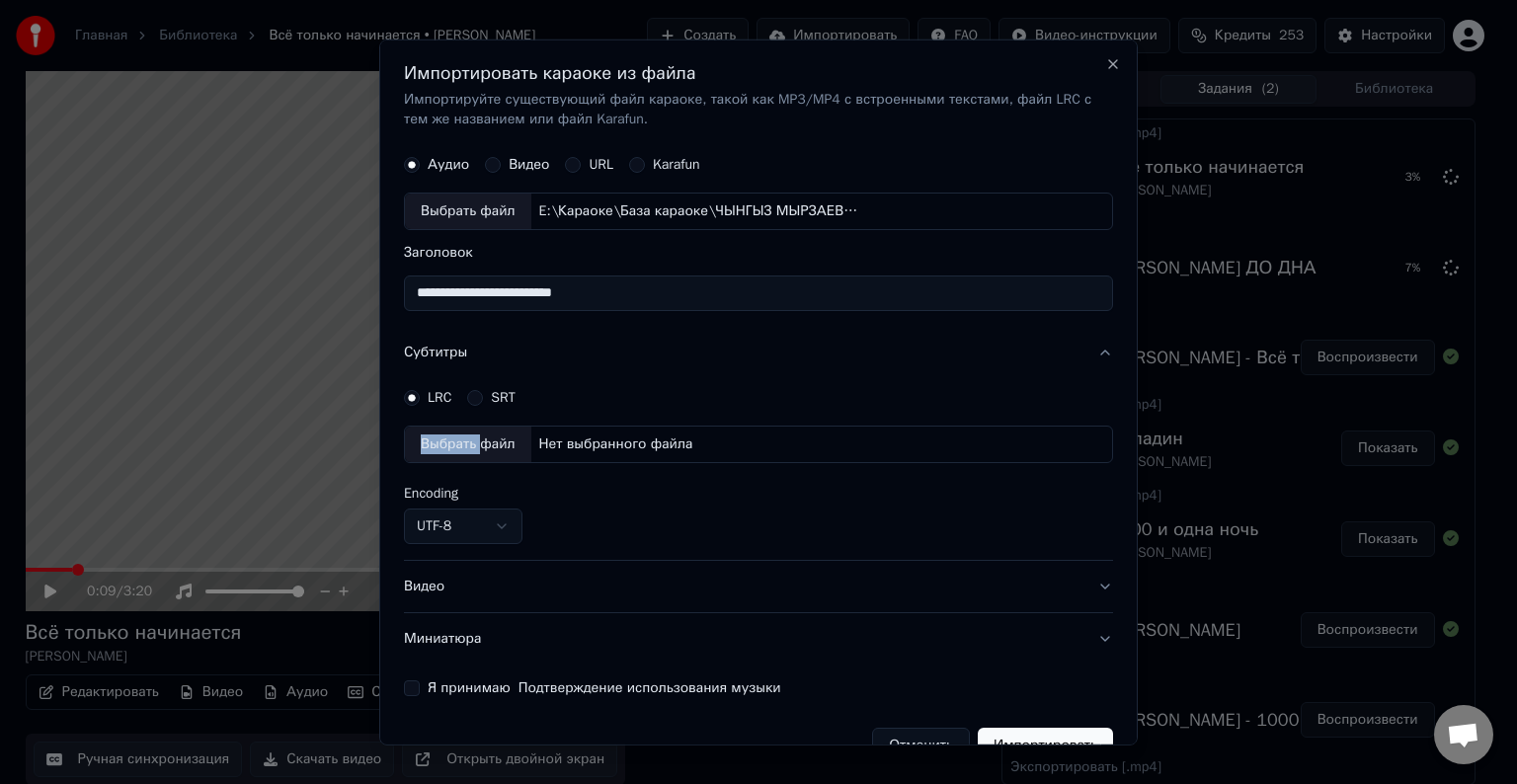 click on "Выбрать файл" at bounding box center (468, 444) 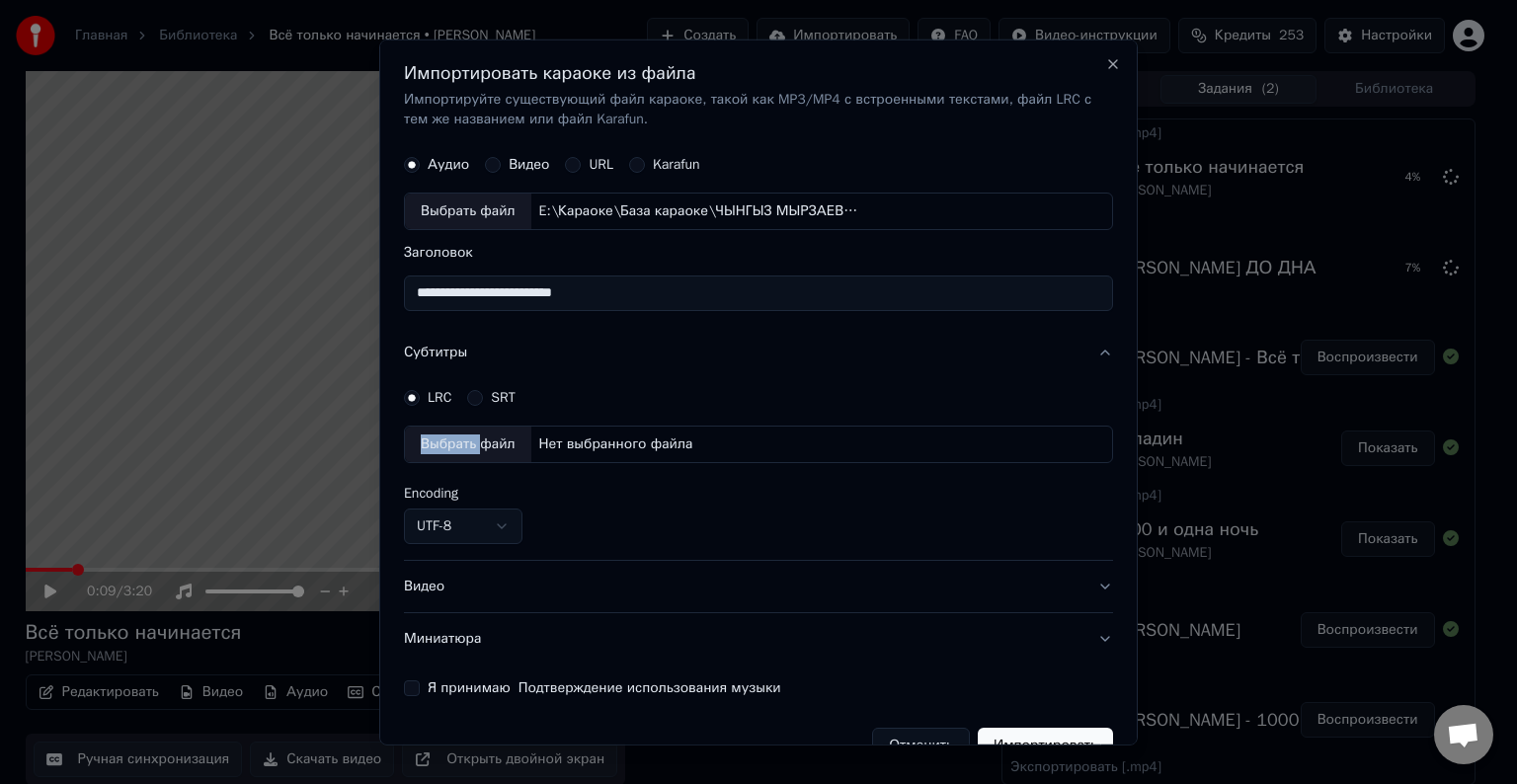 select on "**********" 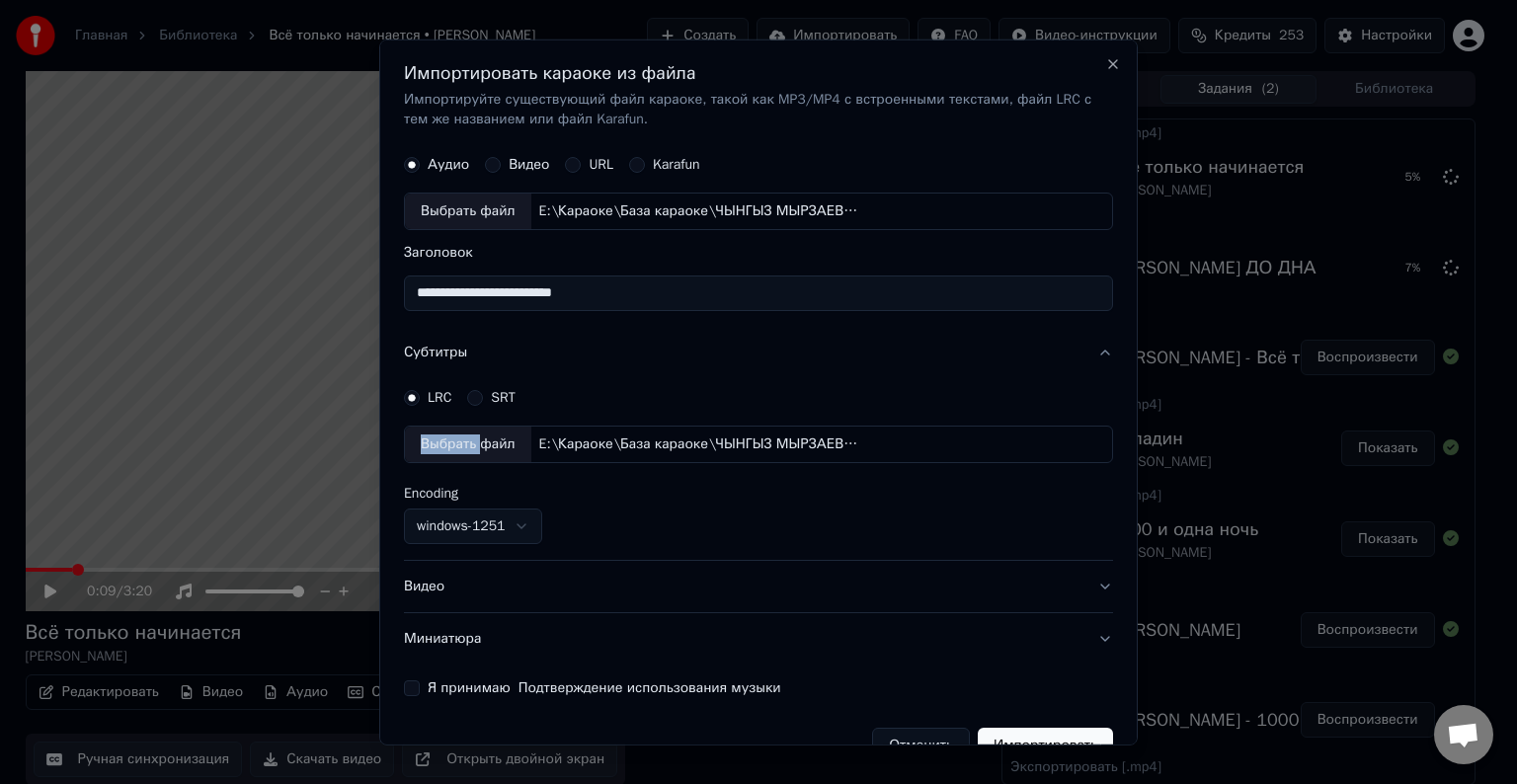 click on "Видео" at bounding box center [758, 587] 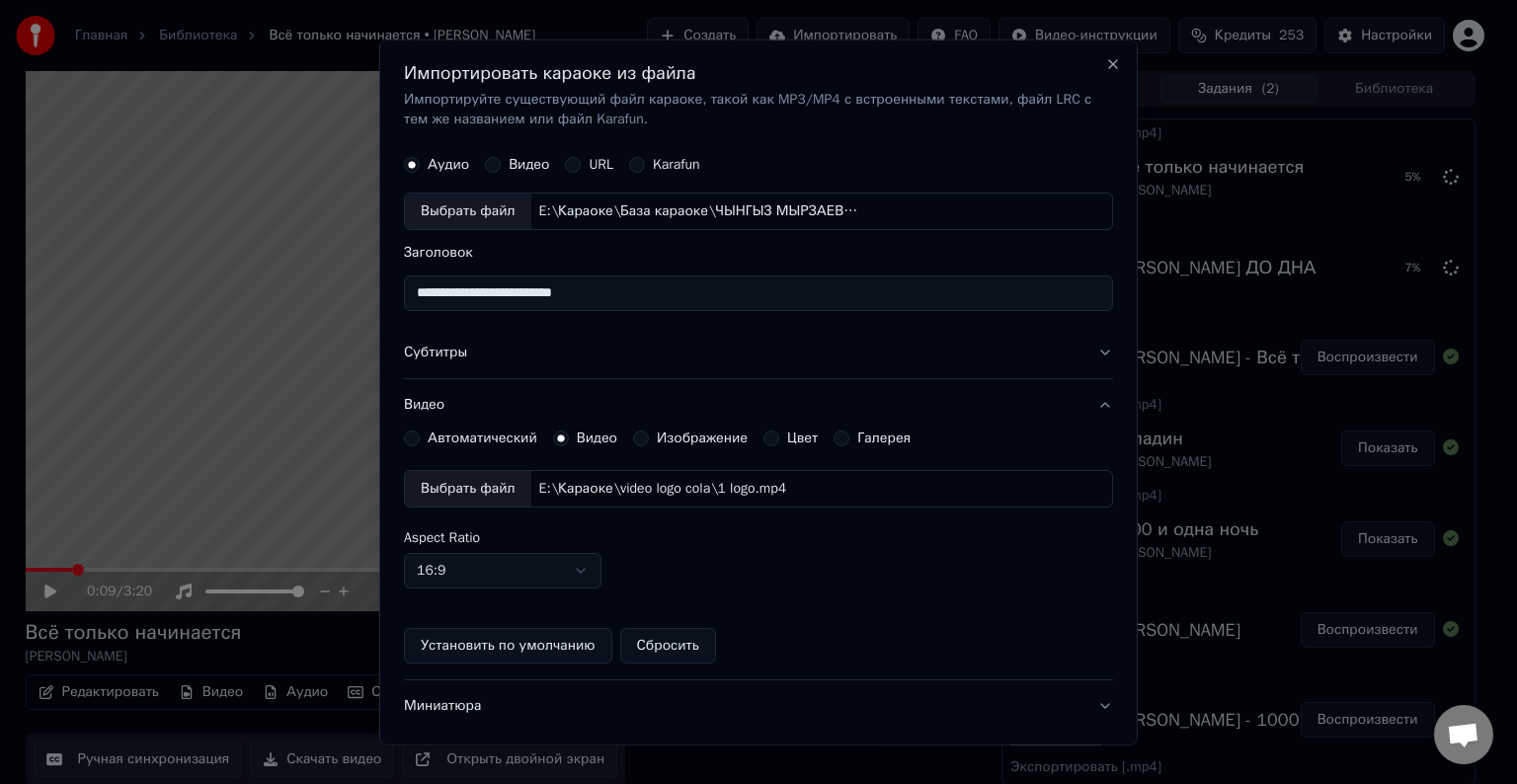 click on "Выбрать файл" at bounding box center (468, 489) 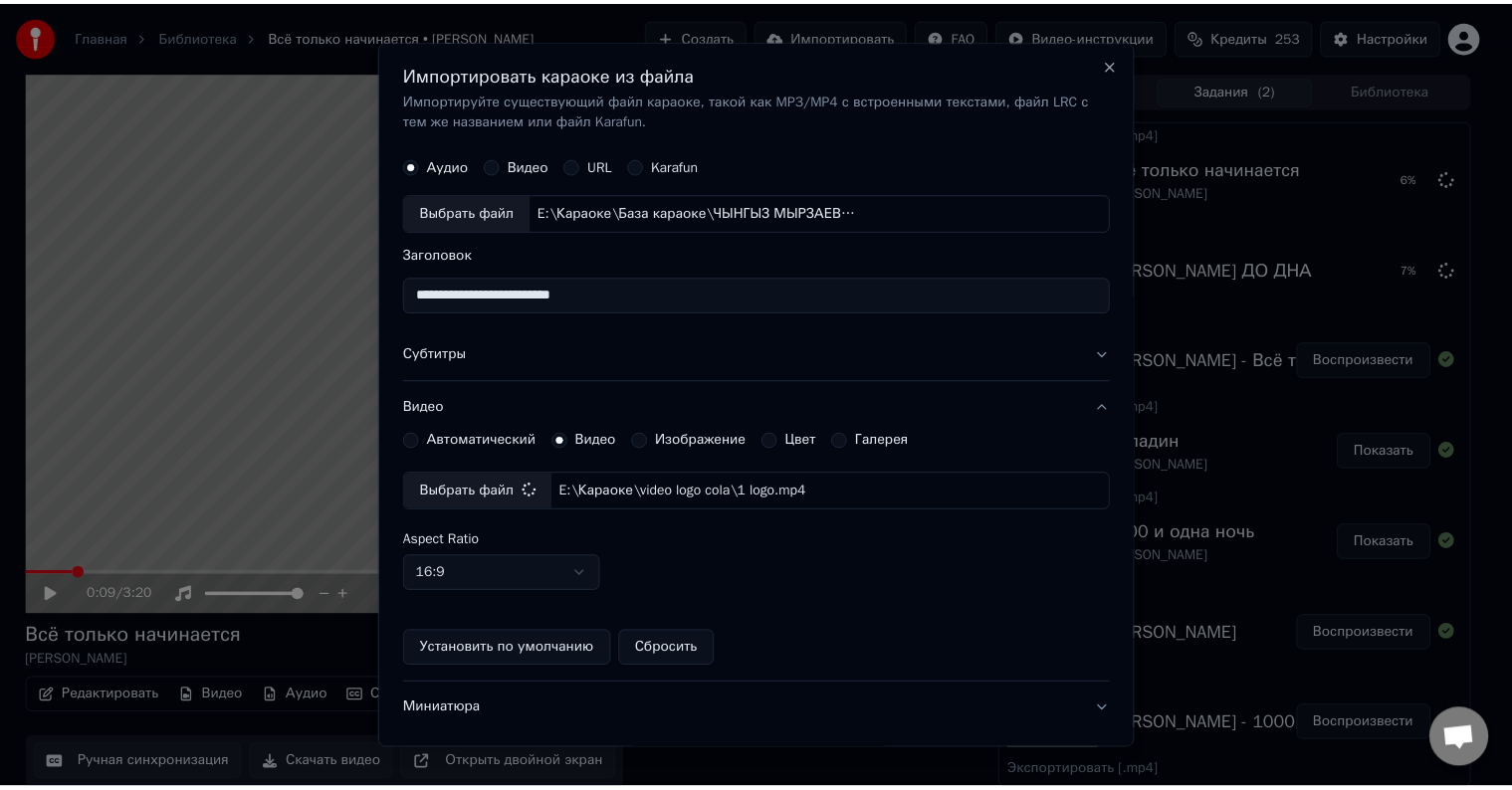 scroll, scrollTop: 108, scrollLeft: 0, axis: vertical 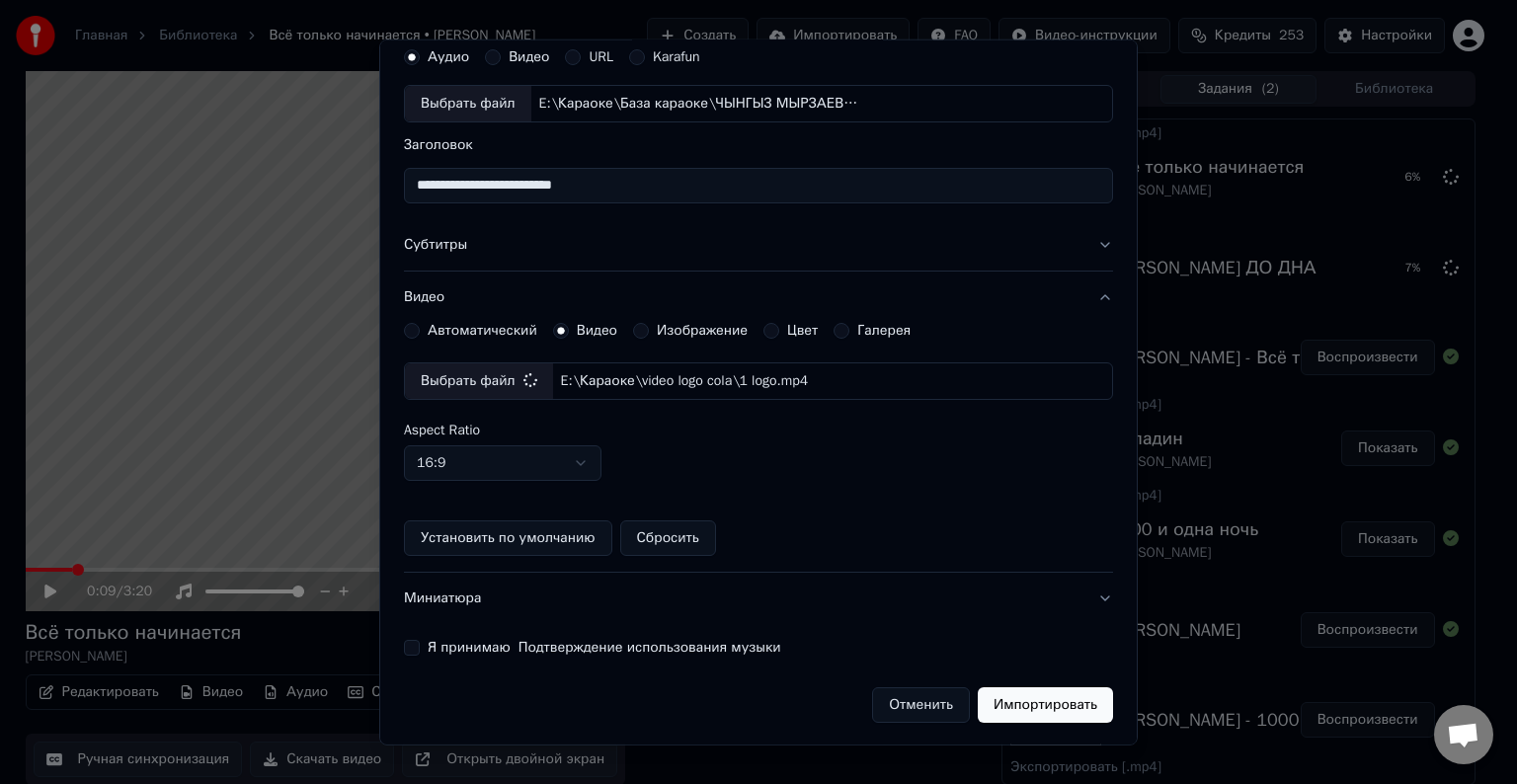 click on "Я принимаю   Подтверждение использования музыки" at bounding box center (412, 648) 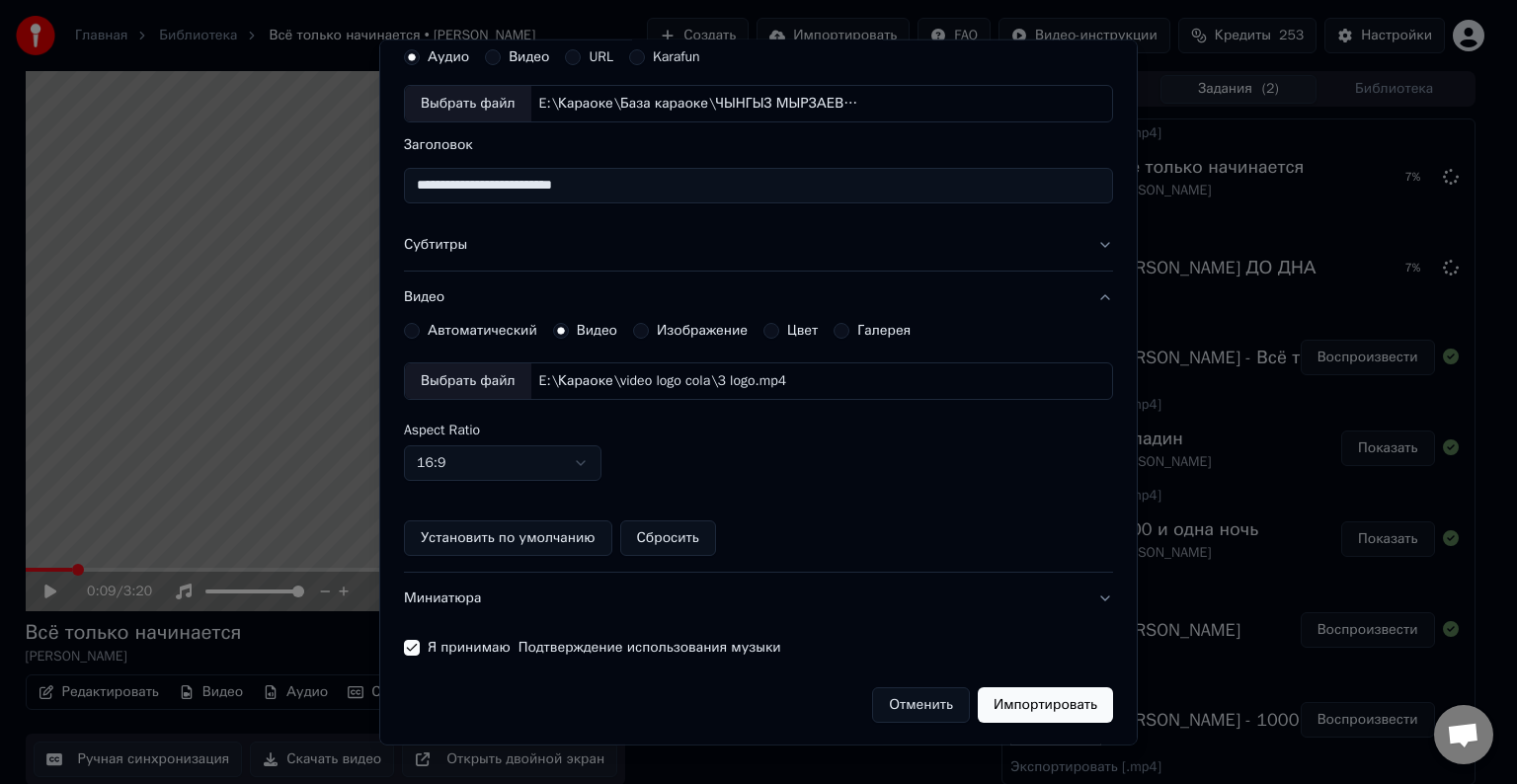 click on "Импортировать" at bounding box center [1045, 705] 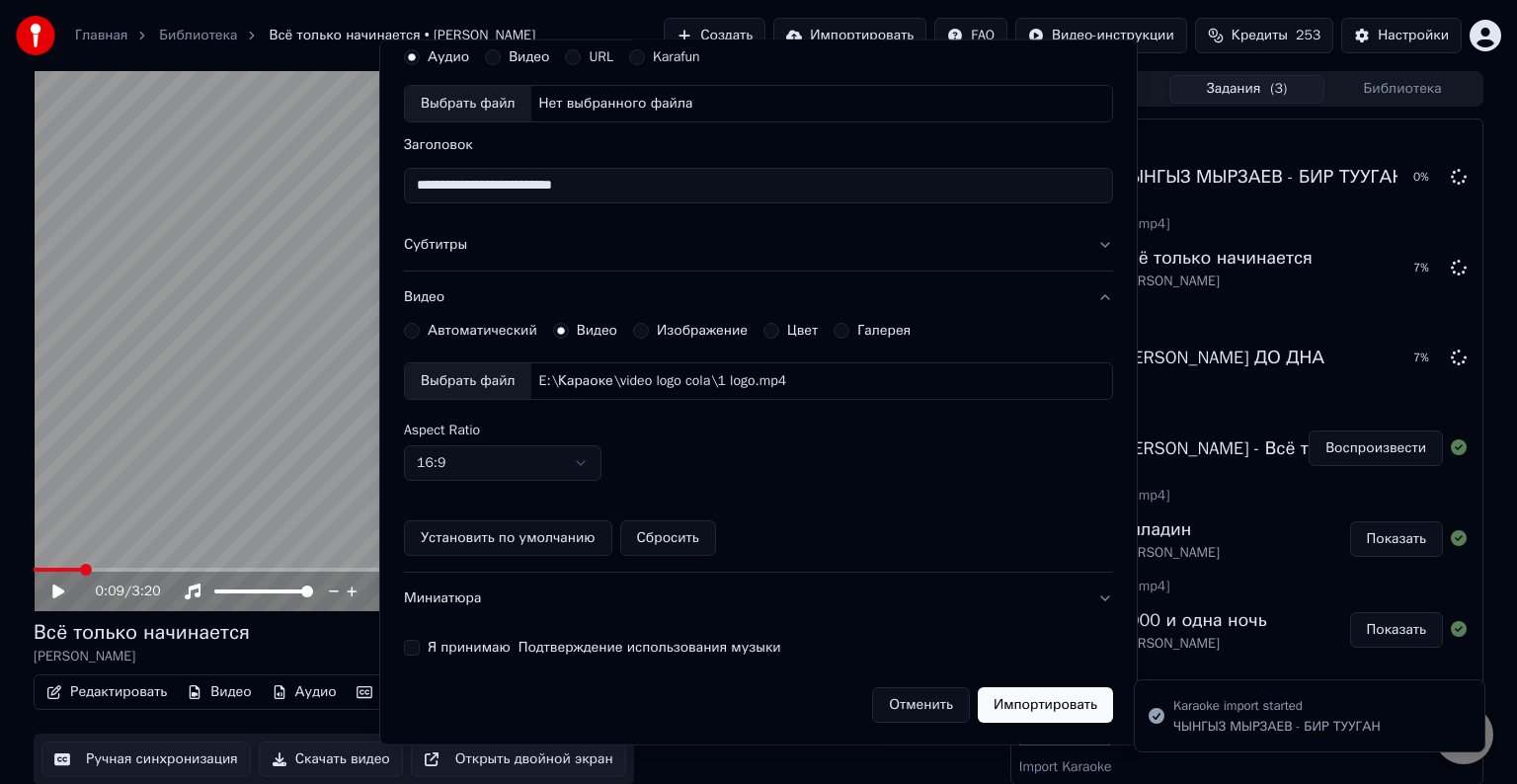 type 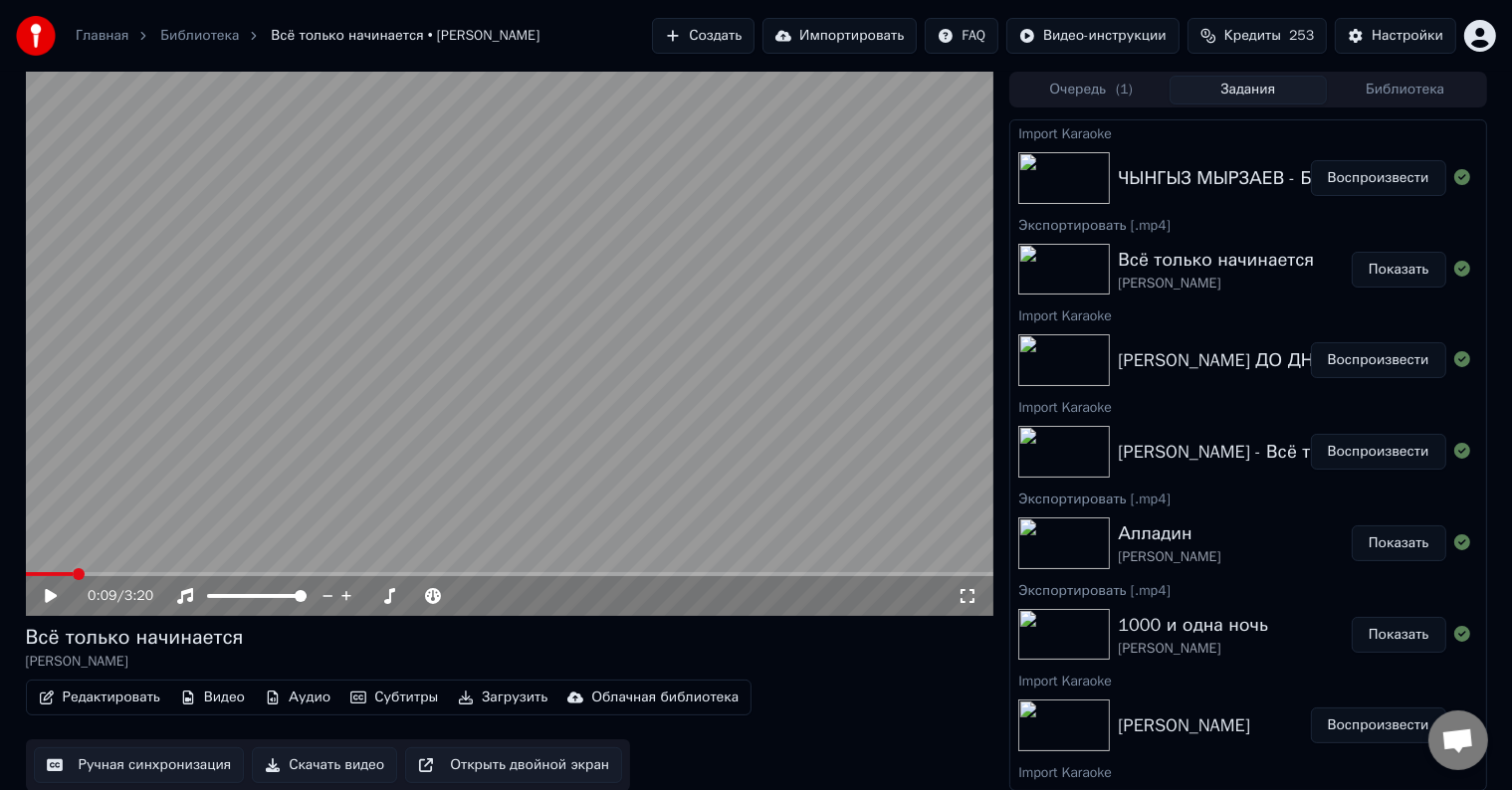 click on "Воспроизвести" at bounding box center (1379, 360) 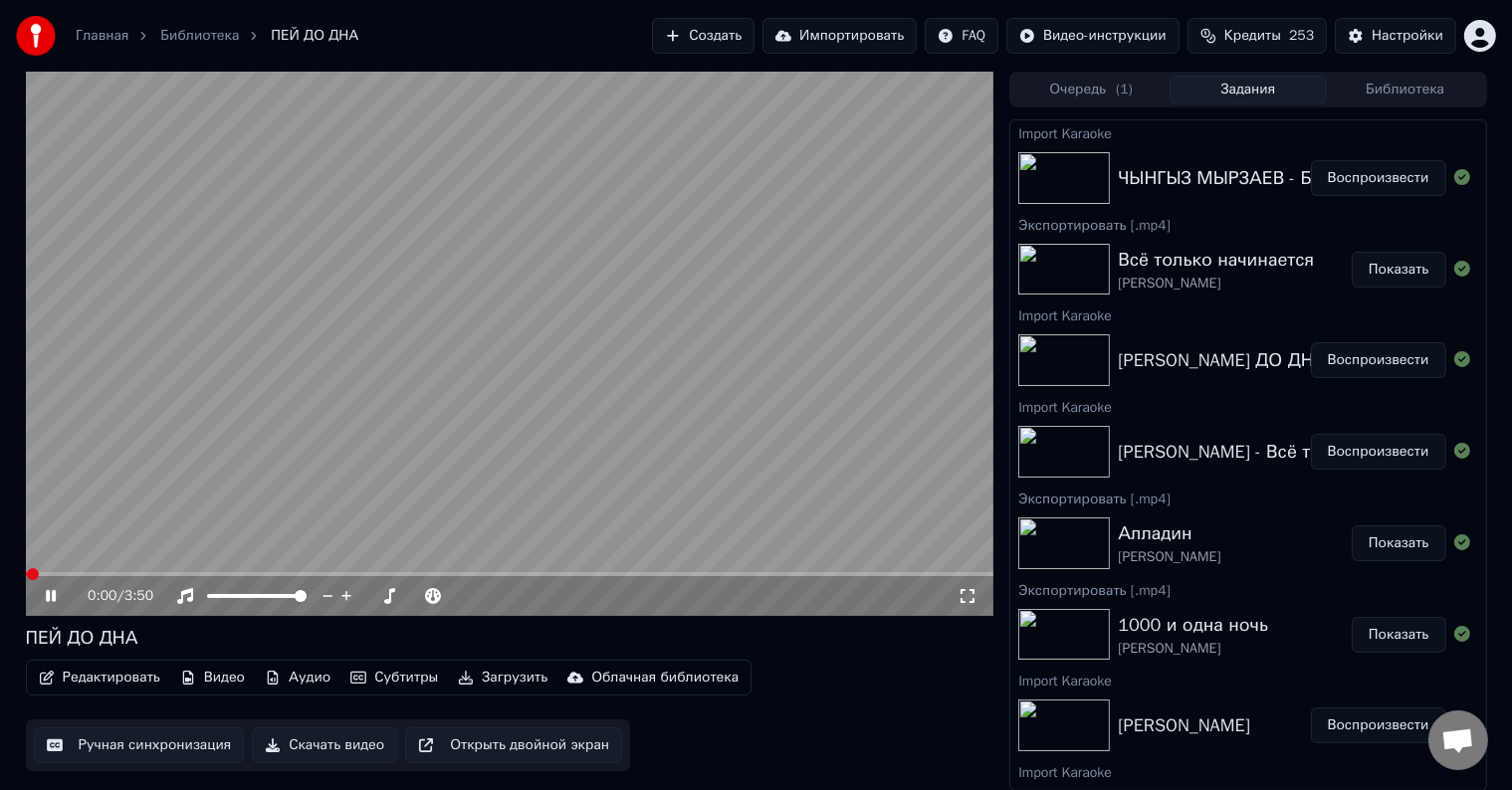 click on "Редактировать" at bounding box center (100, 678) 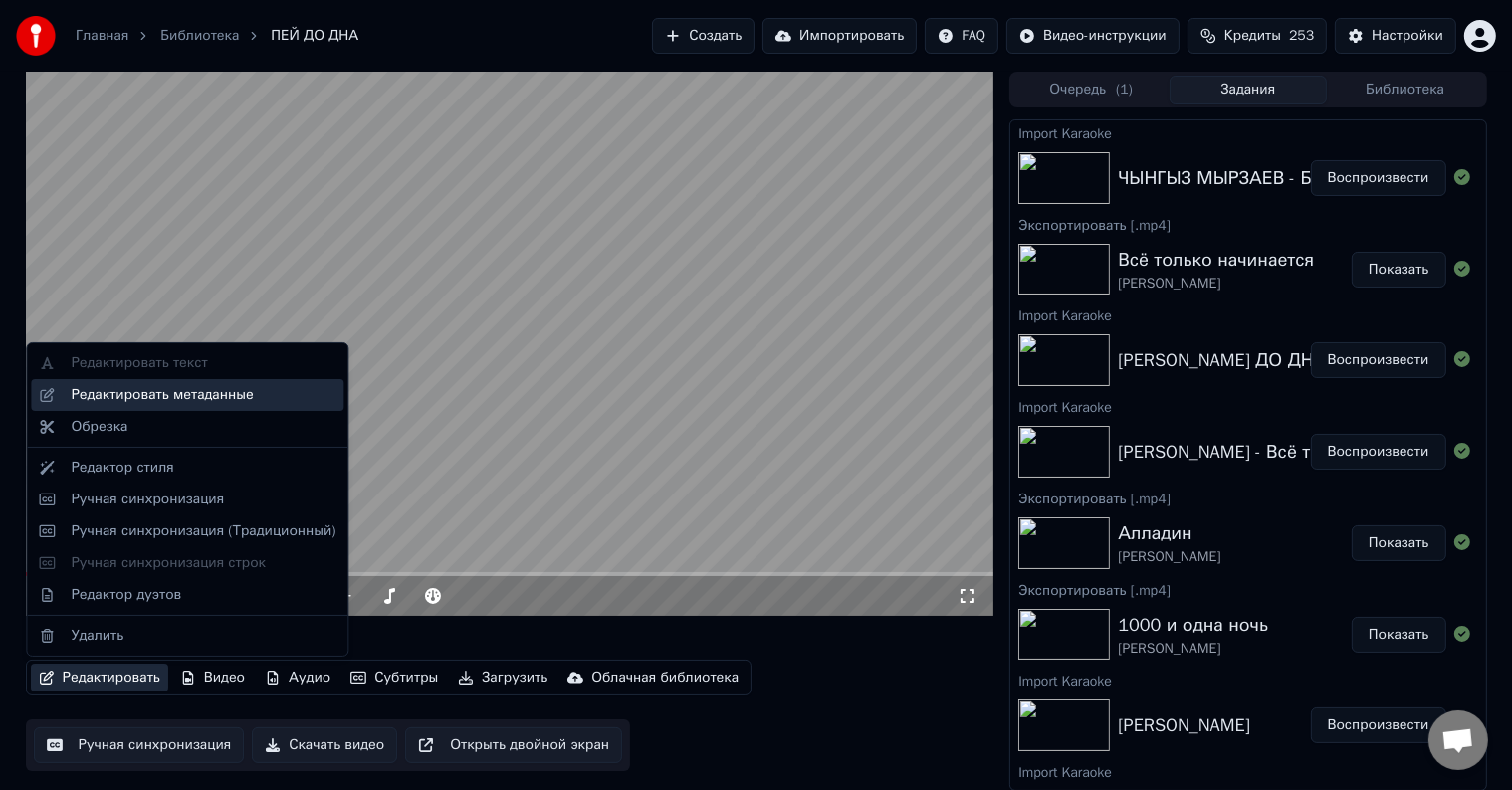 click on "Редактировать метаданные" at bounding box center (203, 395) 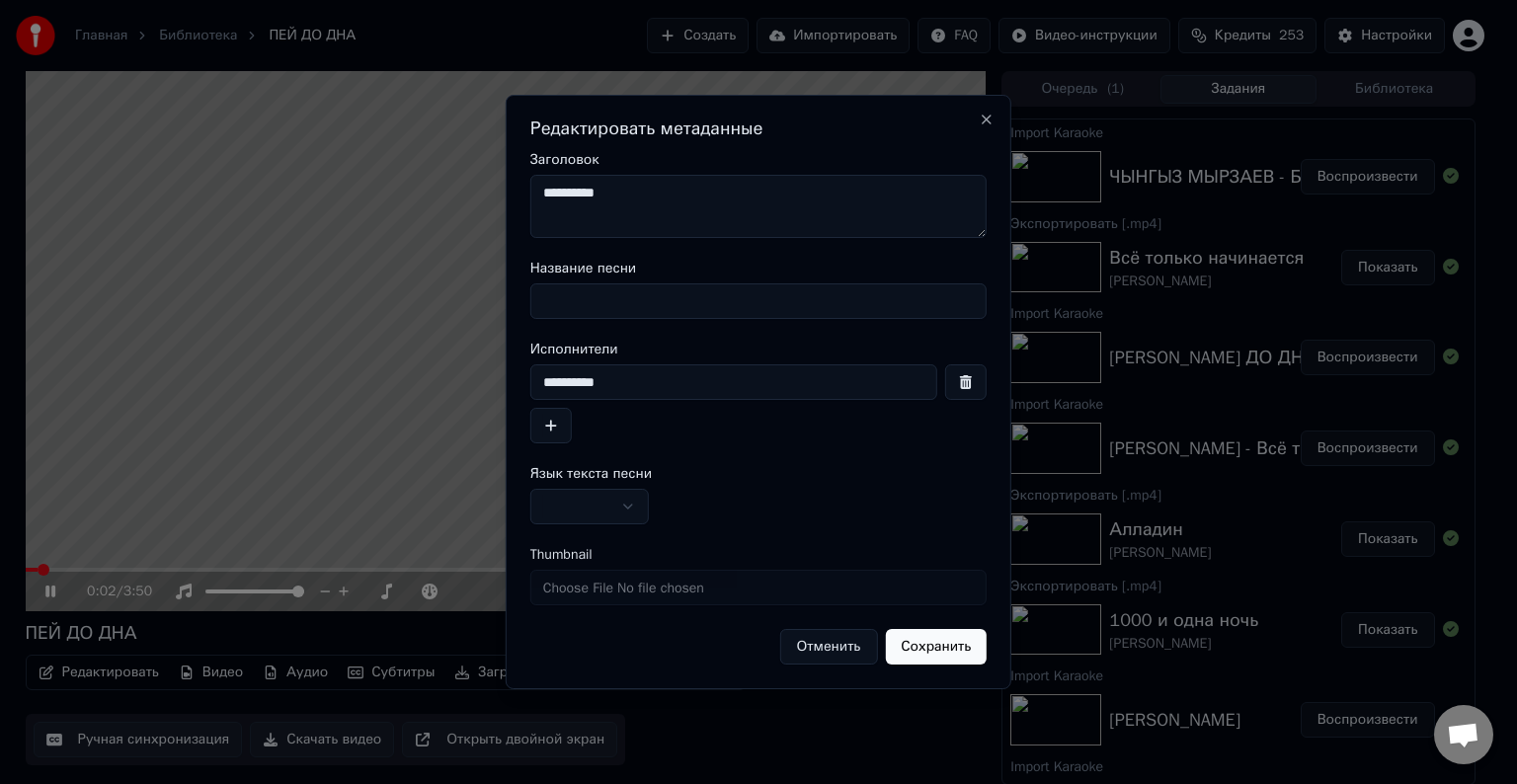 click on "Название песни" at bounding box center (758, 301) 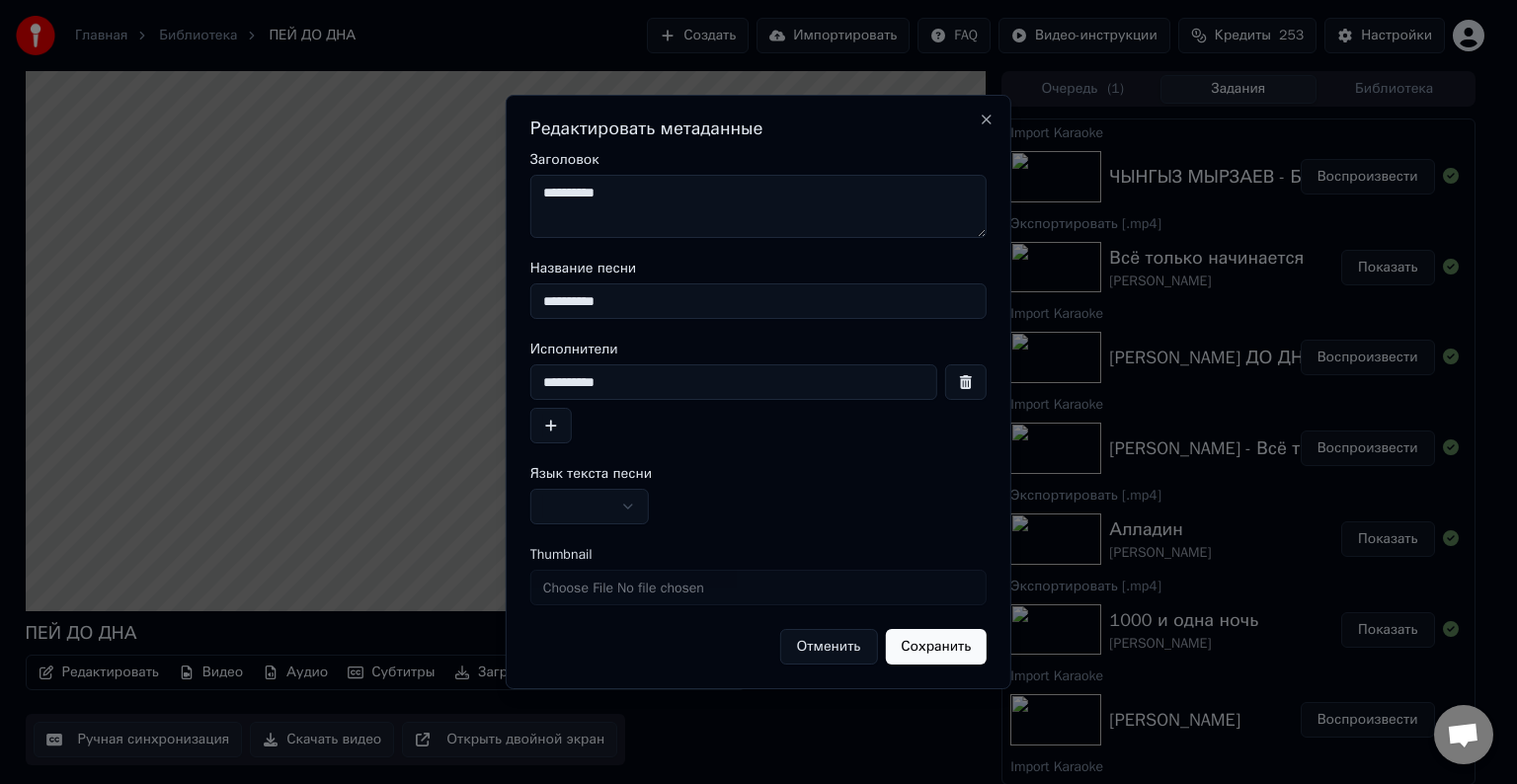 type on "**********" 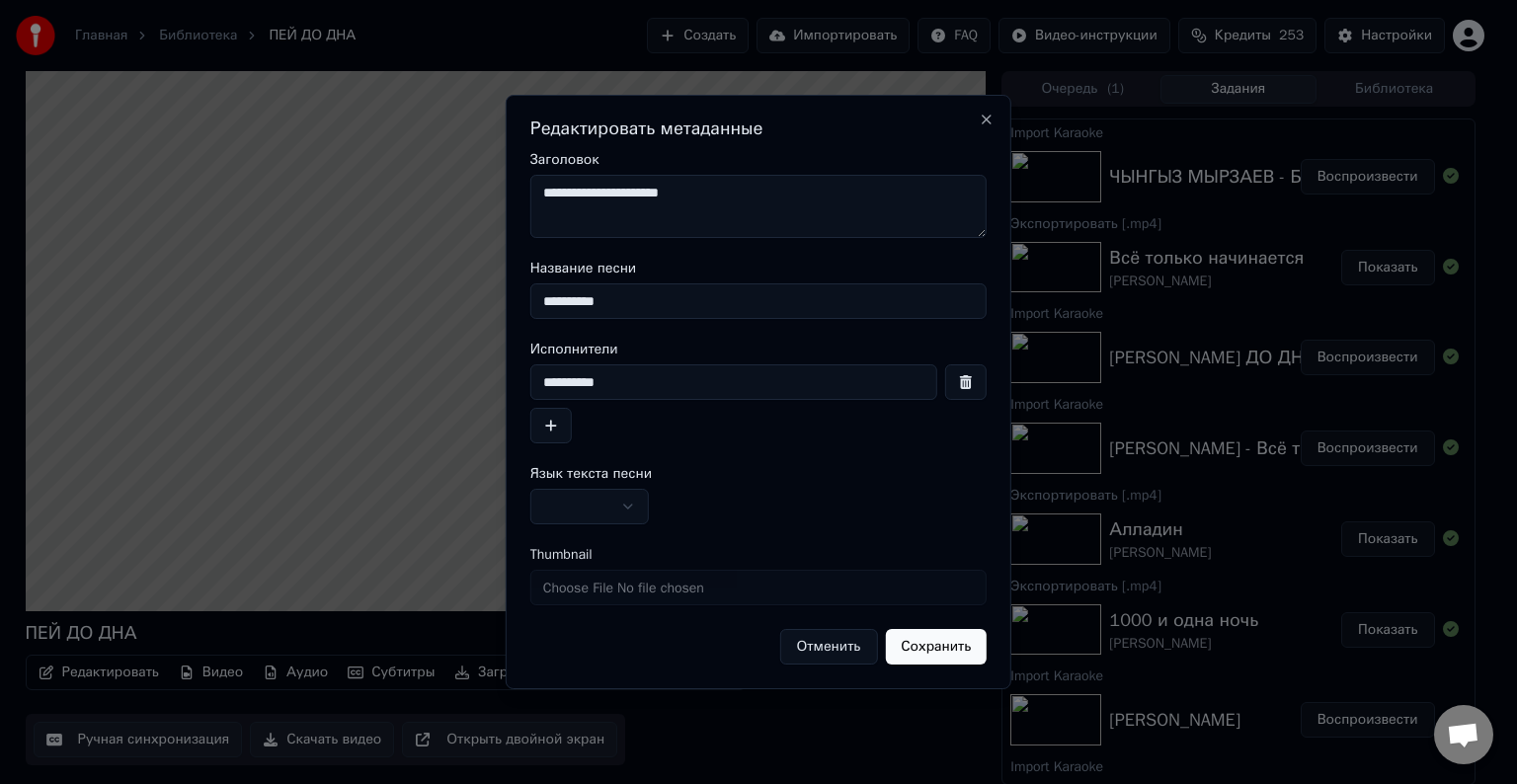 type on "**********" 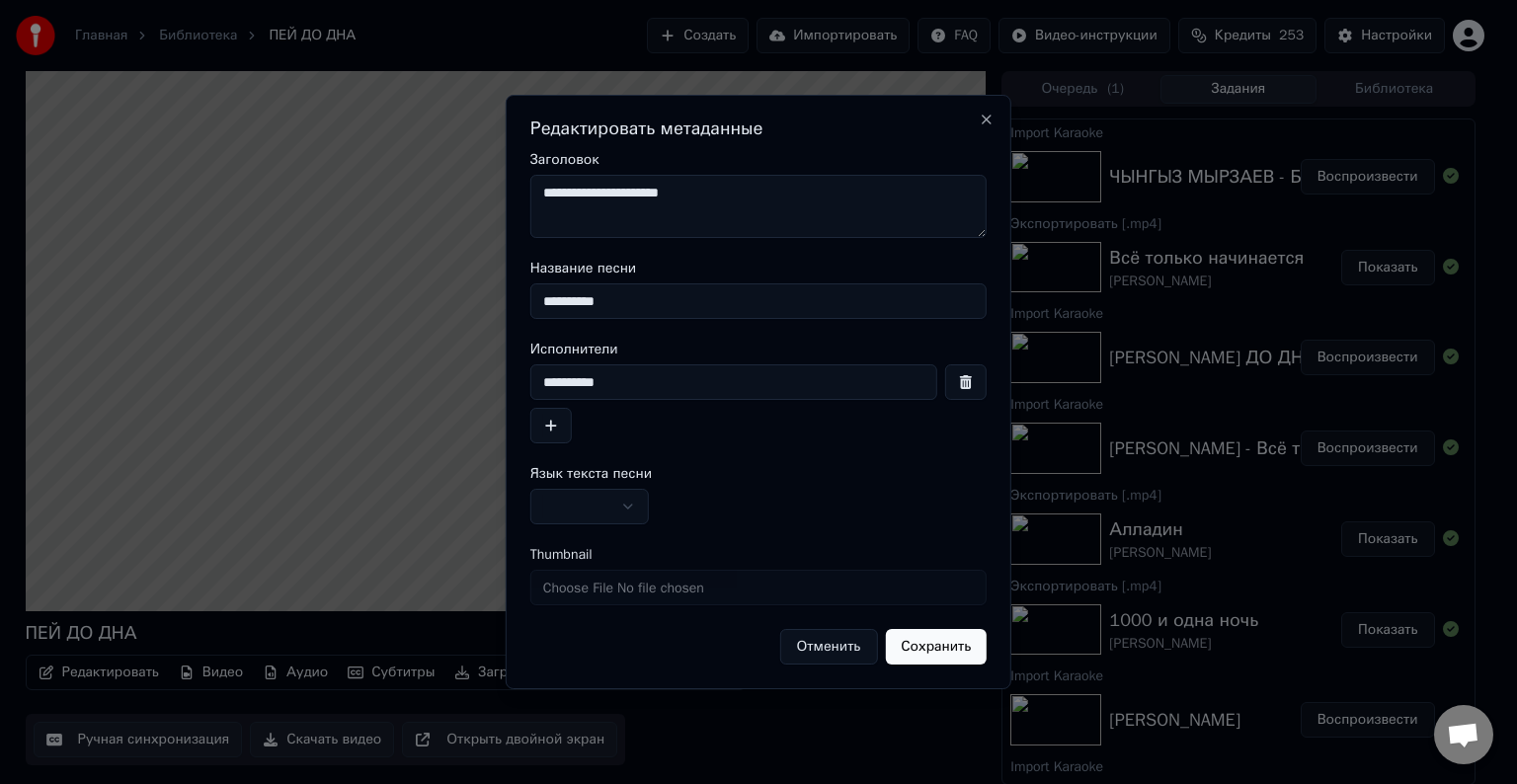 click on "Главная Библиотека ПЕЙ ДО ДНА Создать Импортировать FAQ Видео-инструкции Кредиты 253 Настройки ПЕЙ ДО ДНА Редактировать Видео Аудио Субтитры Загрузить Облачная библиотека Ручная синхронизация Скачать видео Открыть двойной экран Очередь ( 1 ) Задания Библиотека Import Karaoke ЧЫНГЫЗ МЫРЗАЕВ - БИР ТУУГАН Воспроизвести Экспортировать [.mp4] Всё только начинается Шахзода Показать Import Karaoke ЧИНГИЗ ХАН - ПЕЙ ДО ДНА Воспроизвести Import Karaoke Шахзода - Всё только начинается Воспроизвести Экспортировать [.mp4] Алладин Шахзода Показать Экспортировать [.mp4] 1000 и одна ночь Шахзода" at bounding box center [750, 392] 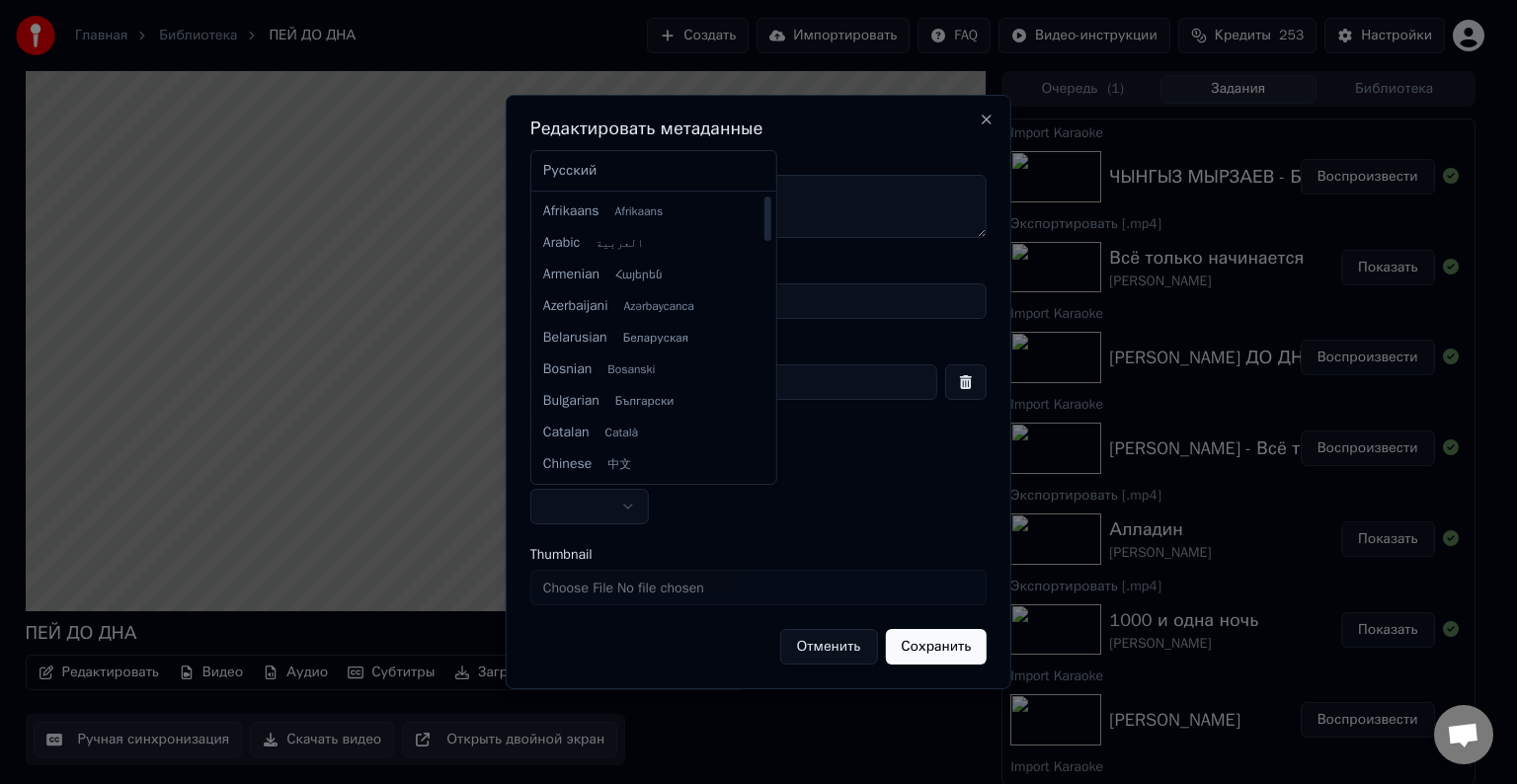 select on "**" 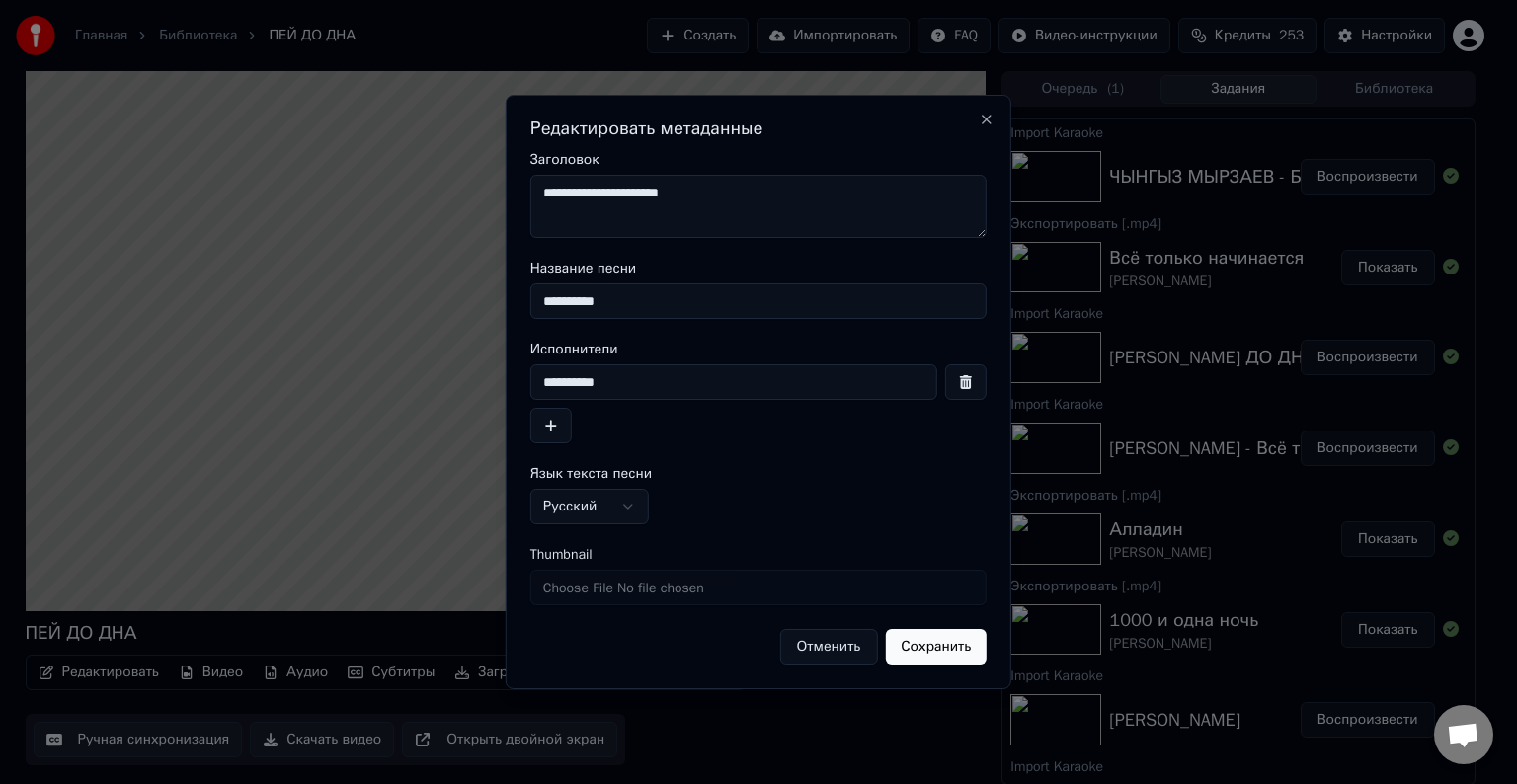 click on "Сохранить" at bounding box center (935, 647) 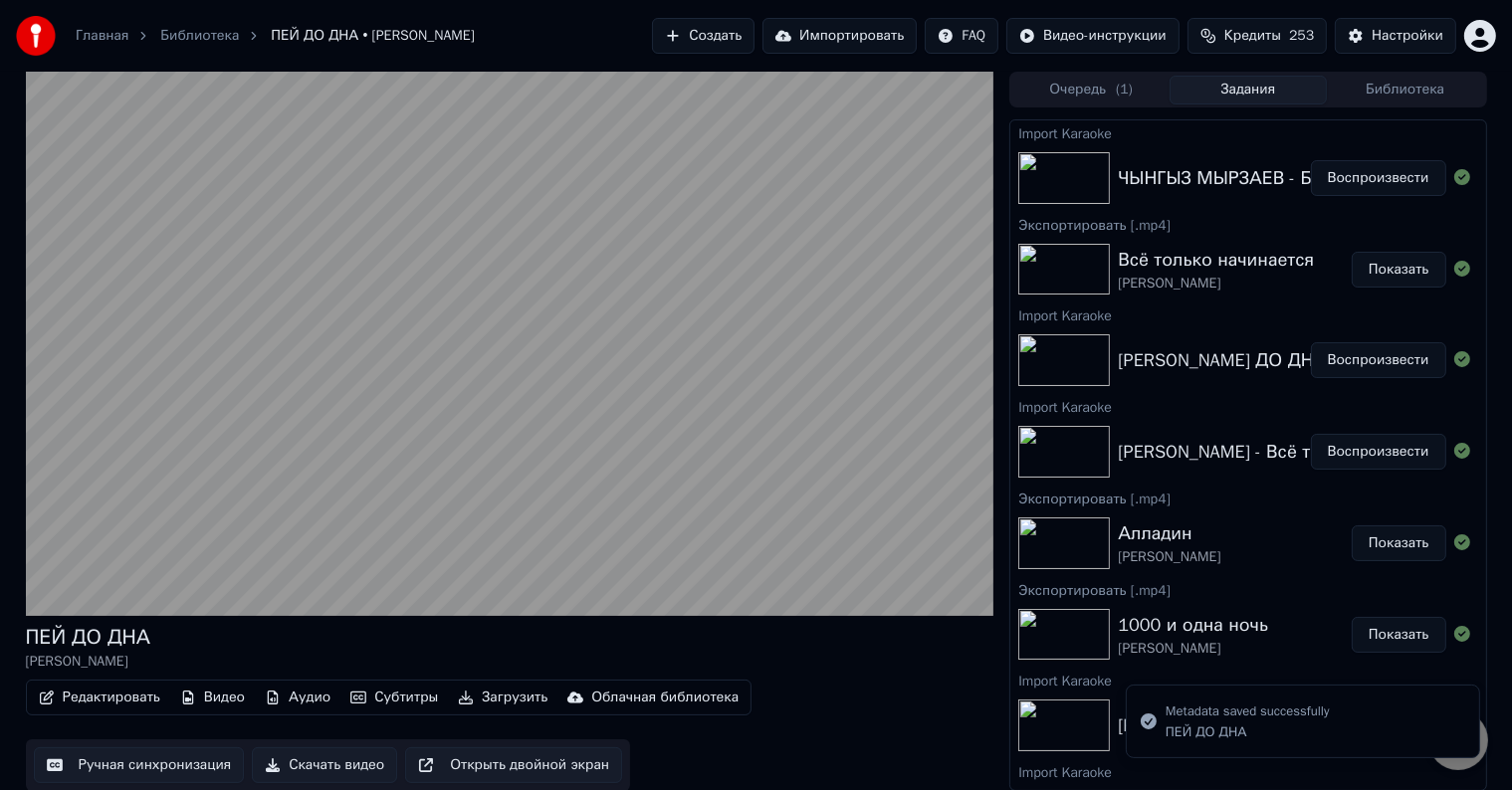 click on "Скачать видео" at bounding box center [324, 765] 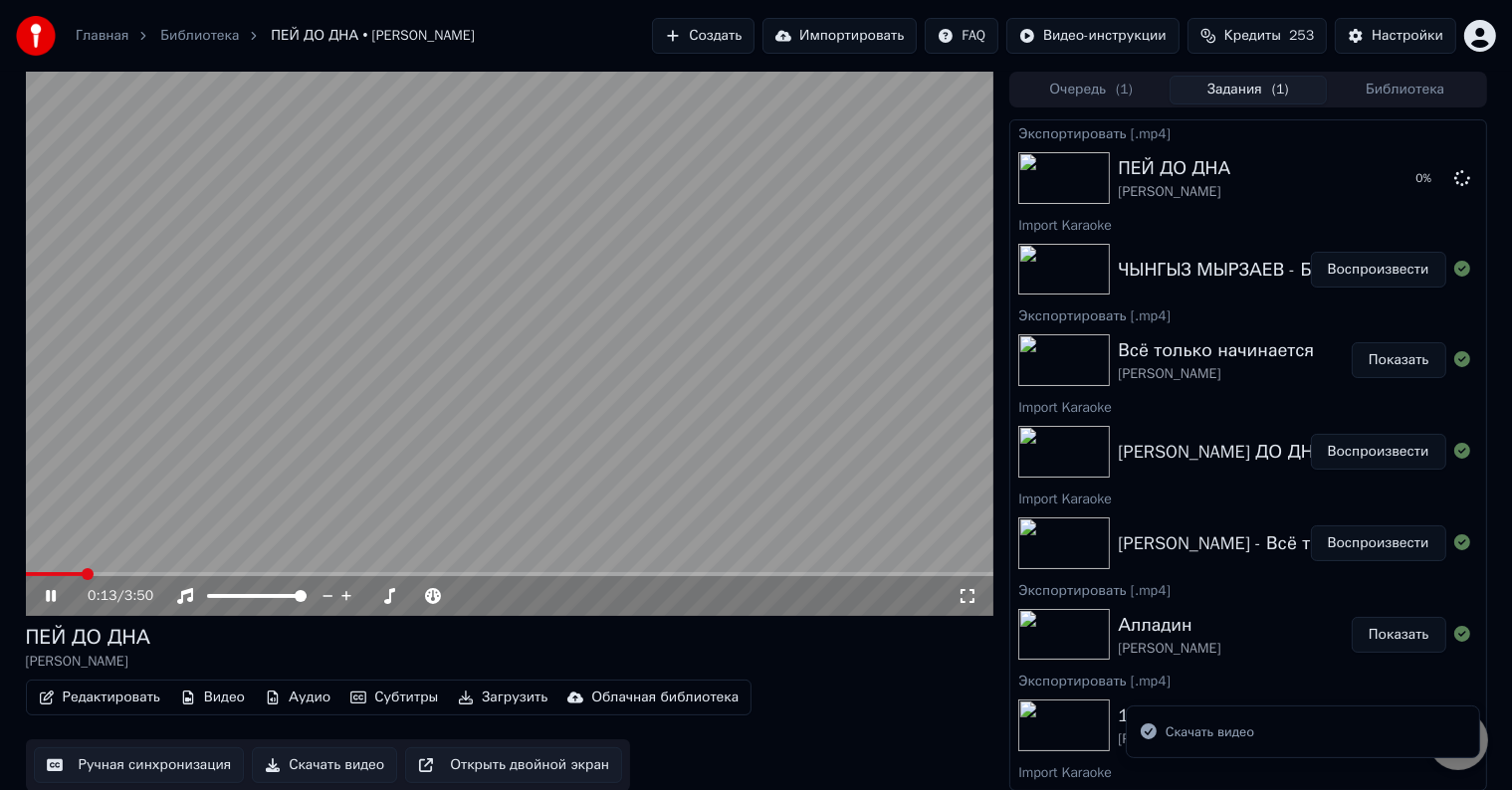 click on "Воспроизвести" at bounding box center (1379, 270) 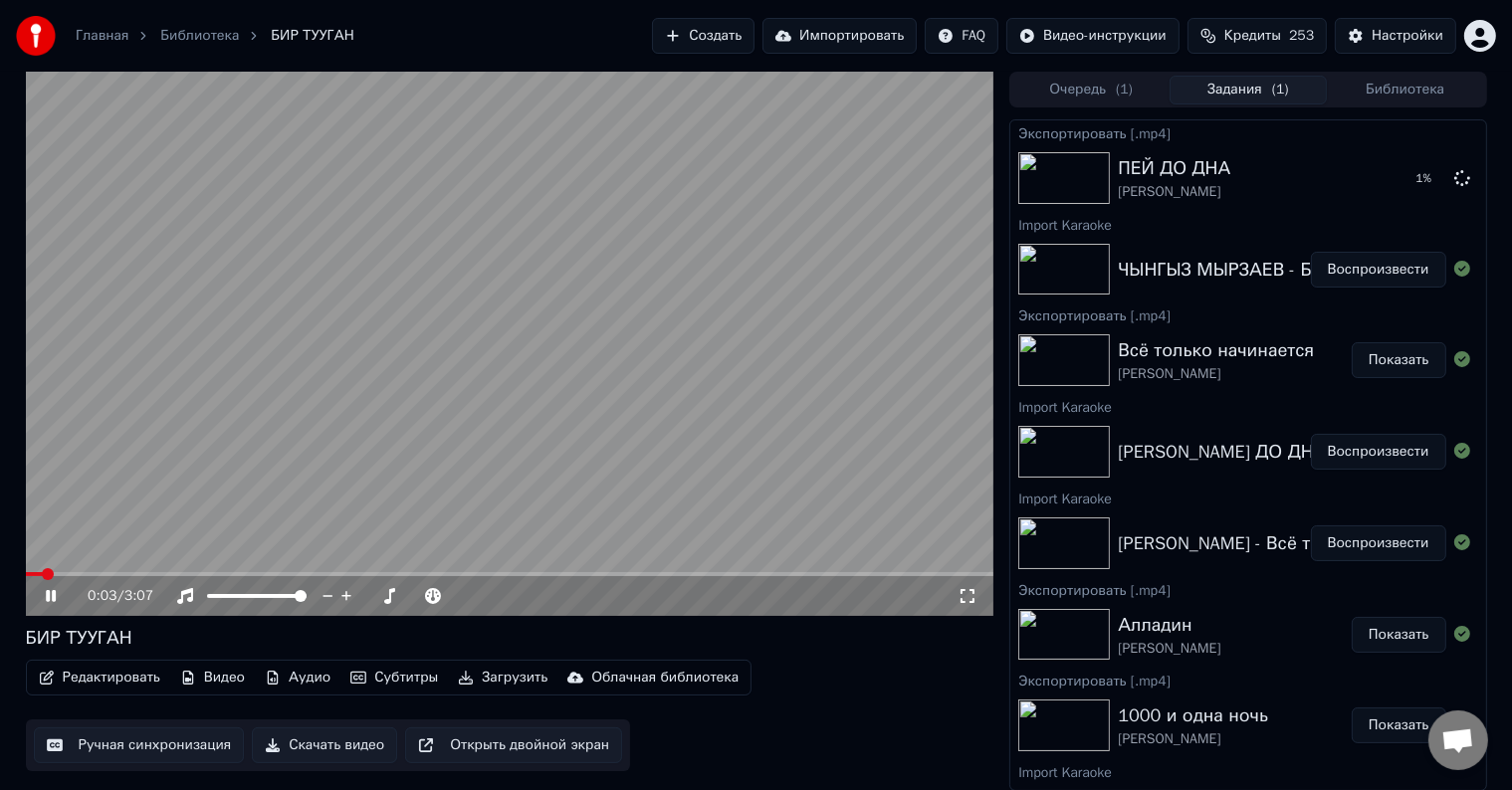 click on "Редактировать" at bounding box center (100, 678) 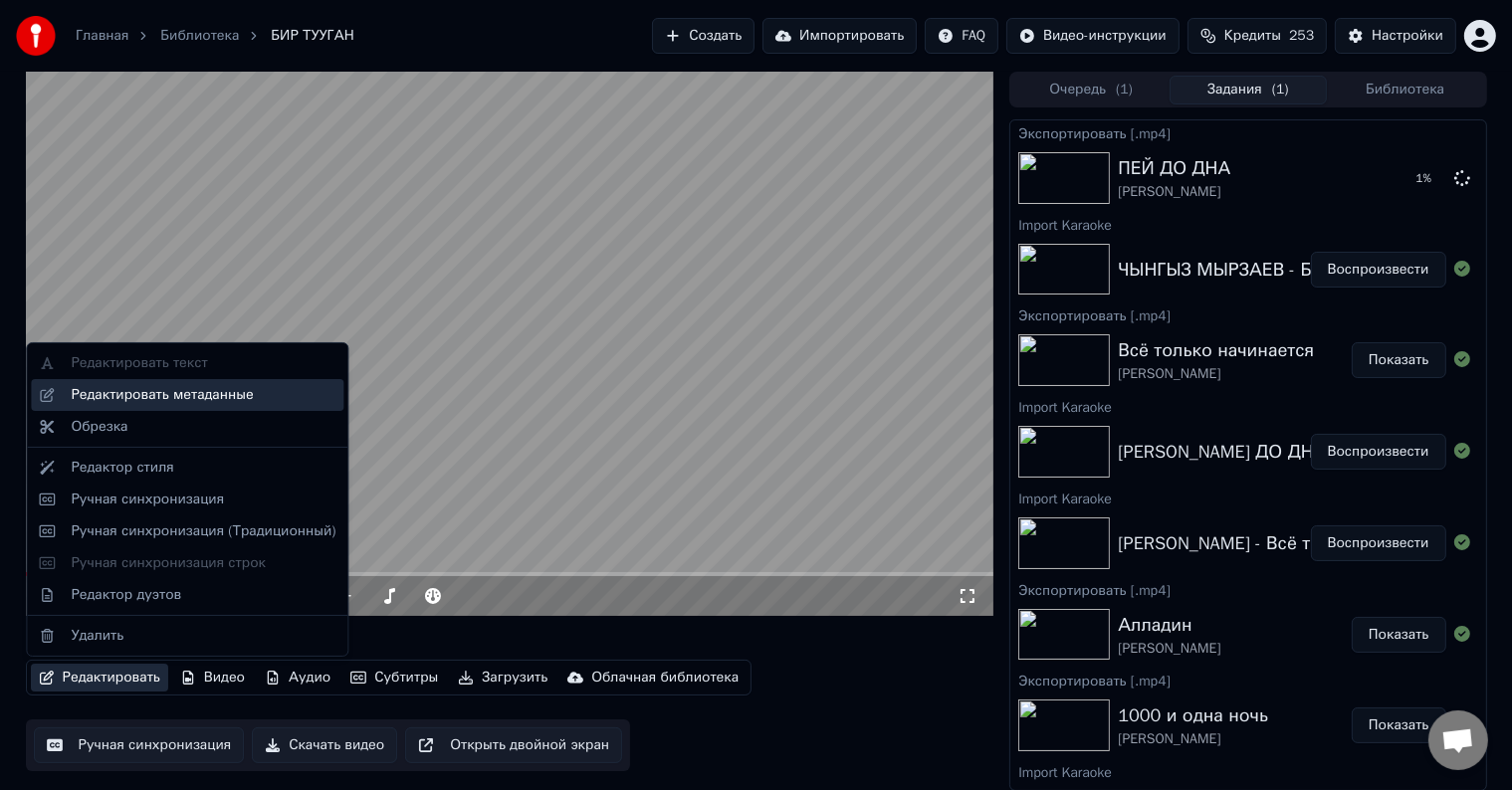 click on "Редактировать метаданные" at bounding box center (161, 395) 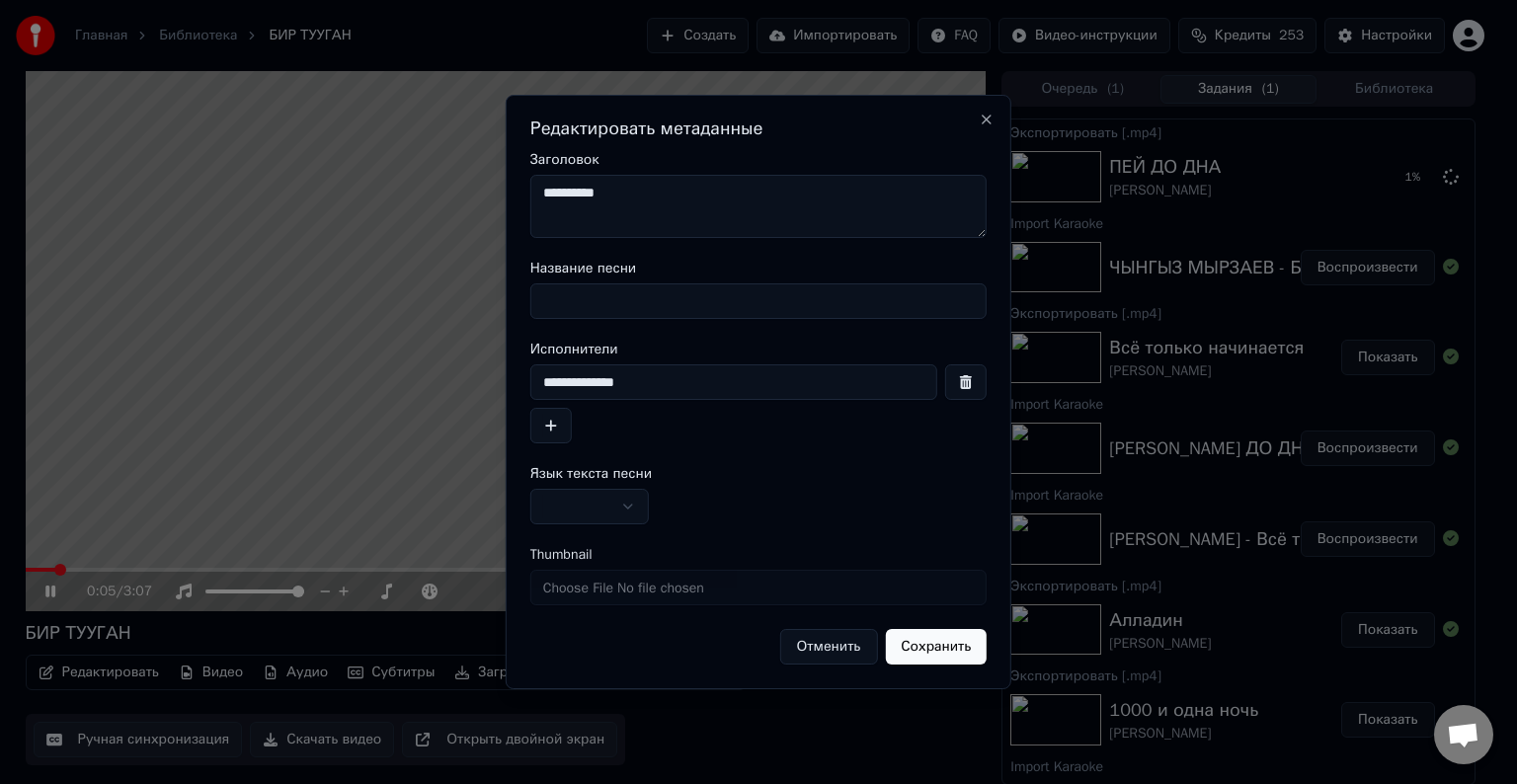 click on "Название песни" at bounding box center [758, 301] 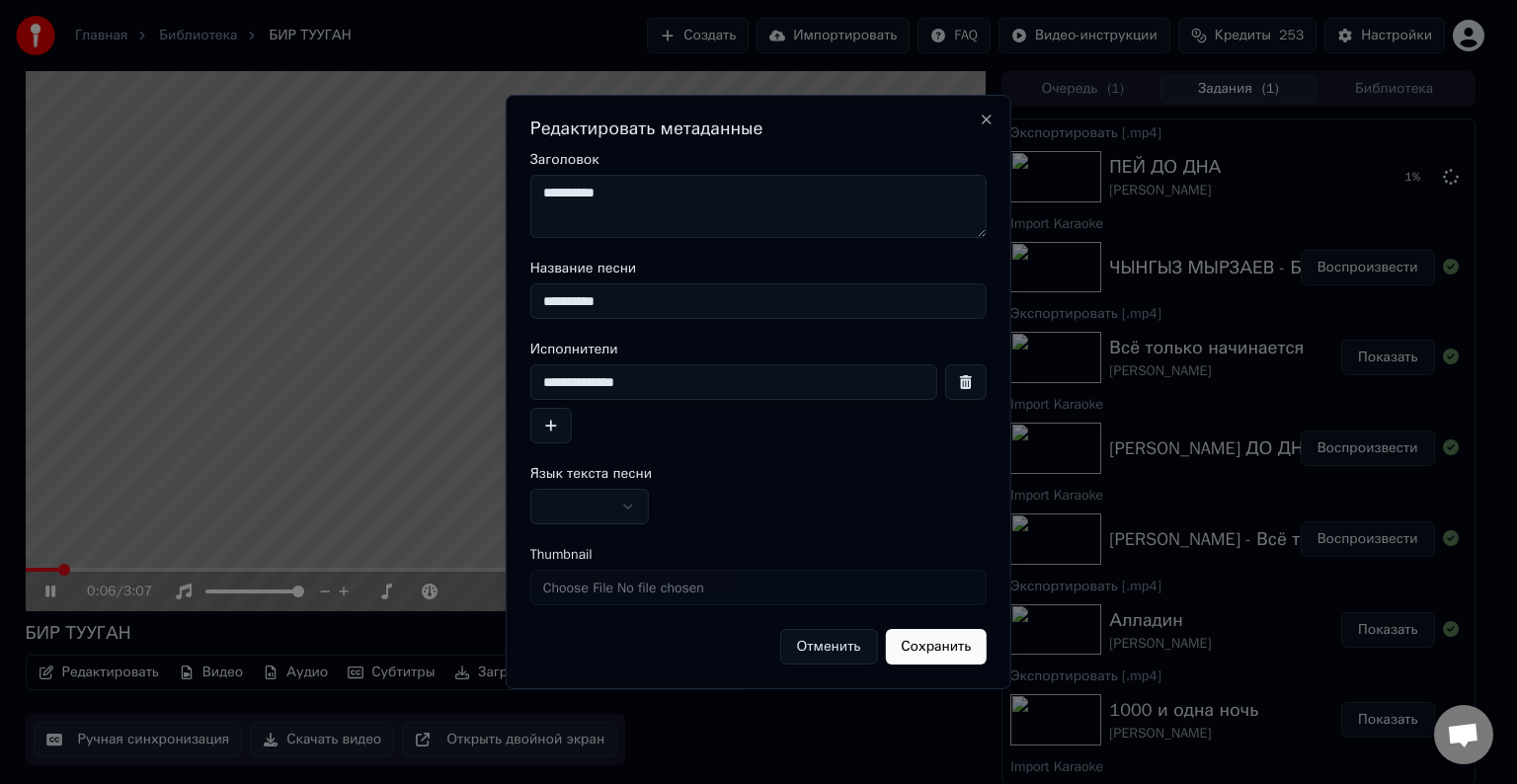 type on "**********" 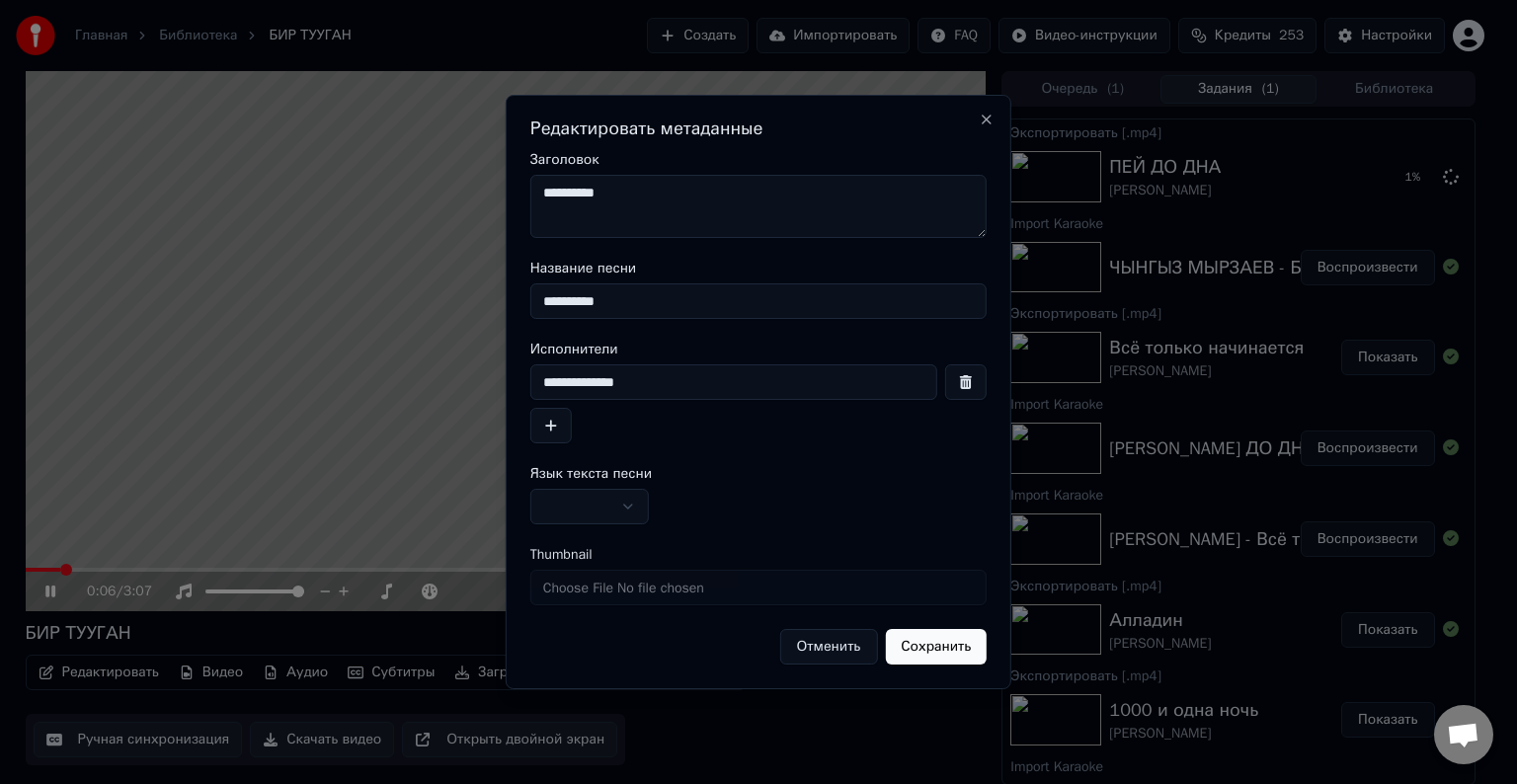 click on "**********" at bounding box center [734, 382] 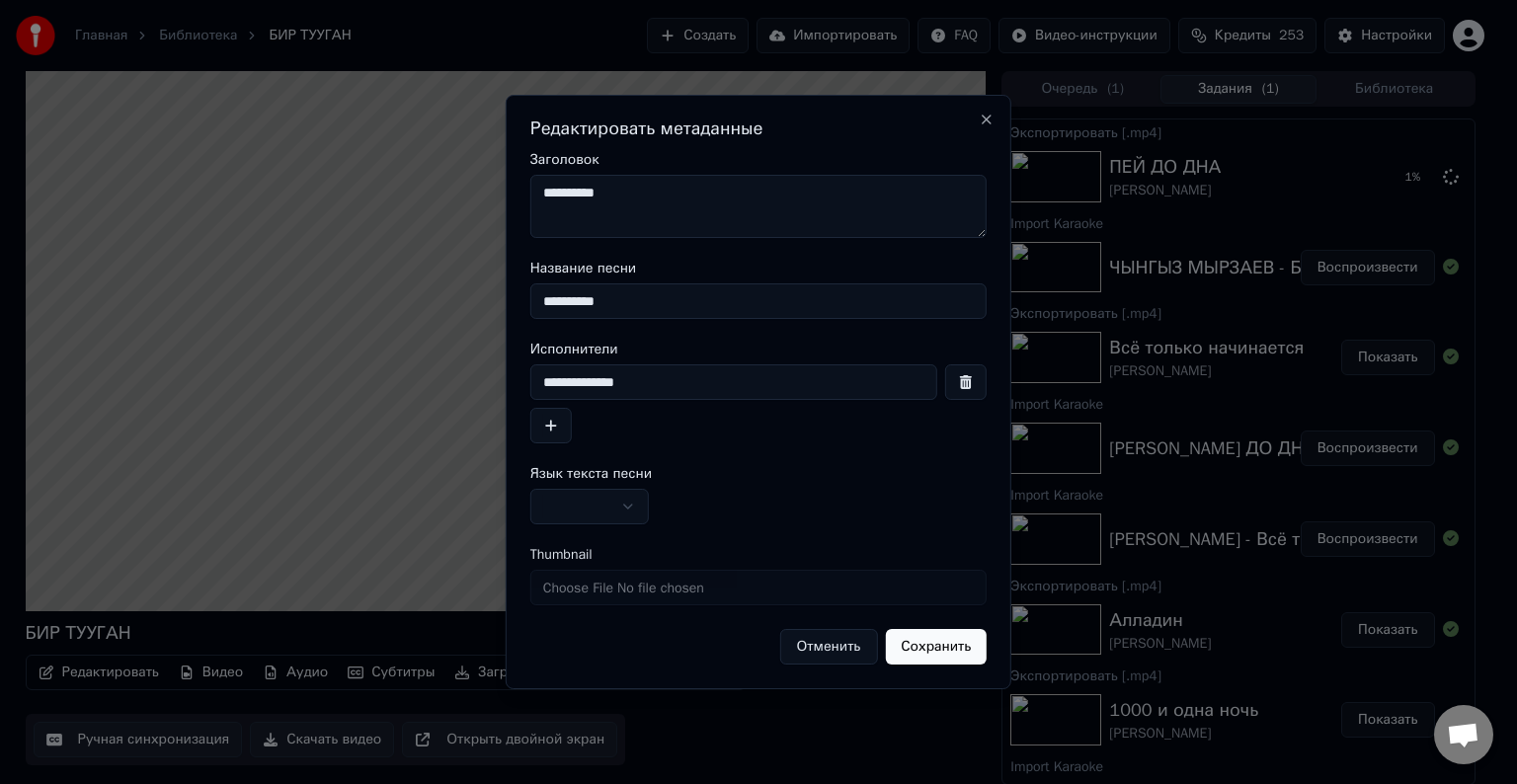 click on "**********" at bounding box center [758, 206] 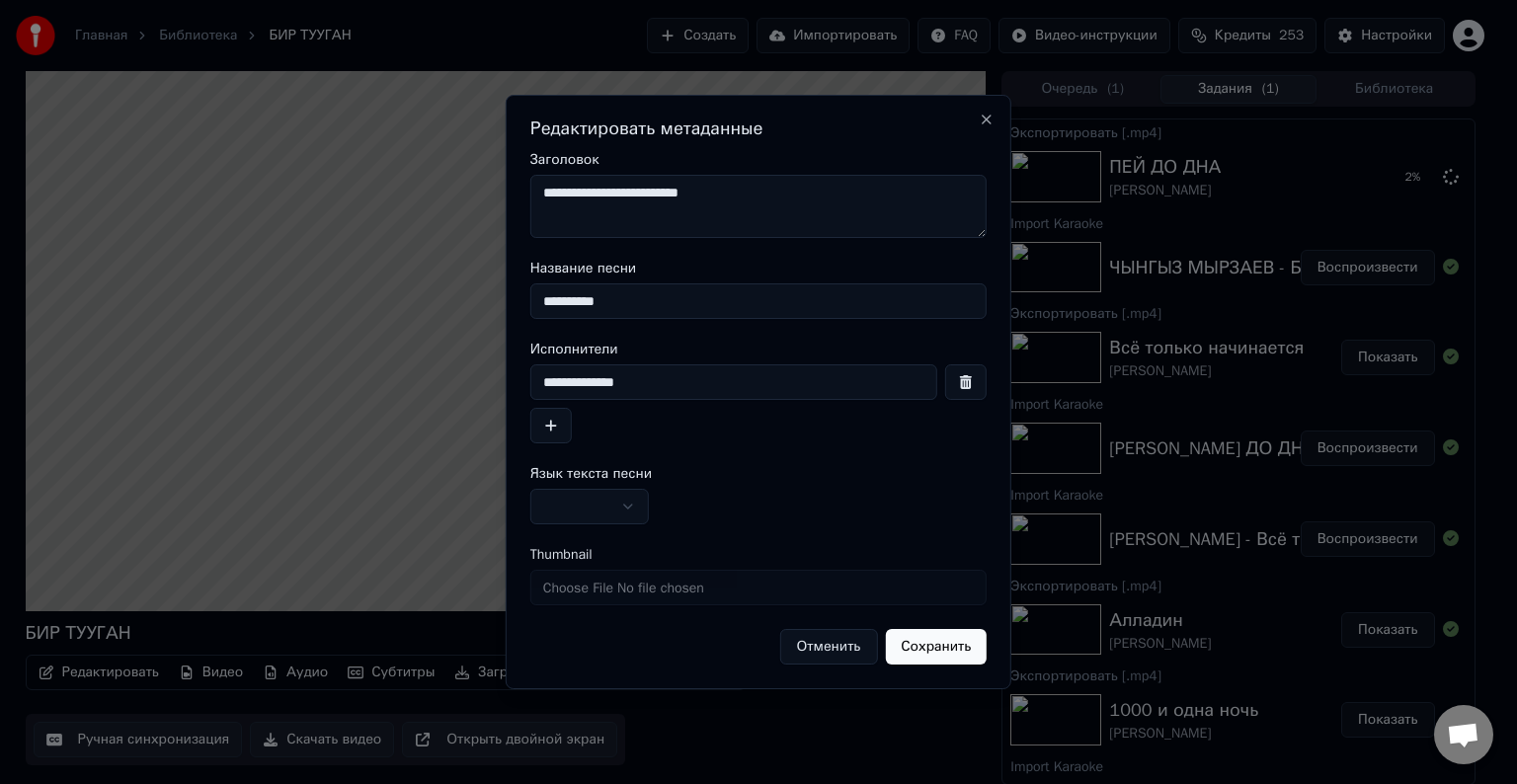 type on "**********" 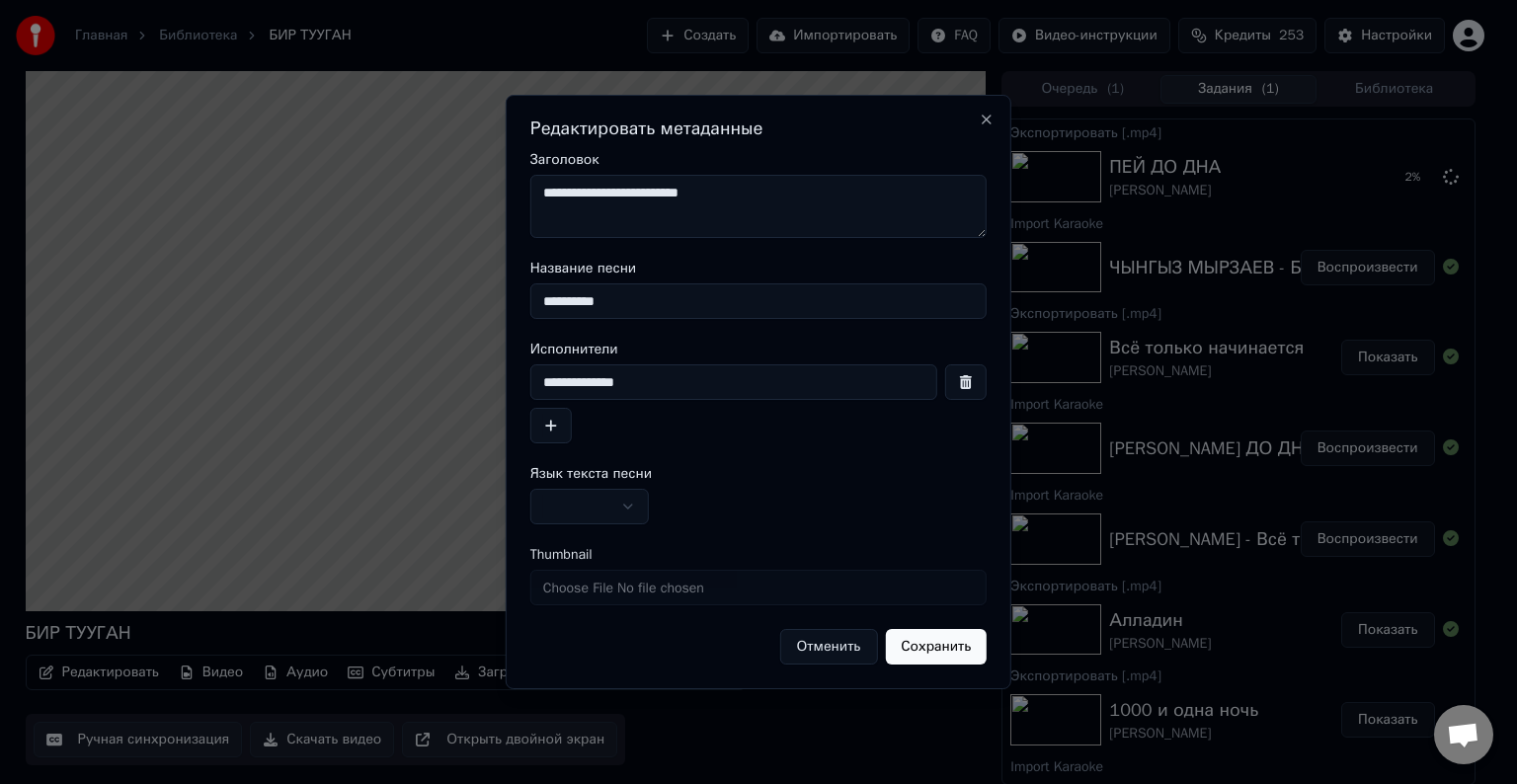 click on "Главная Библиотека БИР ТУУГАН Создать Импортировать FAQ Видео-инструкции Кредиты 253 Настройки БИР ТУУГАН Редактировать Видео Аудио Субтитры Загрузить Облачная библиотека Ручная синхронизация Скачать видео Открыть двойной экран Очередь ( 1 ) Задания ( 1 ) Библиотека Экспортировать [.mp4] ПЕЙ ДО ДНА ЧИНГИЗ ХАН 2 % Import Karaoke ЧЫНГЫЗ МЫРЗАЕВ - БИР ТУУГАН Воспроизвести Экспортировать [.mp4] Всё только начинается Шахзода Показать Import Karaoke ЧИНГИЗ ХАН - ПЕЙ ДО ДНА Воспроизвести Import Karaoke Шахзода - Всё только начинается Воспроизвести Экспортировать [.mp4] Алладин Шахзода ЗАХМА" at bounding box center [750, 392] 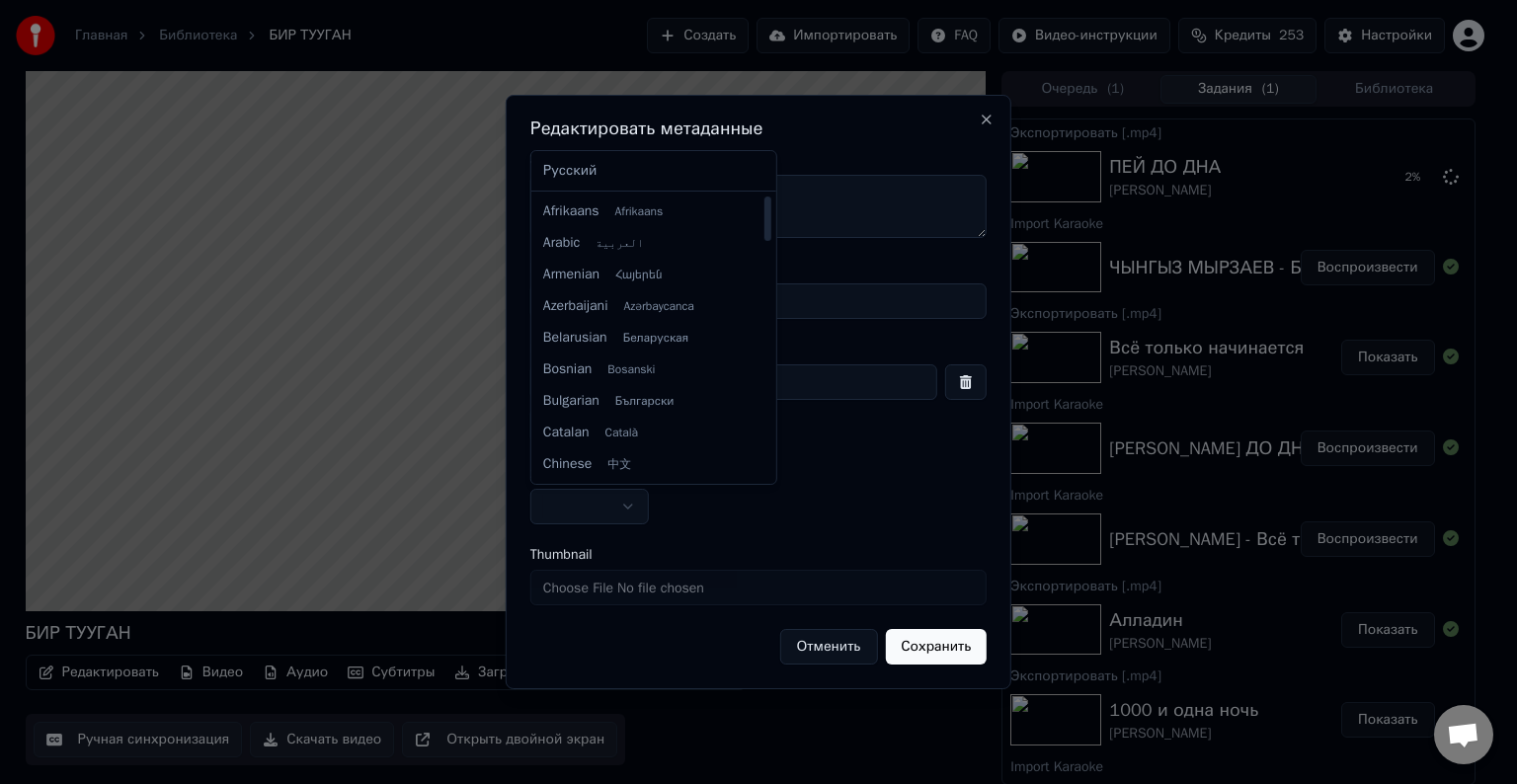 select on "**" 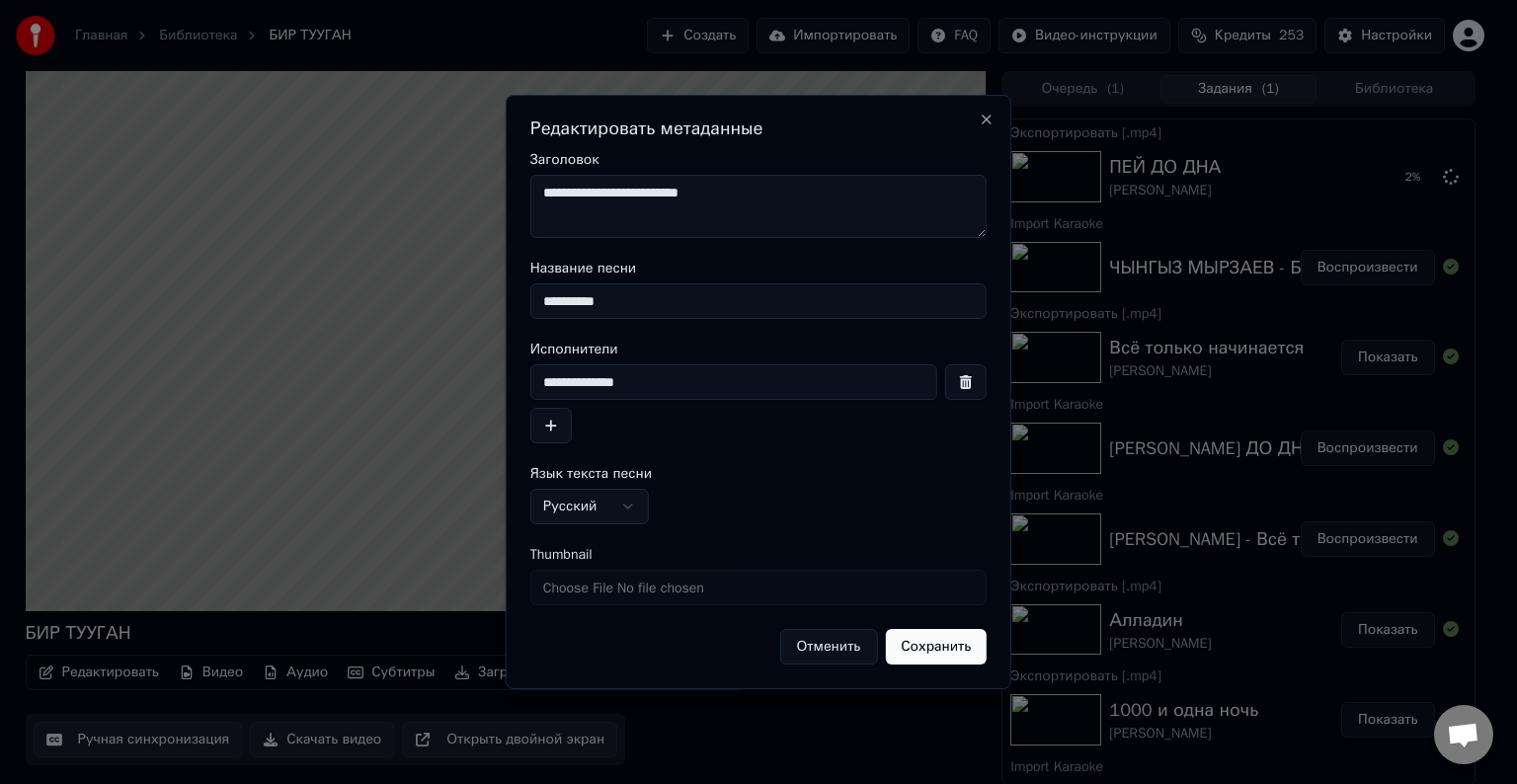 click on "Сохранить" at bounding box center [935, 647] 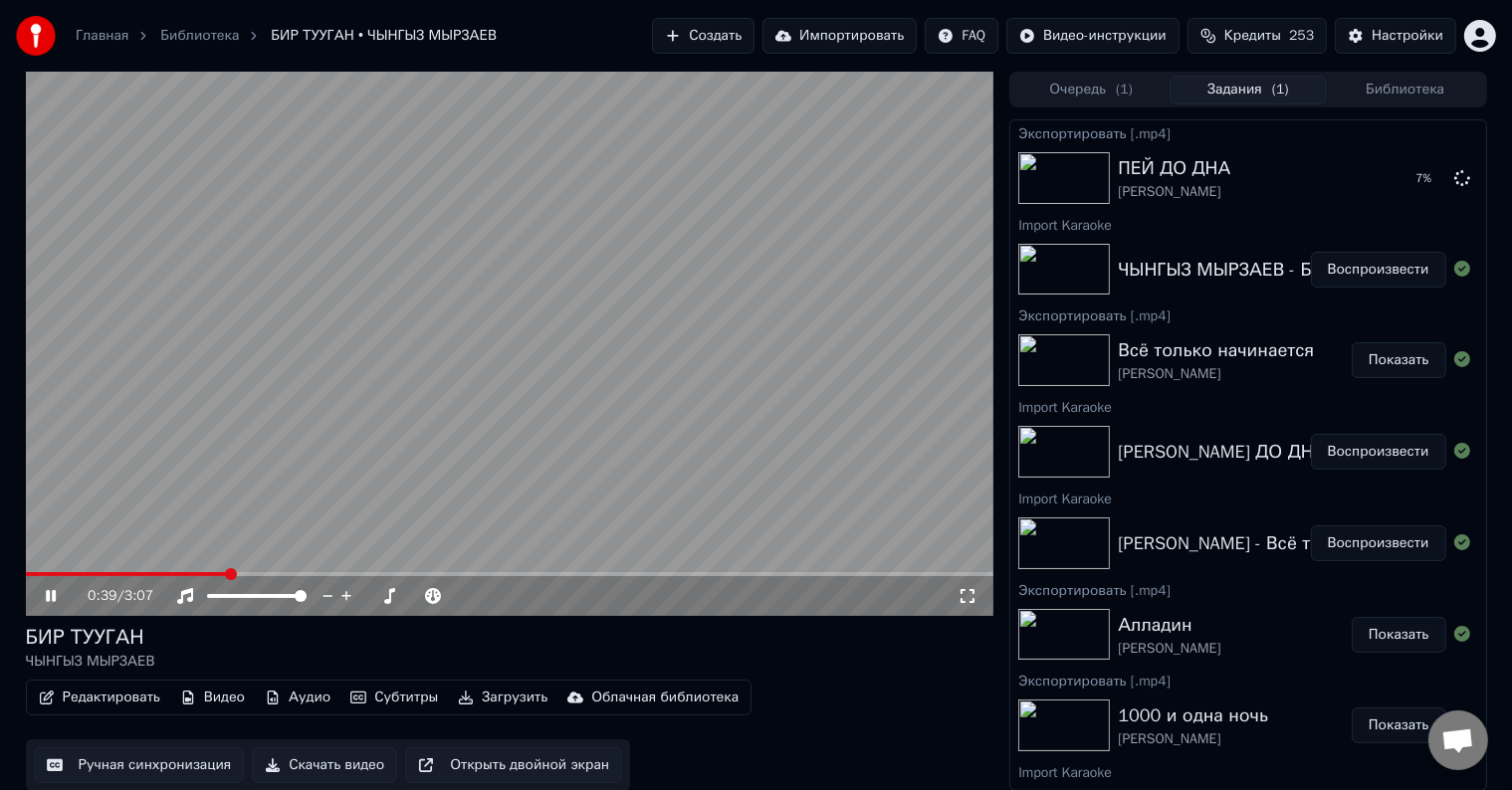 click on "Ручная синхронизация" at bounding box center (139, 765) 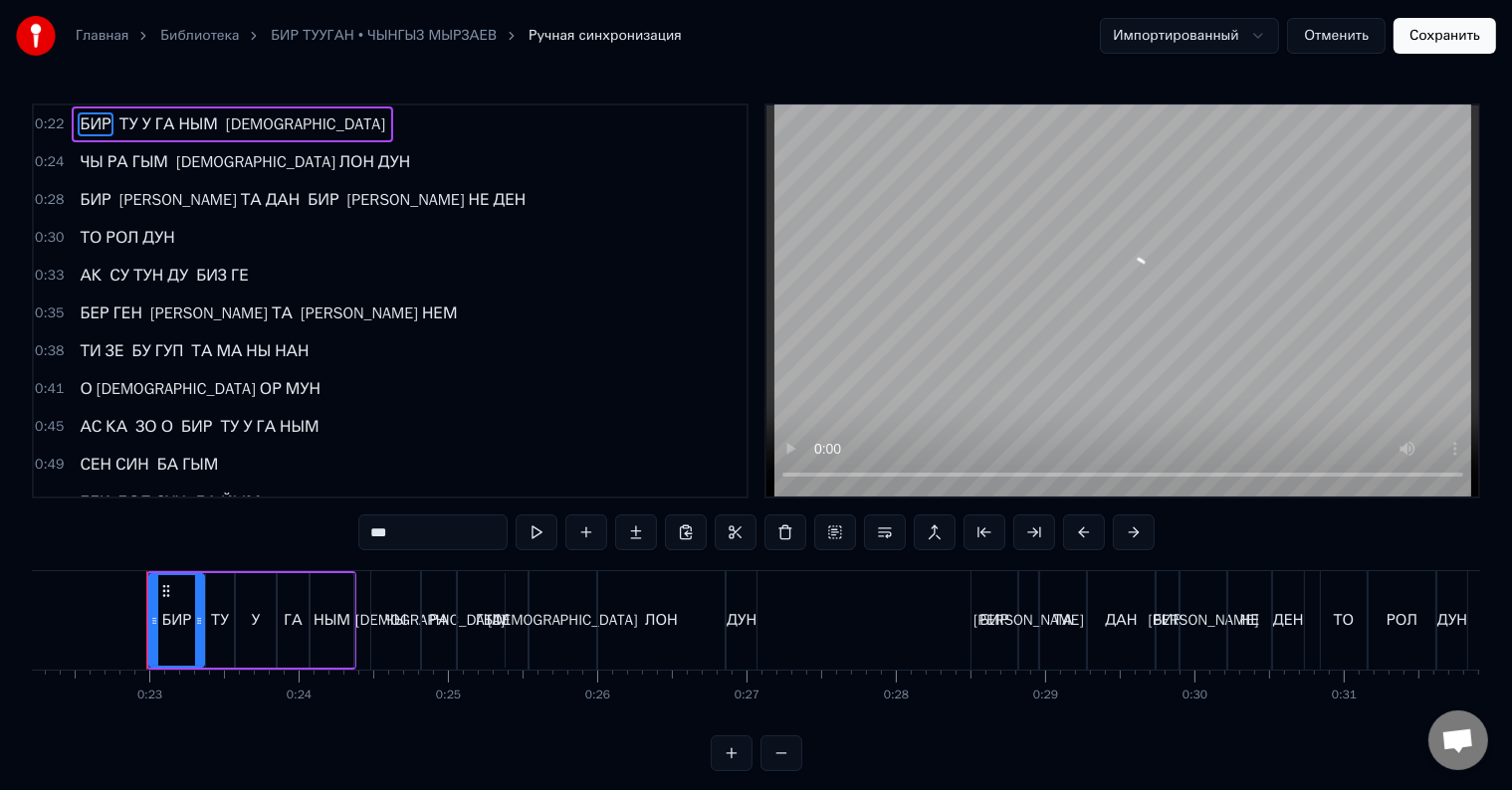 scroll, scrollTop: 0, scrollLeft: 3331, axis: horizontal 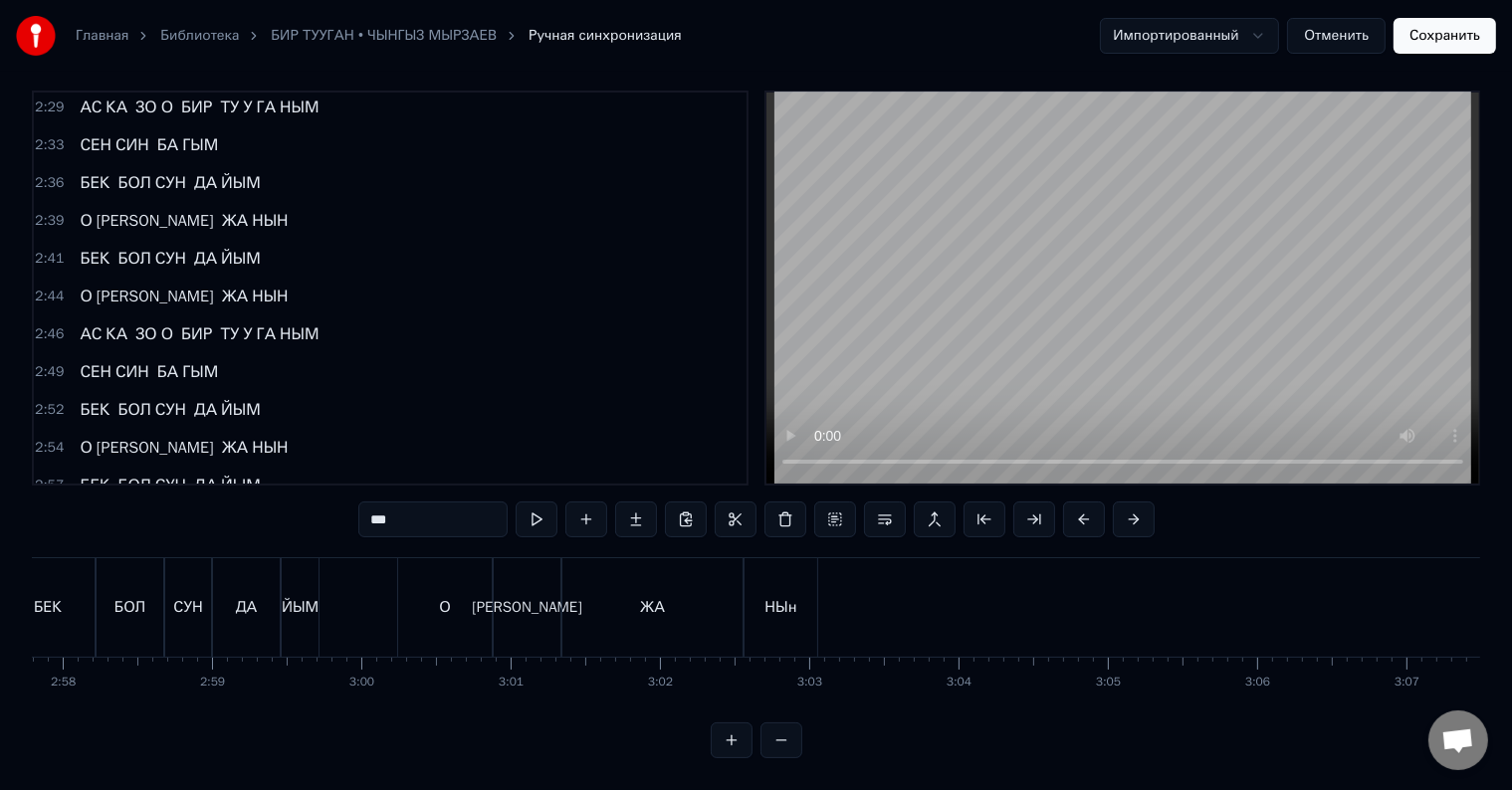 click on "Отменить" at bounding box center [1336, 36] 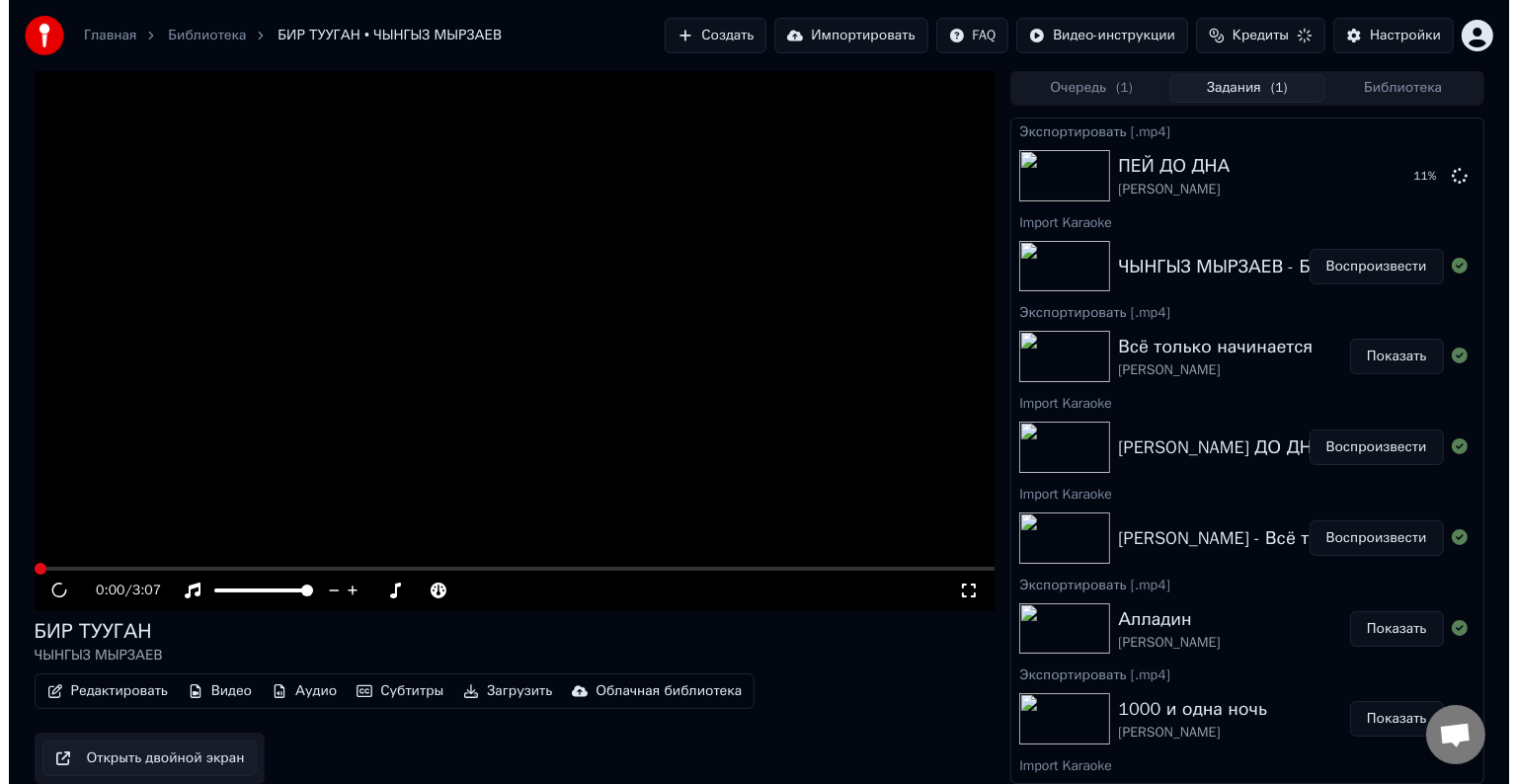 scroll, scrollTop: 0, scrollLeft: 0, axis: both 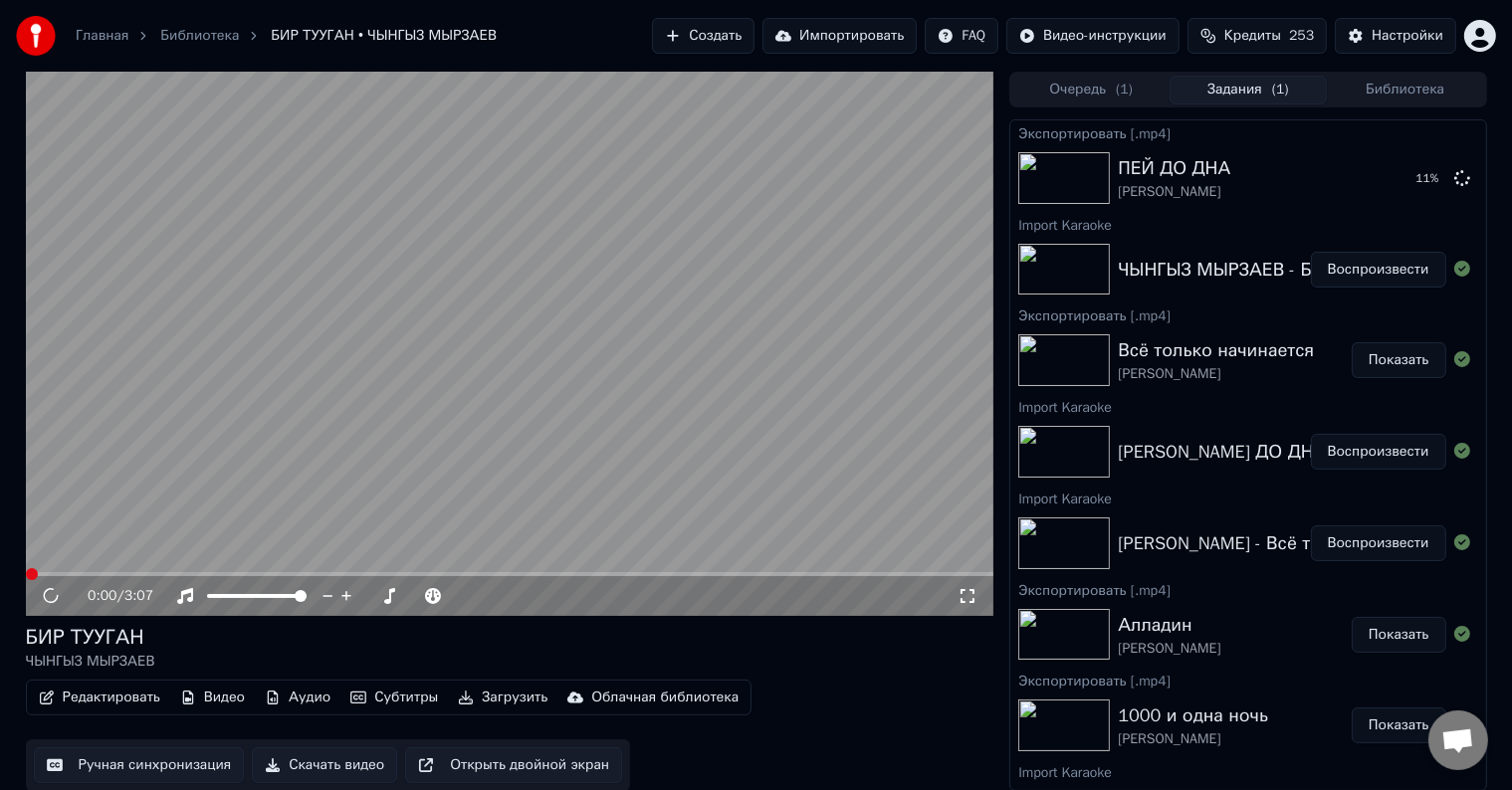 click on "Скачать видео" at bounding box center (324, 765) 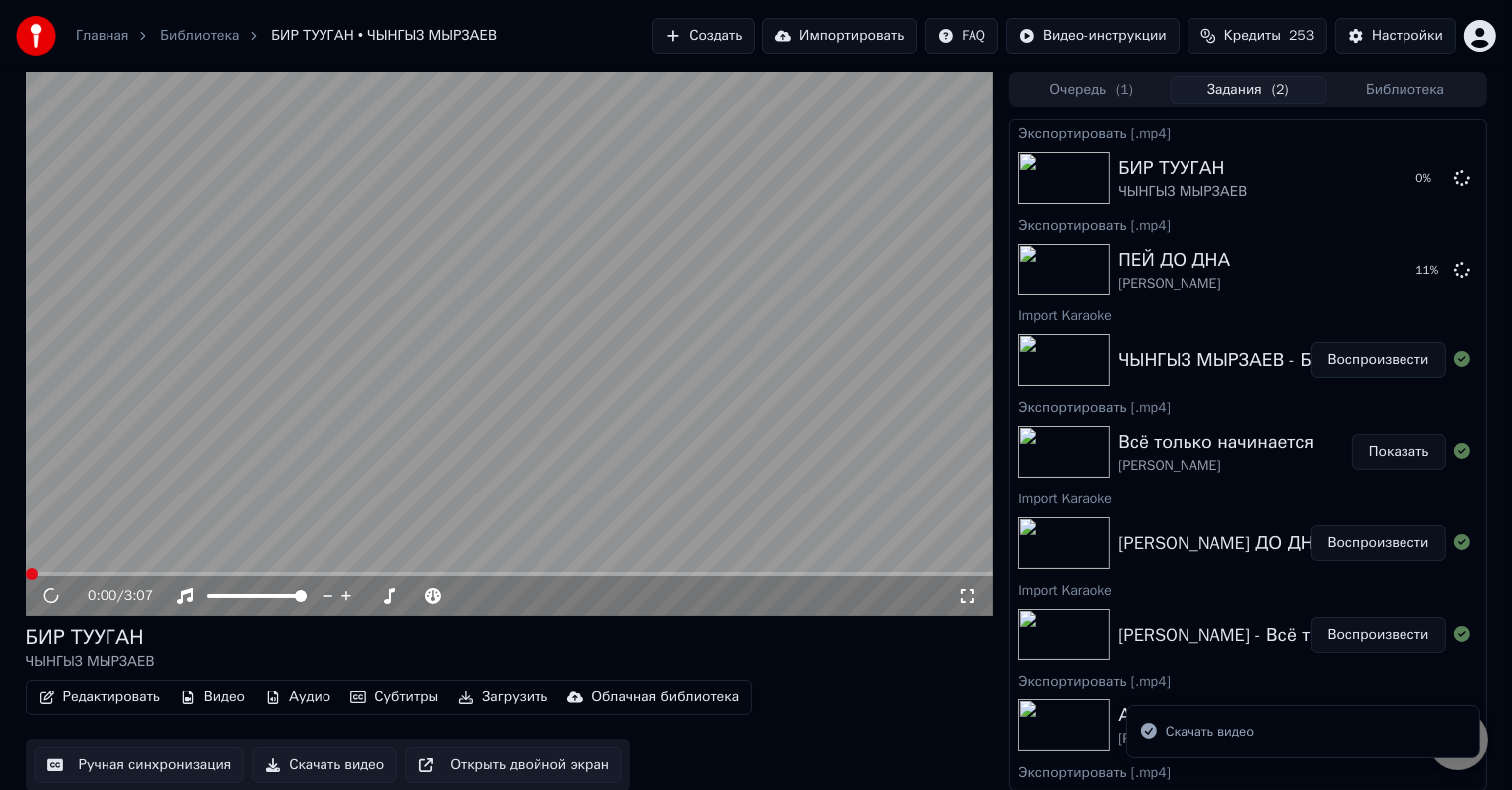 click at bounding box center [510, 343] 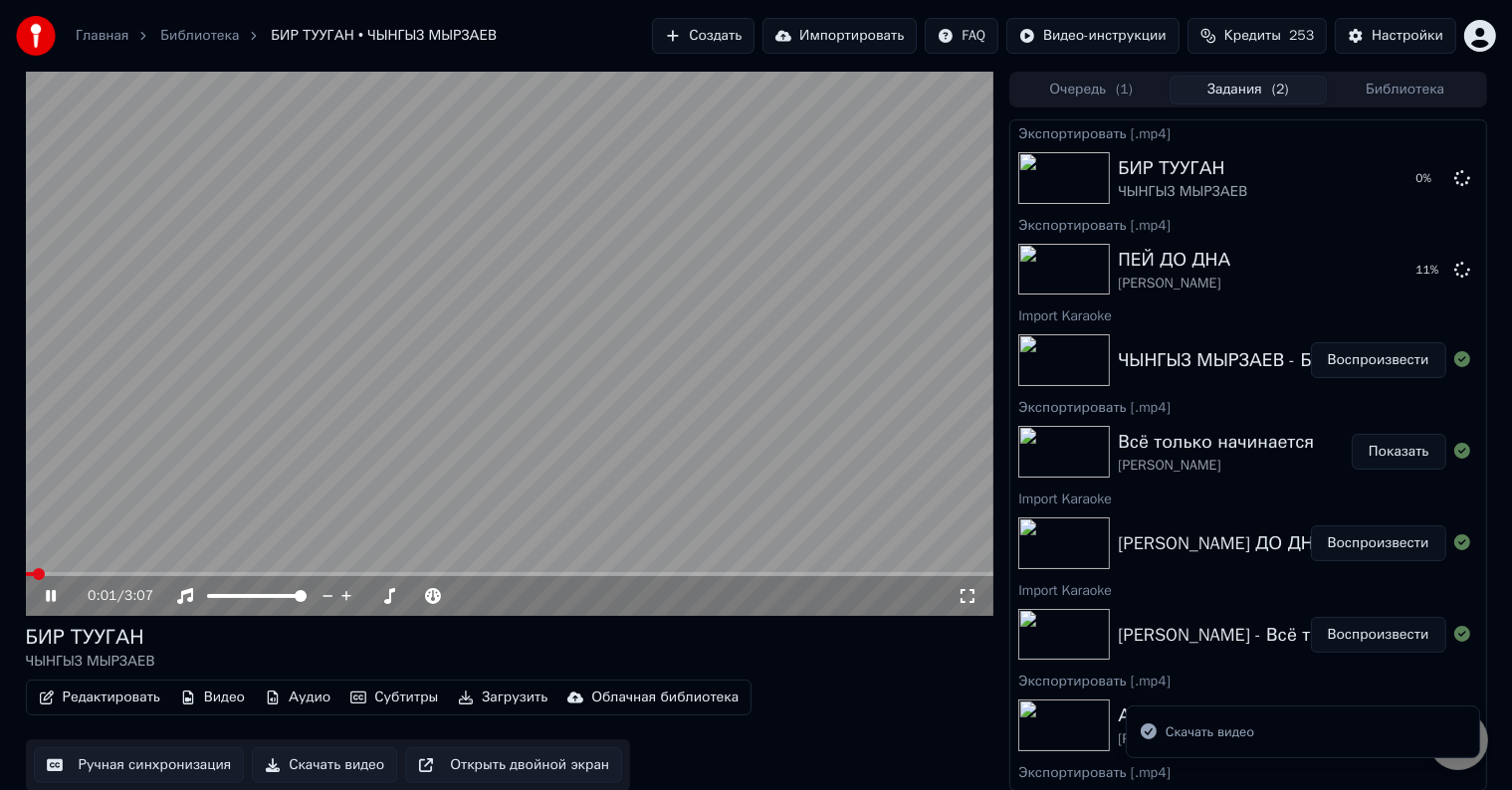 click at bounding box center [510, 343] 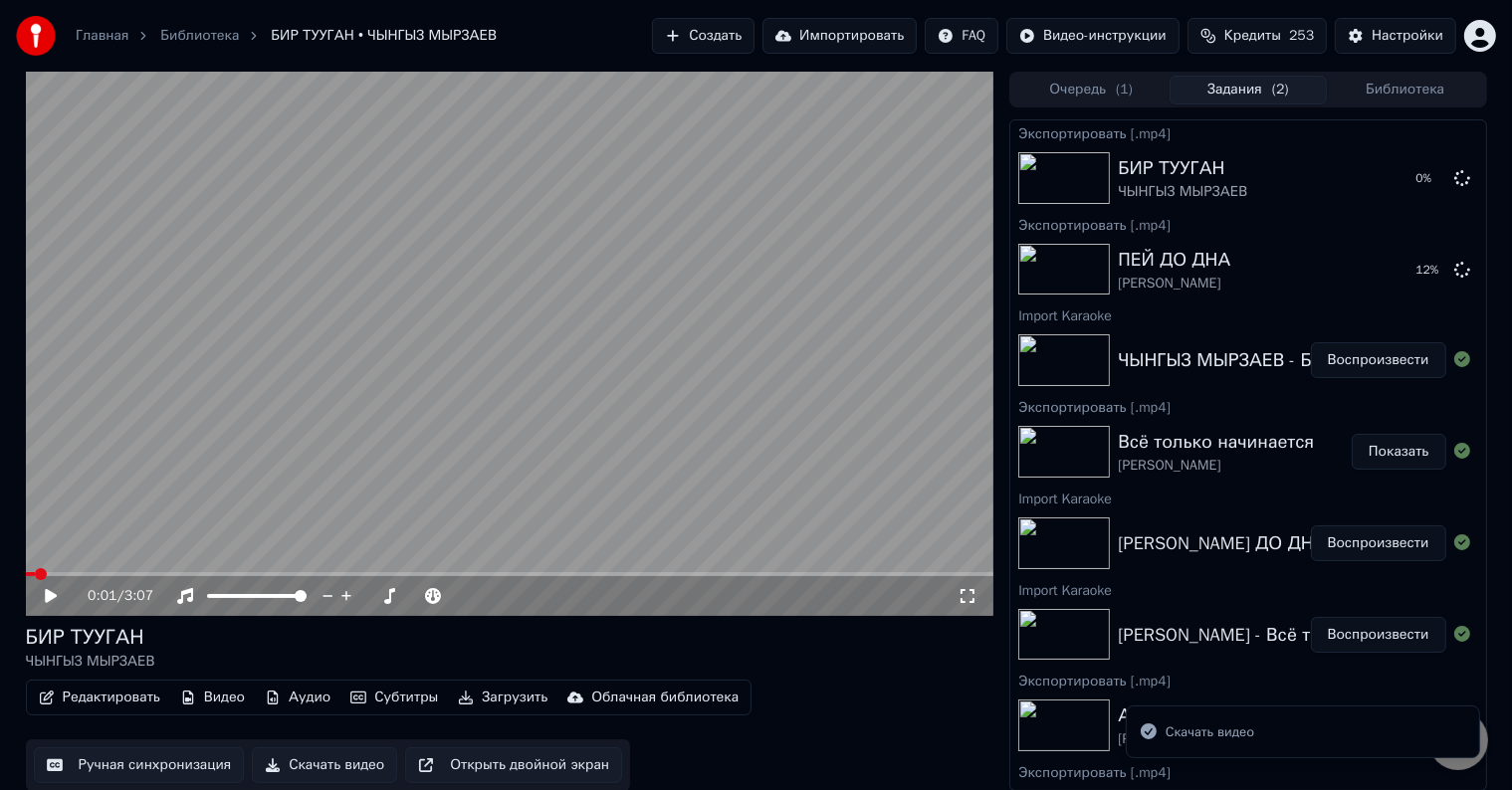 click on "Импортировать" at bounding box center (839, 36) 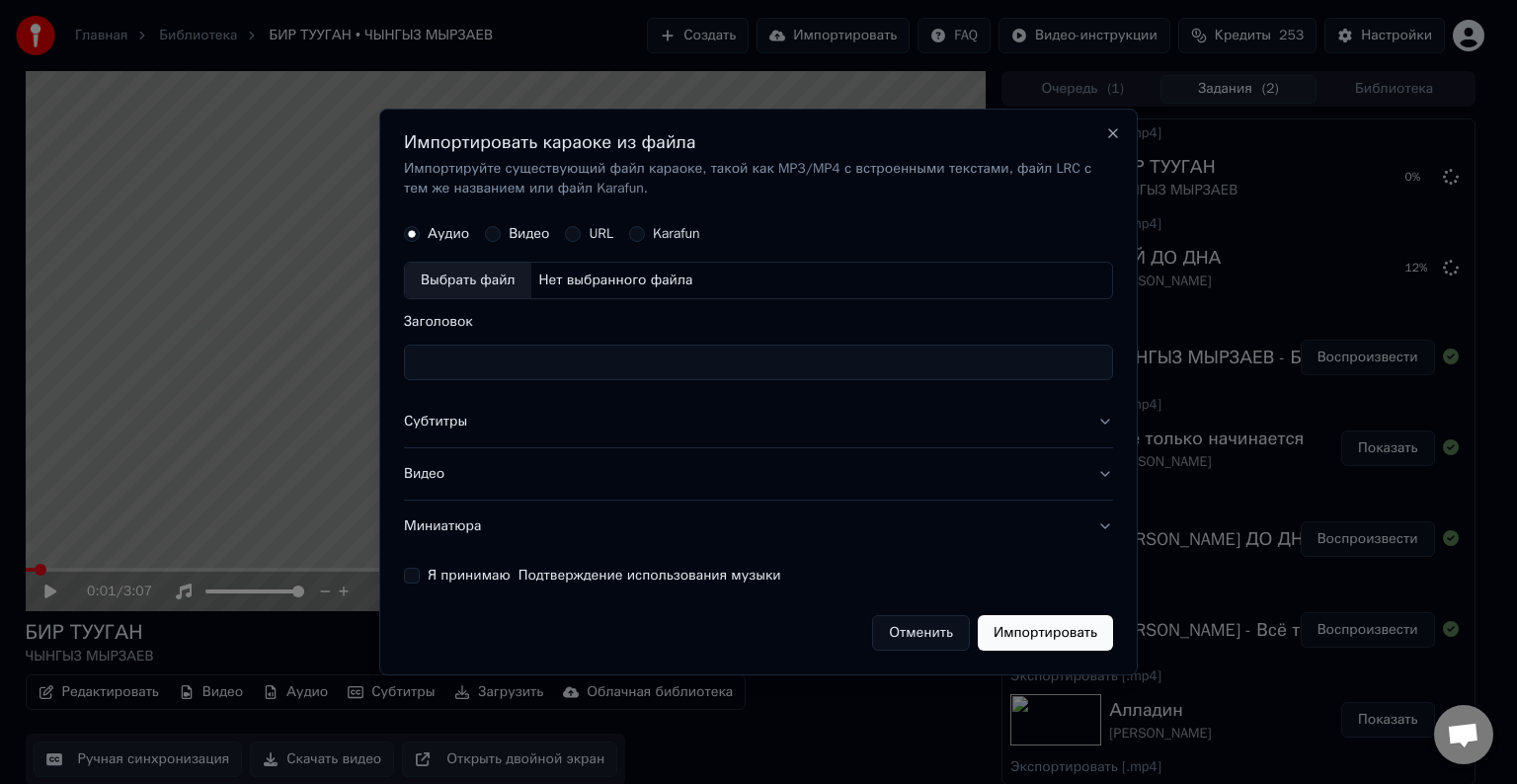 click on "Выбрать файл" at bounding box center [468, 280] 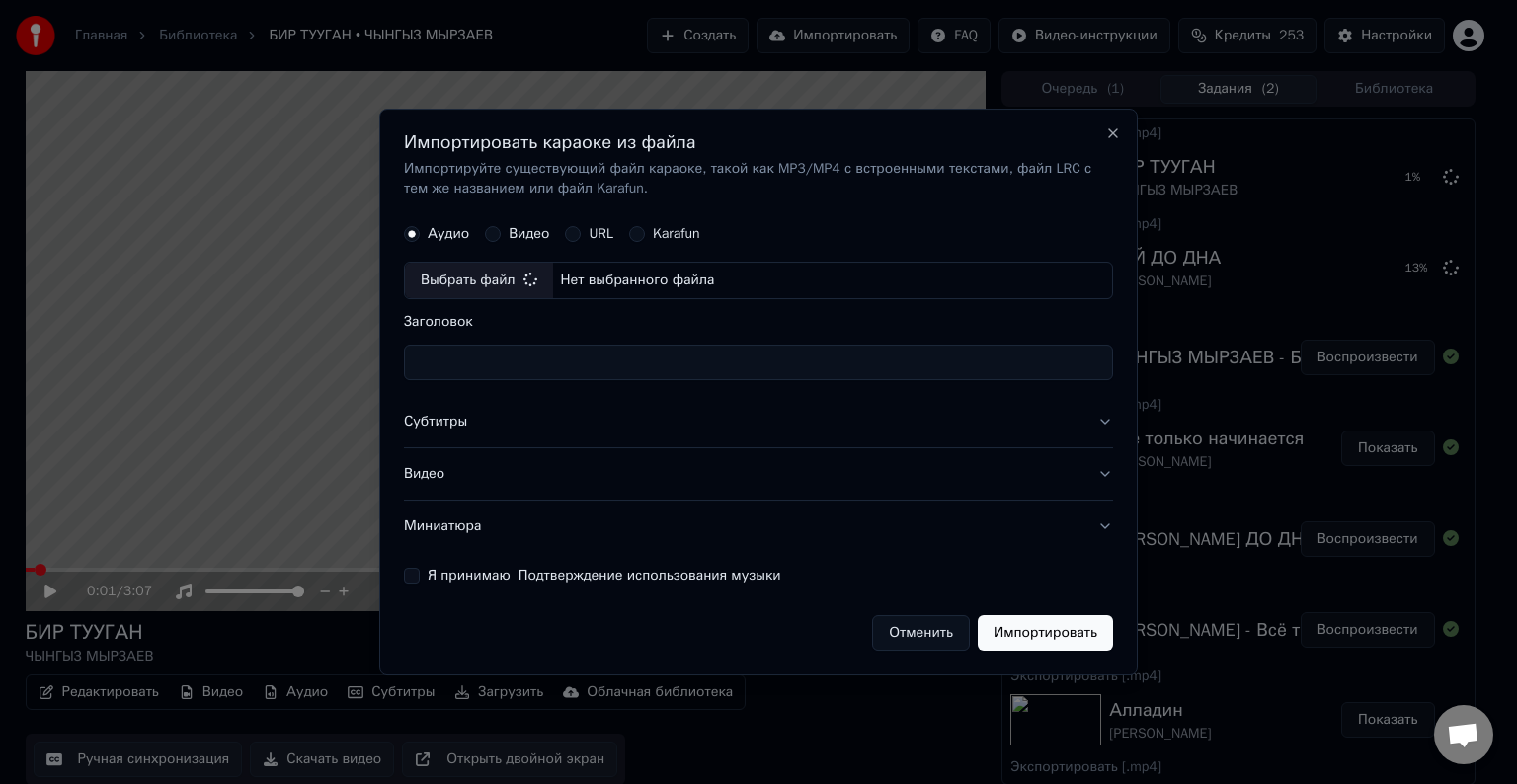 type on "**********" 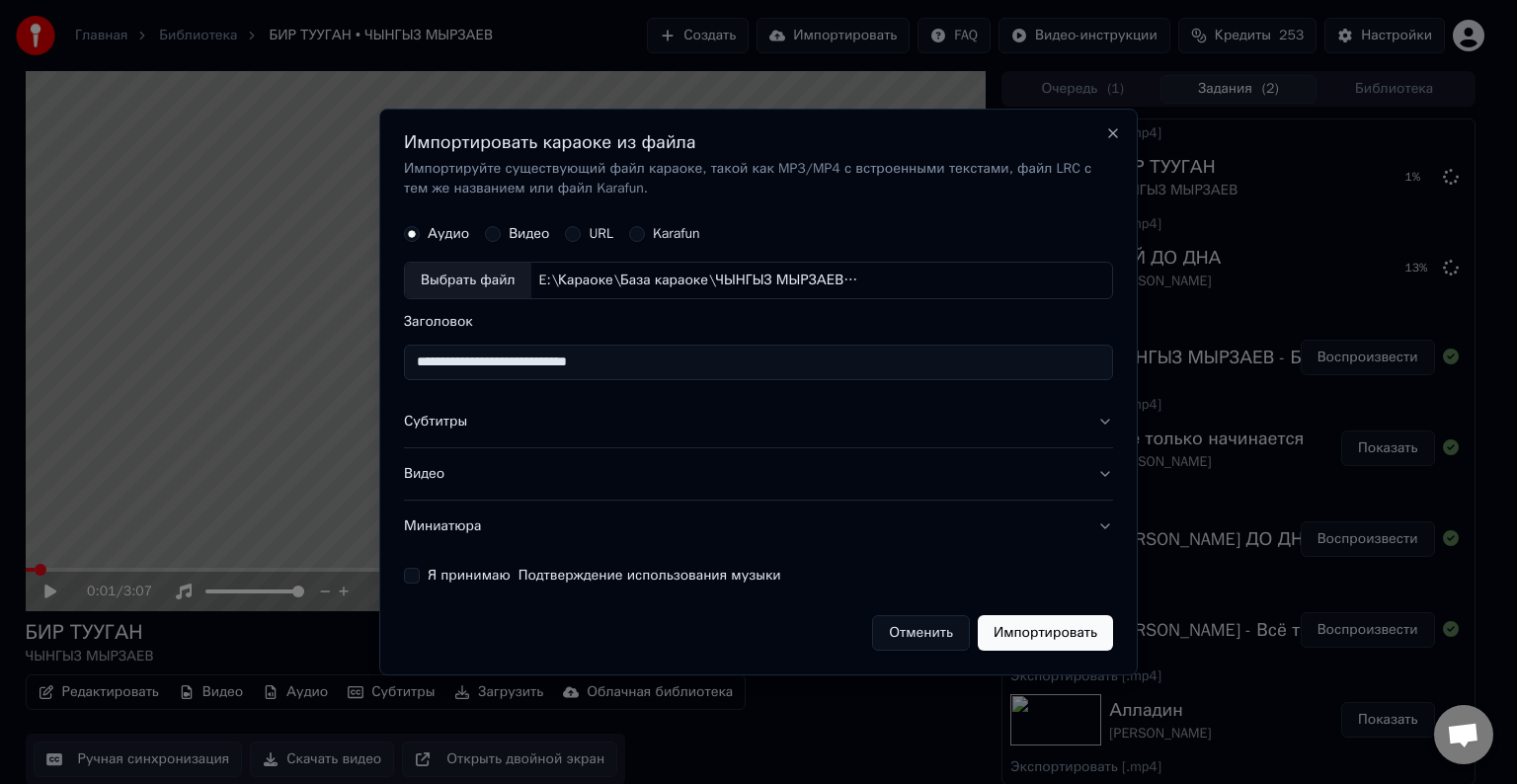click on "Субтитры" at bounding box center [758, 422] 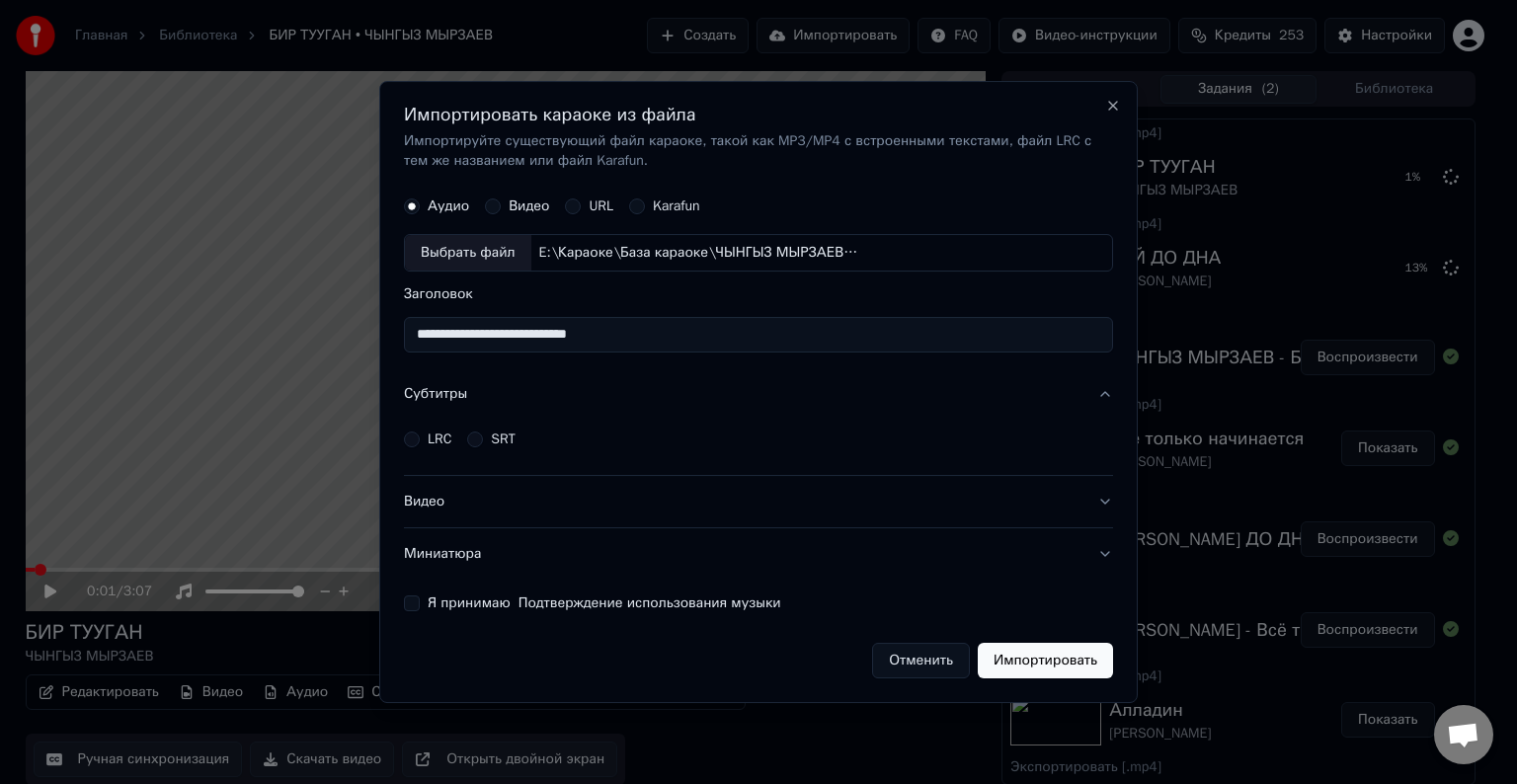click on "LRC SRT" at bounding box center [758, 447] 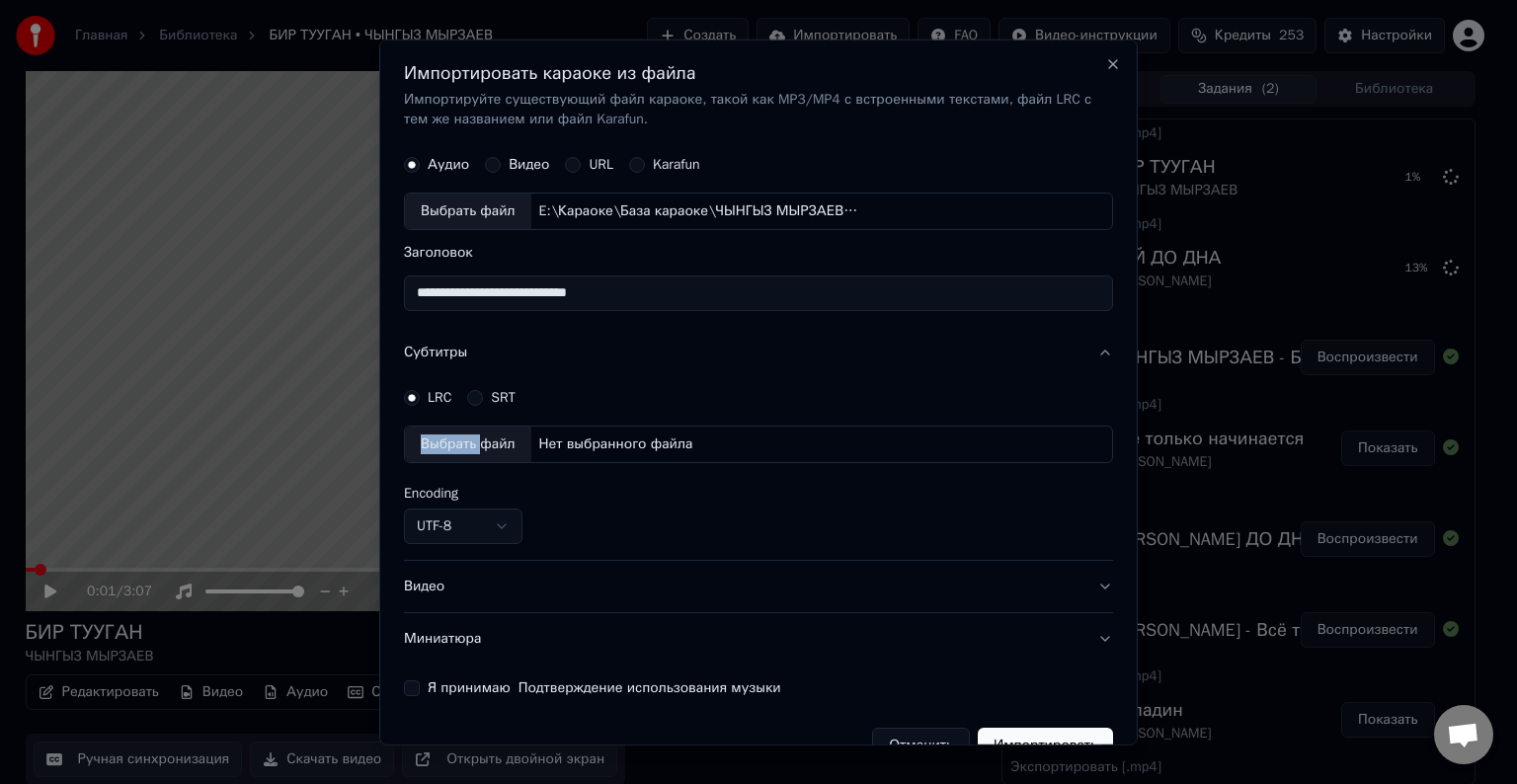 click on "Выбрать файл" at bounding box center [468, 444] 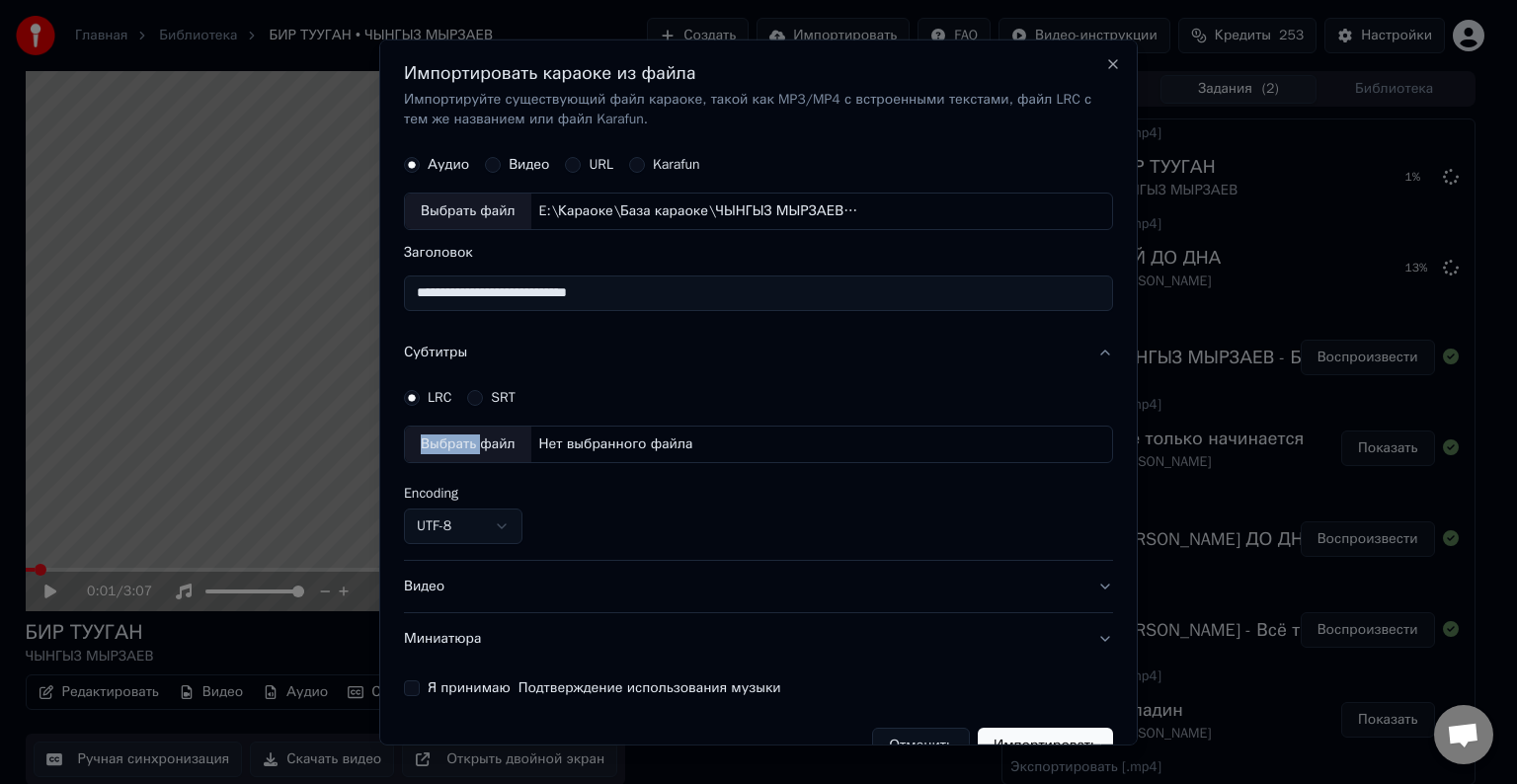 select on "**********" 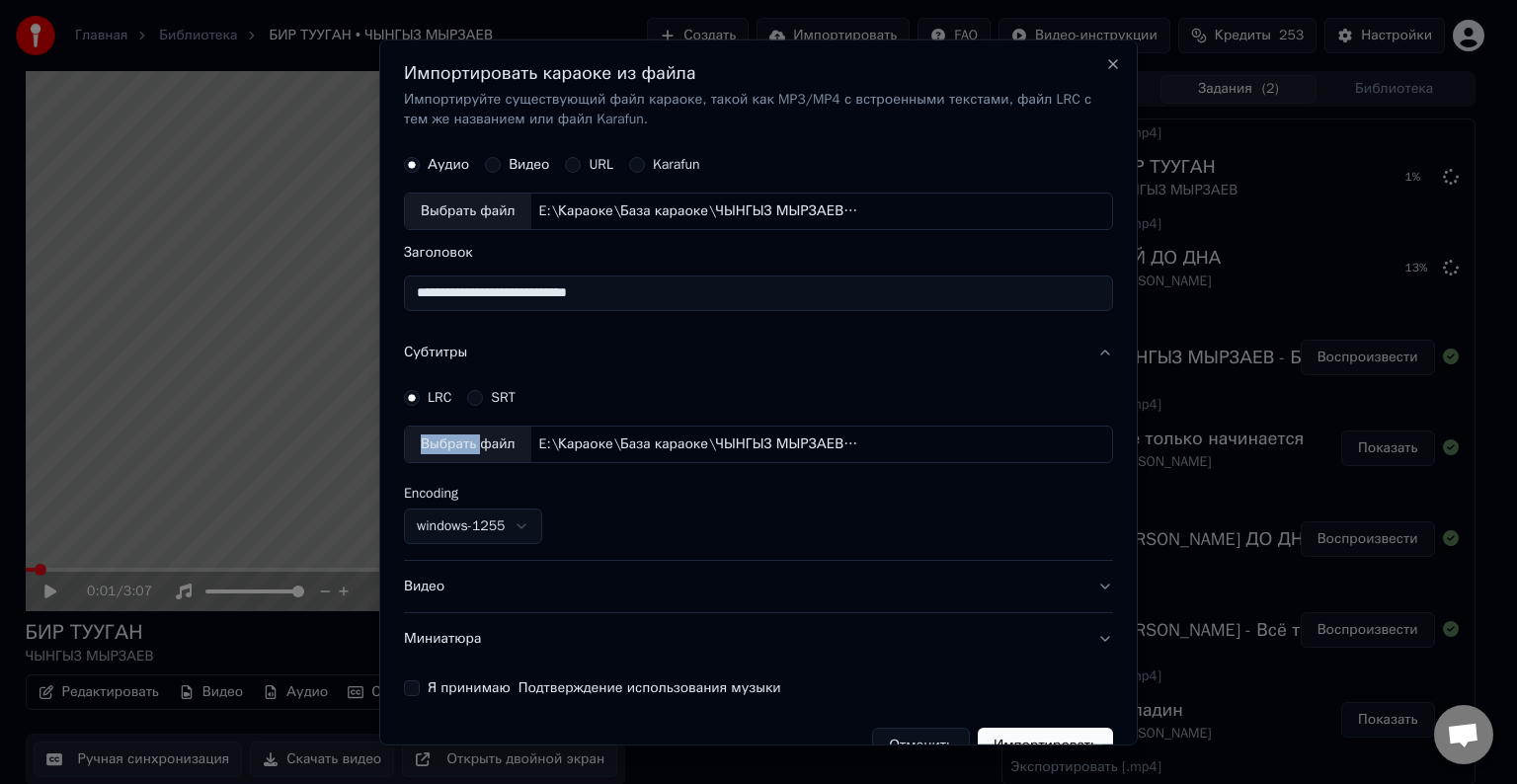 click on "Видео" at bounding box center [758, 587] 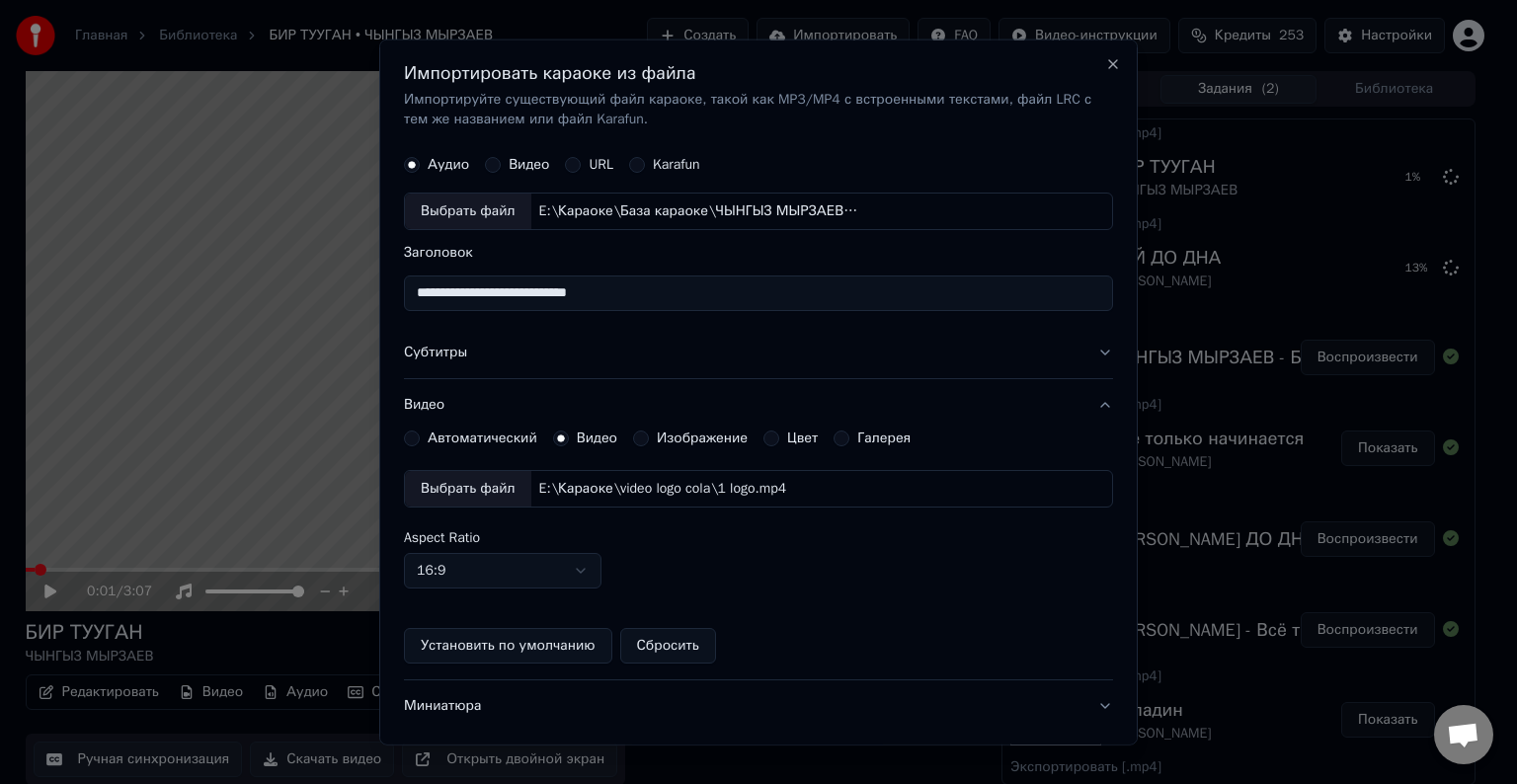 click on "Выбрать файл E:\Караоке\video logo cola\1 logo.mp4" at bounding box center [758, 489] 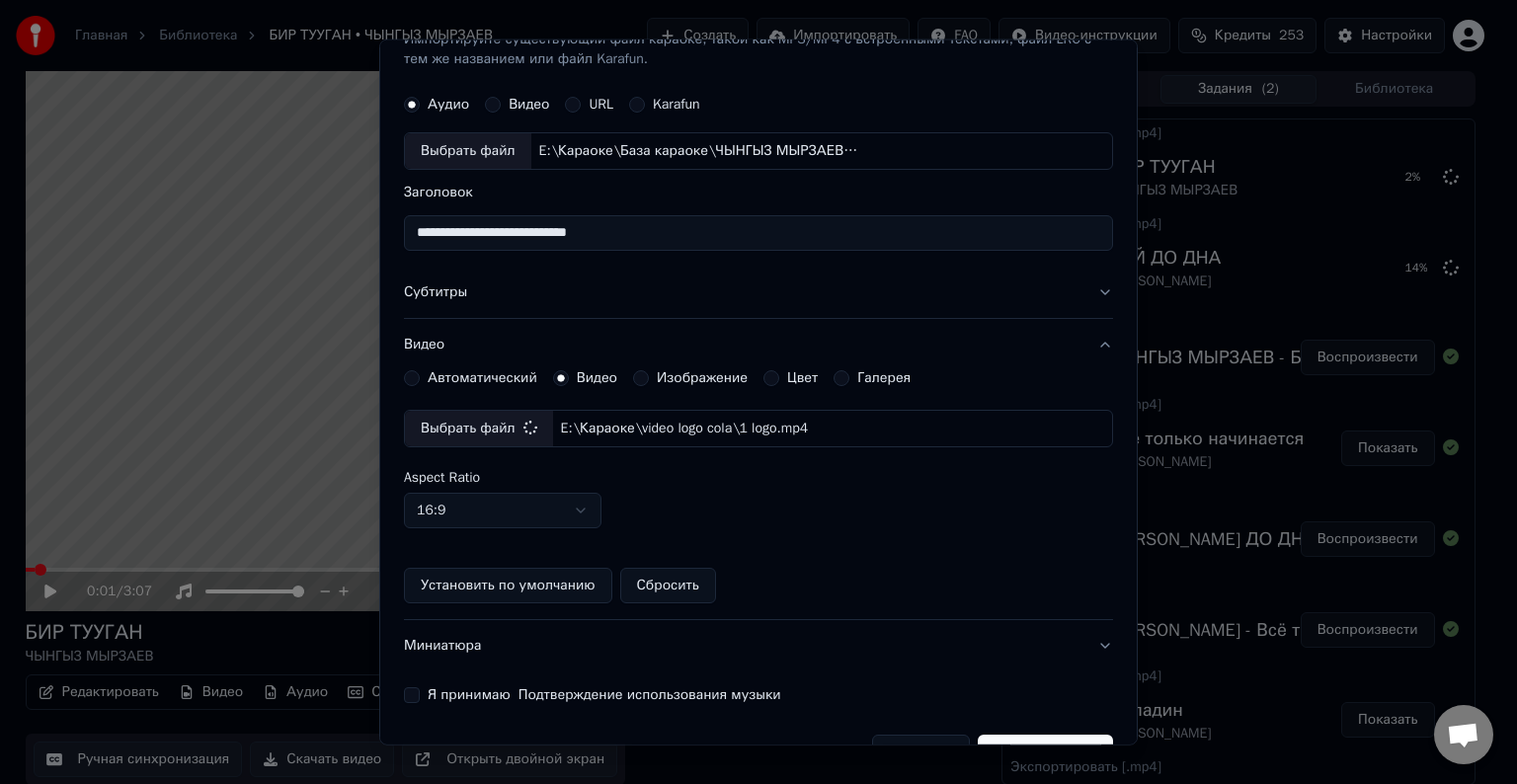 scroll, scrollTop: 108, scrollLeft: 0, axis: vertical 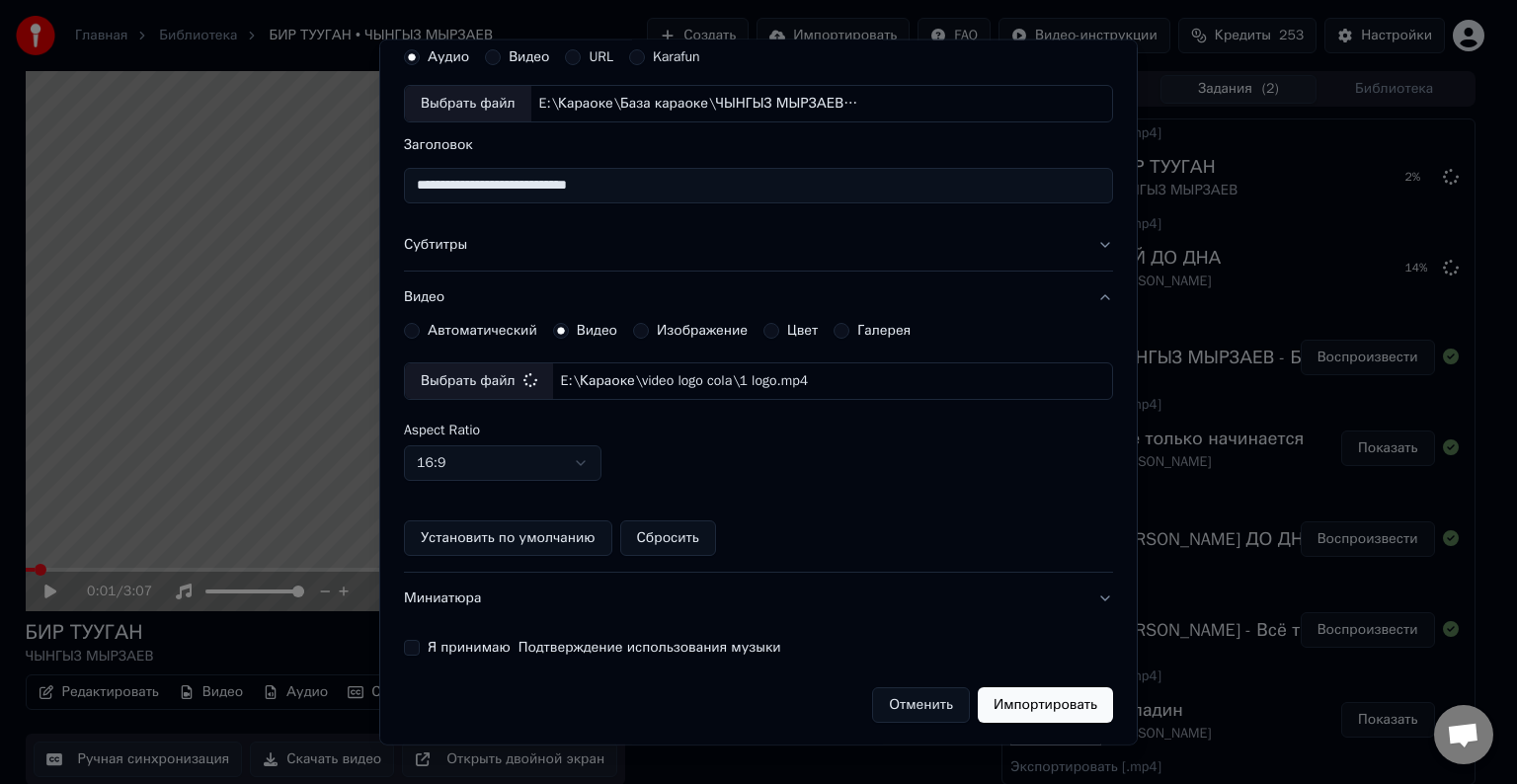 click on "Я принимаю   Подтверждение использования музыки" at bounding box center [412, 648] 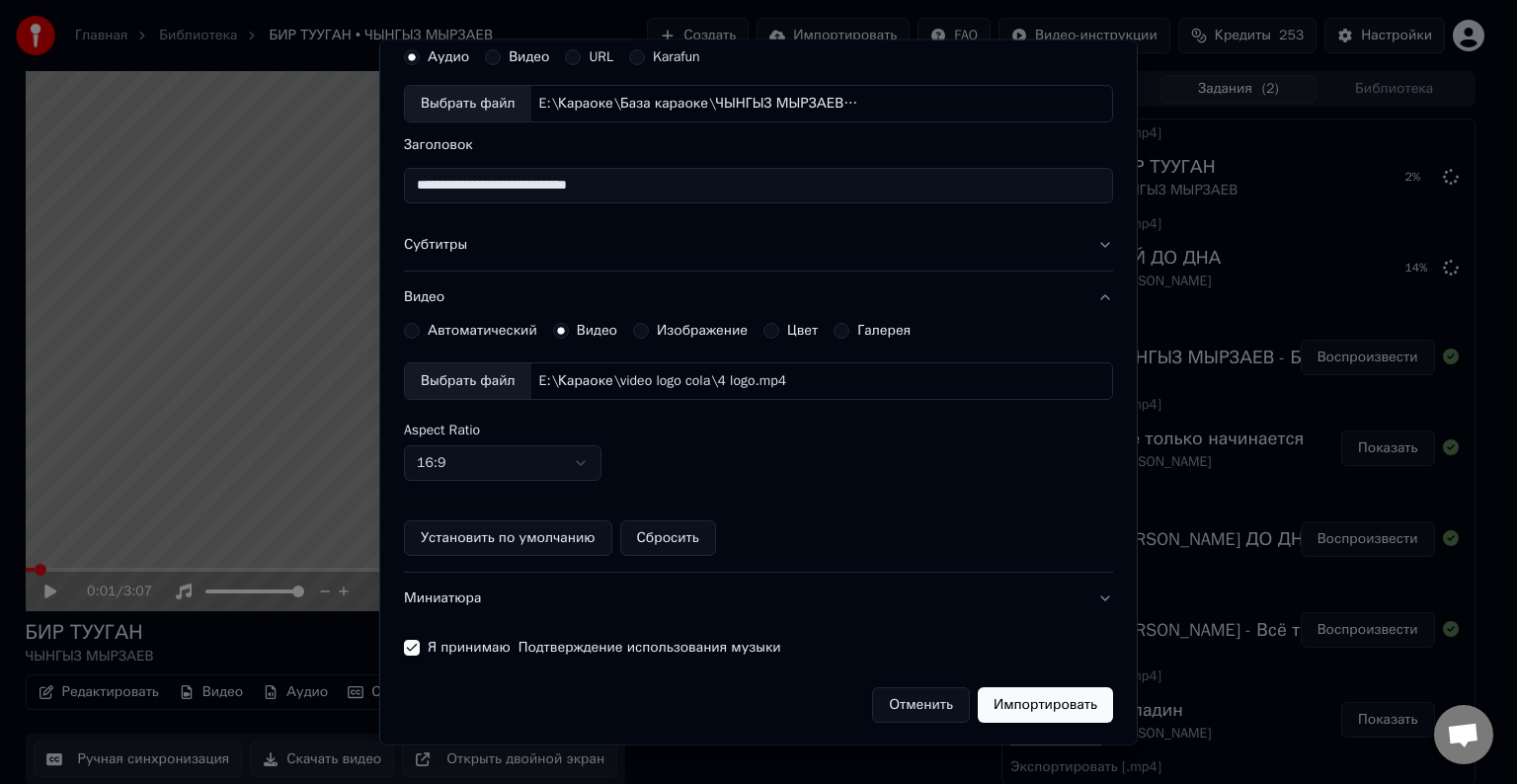 click on "Импортировать" at bounding box center [1045, 705] 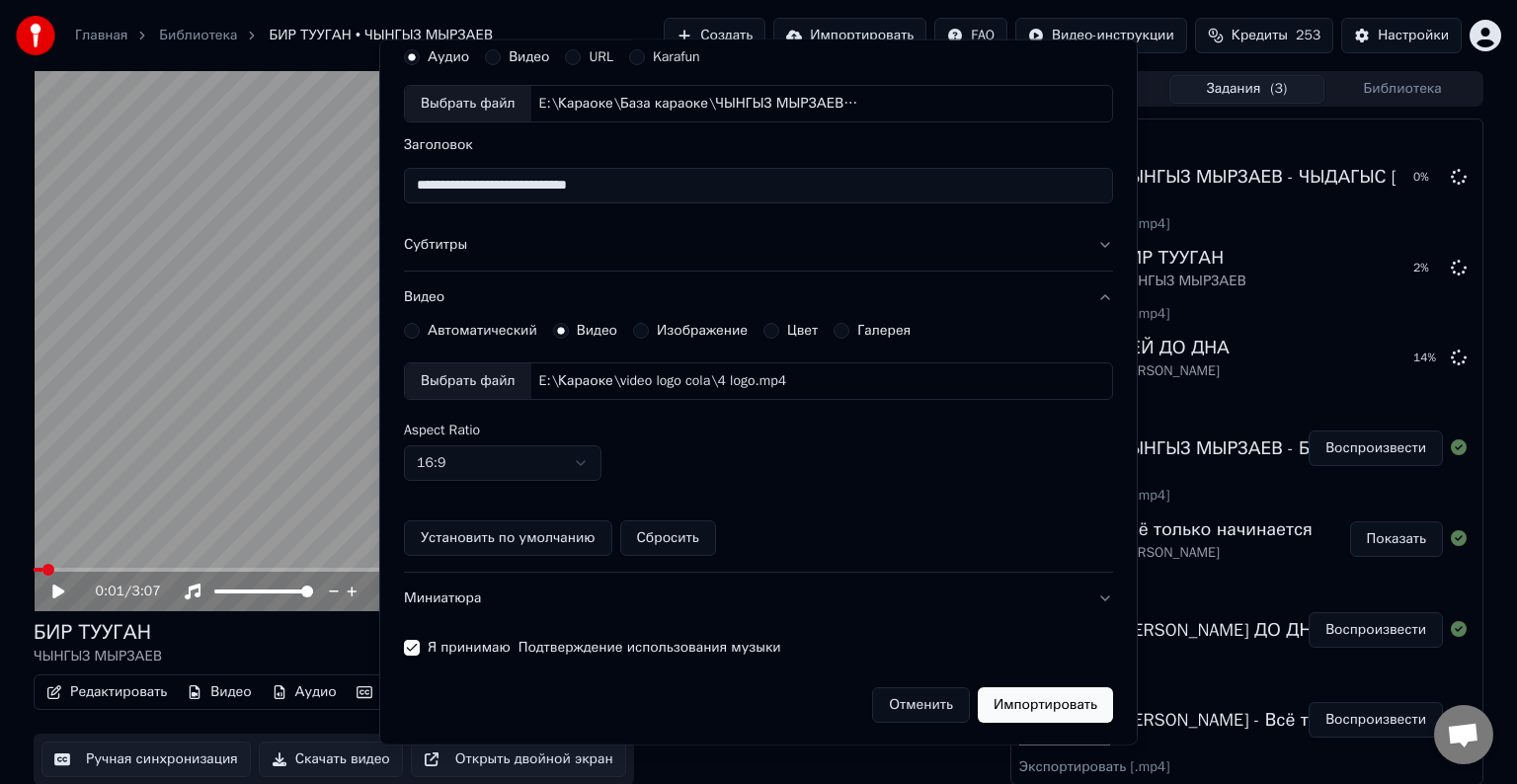 type 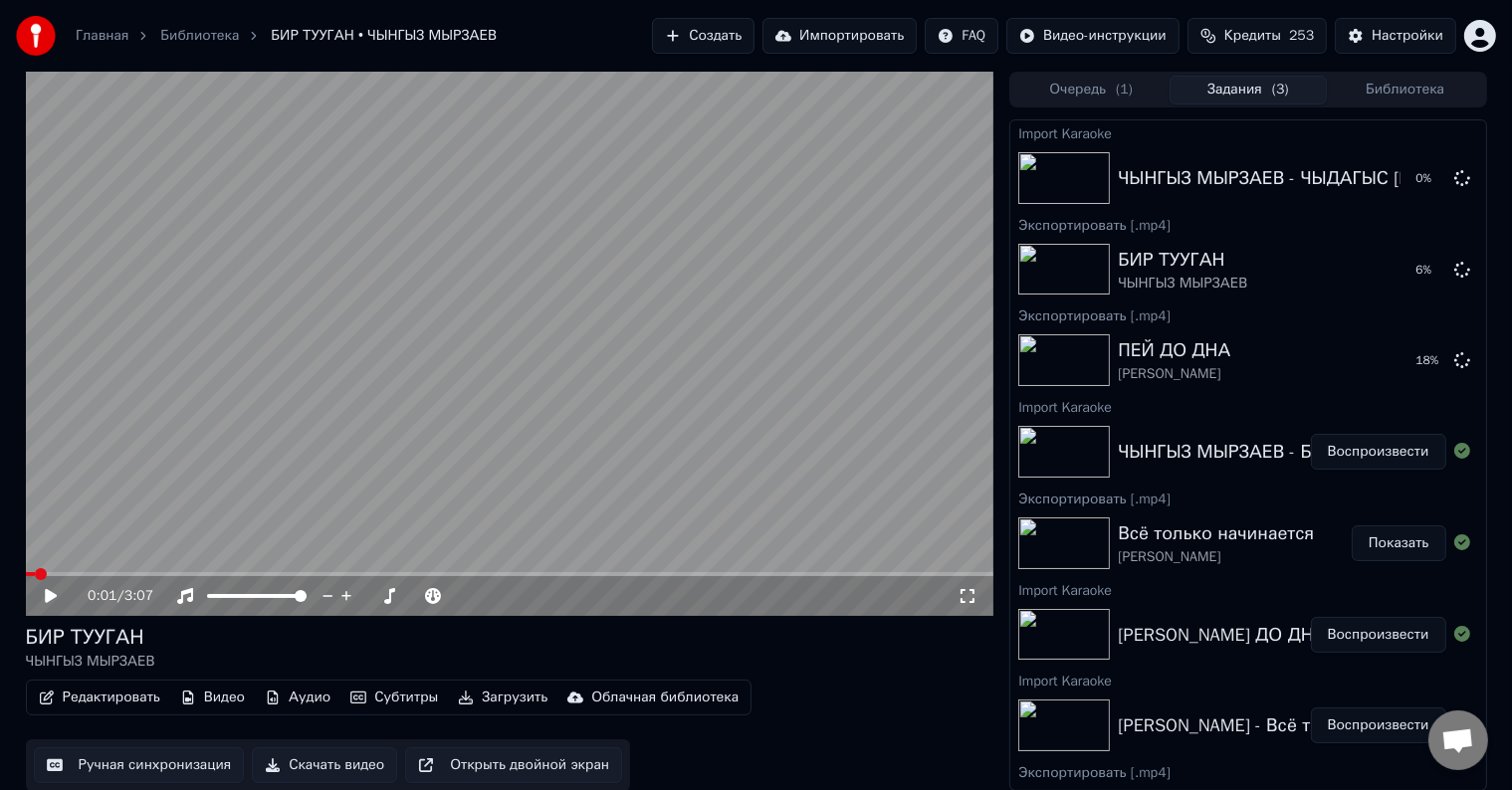 click on "Импортировать" at bounding box center [839, 36] 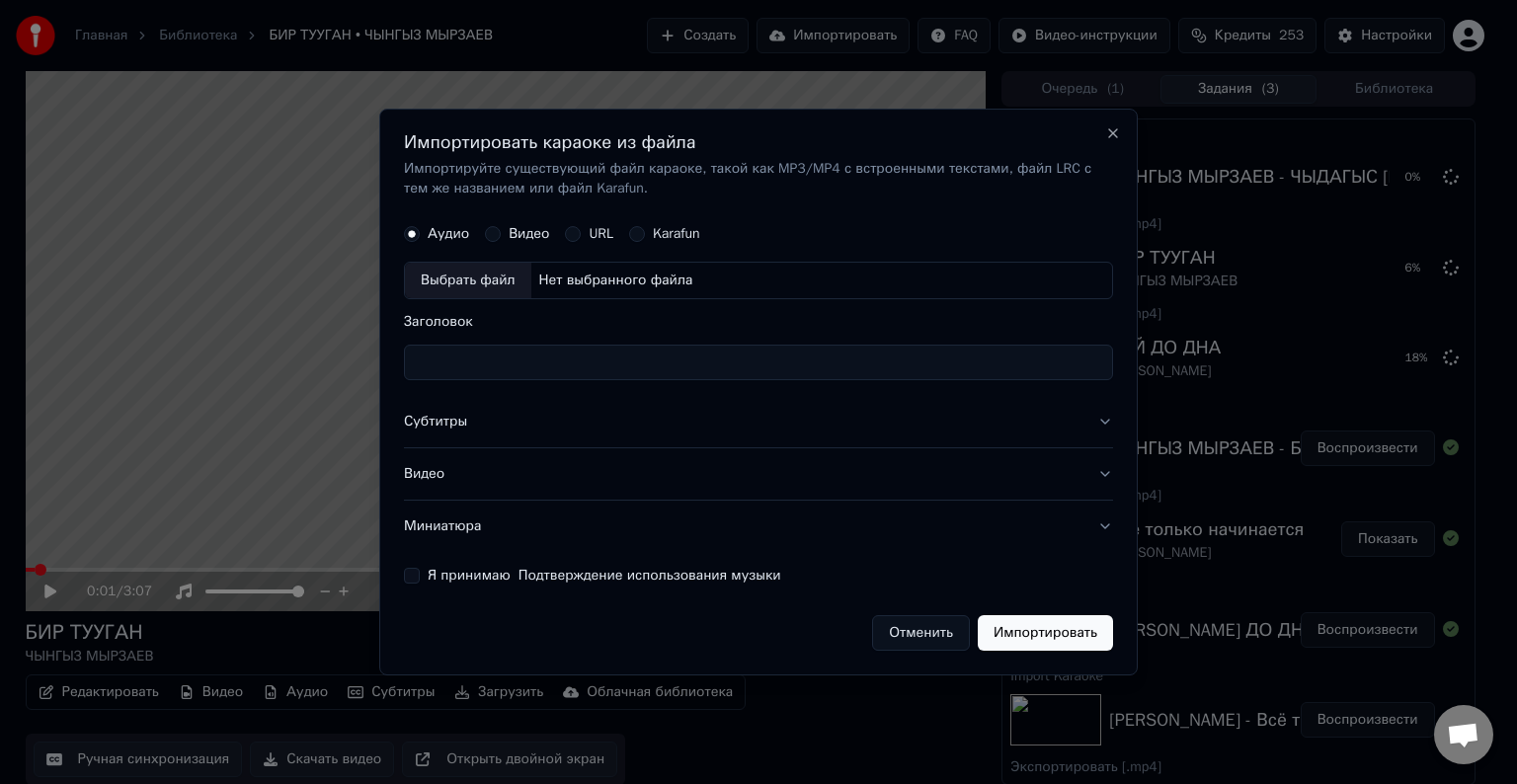 click on "Выбрать файл" at bounding box center (468, 280) 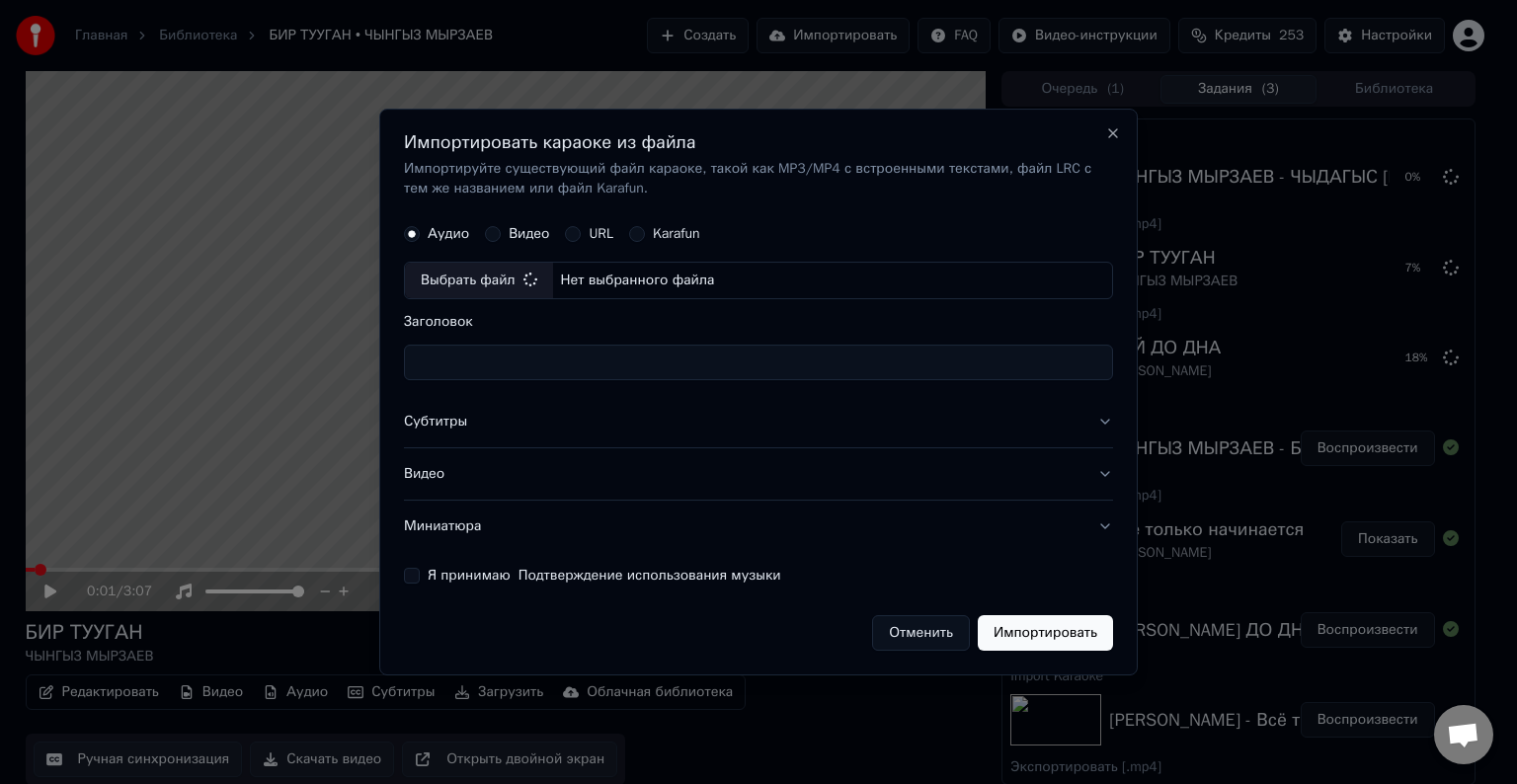 type on "**********" 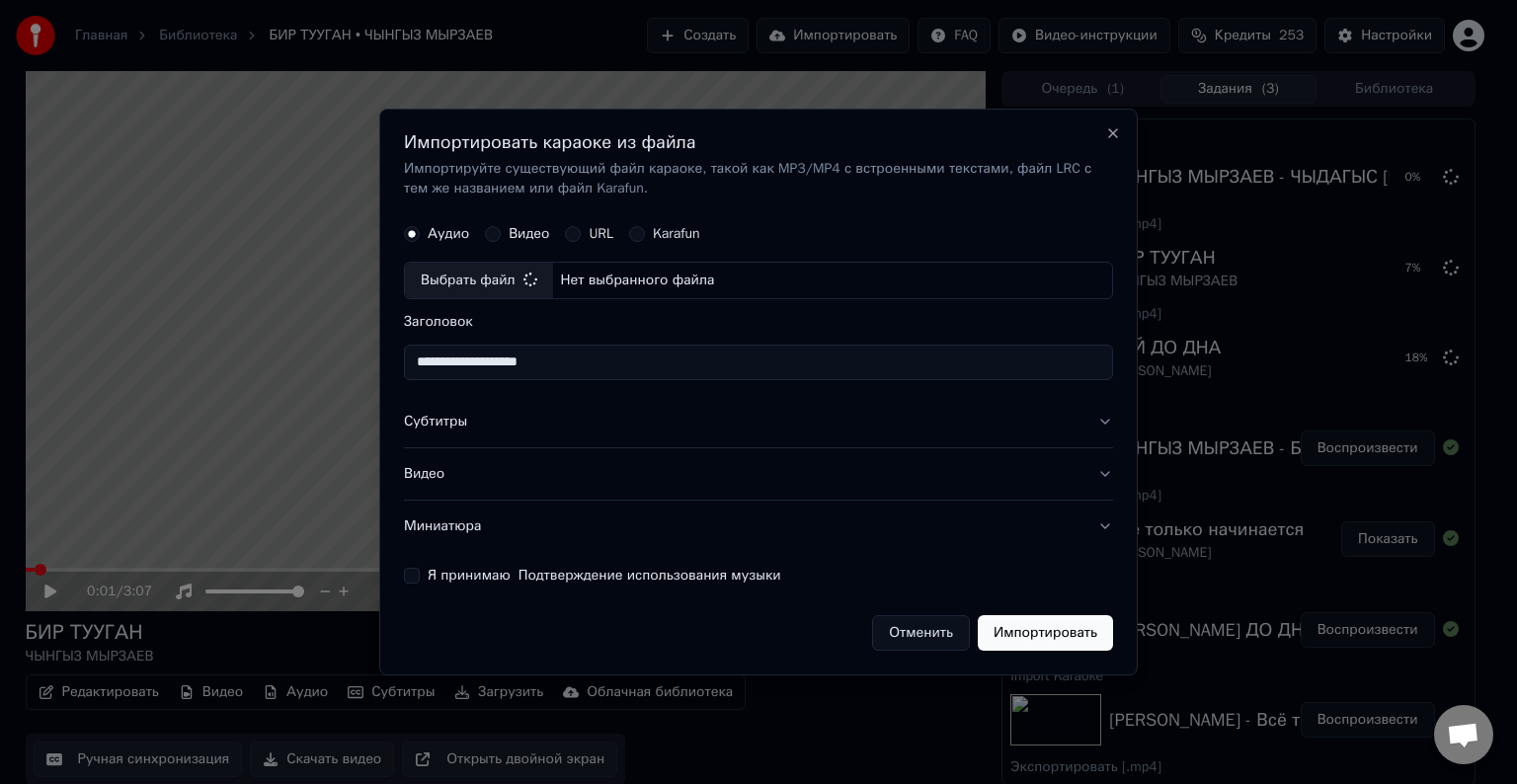 click on "Субтитры" at bounding box center [758, 422] 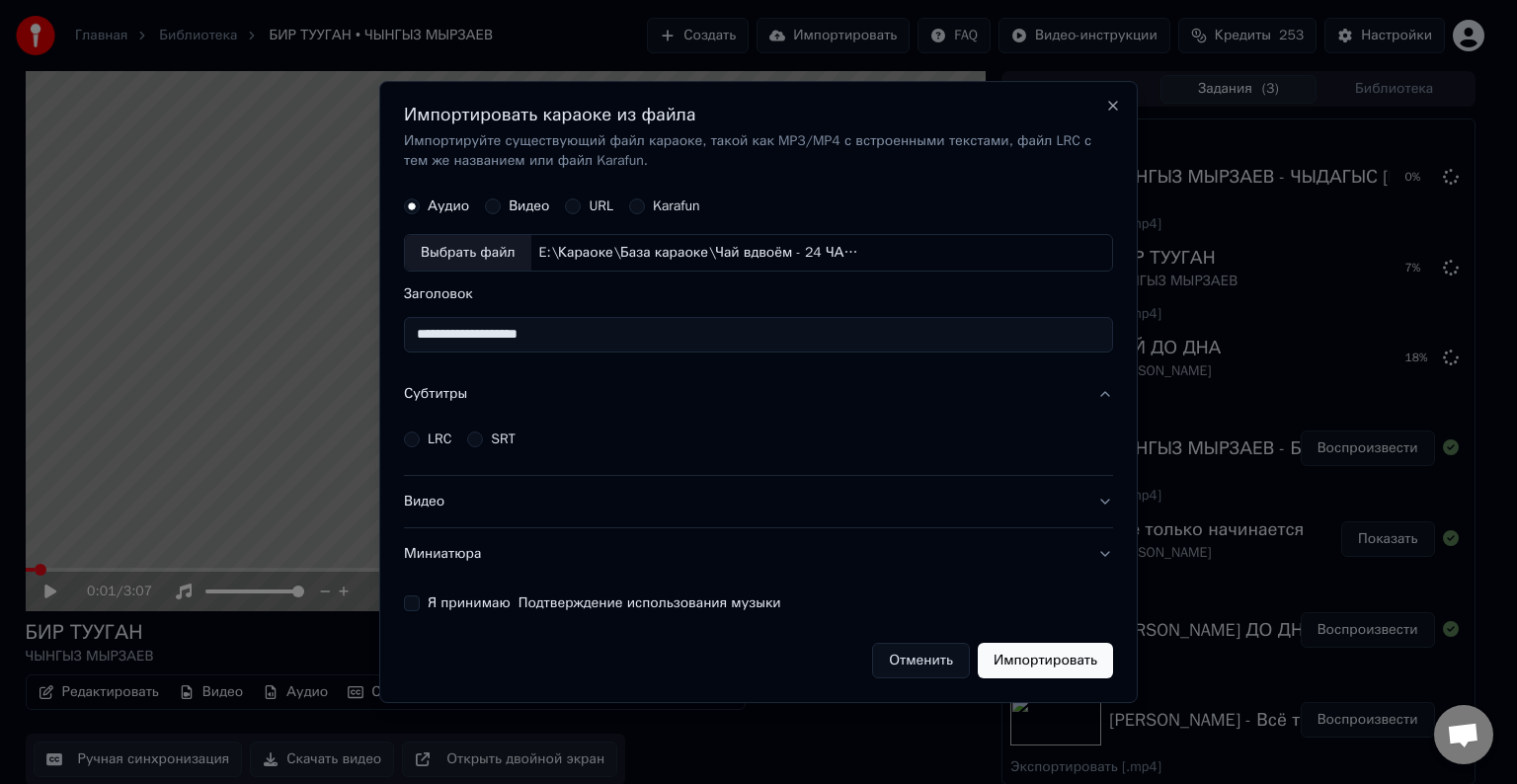 click on "LRC" at bounding box center (439, 439) 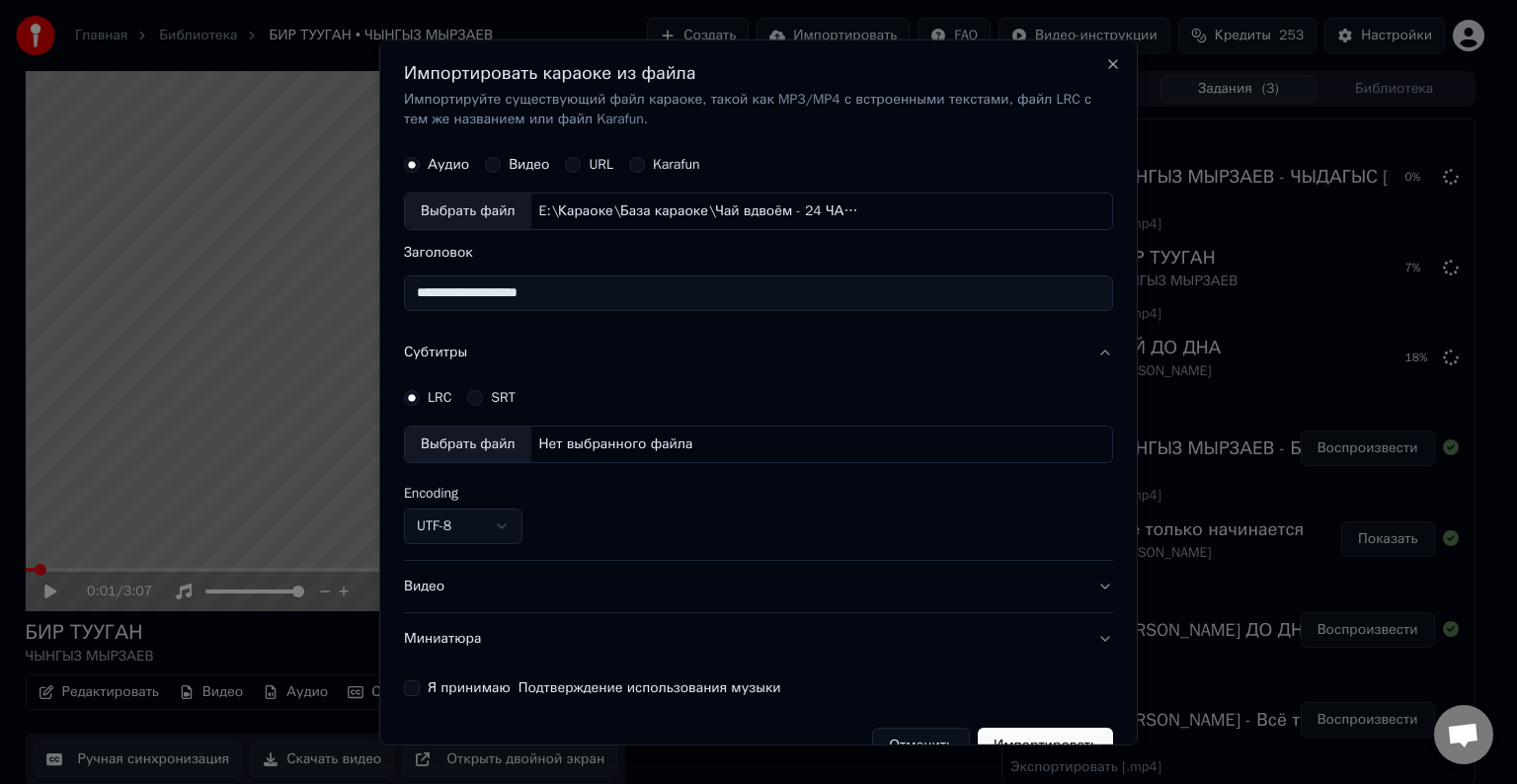 click on "Выбрать файл" at bounding box center (468, 444) 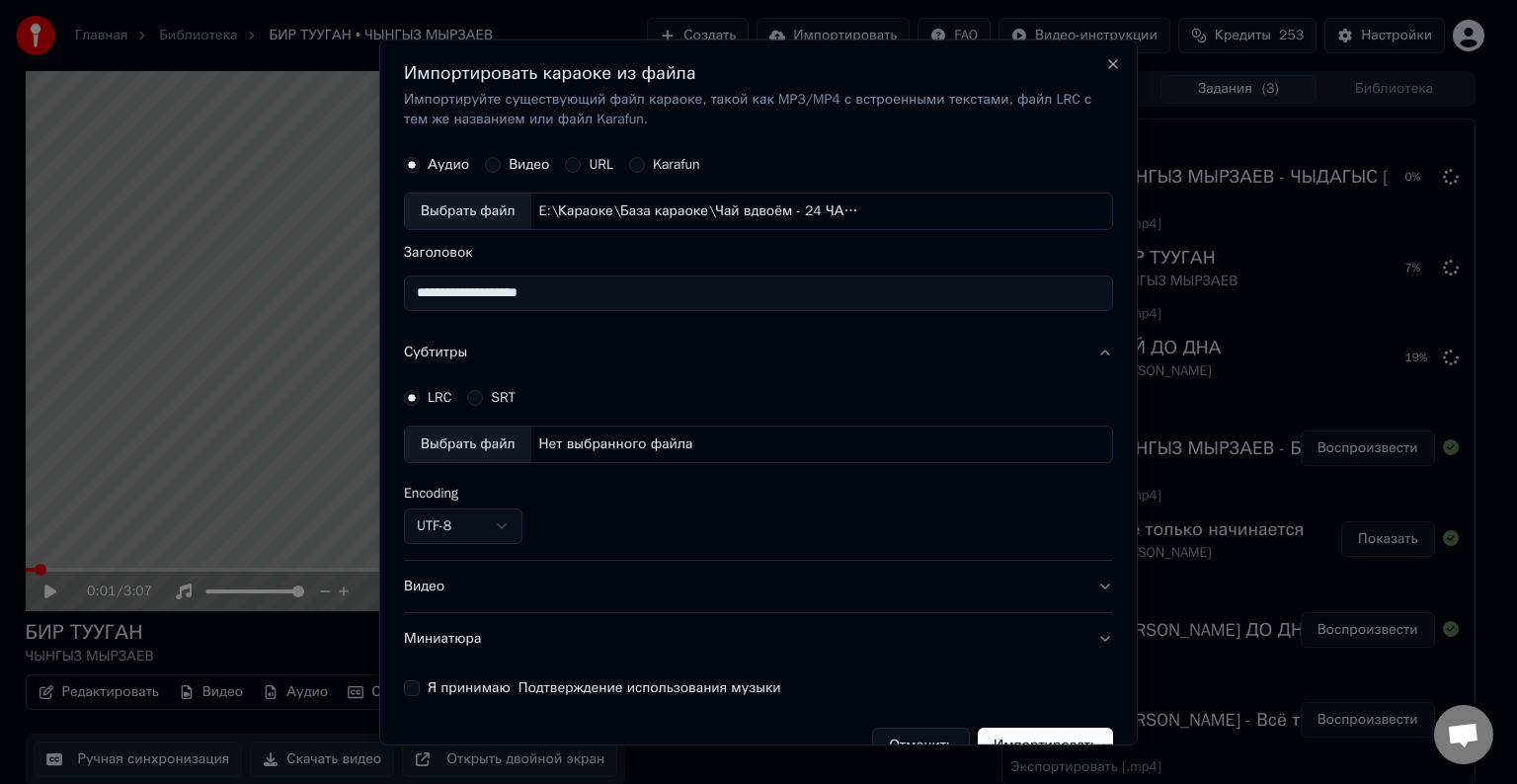 select on "**********" 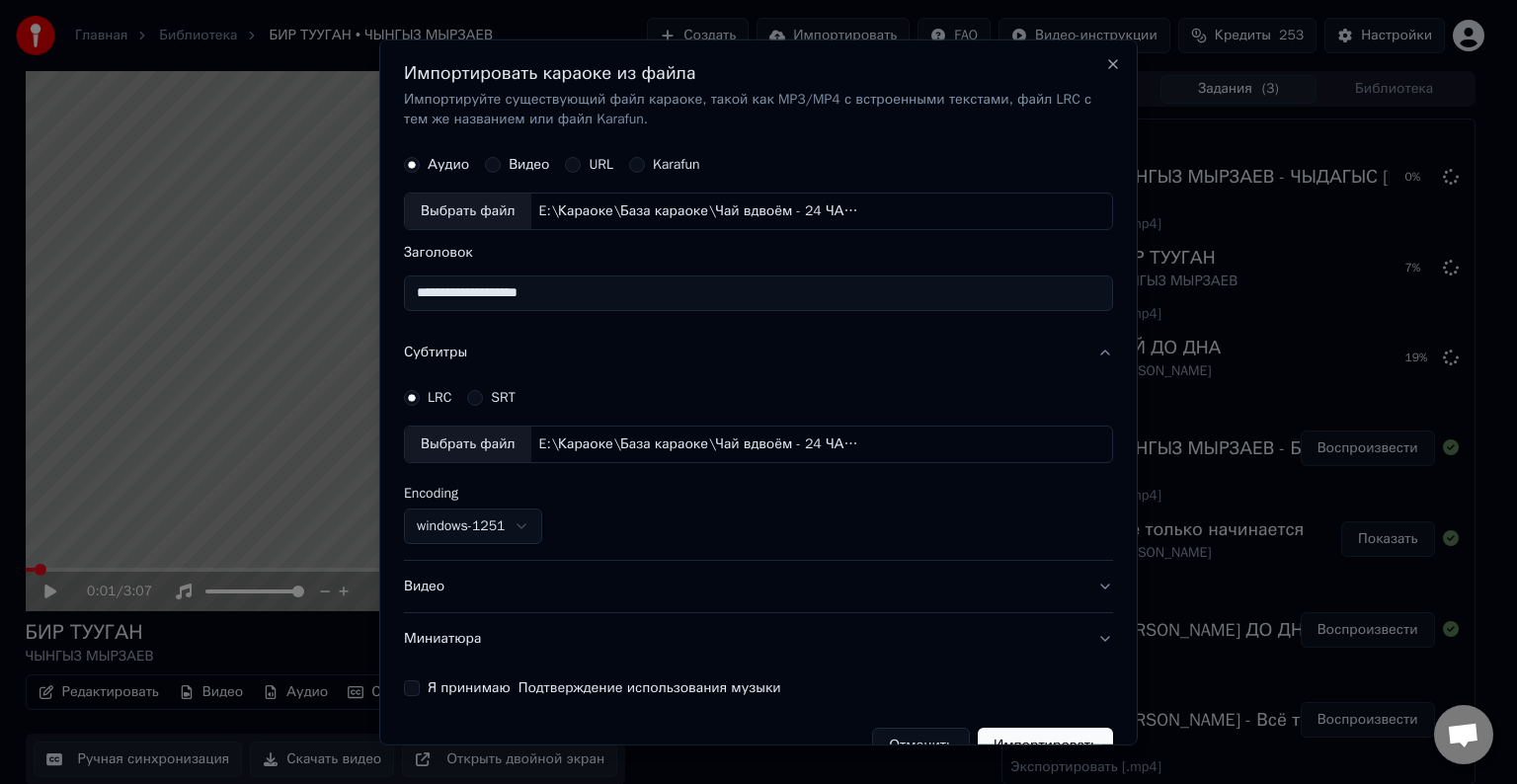 click on "Видео" at bounding box center [758, 587] 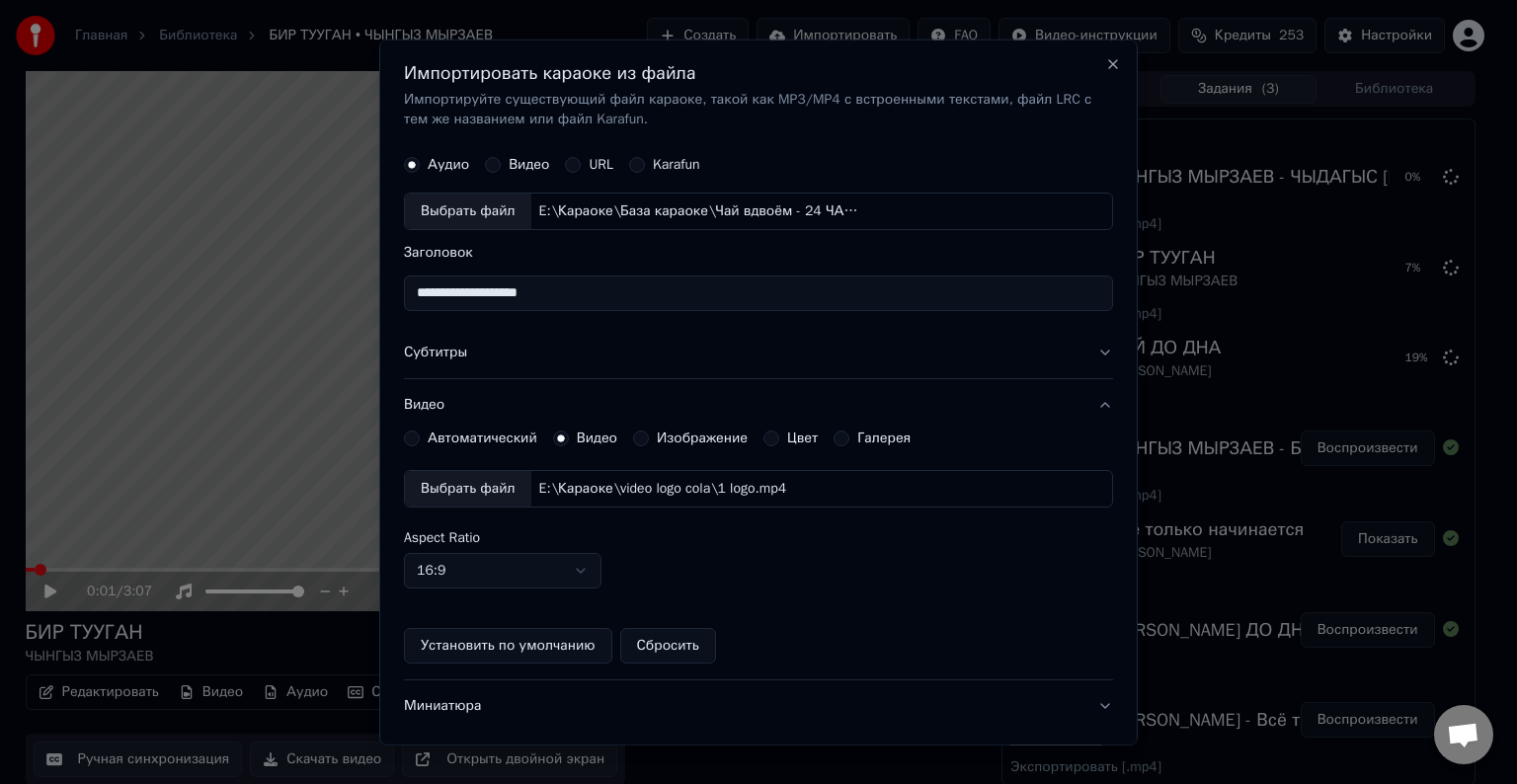 click on "Выбрать файл" at bounding box center [468, 489] 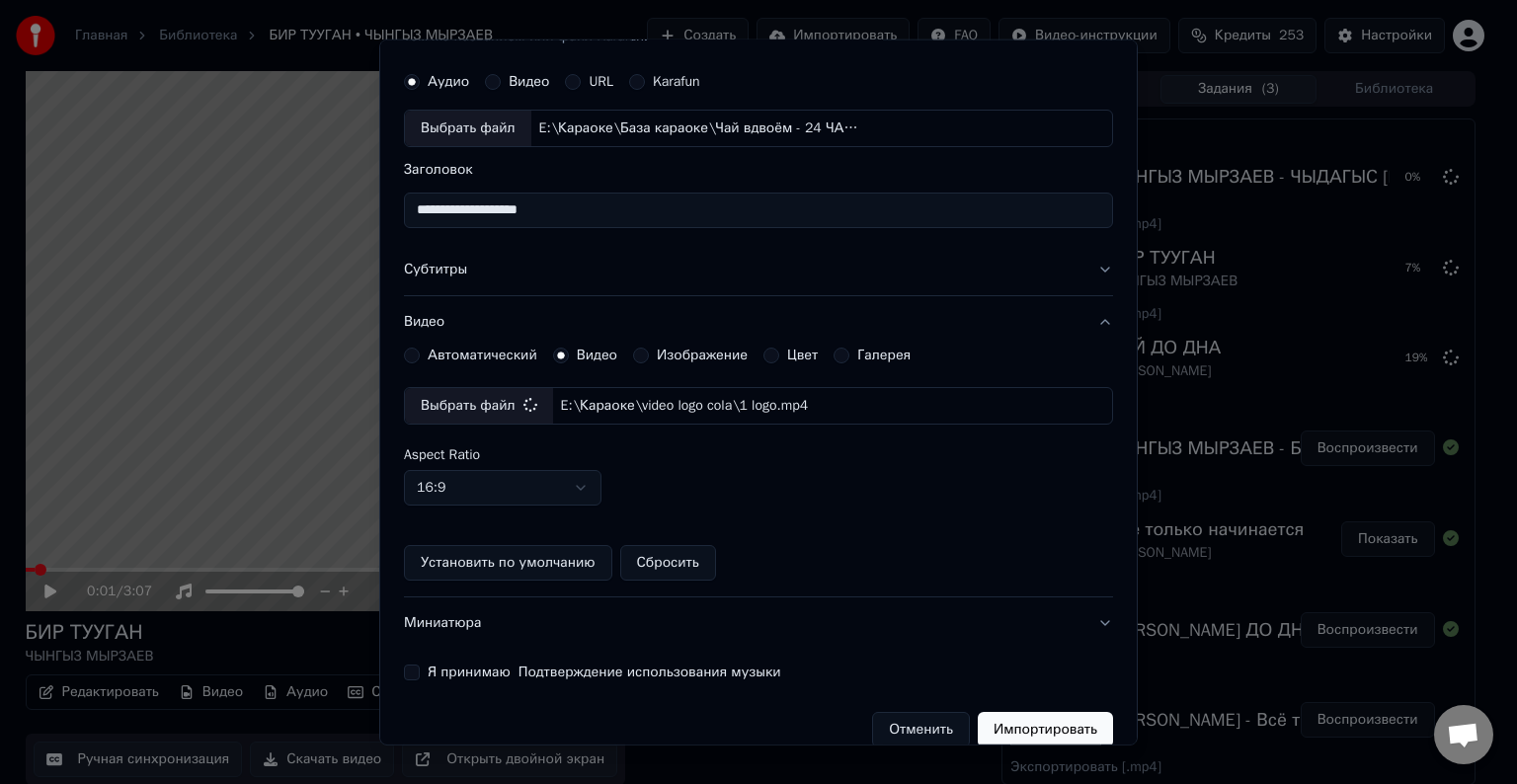 scroll, scrollTop: 108, scrollLeft: 0, axis: vertical 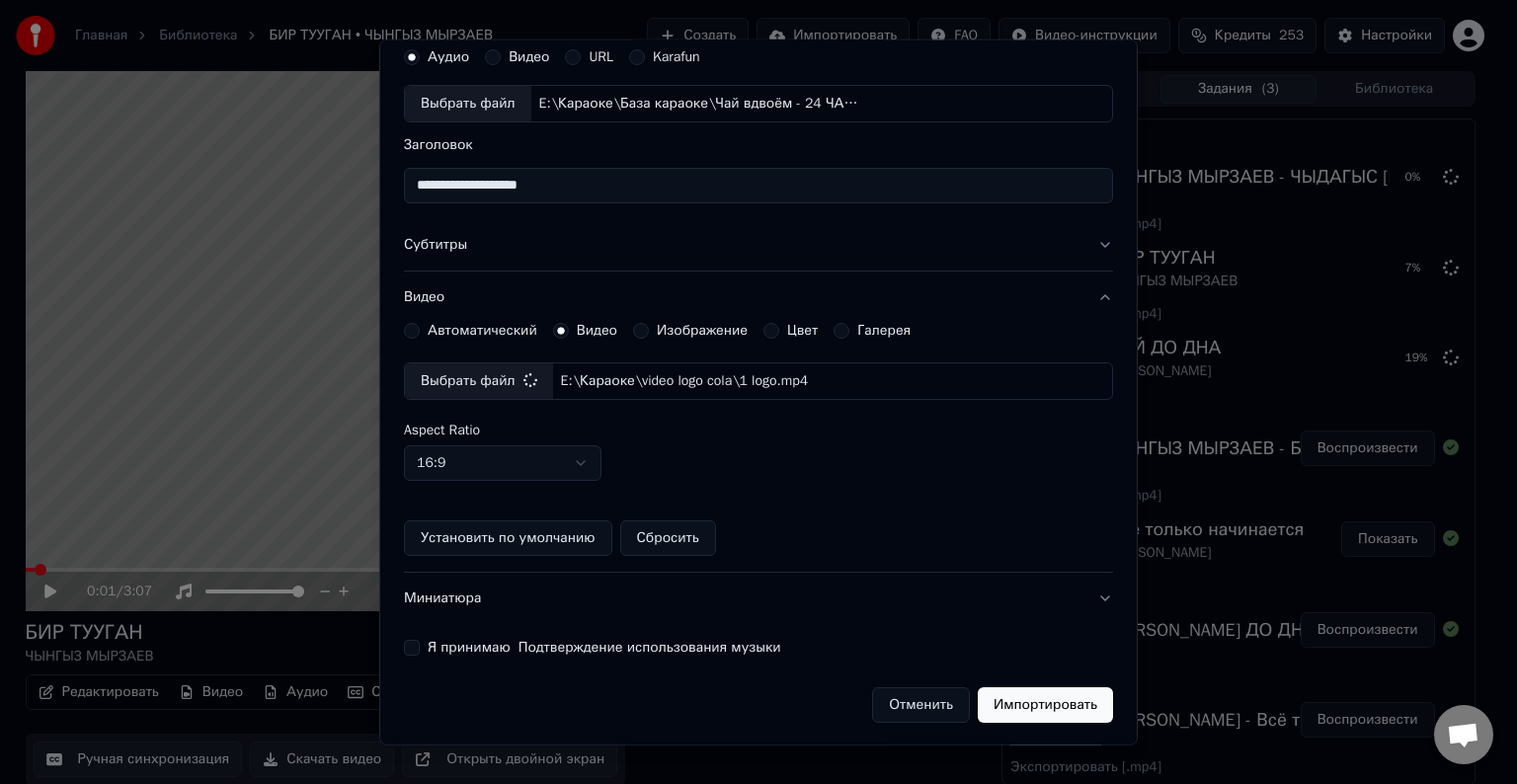 click on "Я принимаю   Подтверждение использования музыки" at bounding box center [412, 648] 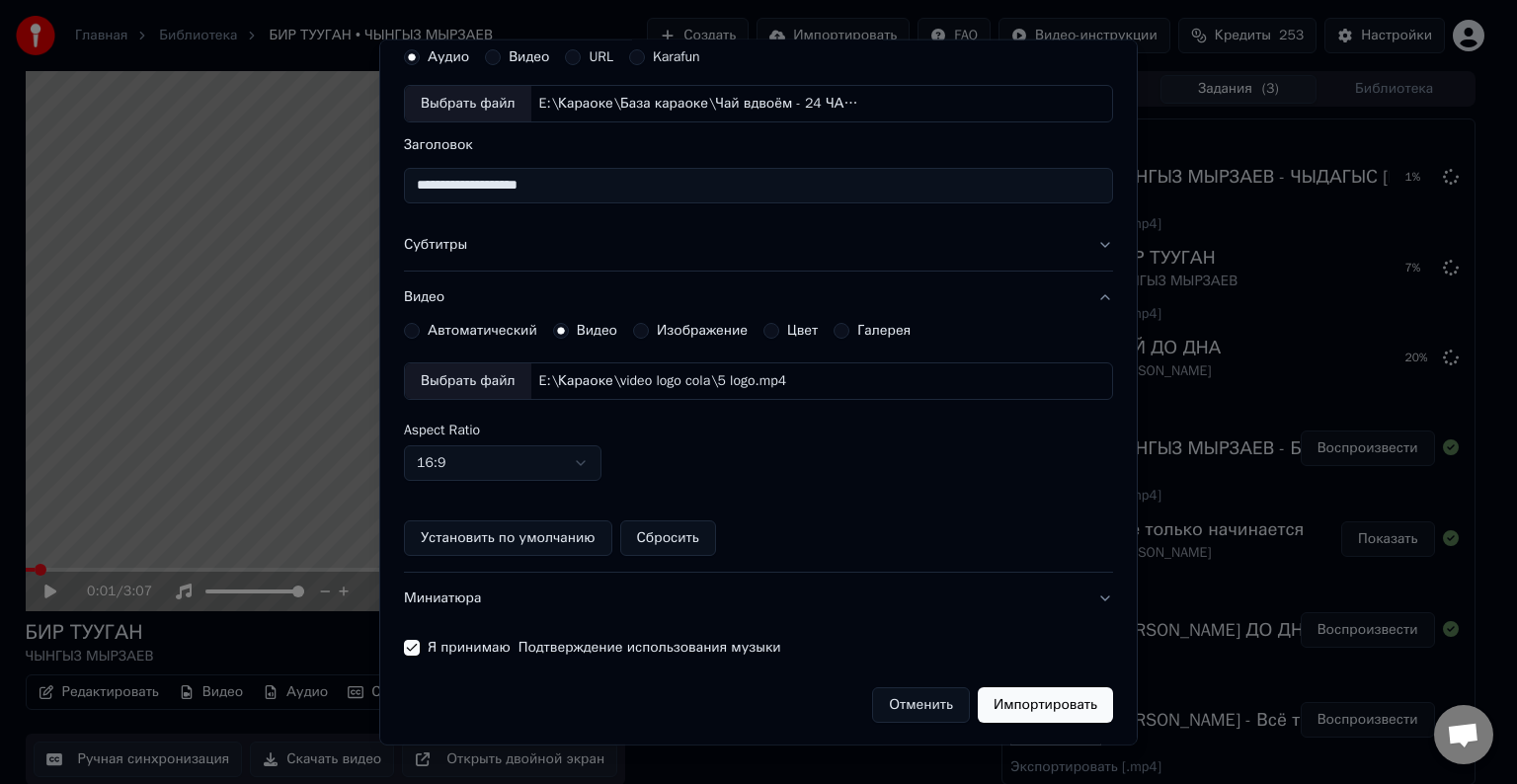 click on "Импортировать" at bounding box center (1045, 705) 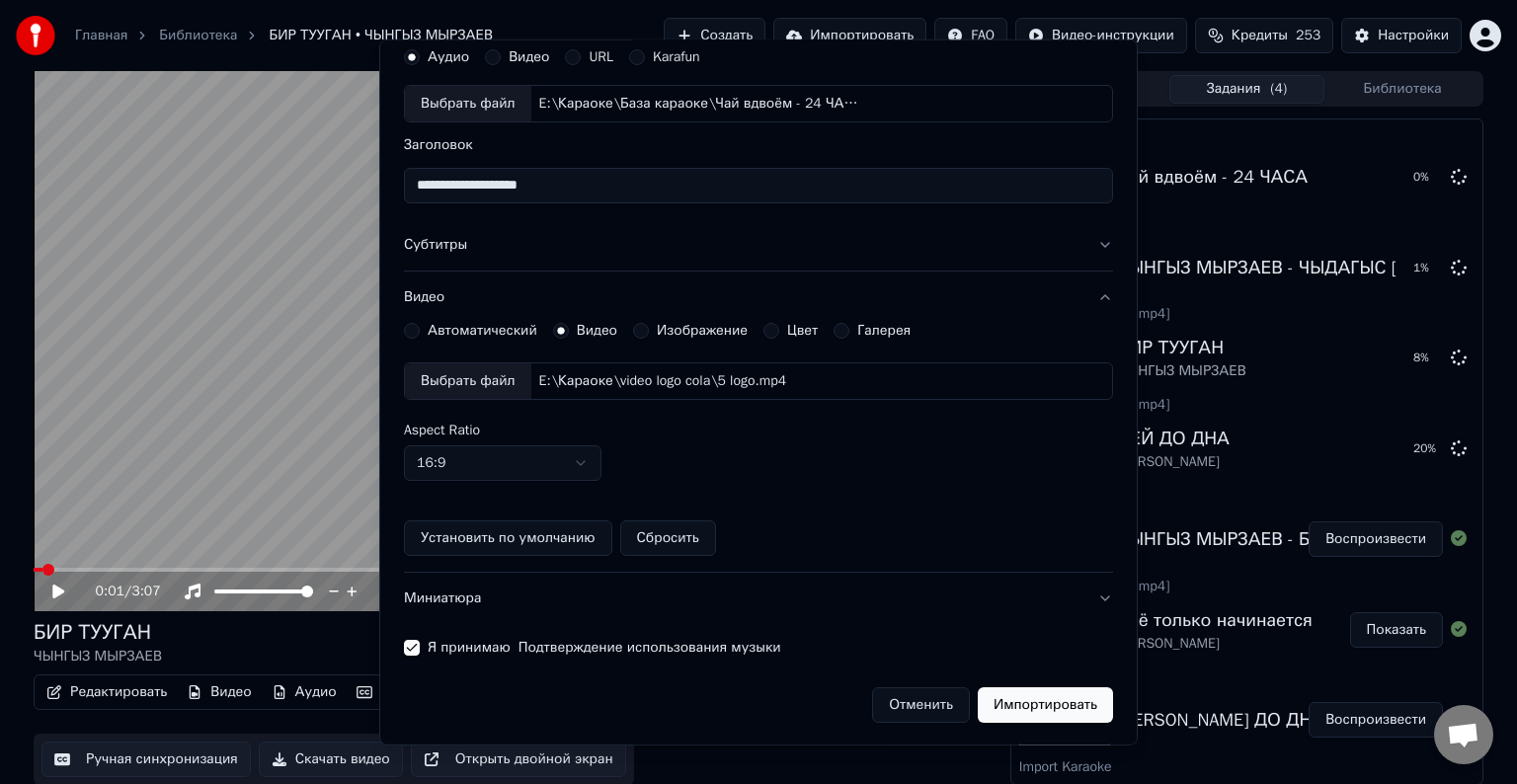 type 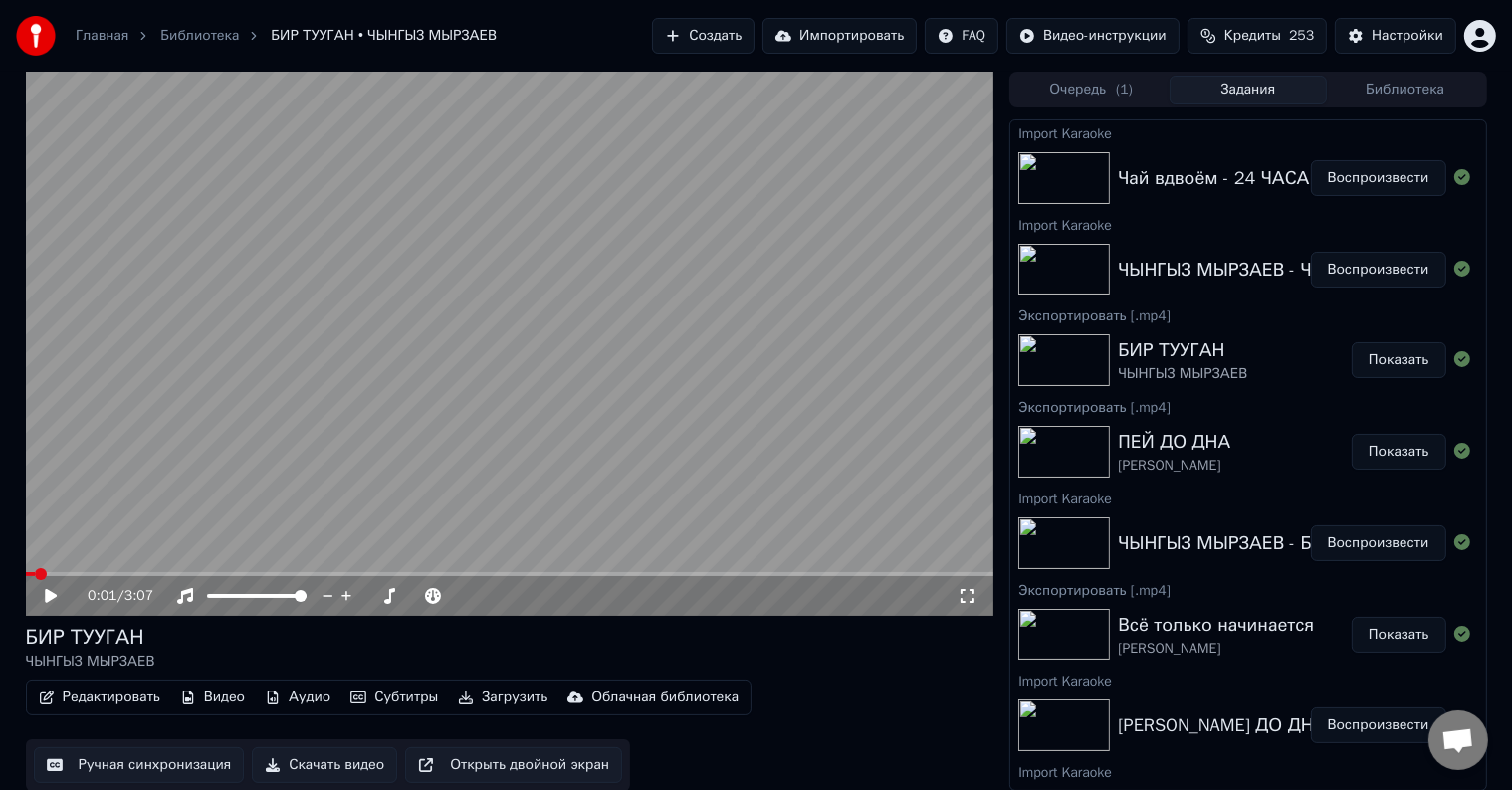 click on "Редактировать Видео Аудио Субтитры Загрузить Облачная библиотека Ручная синхронизация Скачать видео Открыть двойной экран" at bounding box center (510, 735) 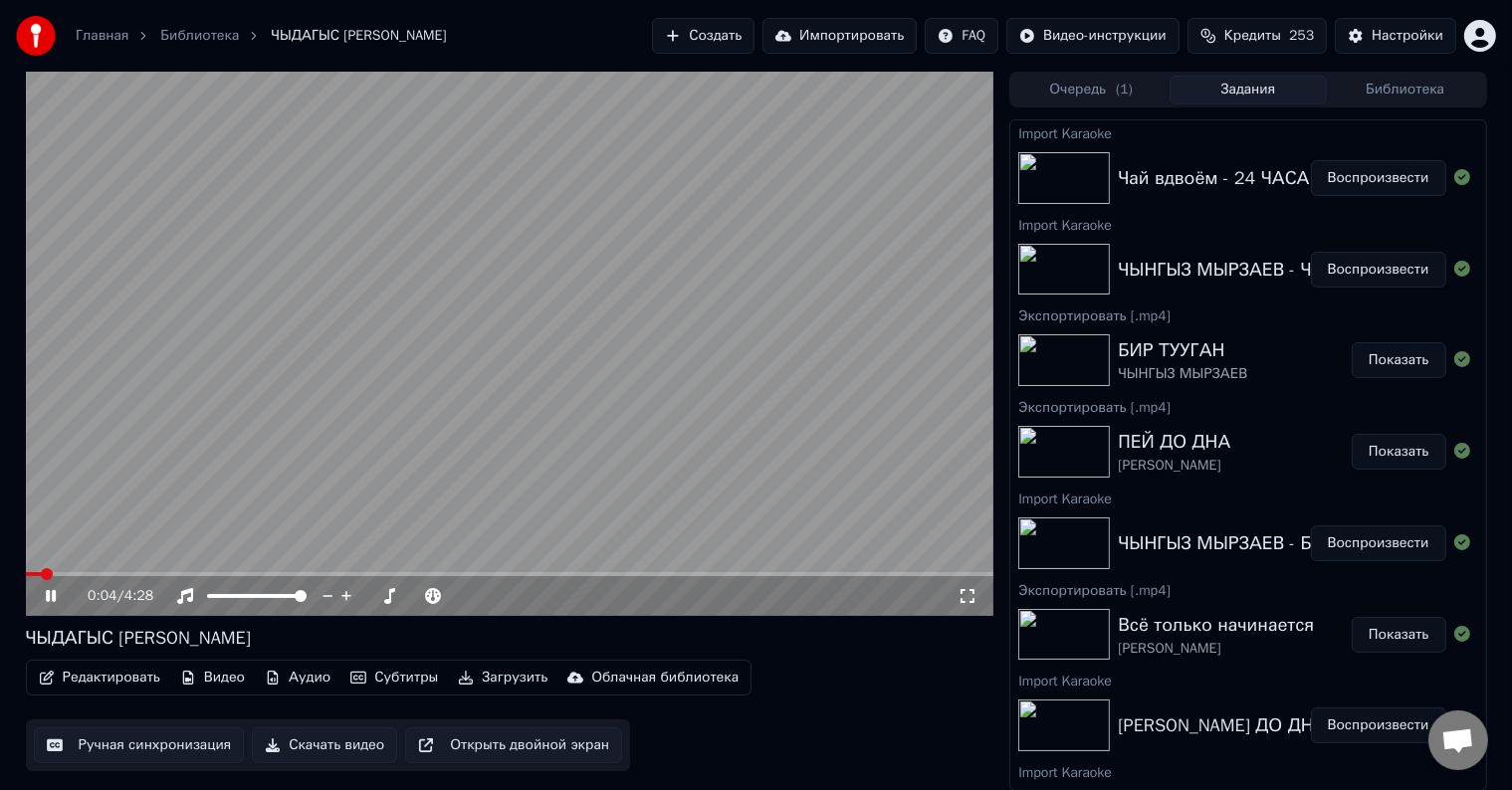 click on "Редактировать" at bounding box center (100, 678) 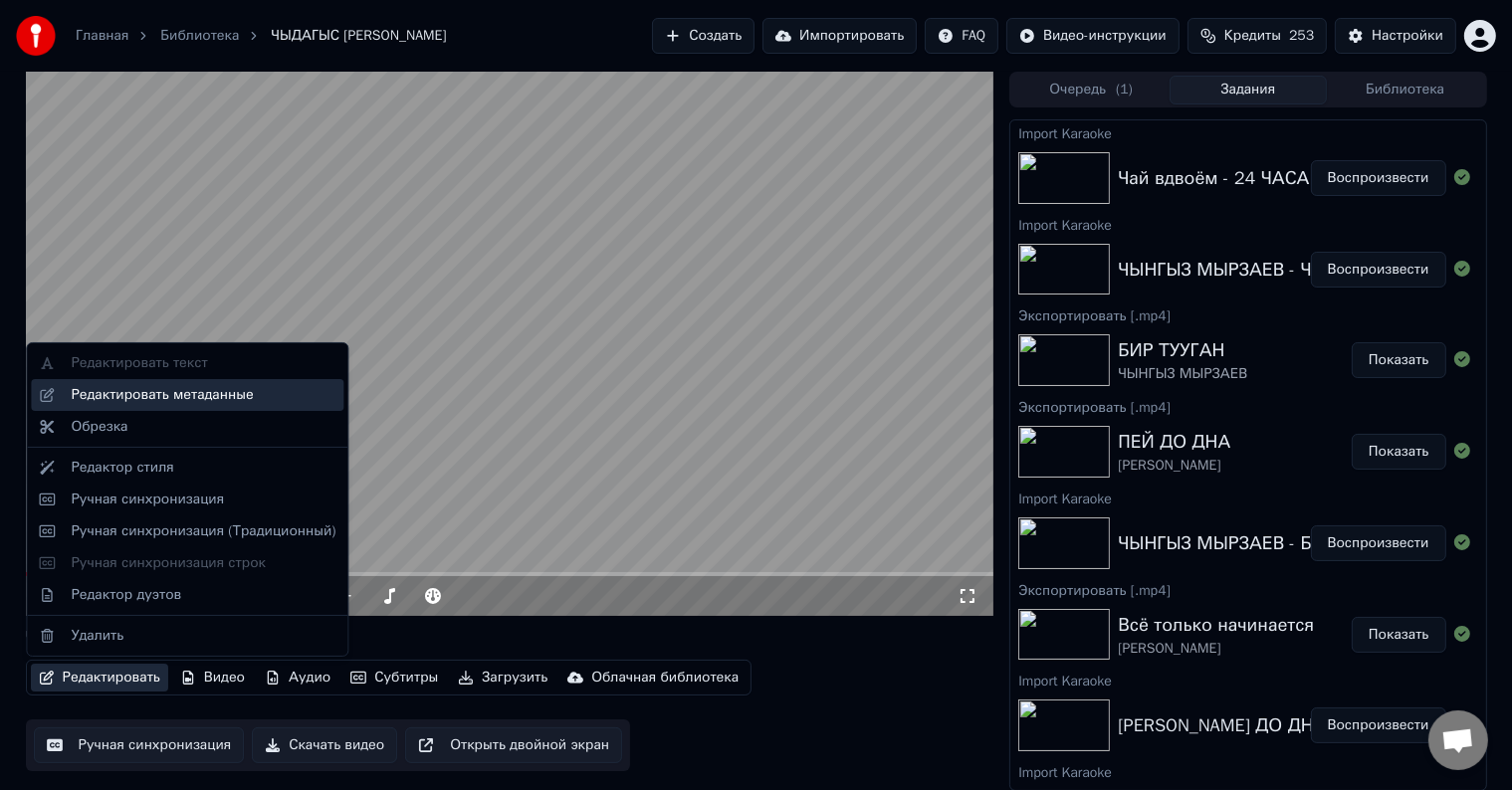 click on "Редактировать метаданные" at bounding box center [203, 395] 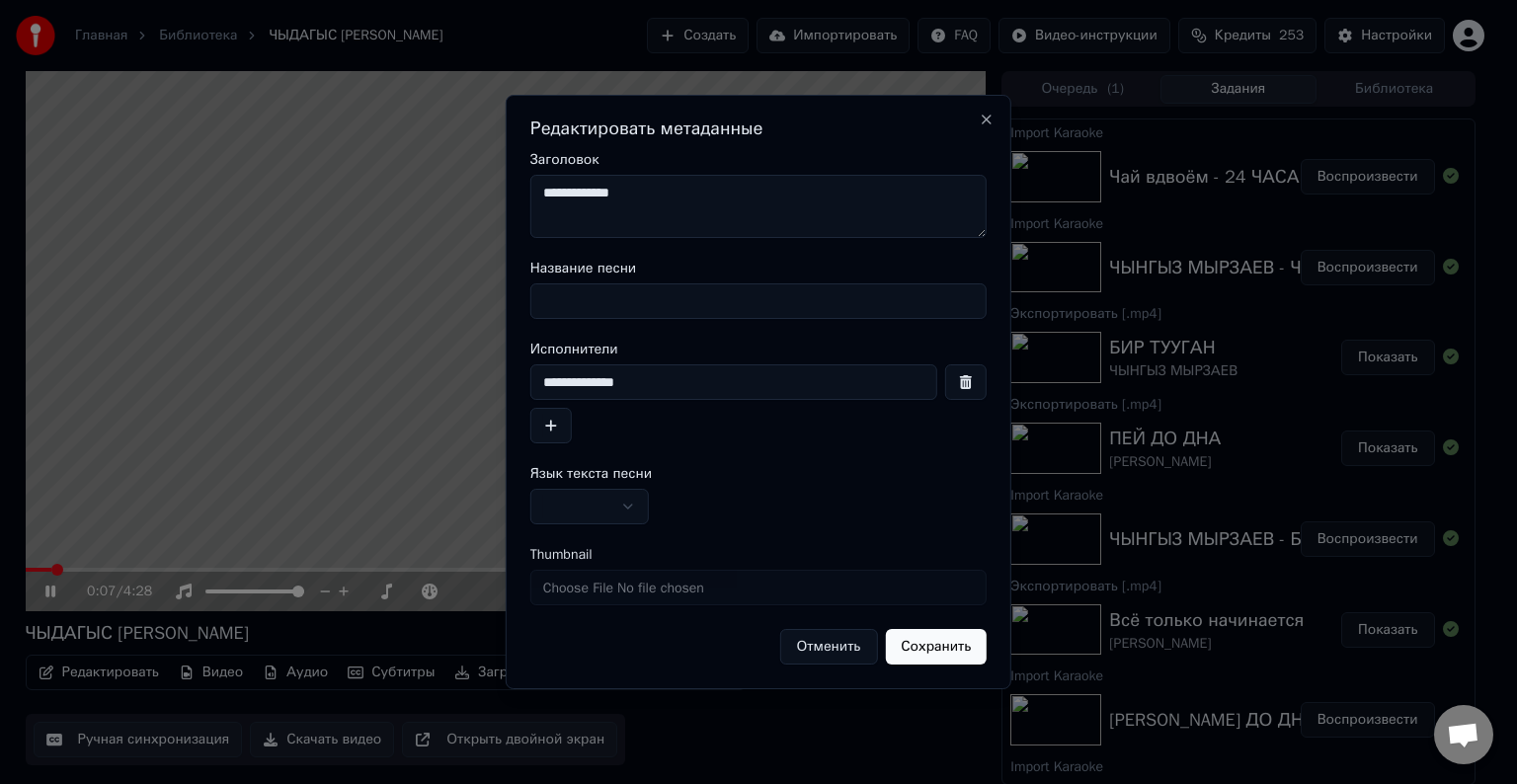 click on "Название песни" at bounding box center (758, 301) 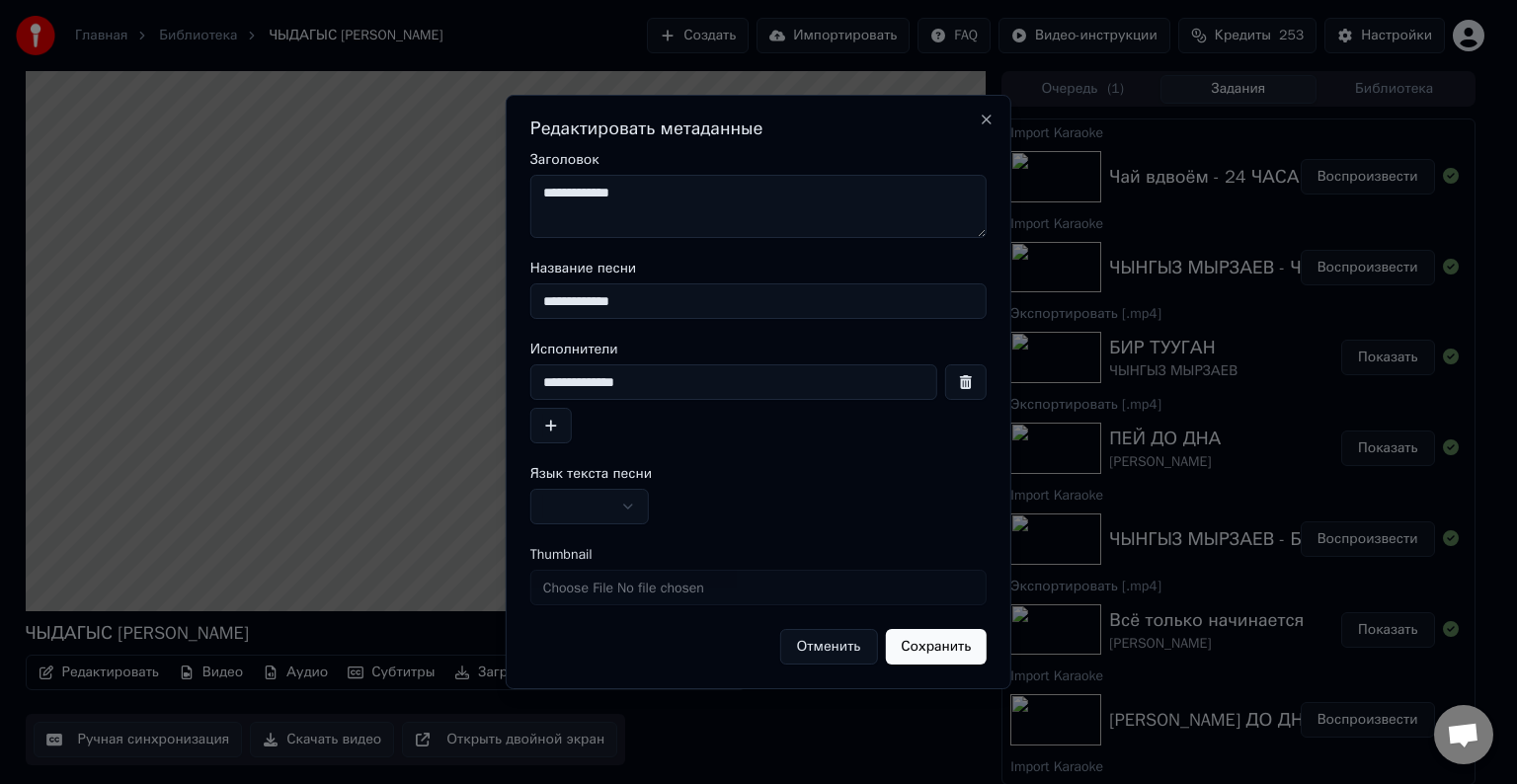 type on "**********" 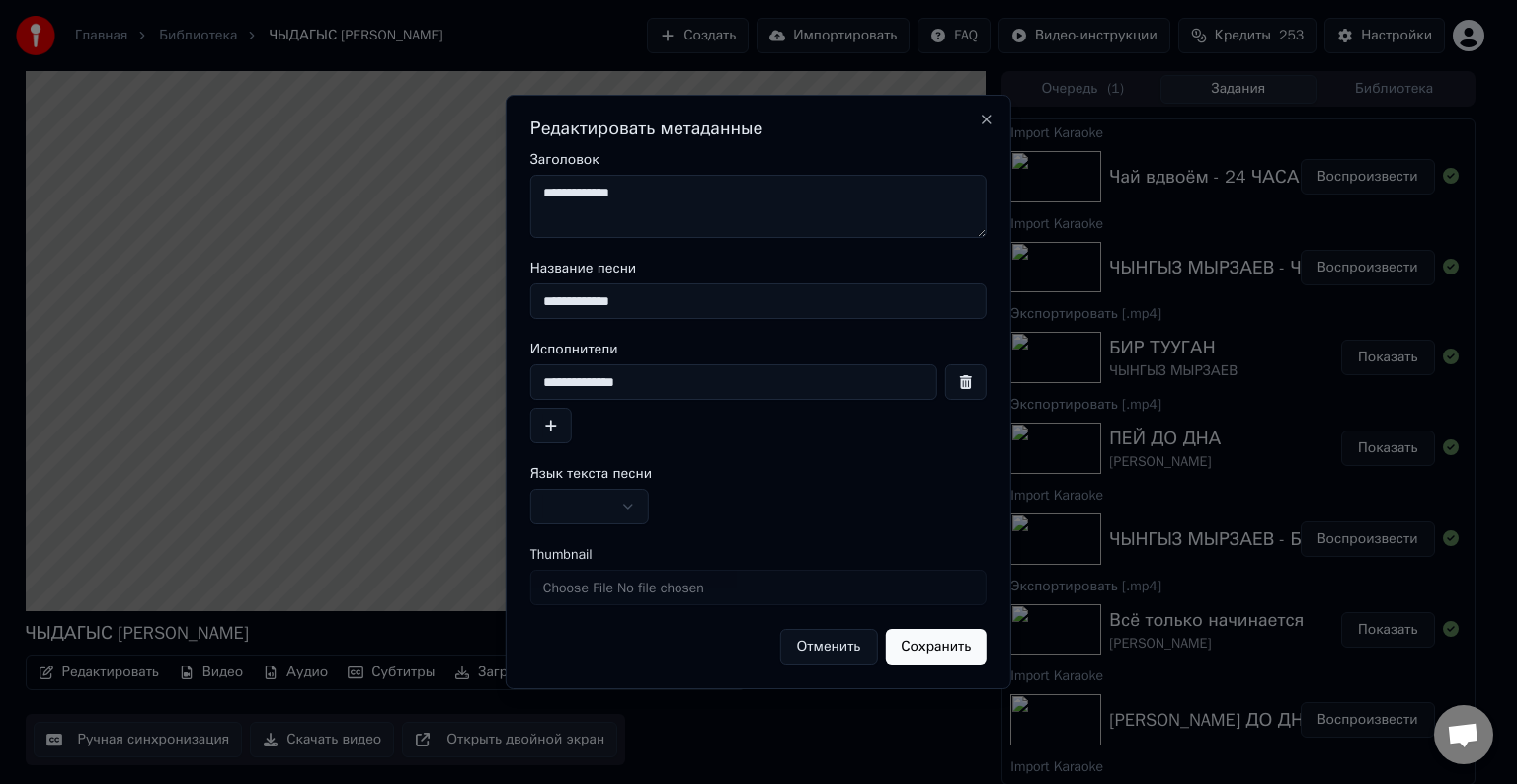 click on "**********" at bounding box center [758, 206] 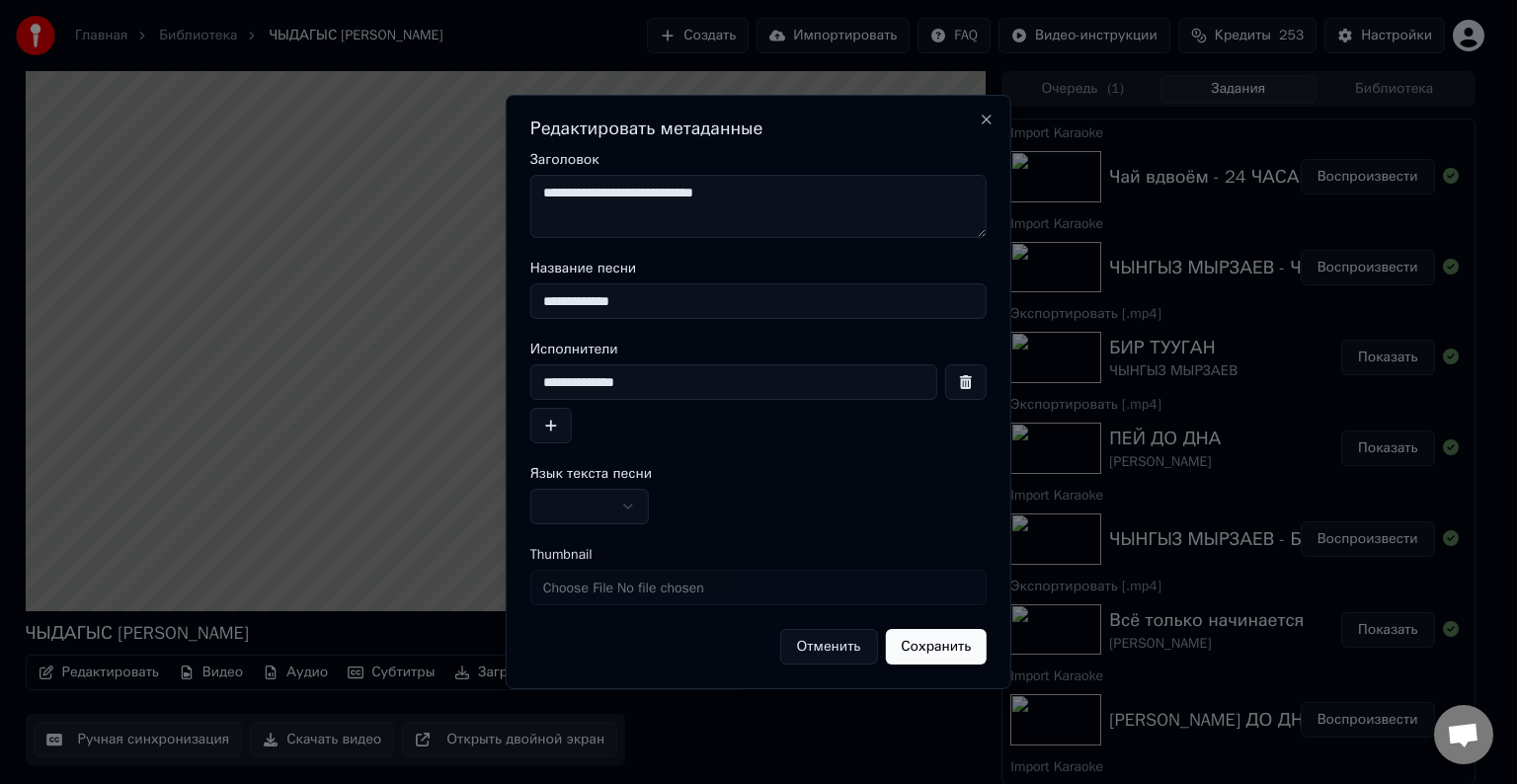 type on "**********" 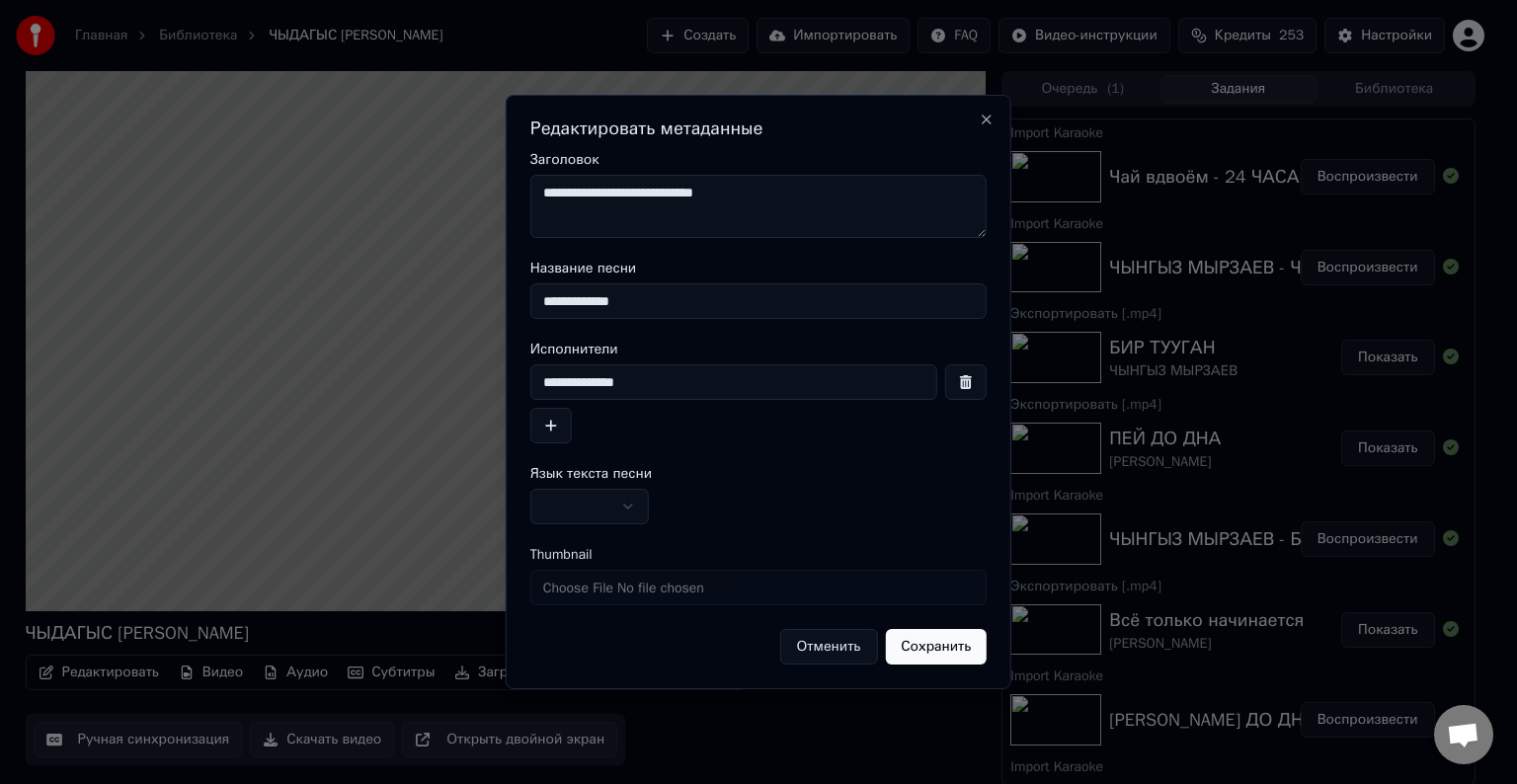 click at bounding box center [590, 507] 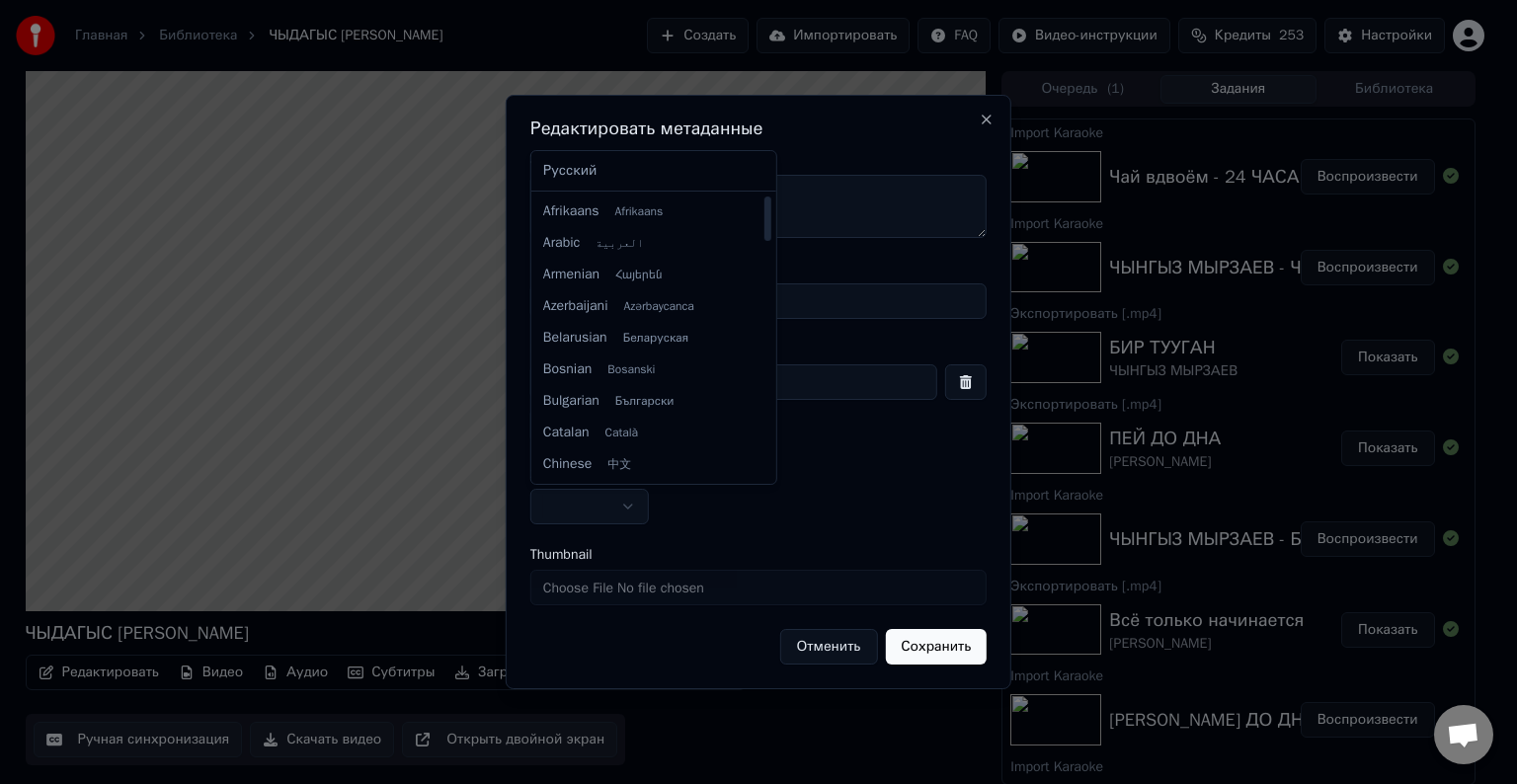 select on "**" 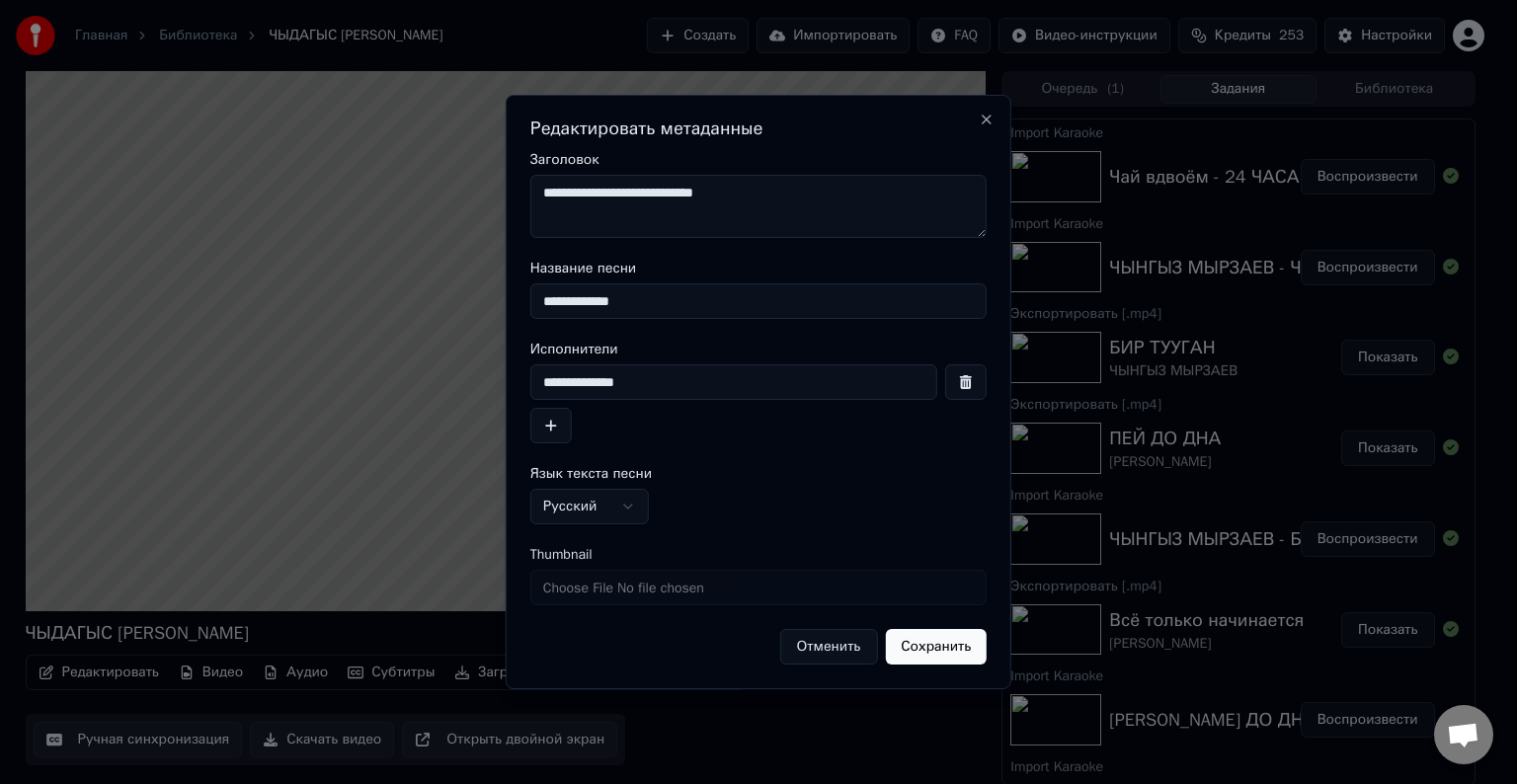 click on "Сохранить" at bounding box center [935, 647] 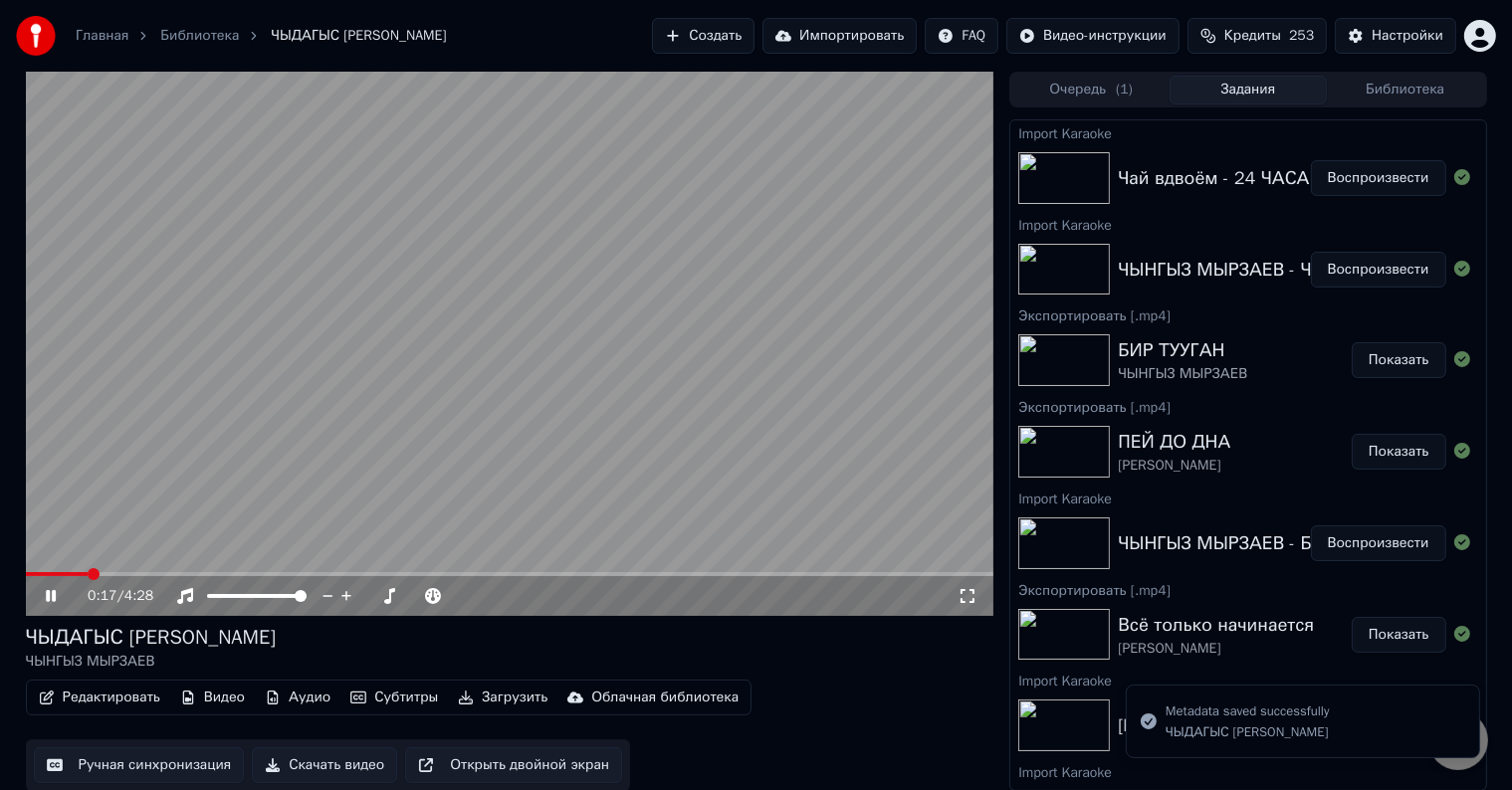 click on "Субтитры" at bounding box center [394, 697] 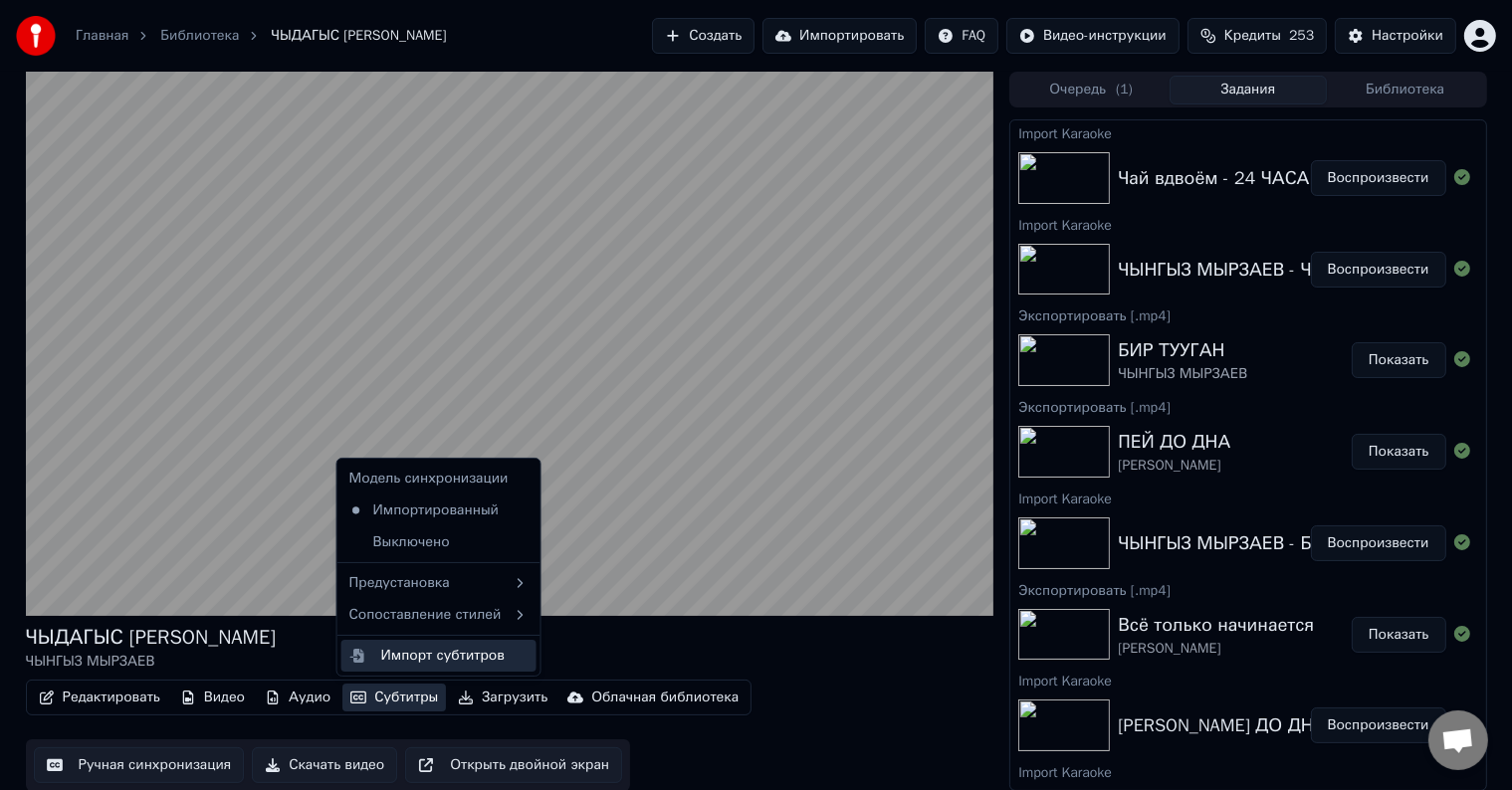 click on "Импорт субтитров" at bounding box center [443, 656] 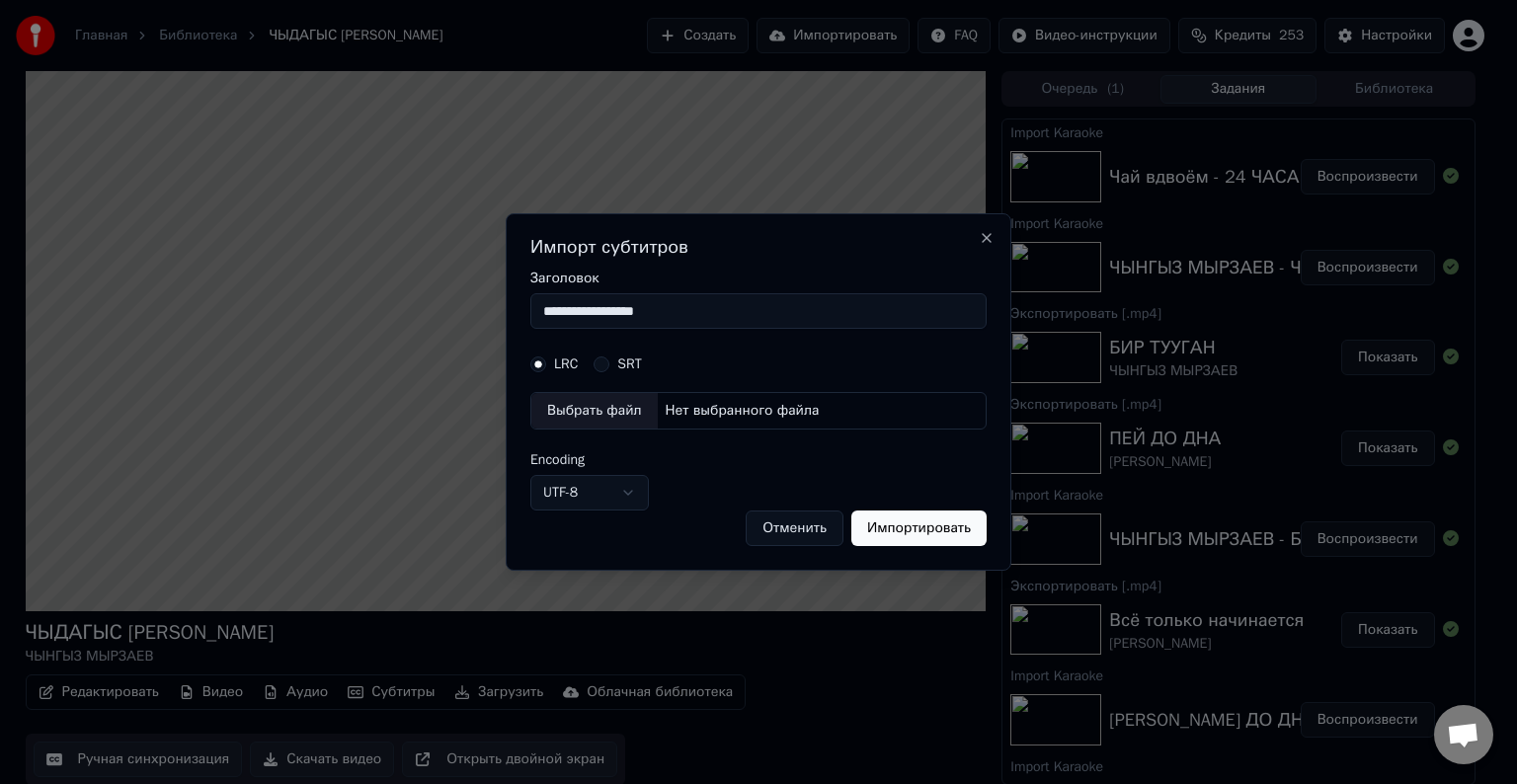 click on "Выбрать файл" at bounding box center (595, 411) 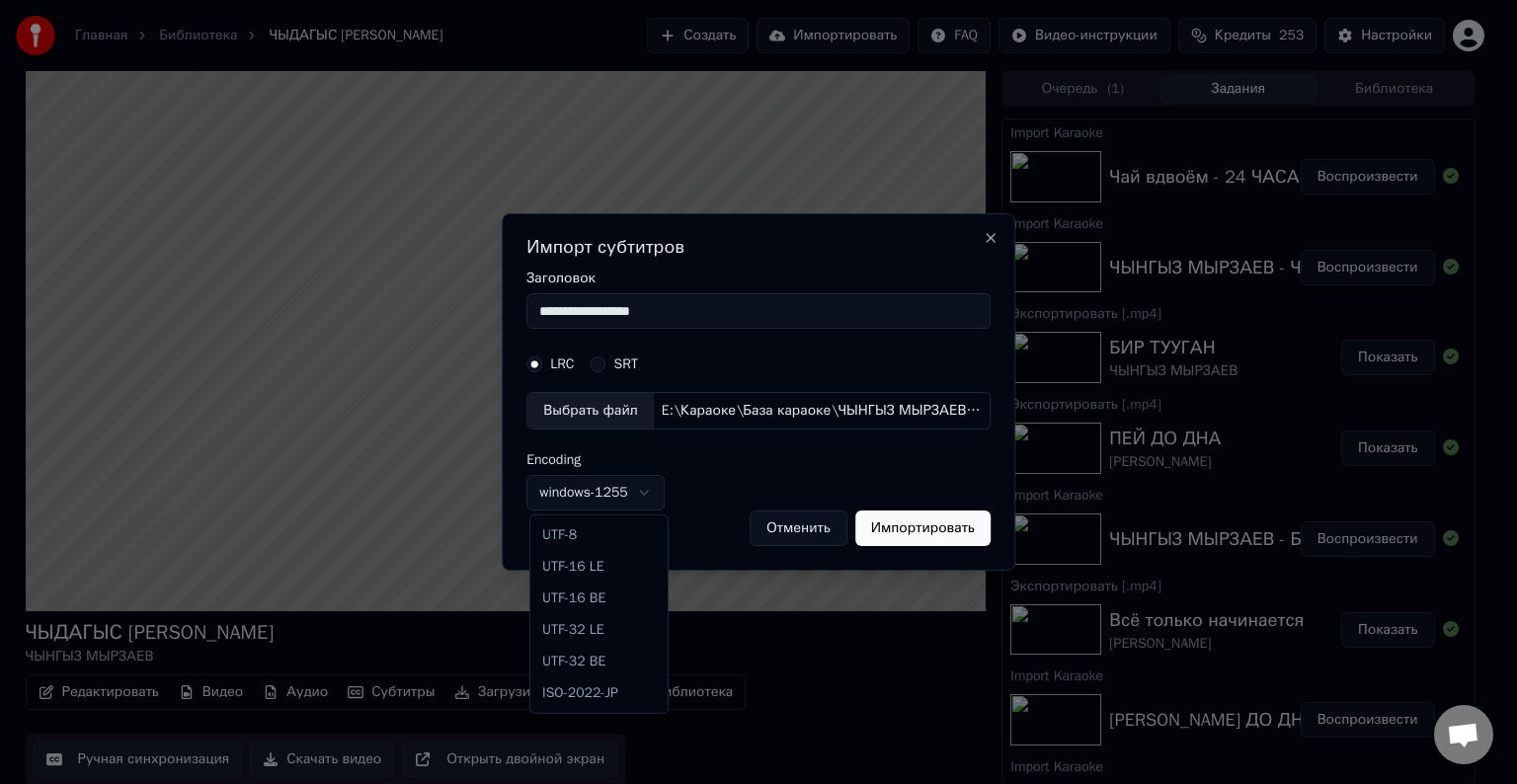 click on "Главная Библиотека ЧЫДАГЫС АРМАН • ЧЫНГЫЗ МЫРЗАЕВ Создать Импортировать FAQ Видео-инструкции Кредиты 253 Настройки ЧЫДАГЫС АРМАН ЧЫНГЫЗ МЫРЗАЕВ Редактировать Видео Аудио Субтитры Загрузить Облачная библиотека Ручная синхронизация Скачать видео Открыть двойной экран Очередь ( 1 ) Задания Библиотека Import Karaoke Чай вдвоём - 24 ЧАСА Воспроизвести Import Karaoke ЧЫНГЫЗ МЫРЗАЕВ - ЧЫДАГЫС АРМАН Воспроизвести Экспортировать [.mp4] БИР ТУУГАН ЧЫНГЫЗ МЫРЗАЕВ Показать Экспортировать [.mp4] ПЕЙ ДО ДНА ЧИНГИЗ ХАН Показать Import Karaoke ЧЫНГЫЗ МЫРЗАЕВ - БИР ТУУГАН Воспроизвести Шахзода" at bounding box center [750, 392] 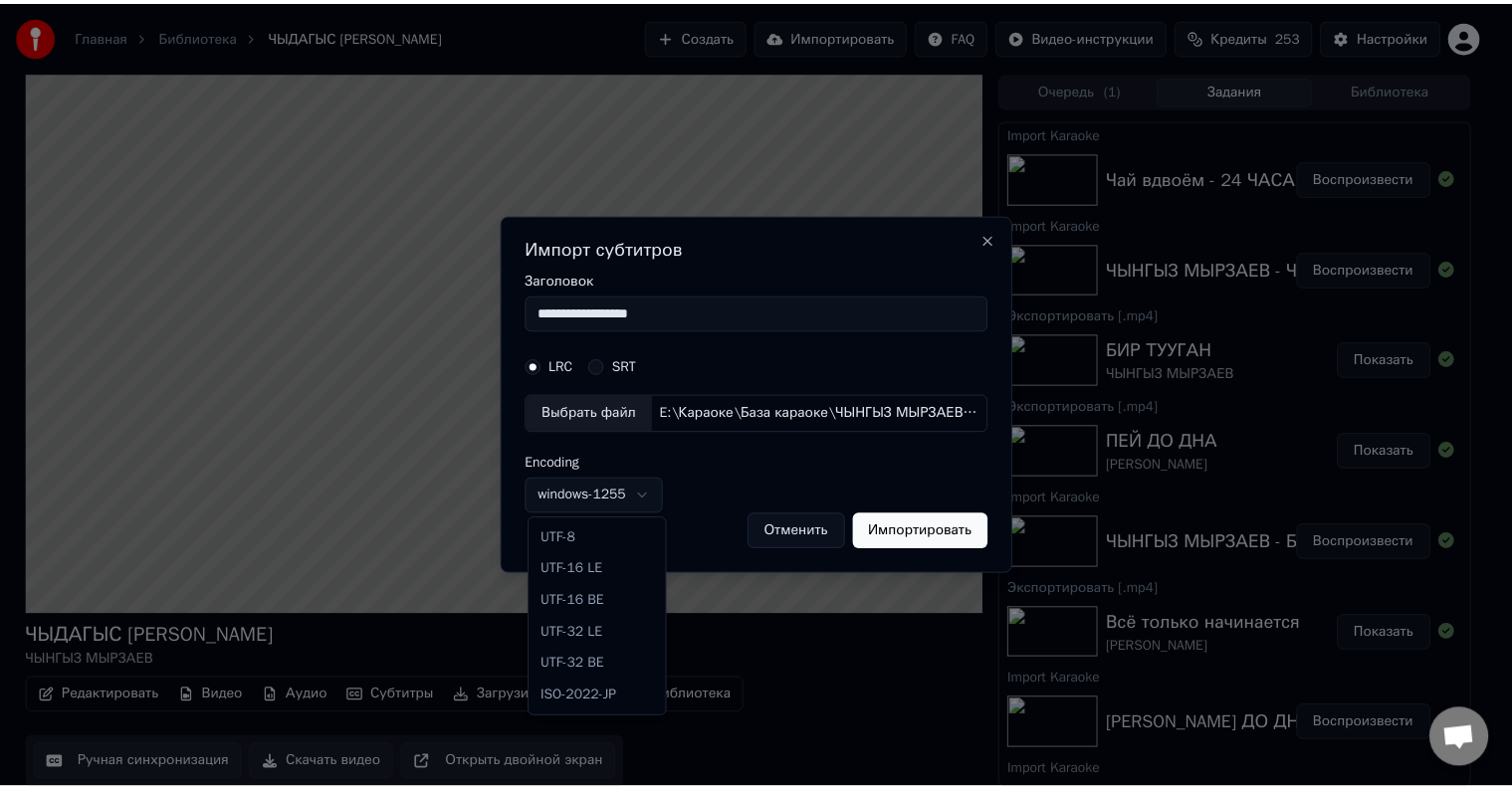 scroll, scrollTop: 637, scrollLeft: 0, axis: vertical 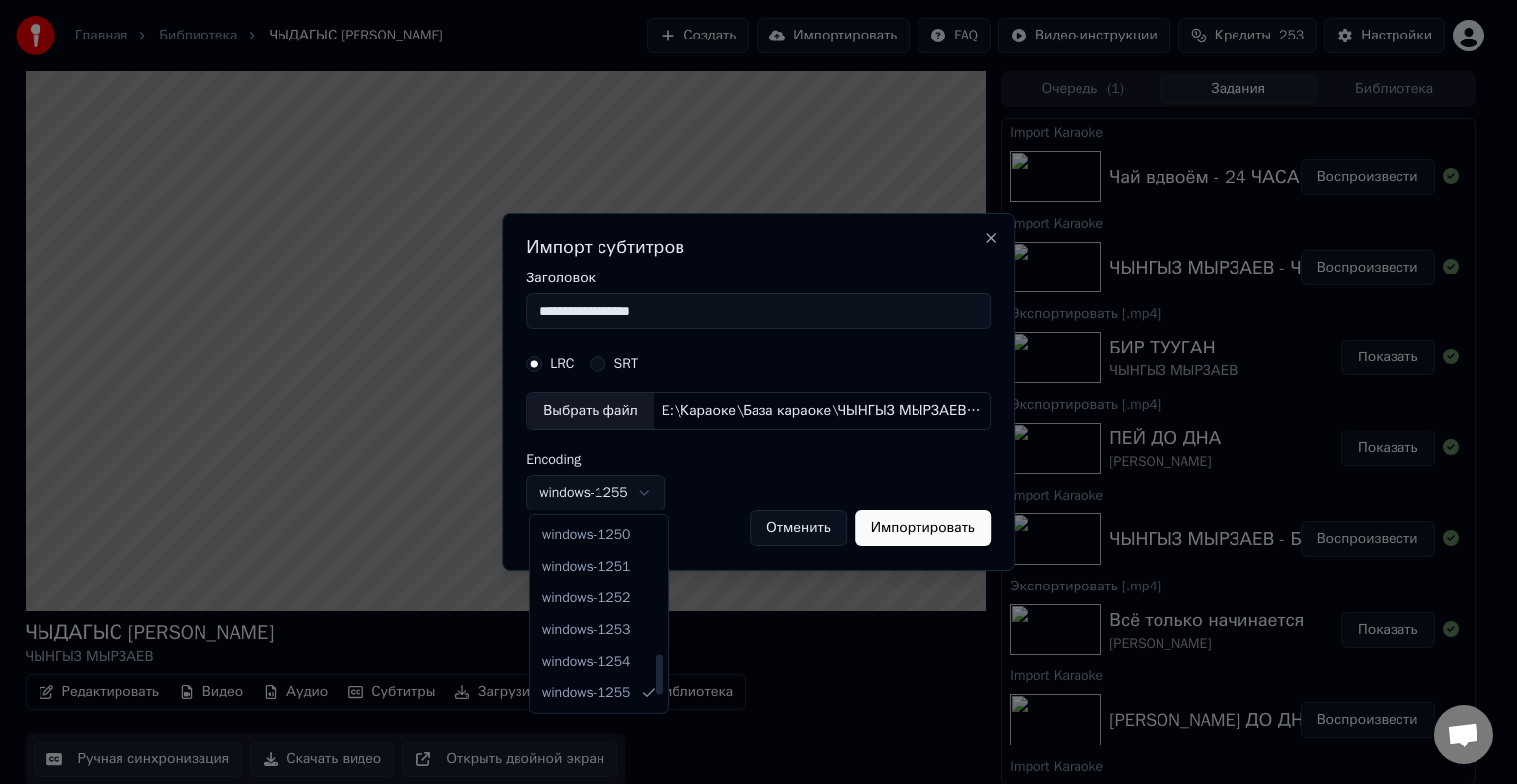 select on "**********" 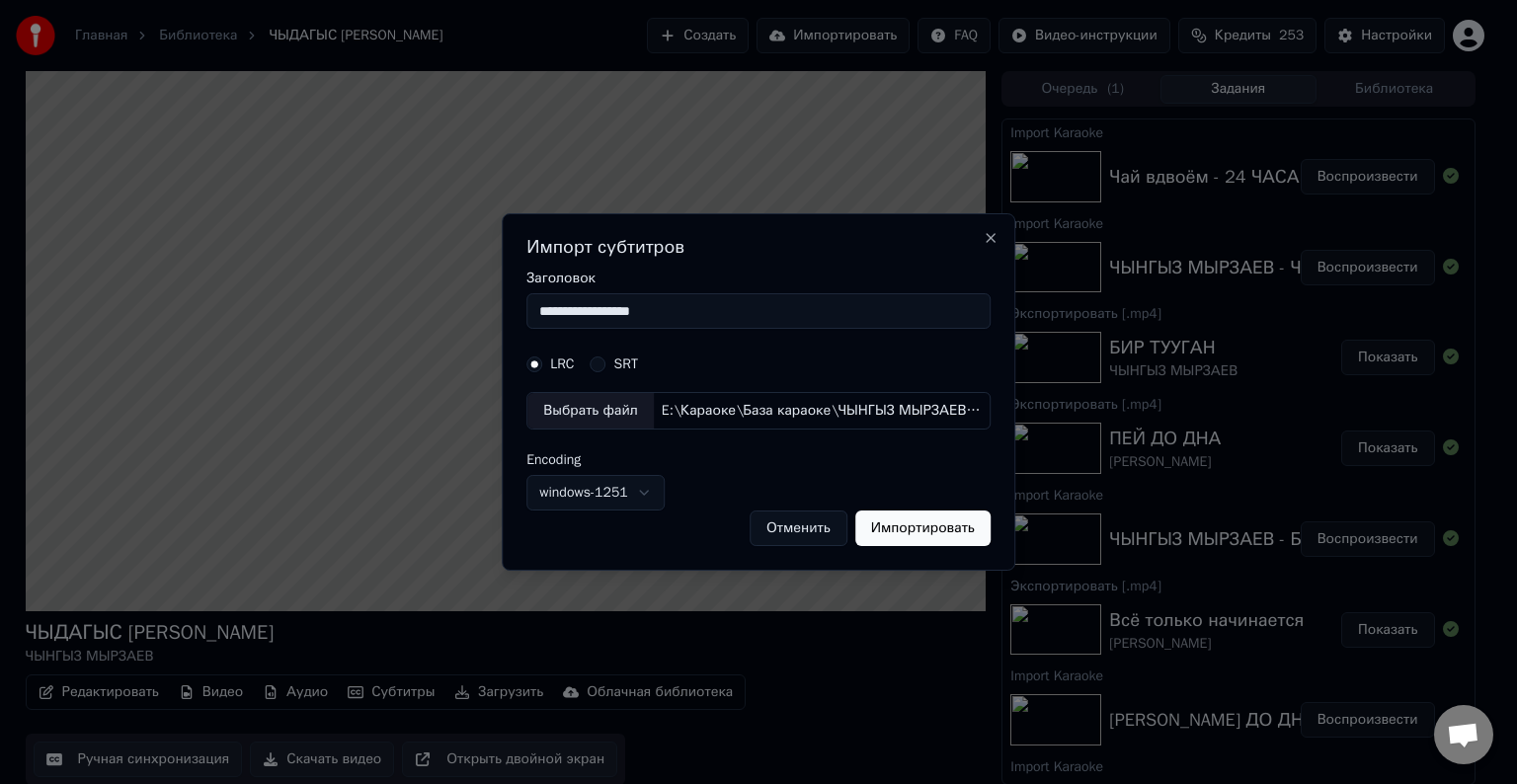 click on "**********" at bounding box center [758, 311] 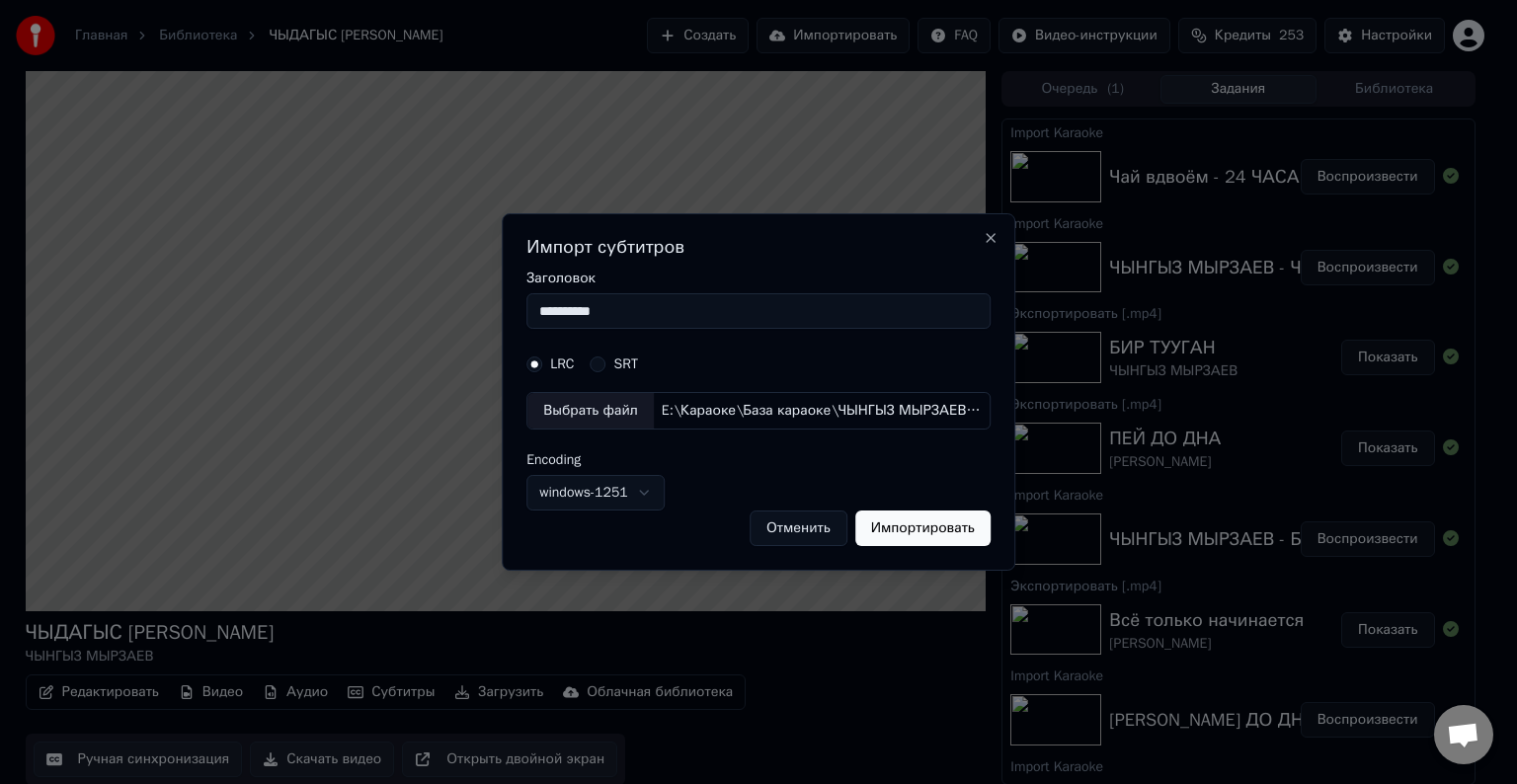 type on "**********" 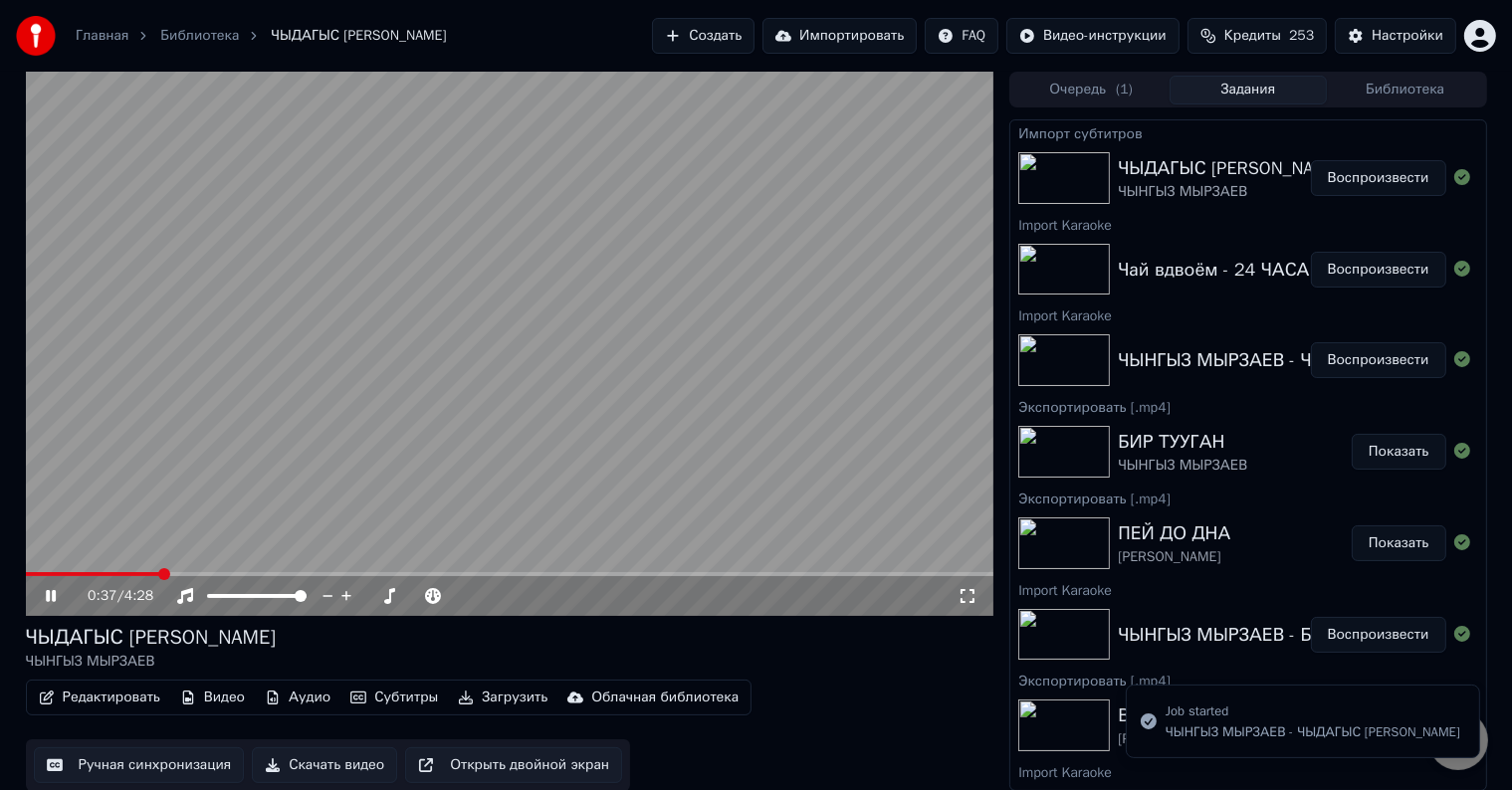 click on "Воспроизвести" at bounding box center [1379, 178] 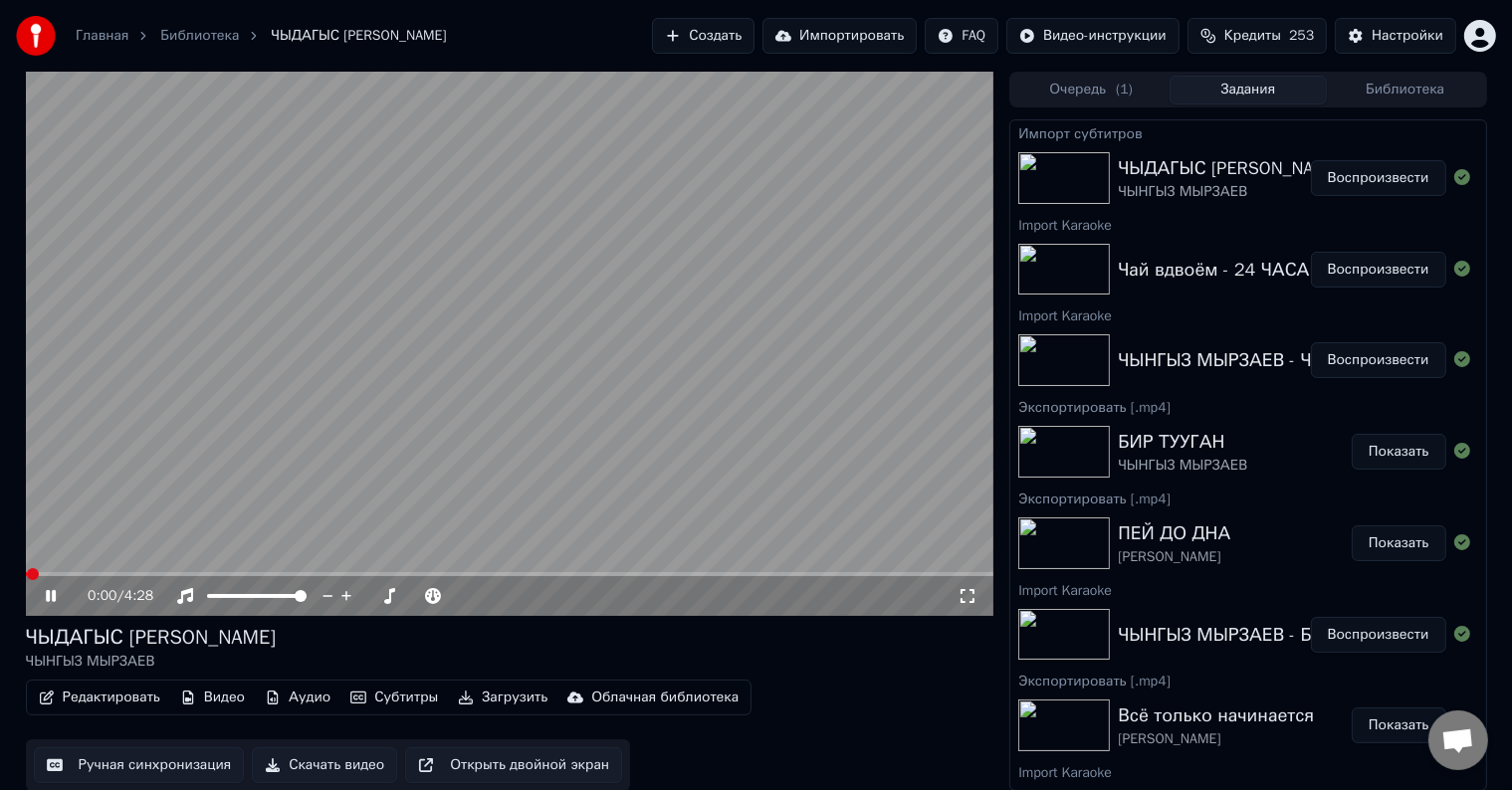 click on "Редактировать" at bounding box center [100, 697] 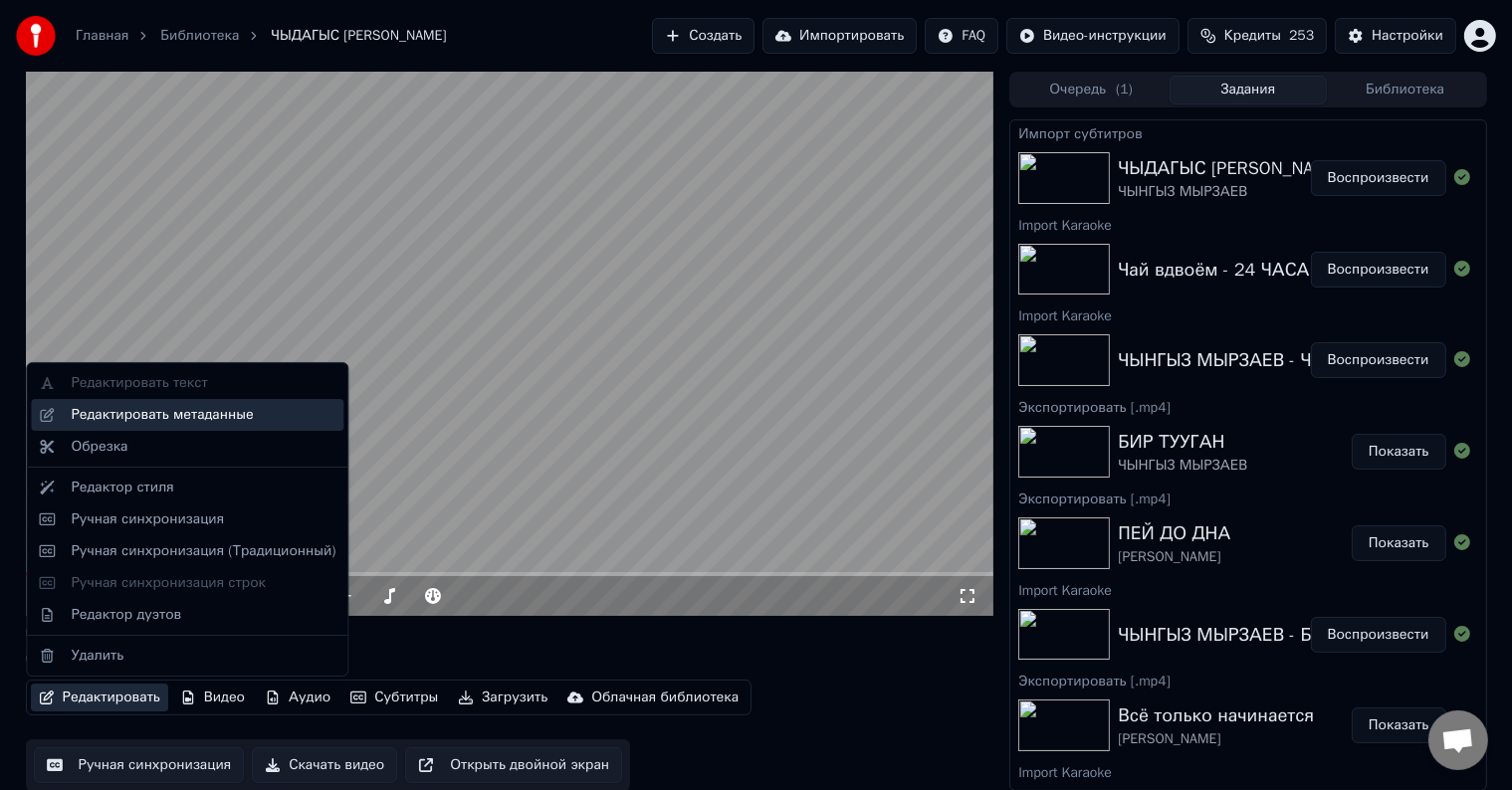 click on "Редактировать метаданные" at bounding box center [161, 415] 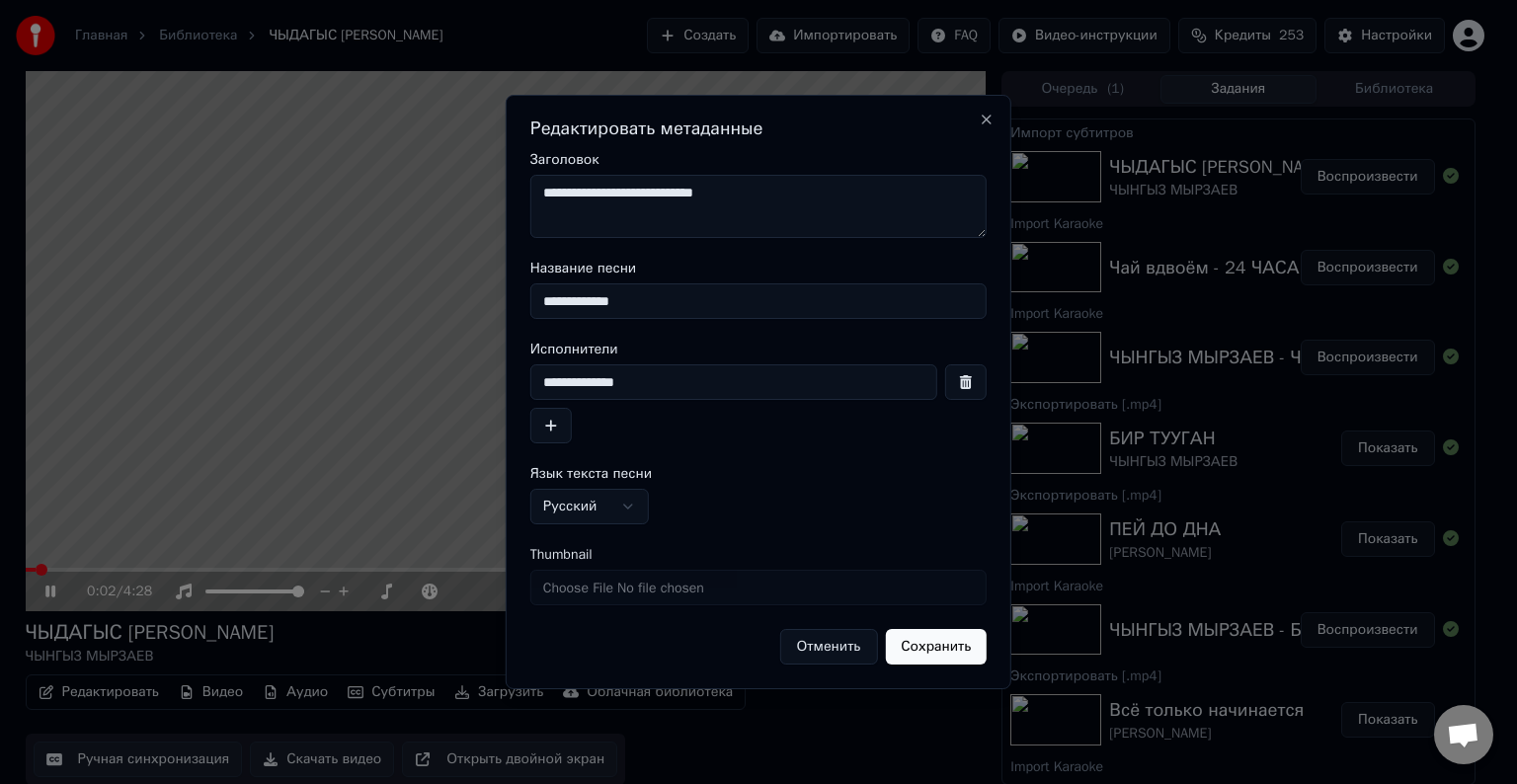 click on "Отменить" at bounding box center (829, 647) 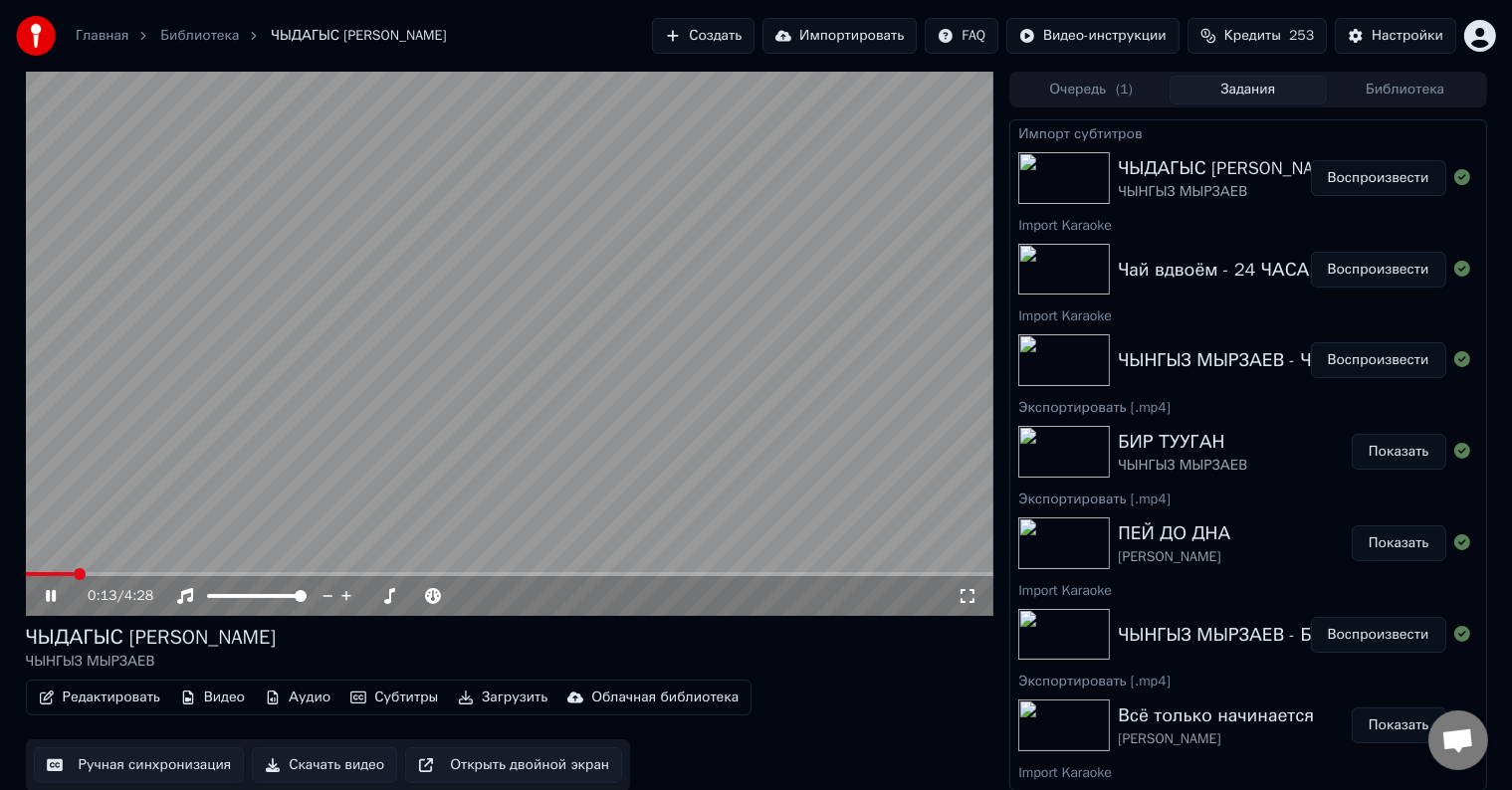 click on "Скачать видео" at bounding box center [324, 765] 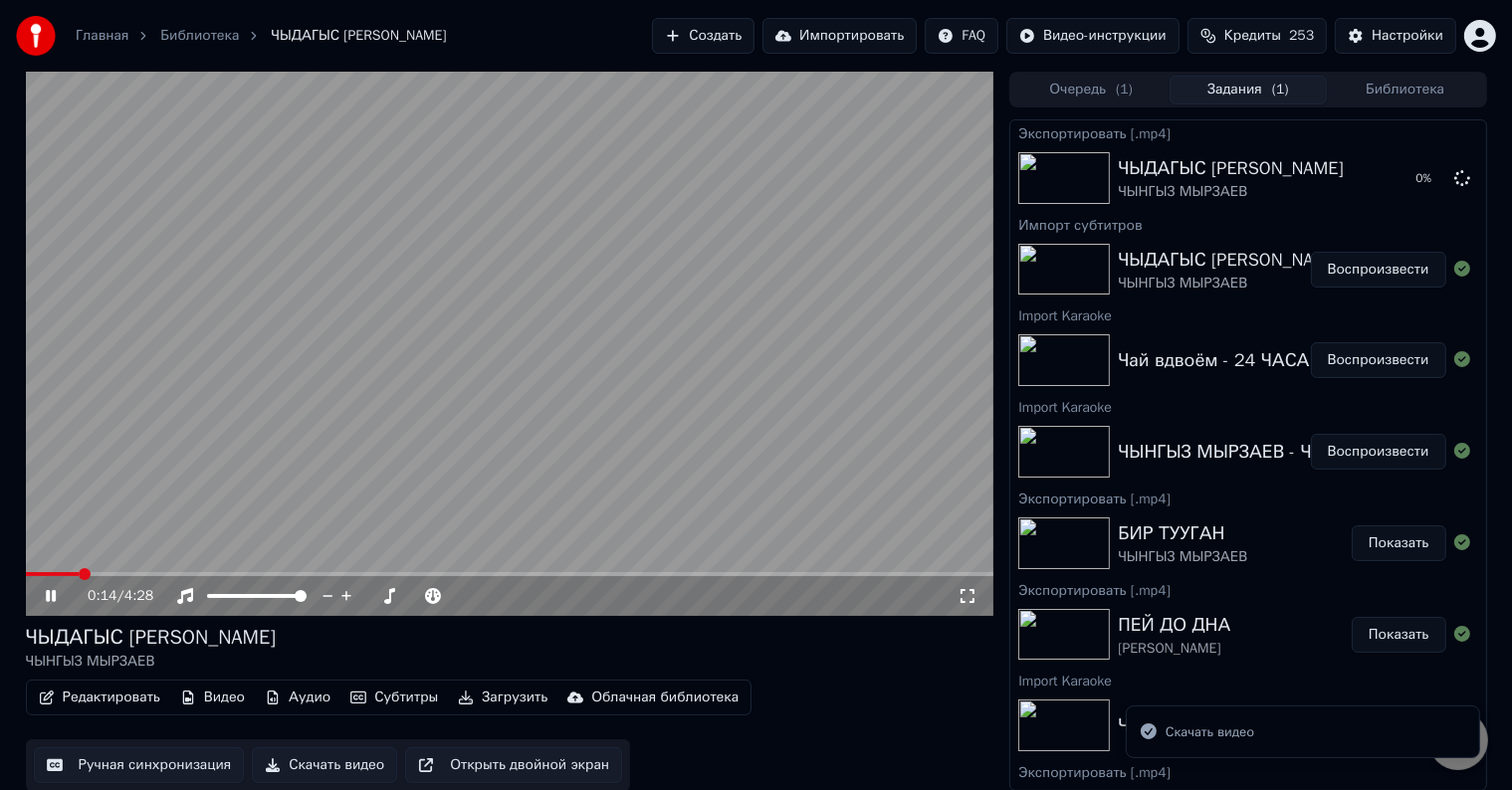 click at bounding box center (510, 343) 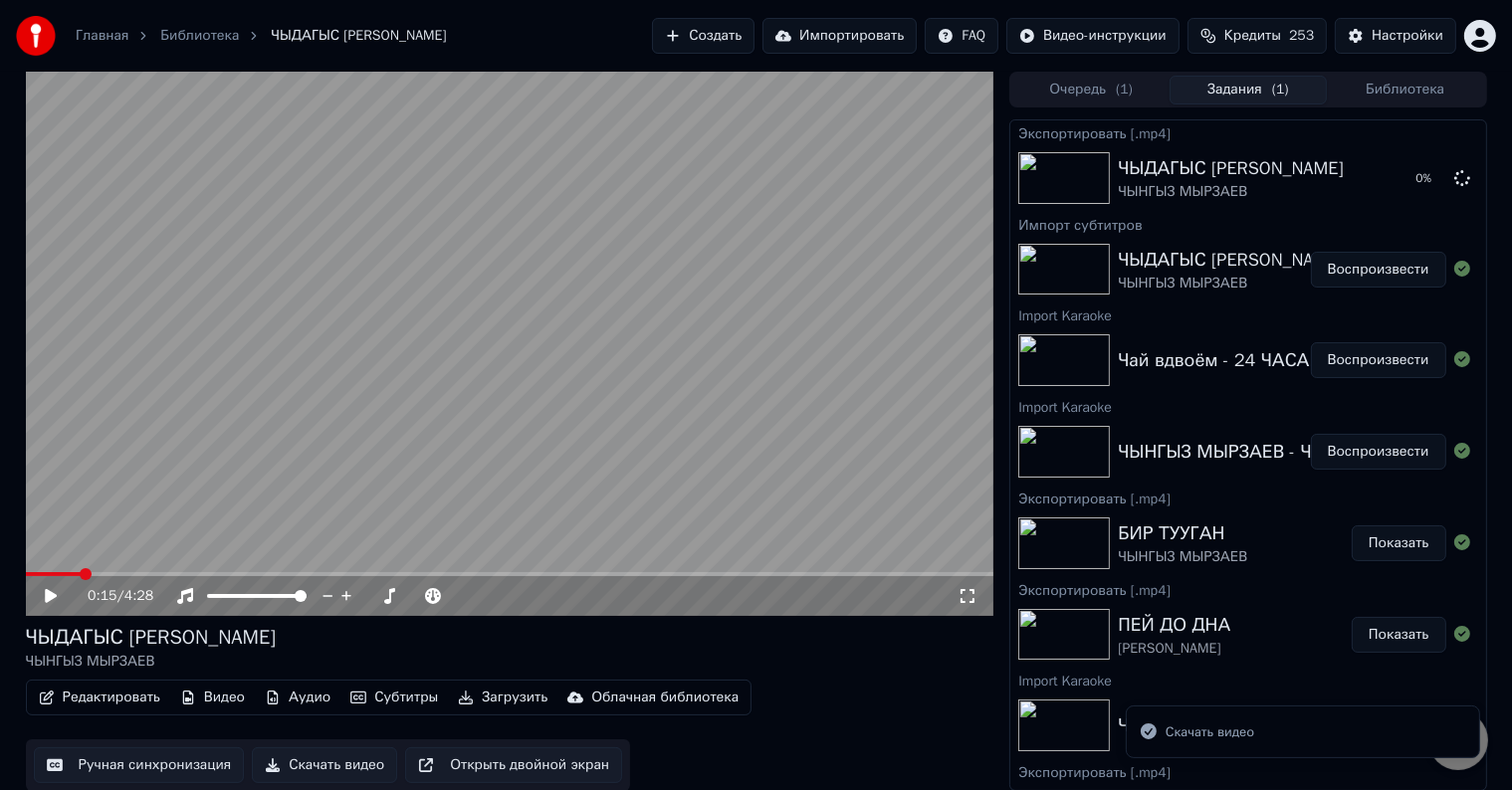 click on "Воспроизвести" at bounding box center [1379, 360] 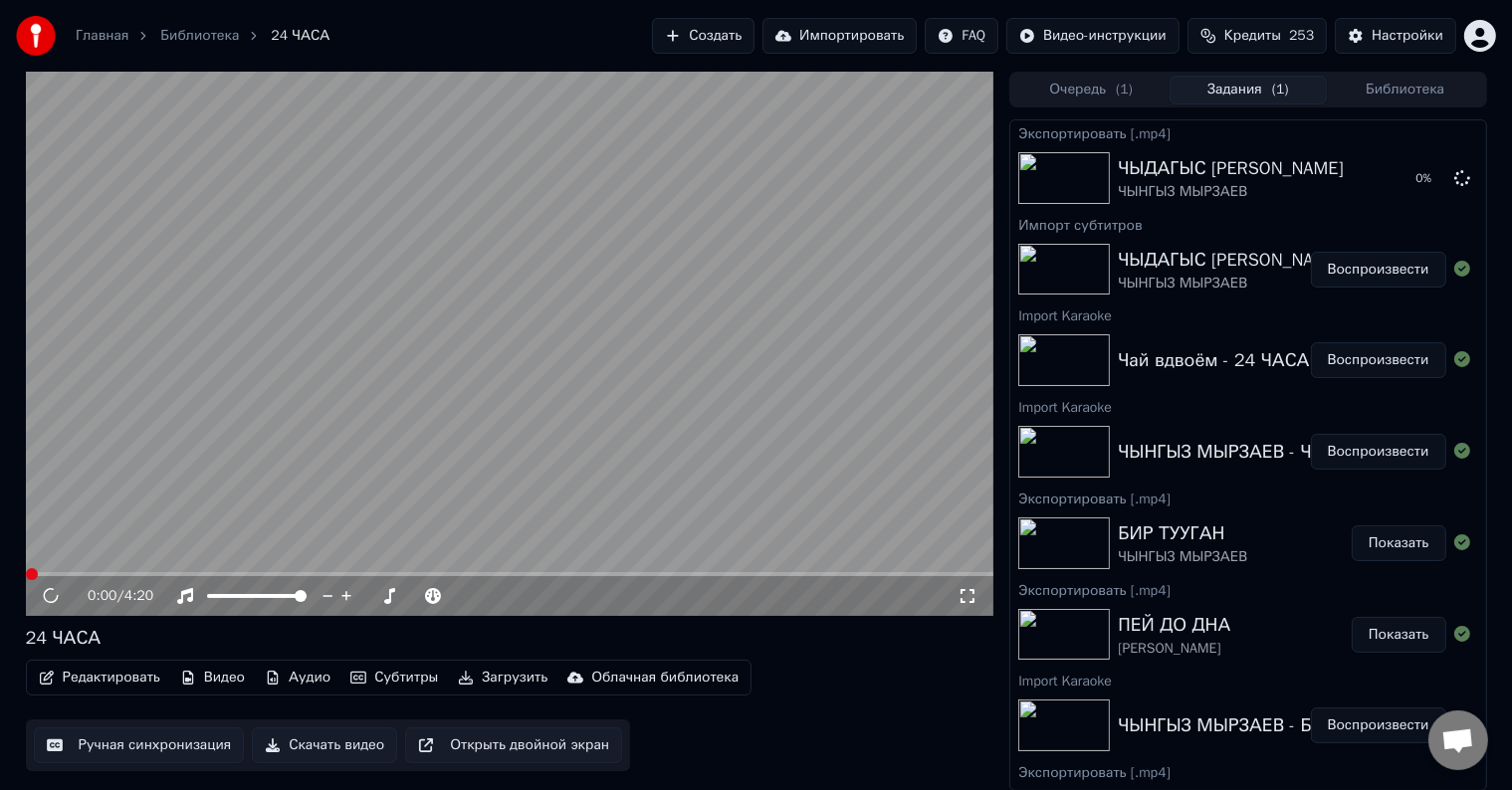click on "Редактировать" at bounding box center [100, 678] 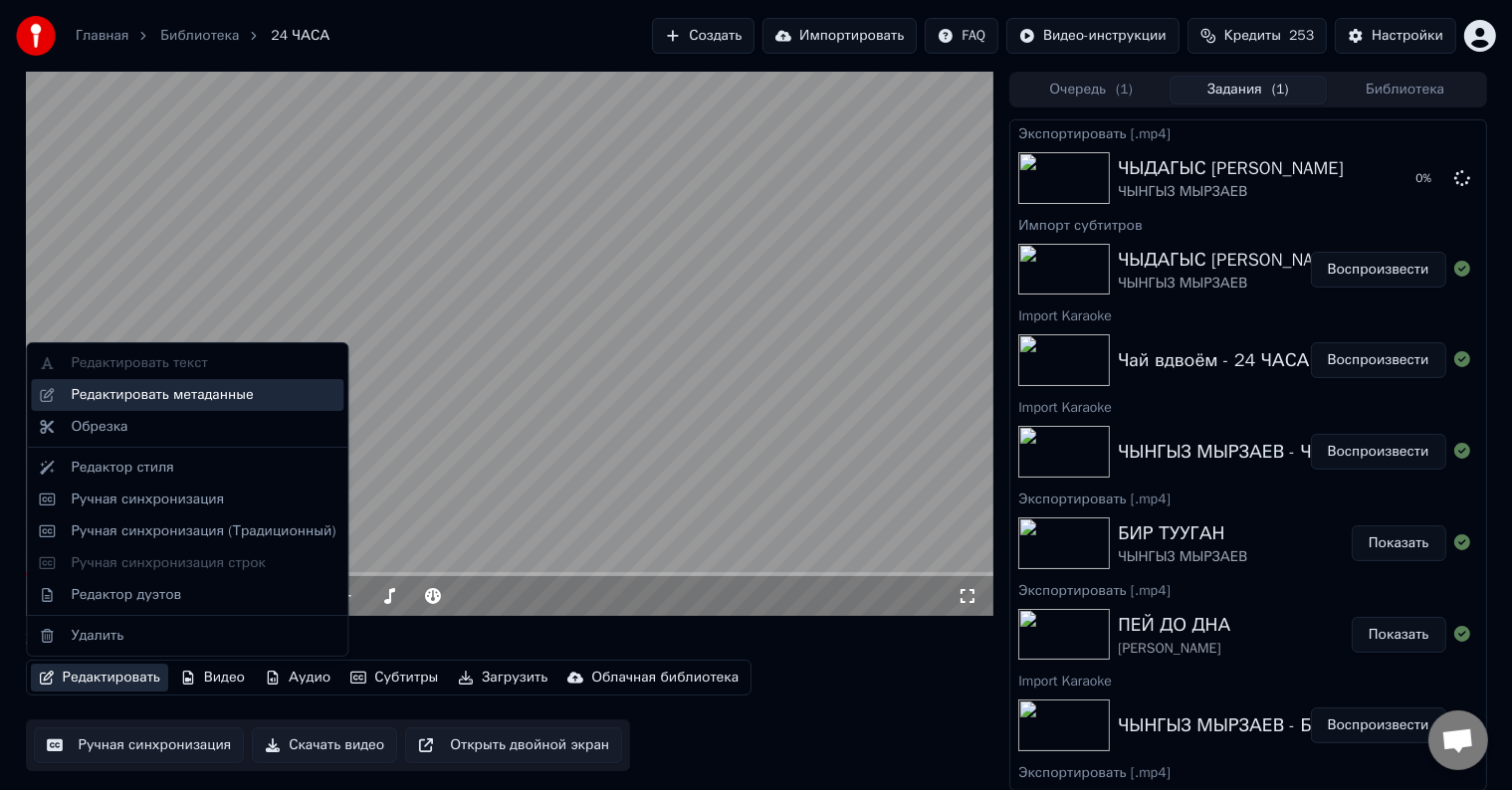 click on "Редактировать метаданные" at bounding box center [203, 395] 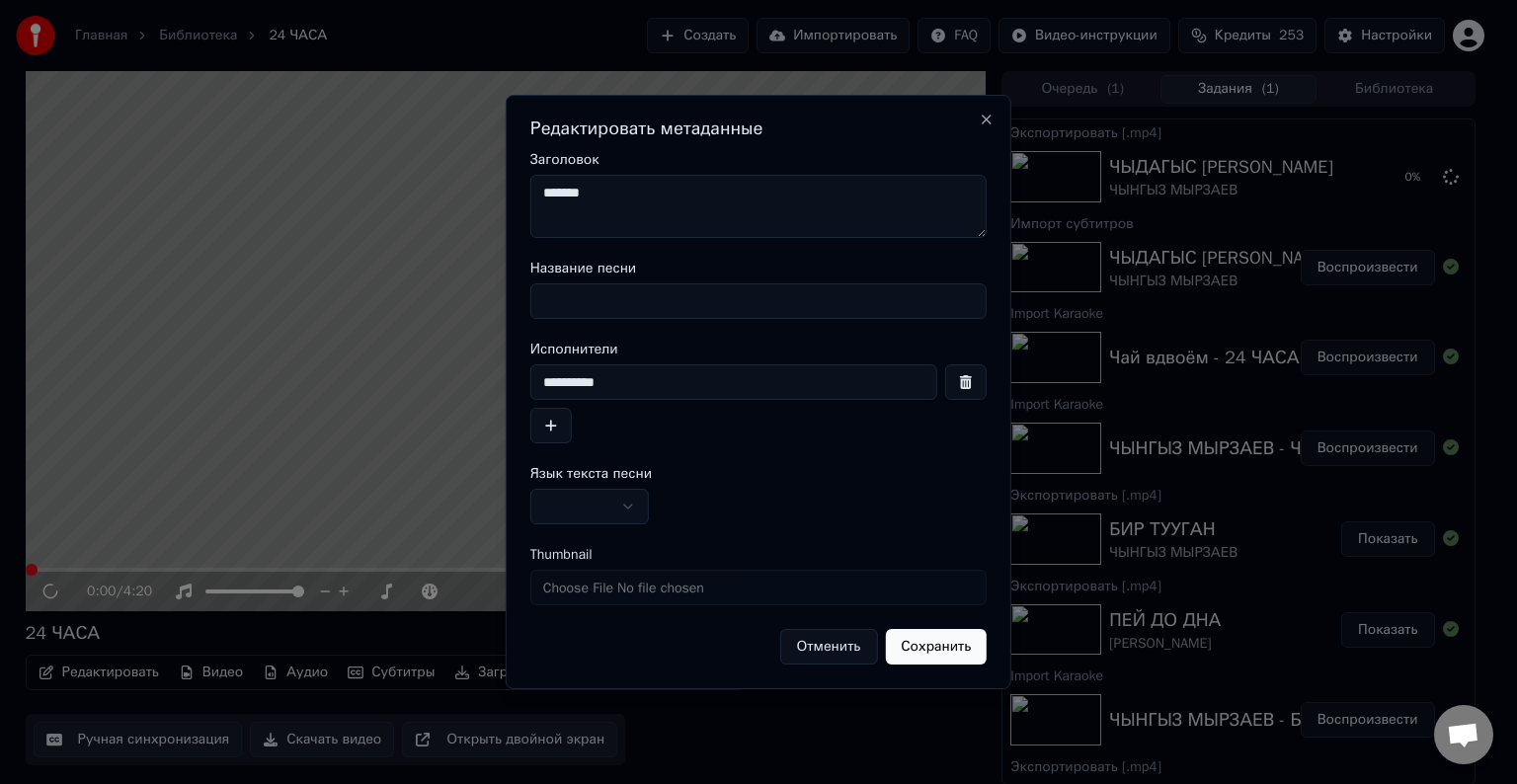 drag, startPoint x: 627, startPoint y: 298, endPoint x: 627, endPoint y: 312, distance: 14 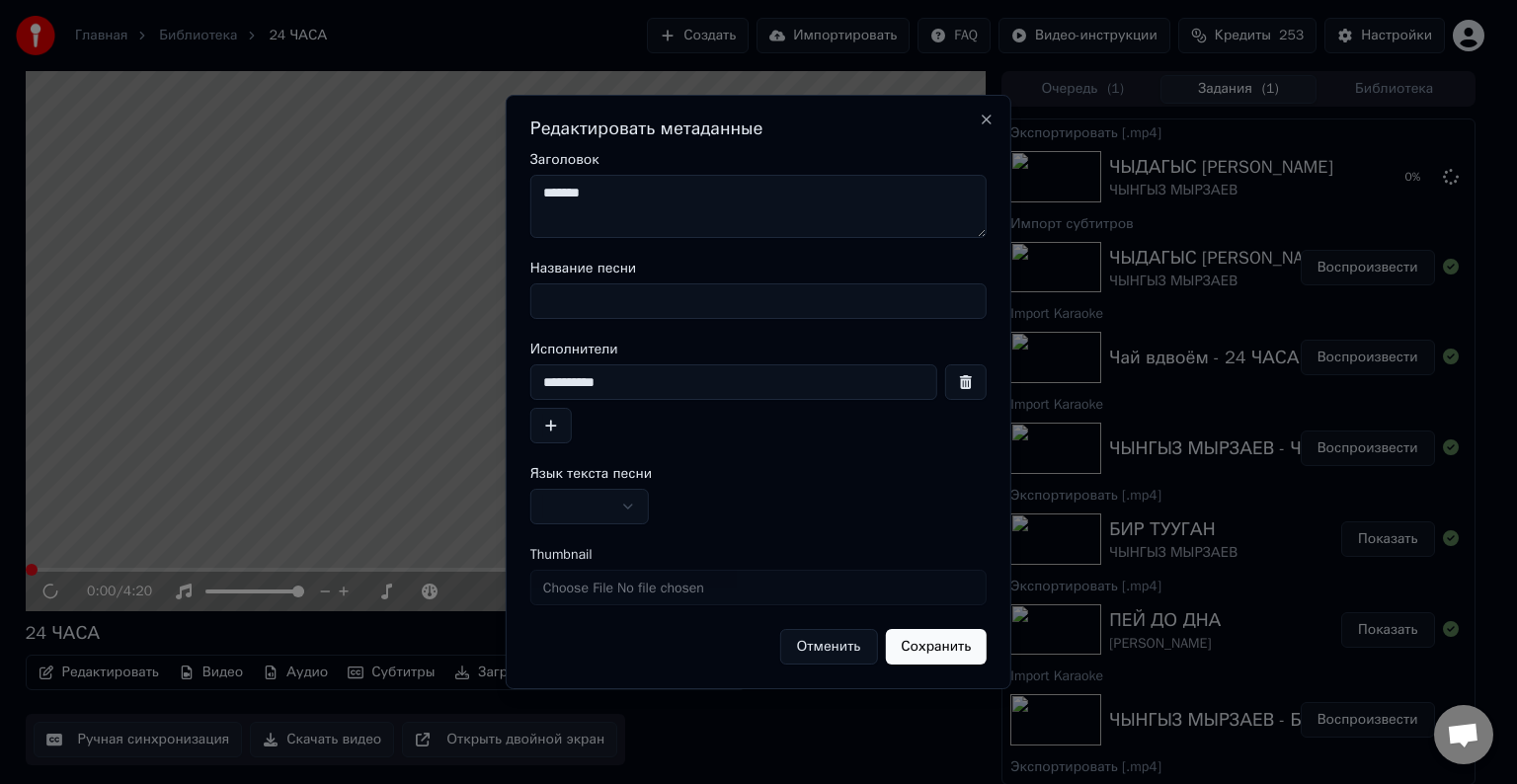 click on "Название песни" at bounding box center (758, 301) 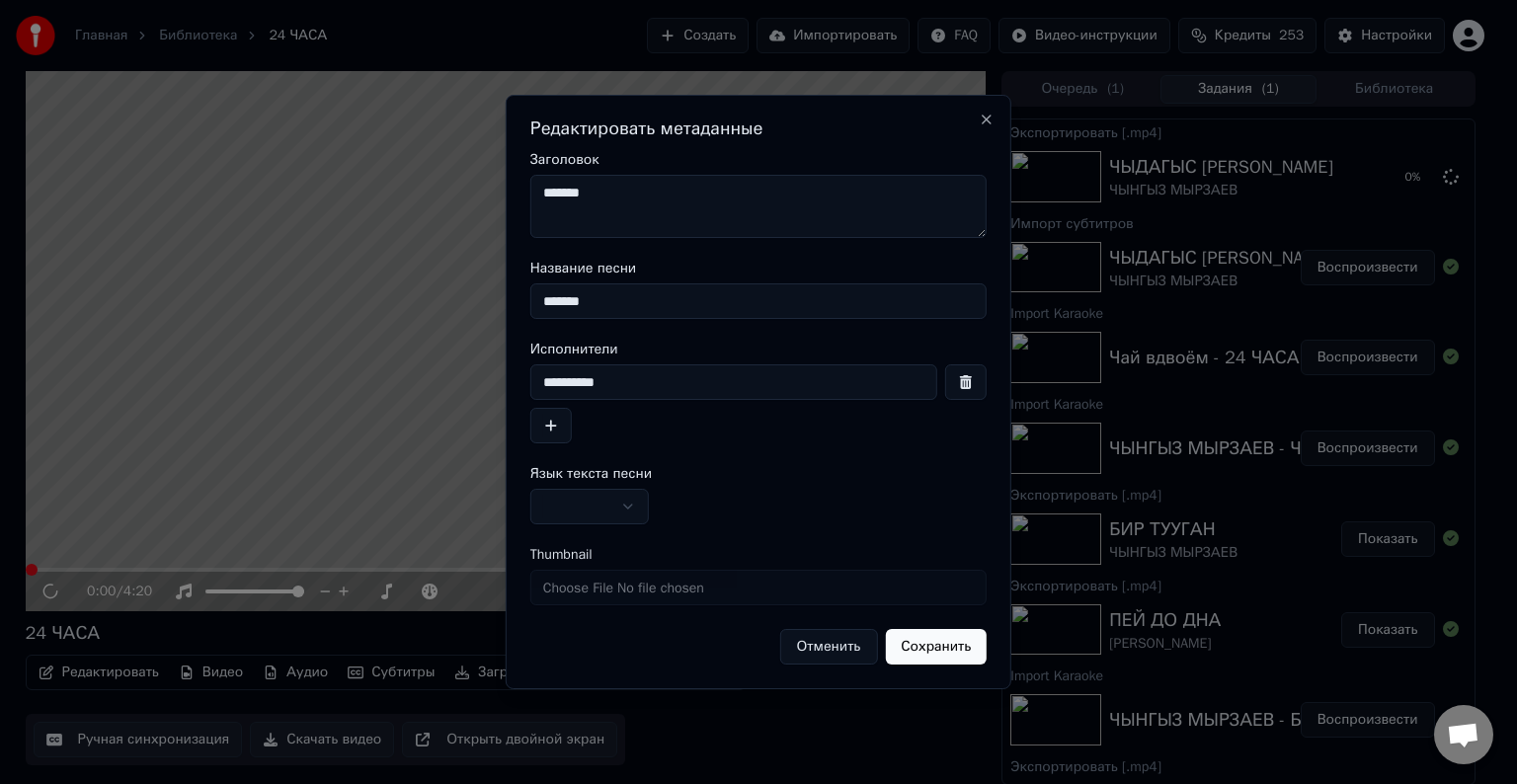 type on "*******" 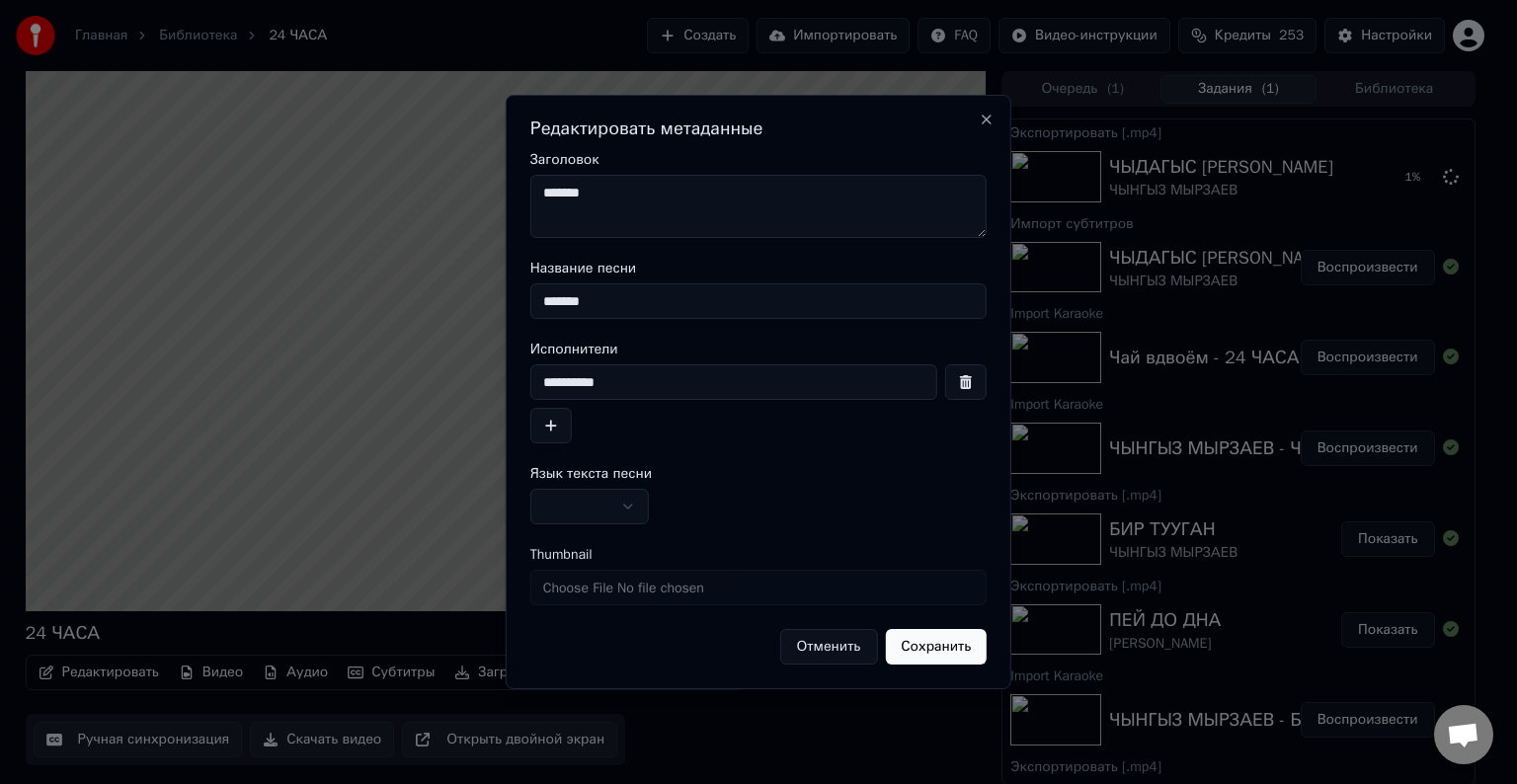 click on "*******" at bounding box center (758, 206) 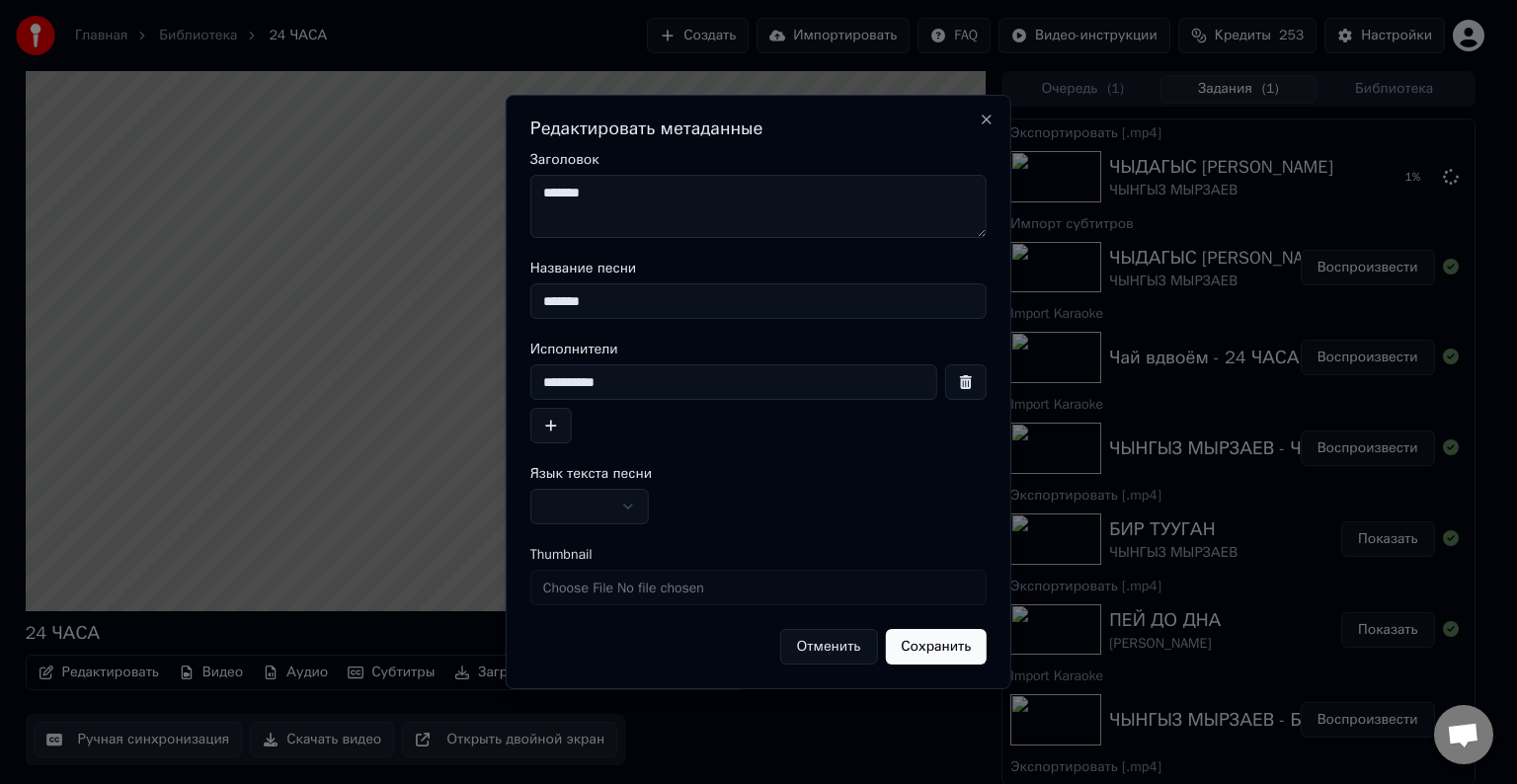 paste on "**********" 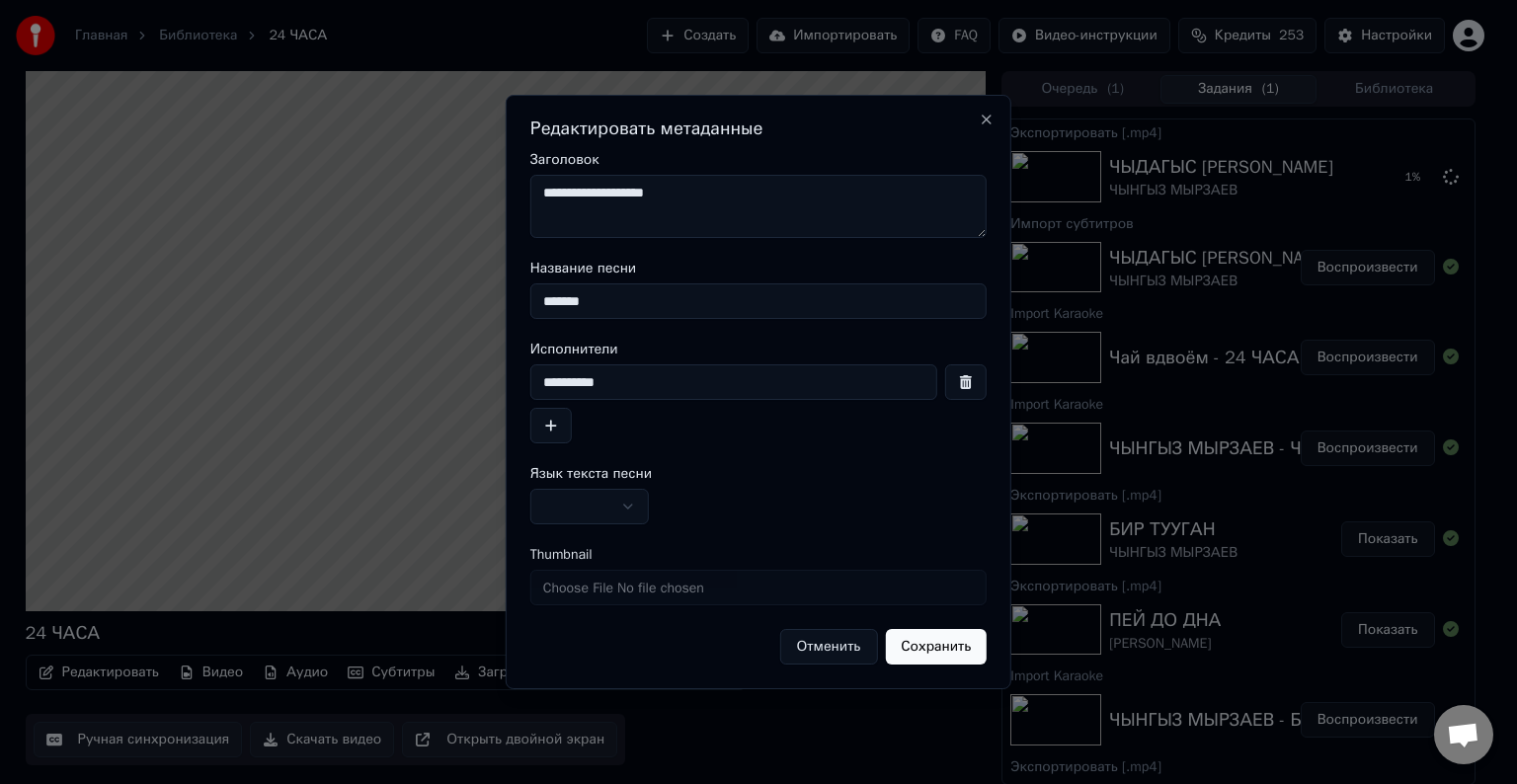 type on "**********" 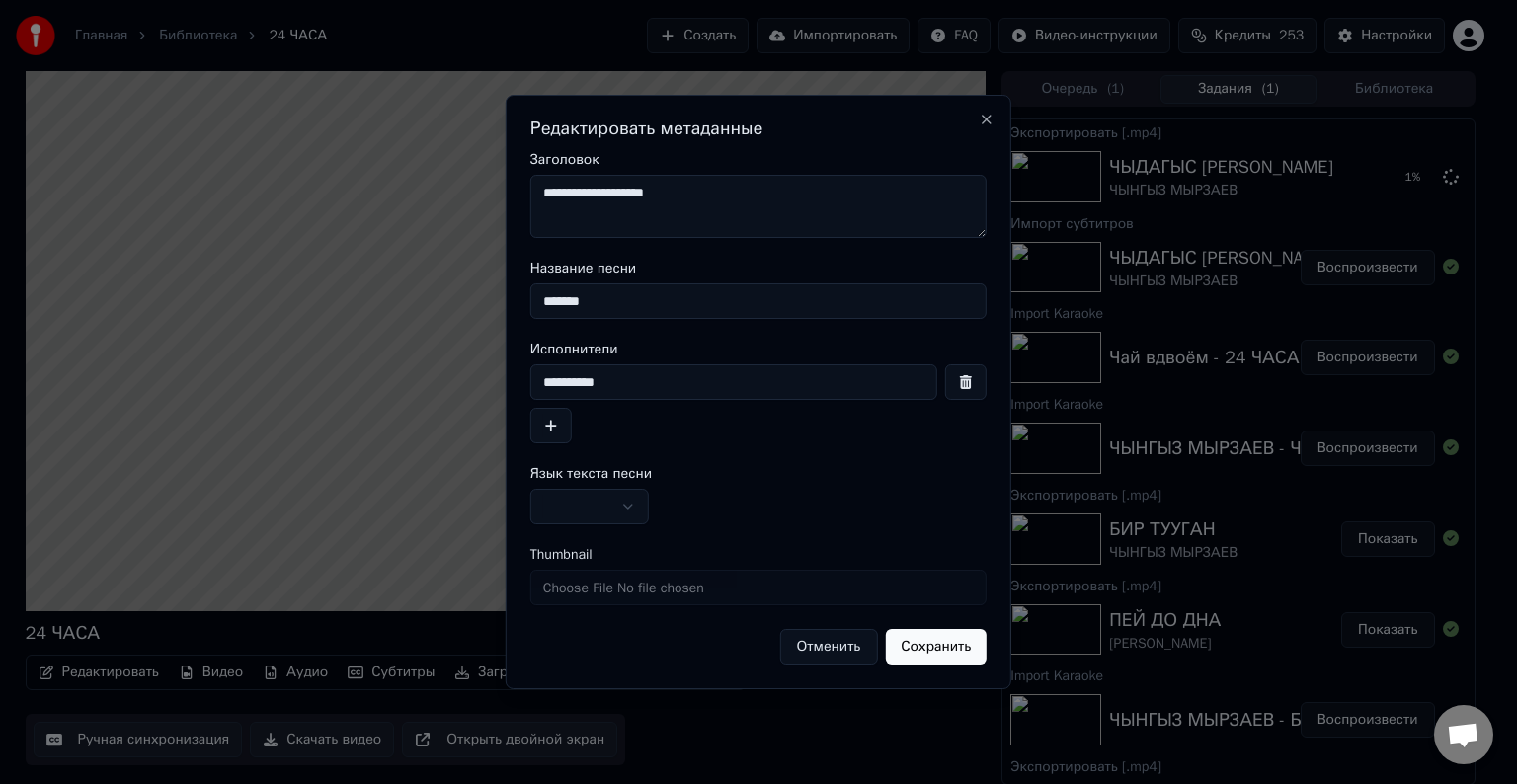 click on "Главная Библиотека 24 ЧАСА Создать Импортировать FAQ Видео-инструкции Кредиты 253 Настройки 24 ЧАСА Редактировать Видео Аудио Субтитры Загрузить Облачная библиотека Ручная синхронизация Скачать видео Открыть двойной экран Очередь ( 1 ) Задания ( 1 ) Библиотека Экспортировать [.mp4] ЧЫДАГЫС АРМАН ЧЫНГЫЗ МЫРЗАЕВ 1 % Импорт субтитров ЧЫДАГЫС АРМАН ЧЫНГЫЗ МЫРЗАЕВ Воспроизвести Import Karaoke Чай вдвоём - 24 ЧАСА Воспроизвести Import Karaoke ЧЫНГЫЗ МЫРЗАЕВ - ЧЫДАГЫС АРМАН Воспроизвести Экспортировать [.mp4] БИР ТУУГАН ЧЫНГЫЗ МЫРЗАЕВ Показать Экспортировать [.mp4] ПЕЙ ДО ДНА Показать" at bounding box center (750, 392) 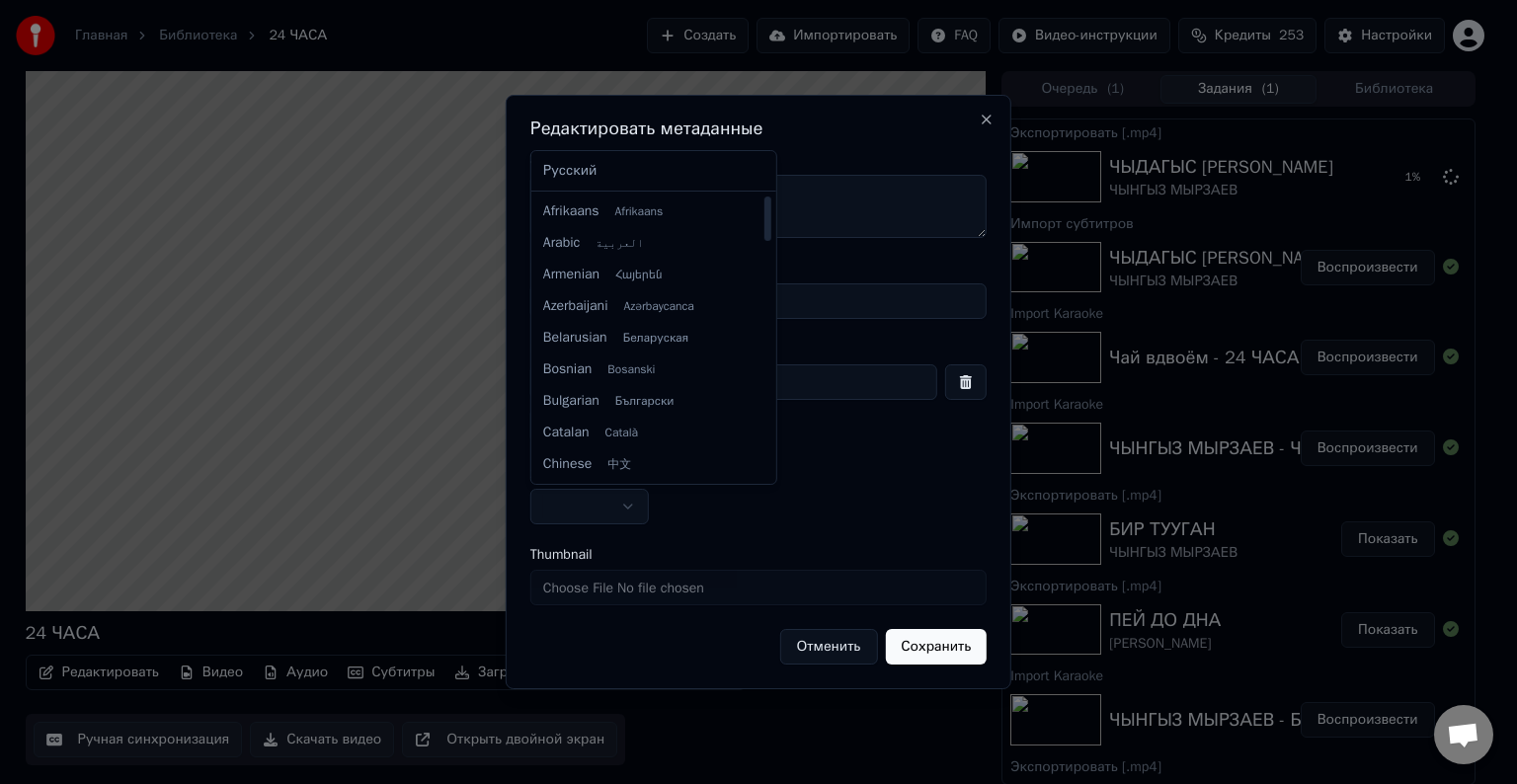 select on "**" 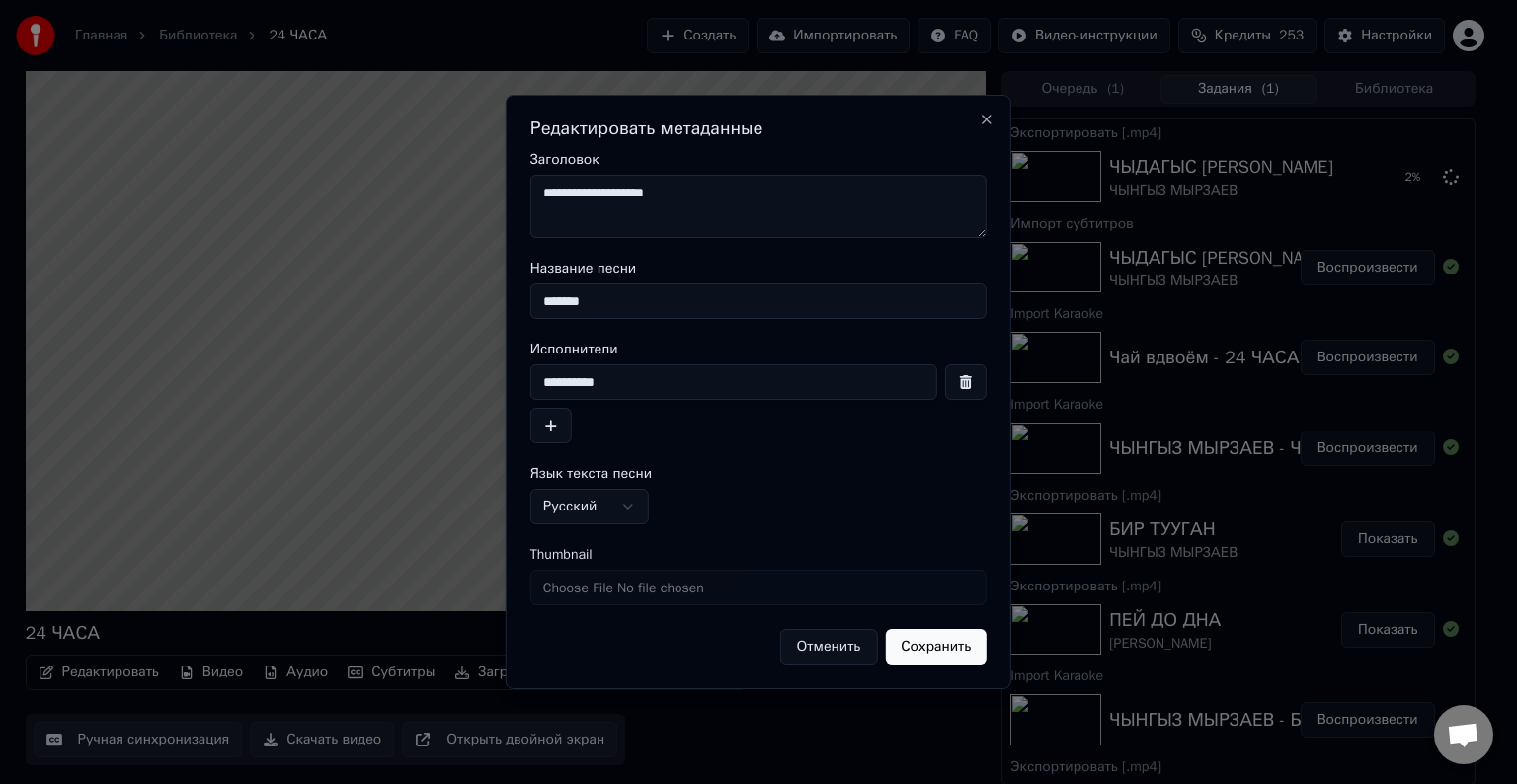 click on "Сохранить" at bounding box center (935, 647) 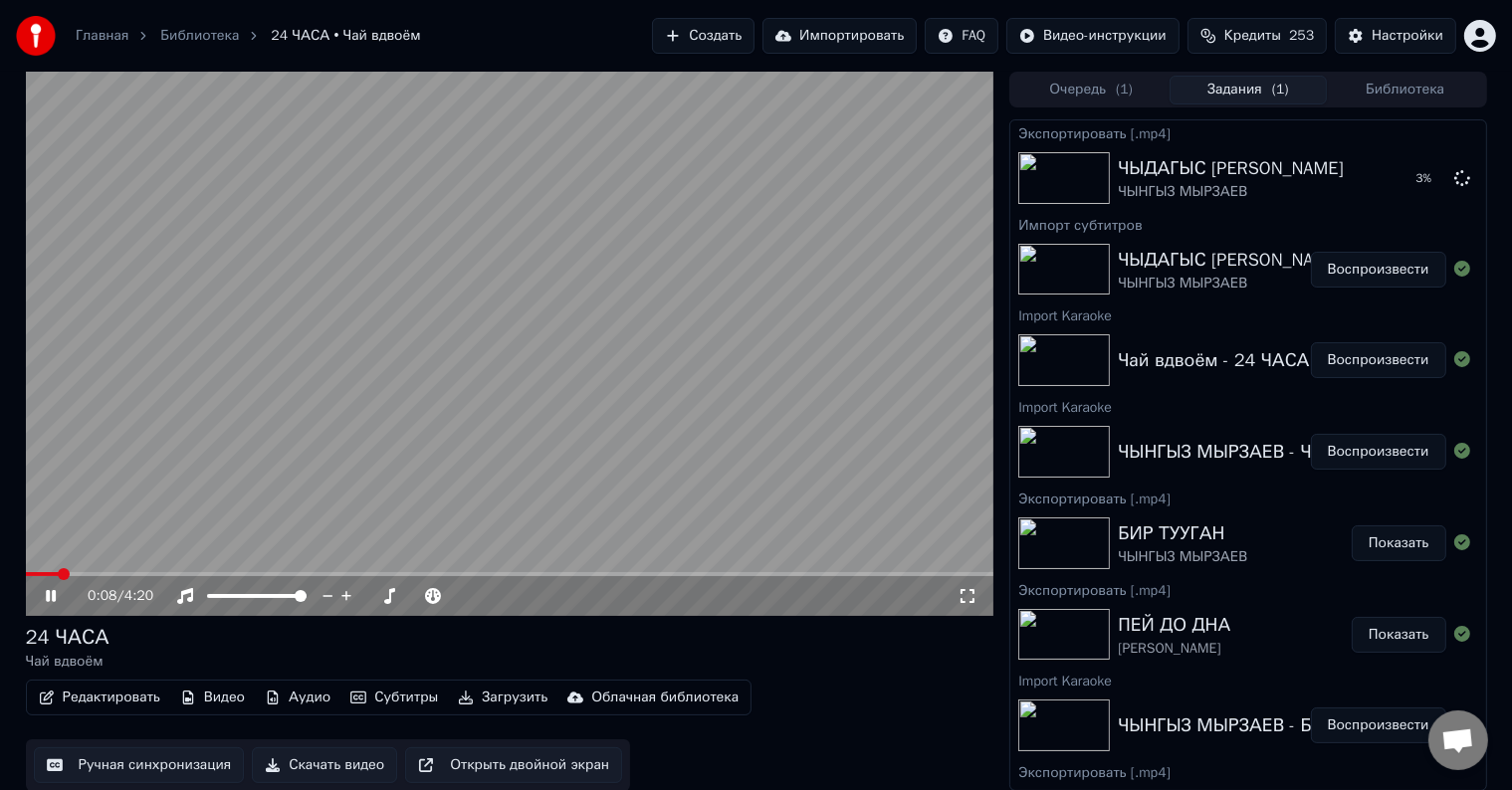 click at bounding box center (510, 343) 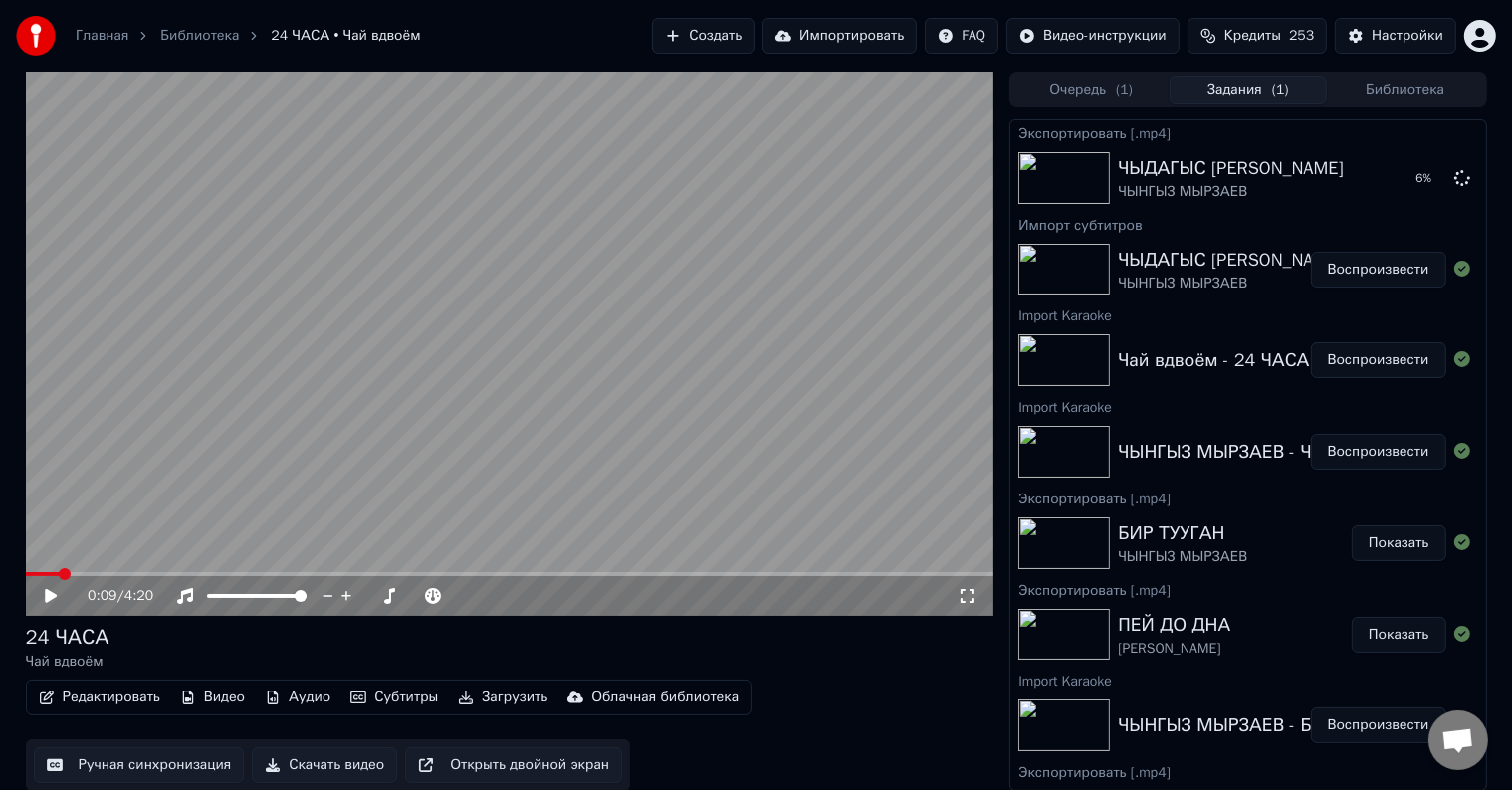 click on "Скачать видео" at bounding box center [324, 765] 